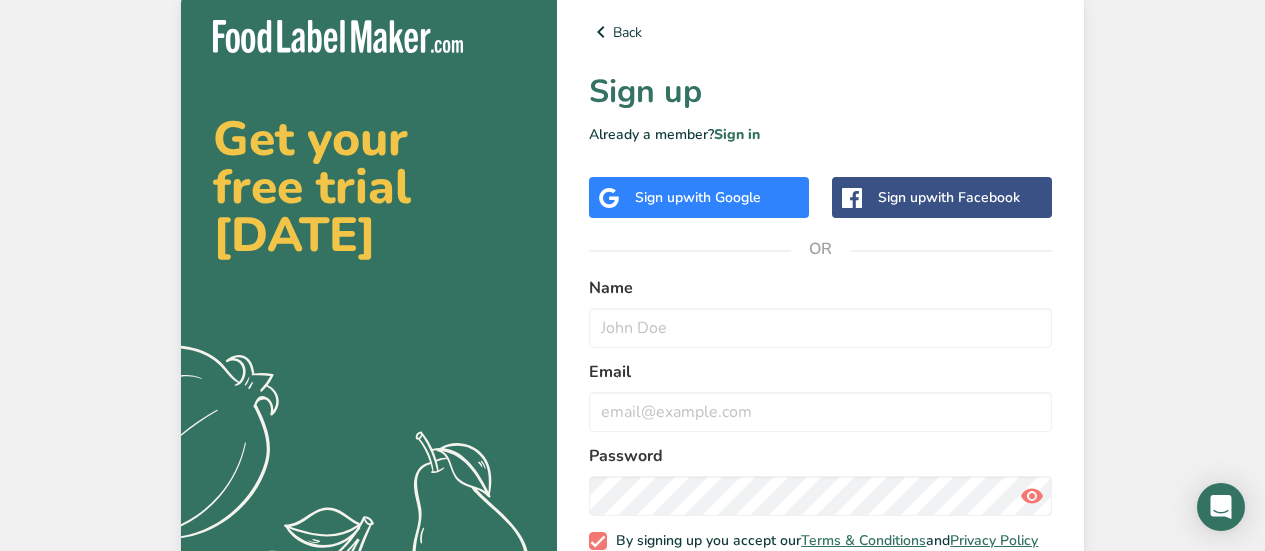 scroll, scrollTop: 0, scrollLeft: 0, axis: both 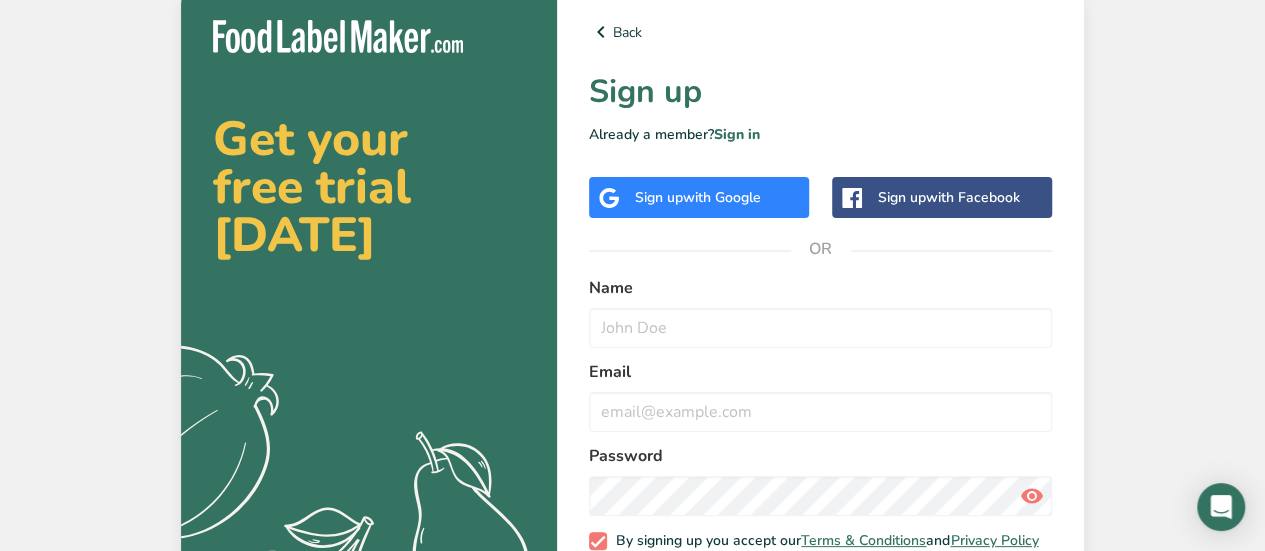 click on "Sign up  with Google" at bounding box center [698, 197] 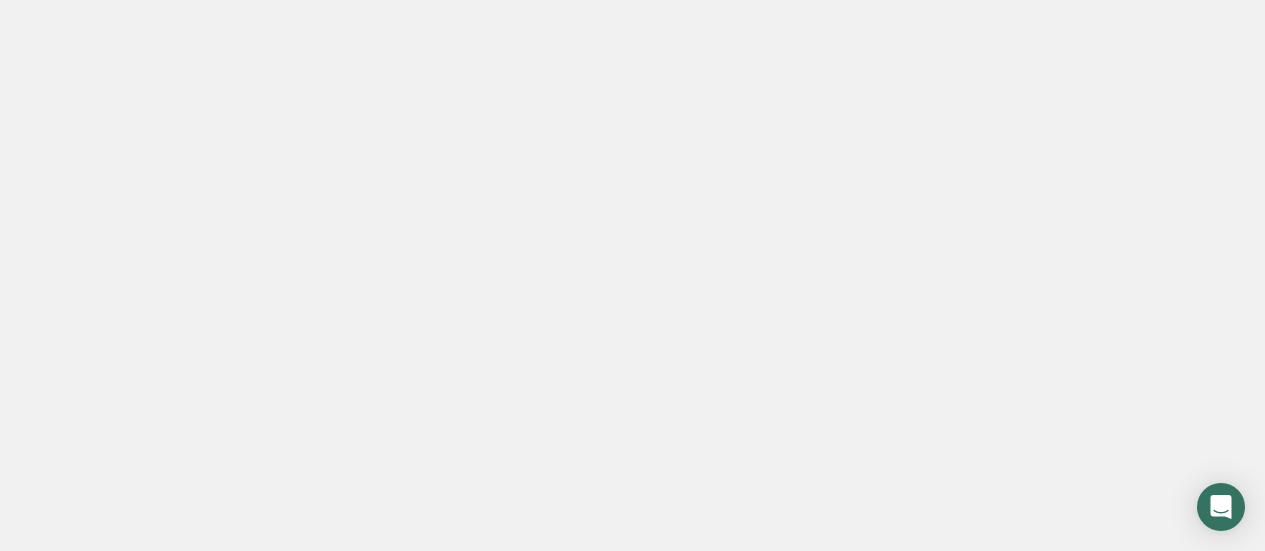 scroll, scrollTop: 0, scrollLeft: 0, axis: both 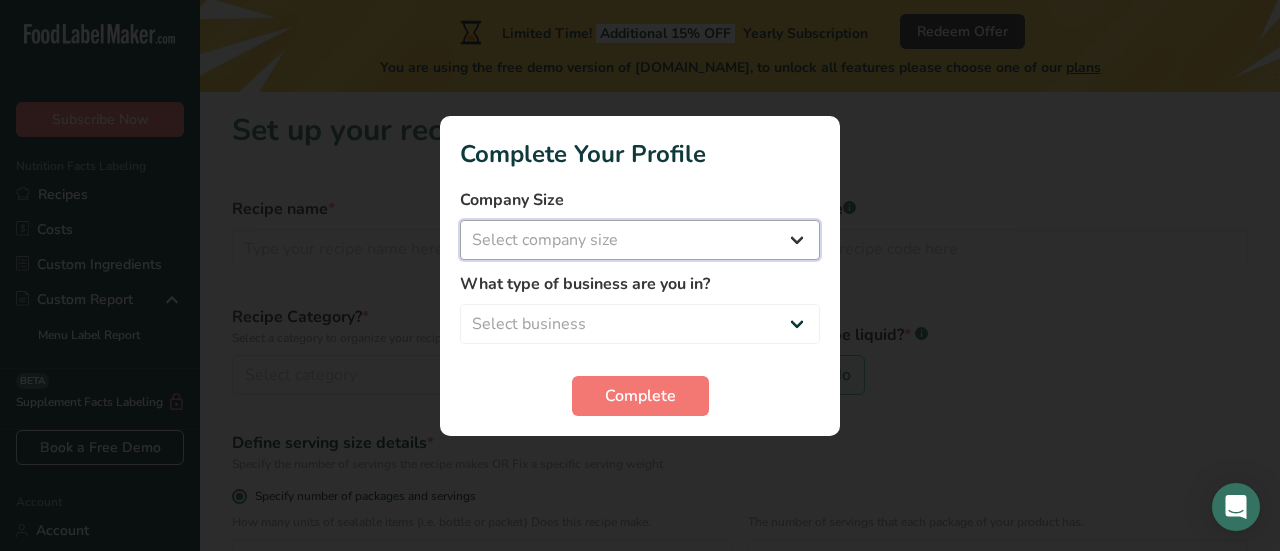 click on "Select company size
Fewer than 10 Employees
10 to 50 Employees
51 to 500 Employees
Over 500 Employees" at bounding box center [640, 240] 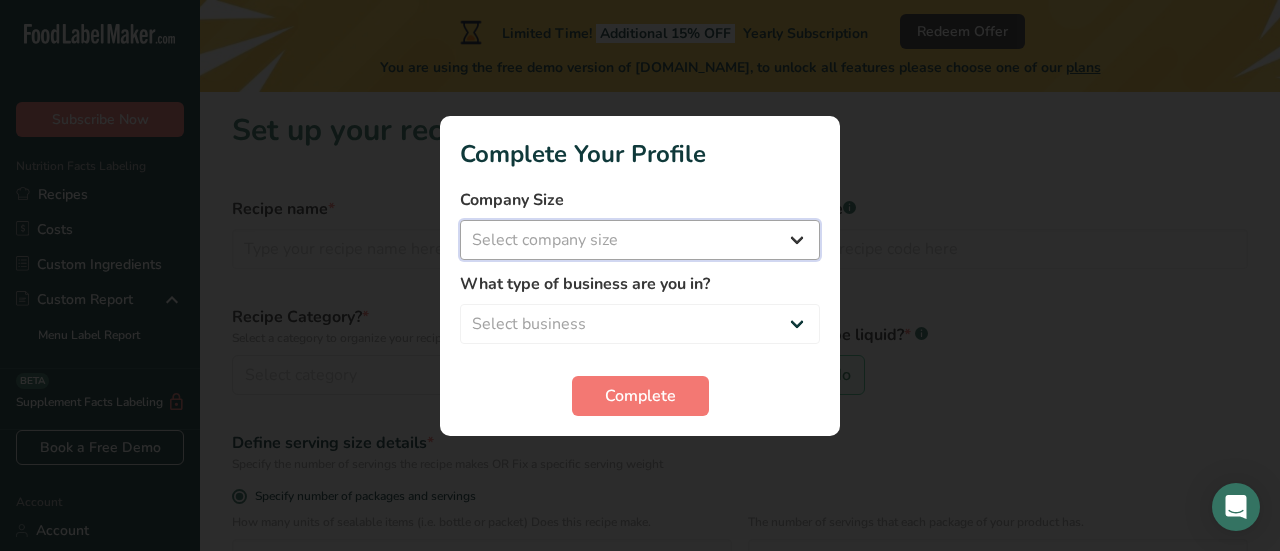 select on "1" 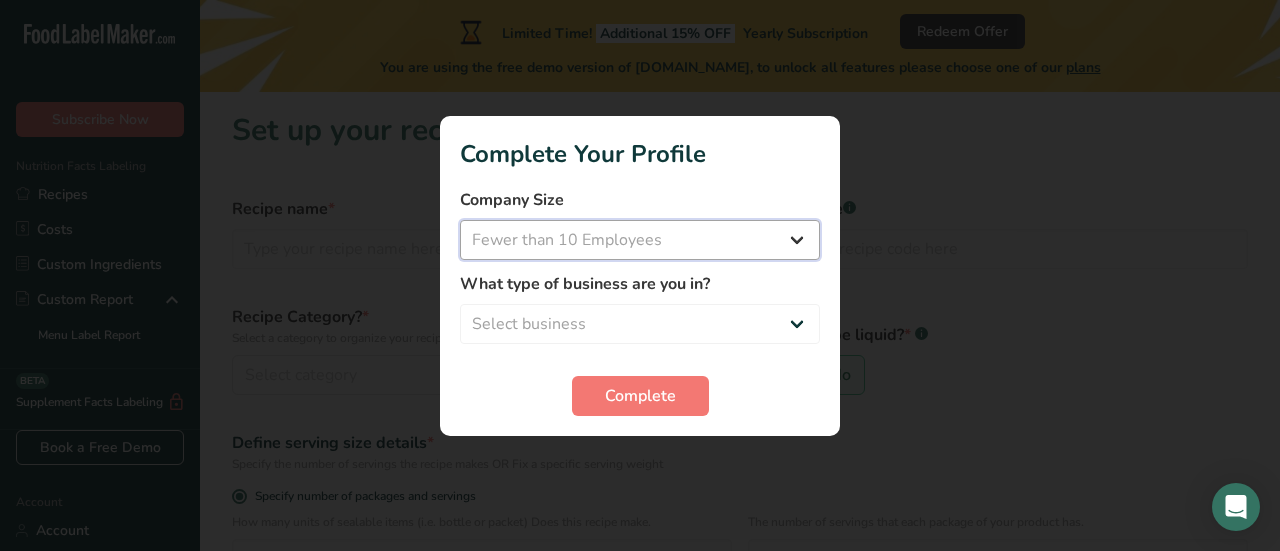 click on "Select company size
Fewer than 10 Employees
10 to 50 Employees
51 to 500 Employees
Over 500 Employees" at bounding box center [640, 240] 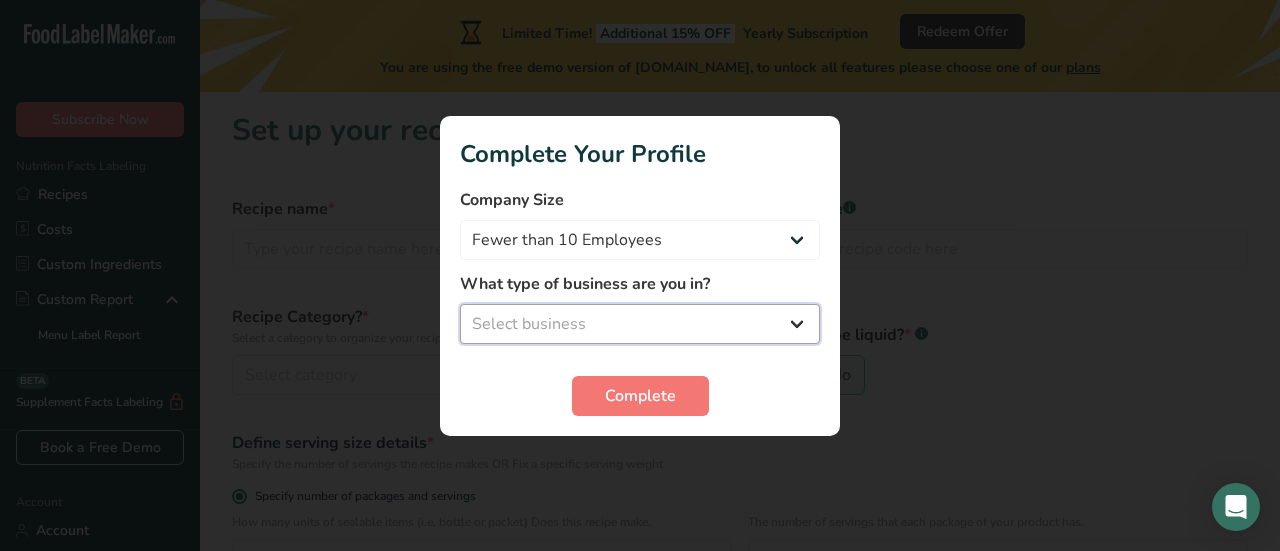 click on "Select business
Packaged Food Manufacturer
Restaurant & Cafe
Bakery
Meal Plans & Catering Company
Nutritionist
Food Blogger
Personal Trainer
Other" at bounding box center (640, 324) 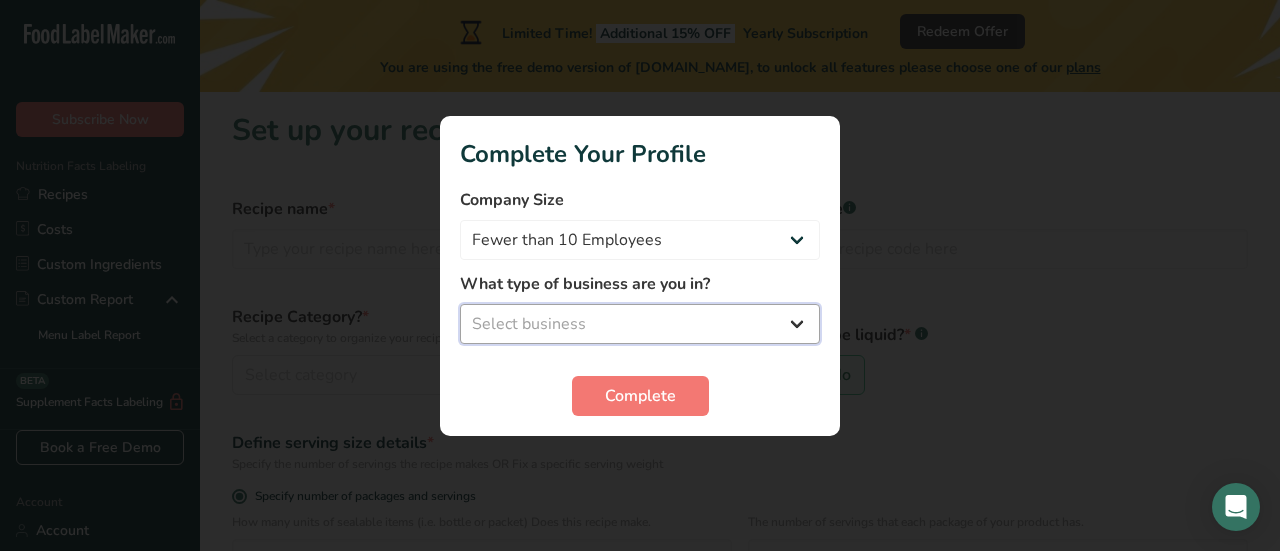 select on "1" 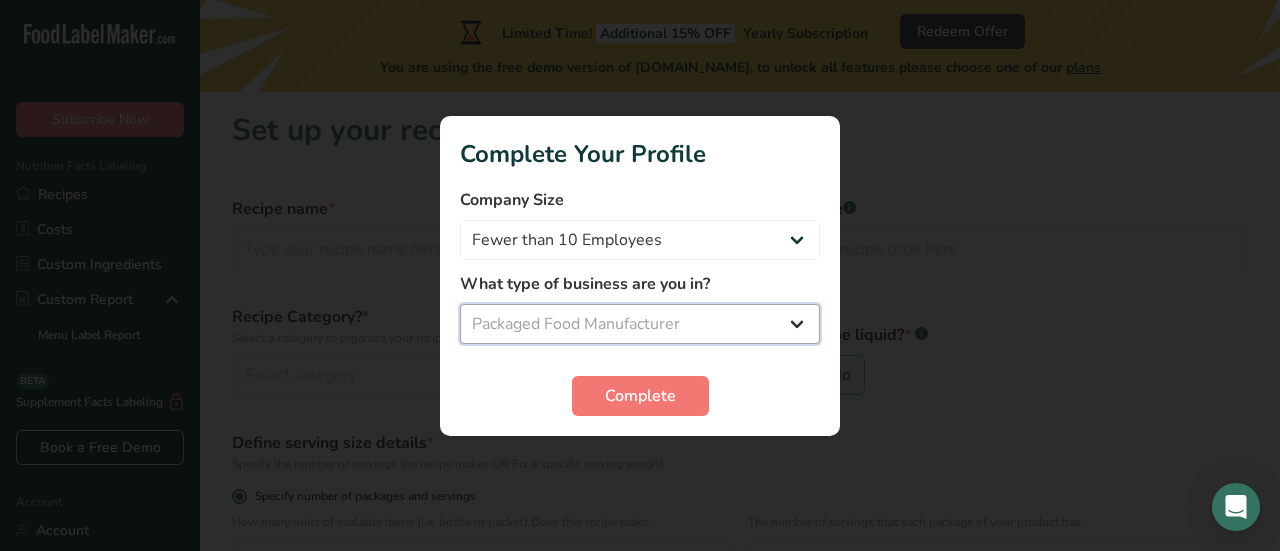 click on "Select business
Packaged Food Manufacturer
Restaurant & Cafe
Bakery
Meal Plans & Catering Company
Nutritionist
Food Blogger
Personal Trainer
Other" at bounding box center (640, 324) 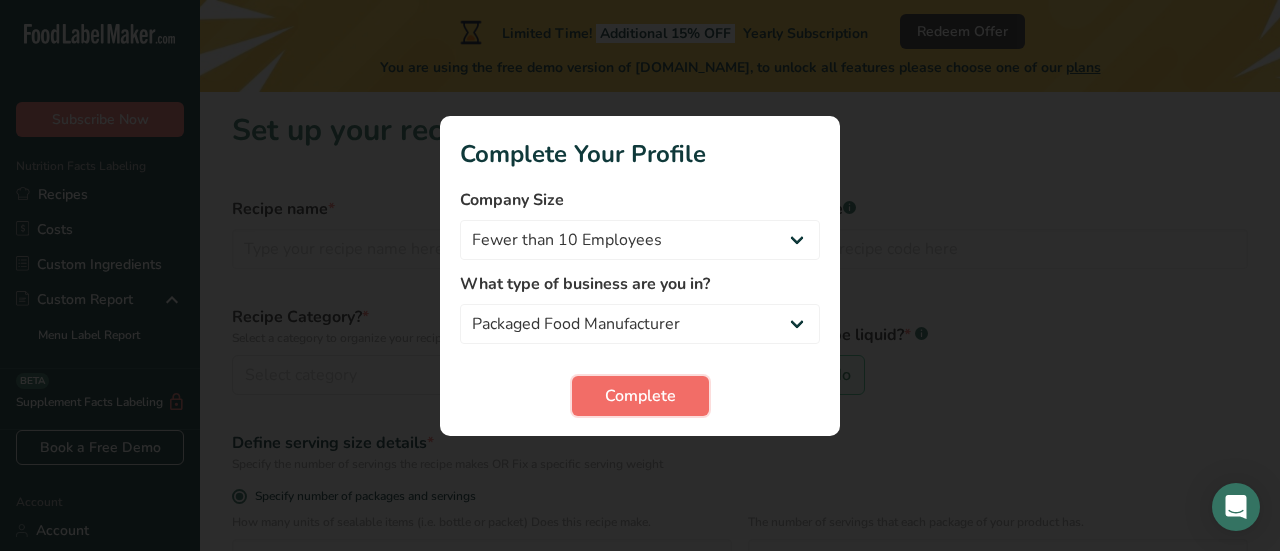 click on "Complete" at bounding box center (640, 396) 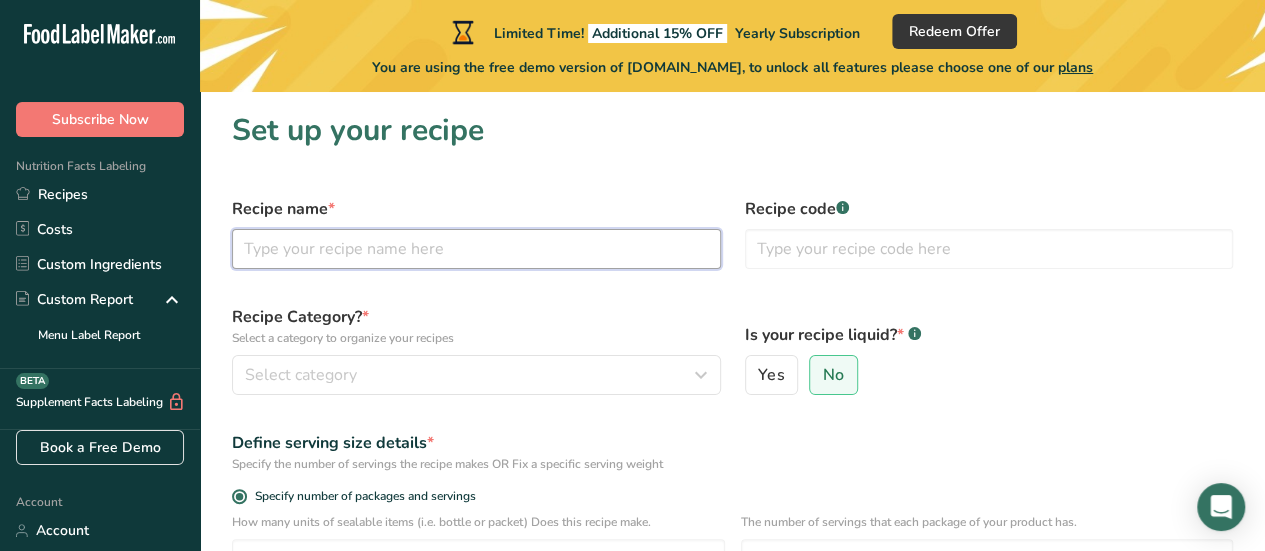 click at bounding box center [476, 249] 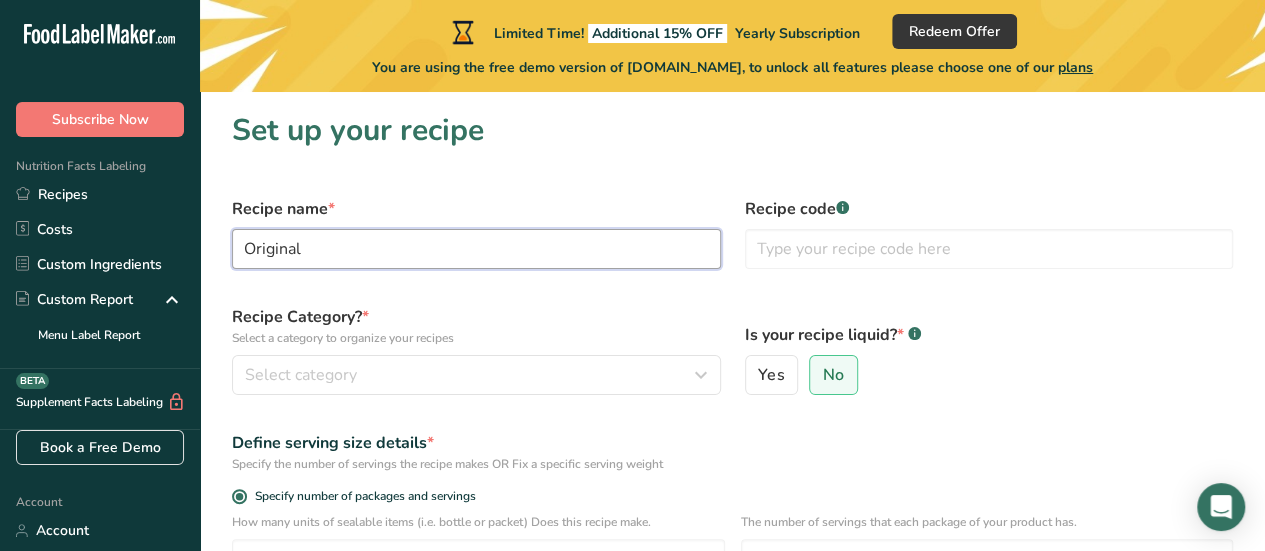 scroll, scrollTop: 100, scrollLeft: 0, axis: vertical 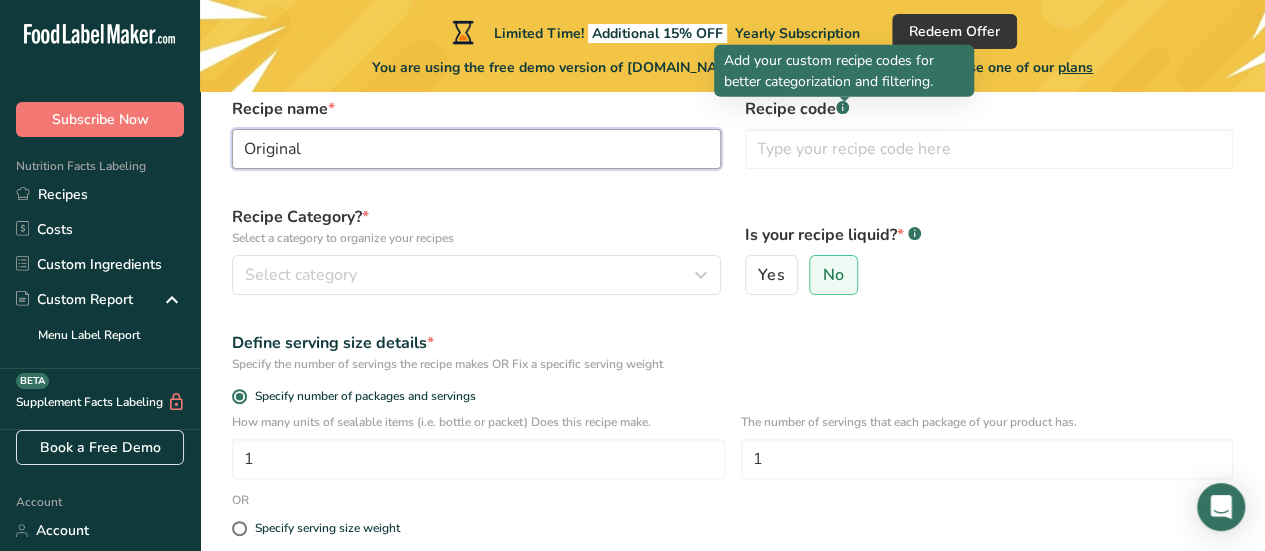 type on "Original" 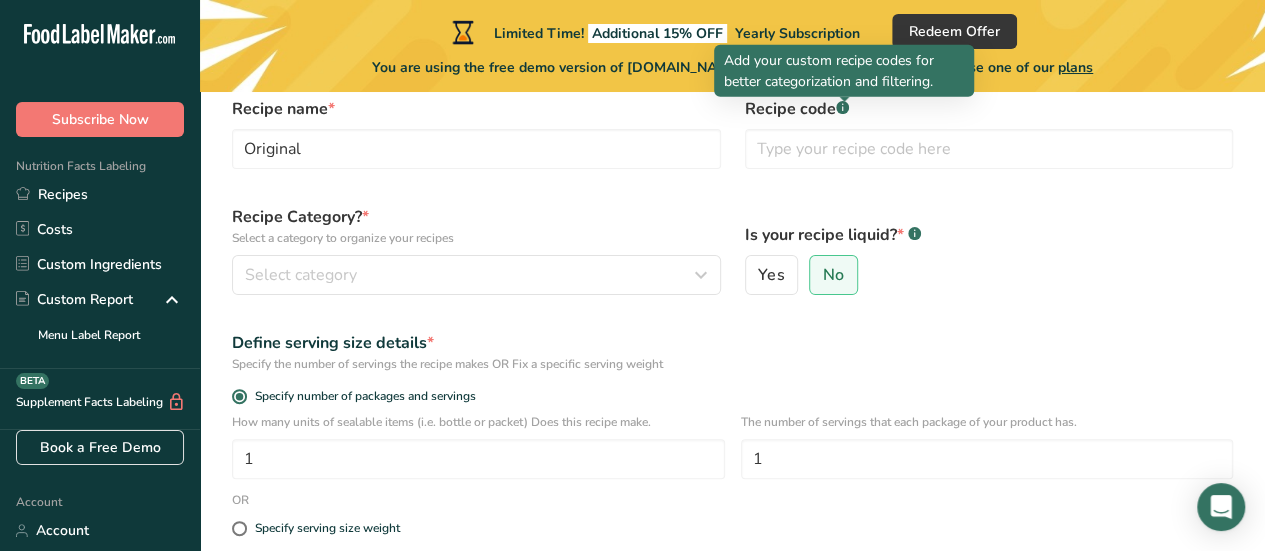 click 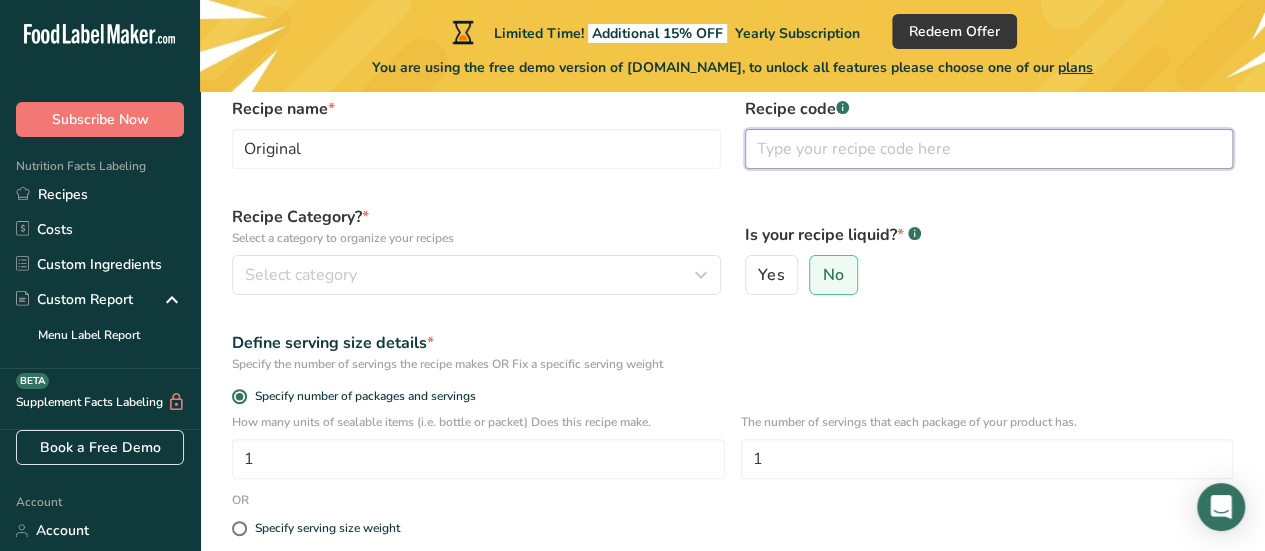 click at bounding box center (989, 149) 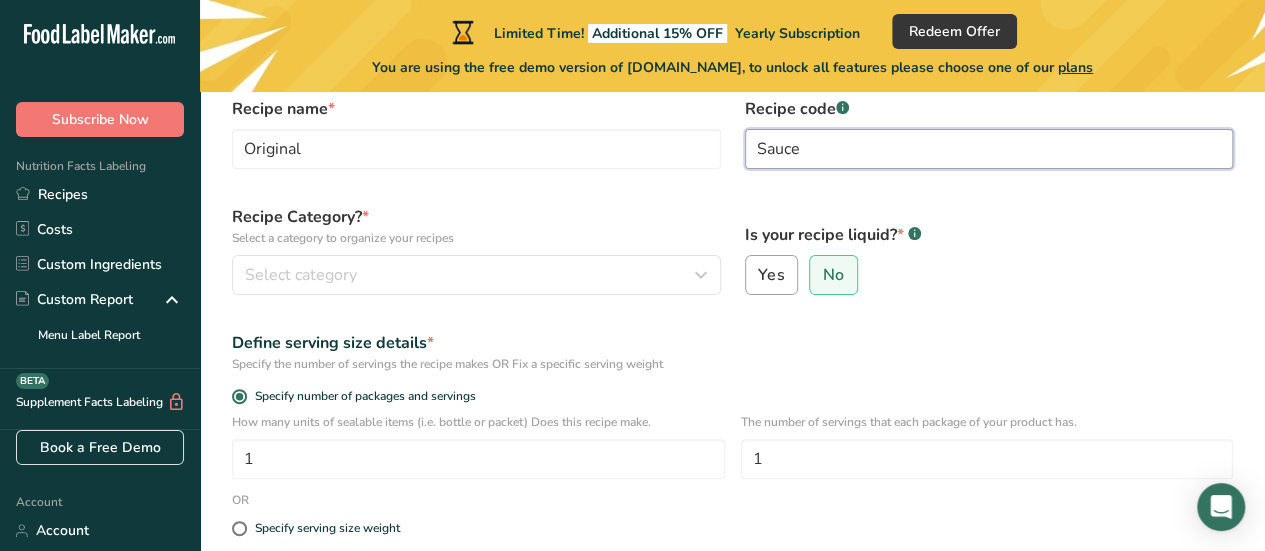 type on "Sauce" 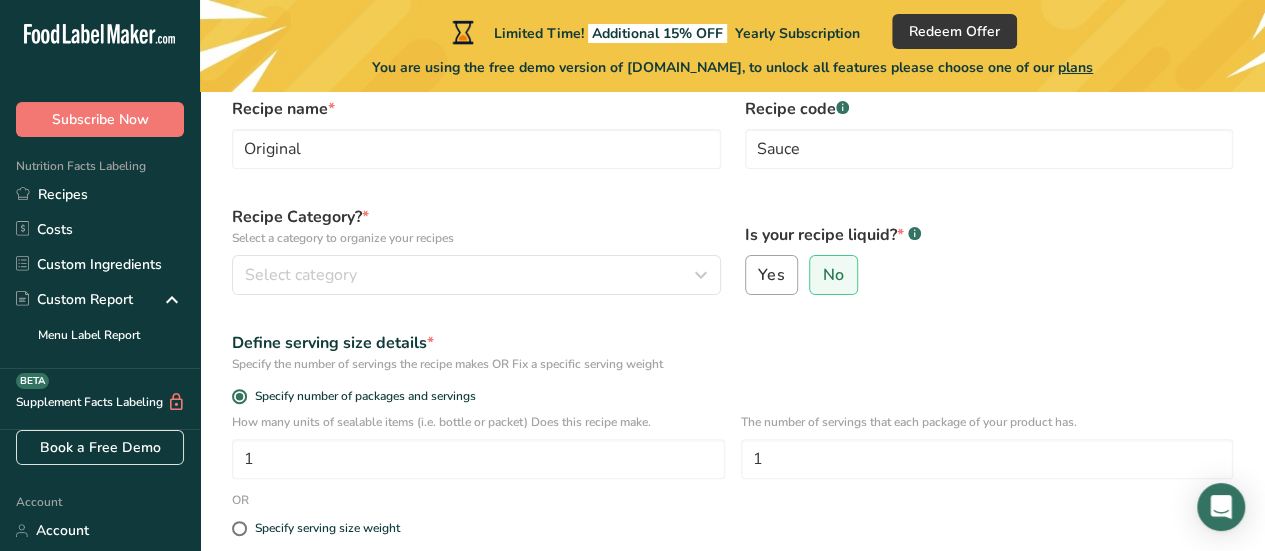 click on "Yes" at bounding box center (771, 275) 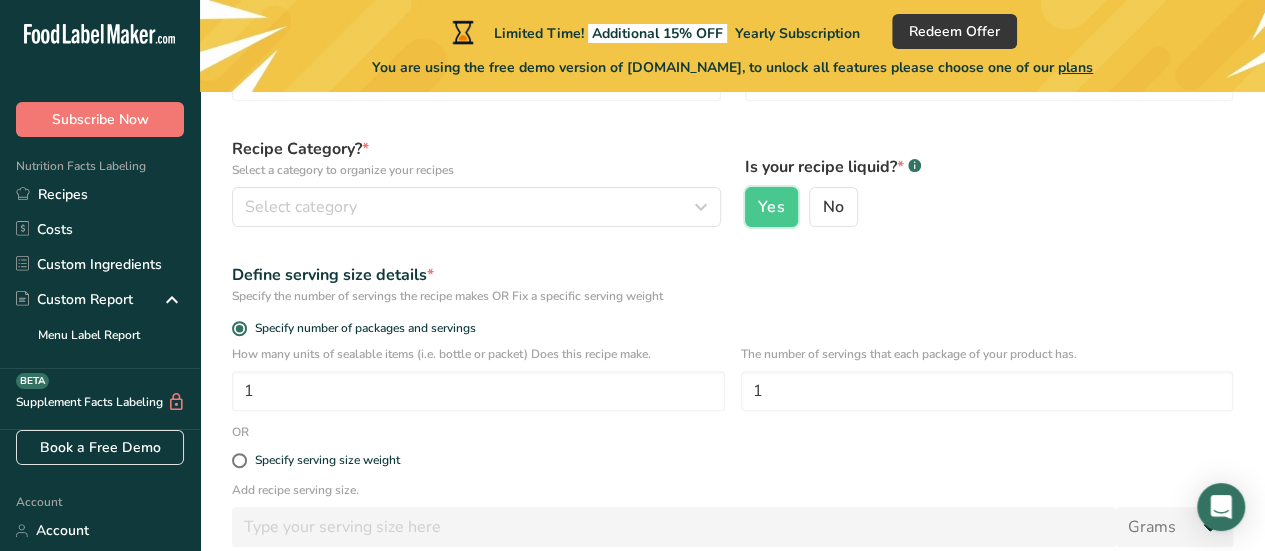 scroll, scrollTop: 200, scrollLeft: 0, axis: vertical 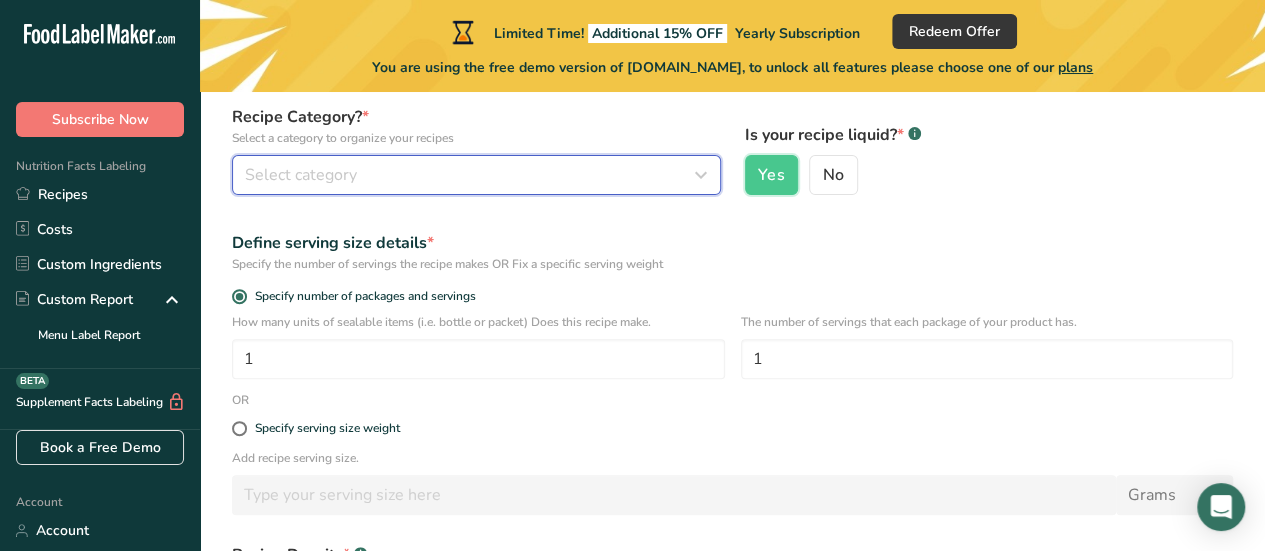 click at bounding box center (701, 175) 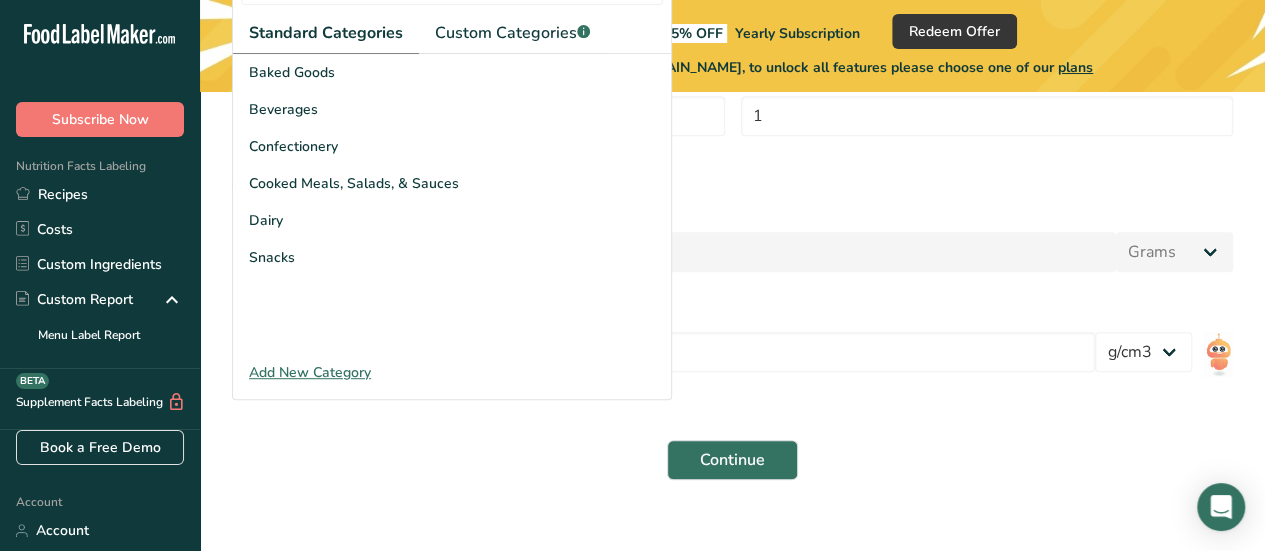 scroll, scrollTop: 468, scrollLeft: 0, axis: vertical 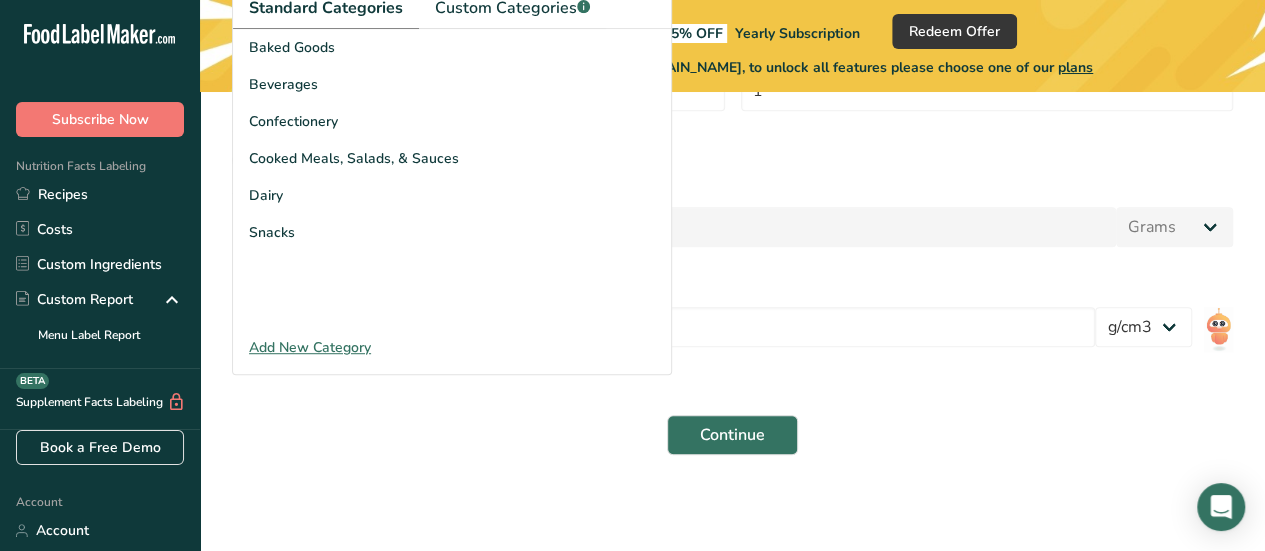 click on "Add New Category" at bounding box center [452, 347] 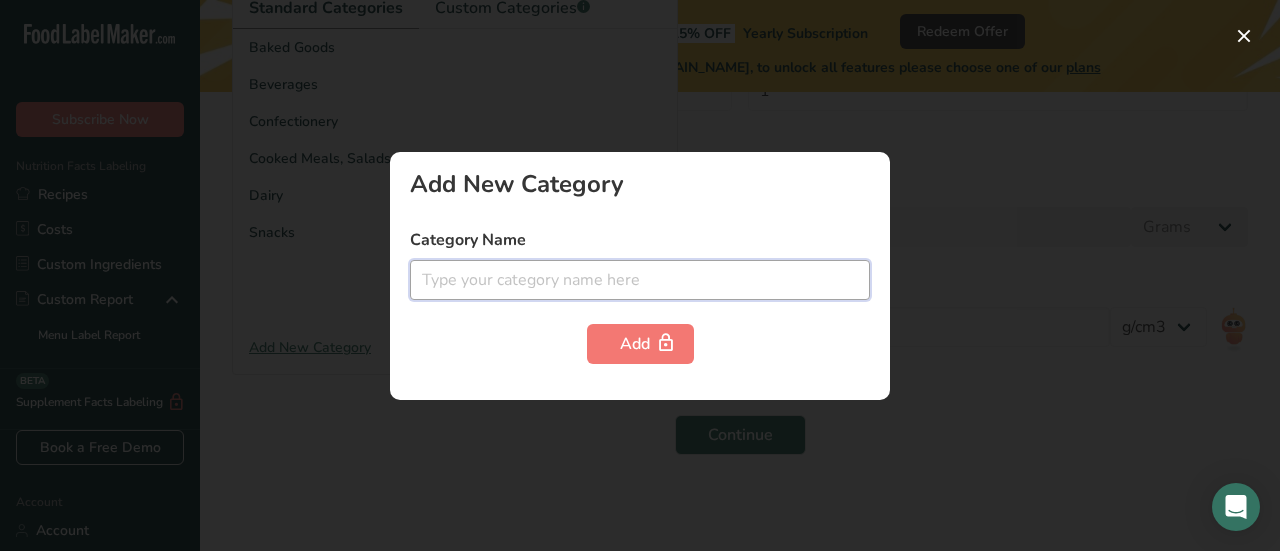 click at bounding box center (640, 280) 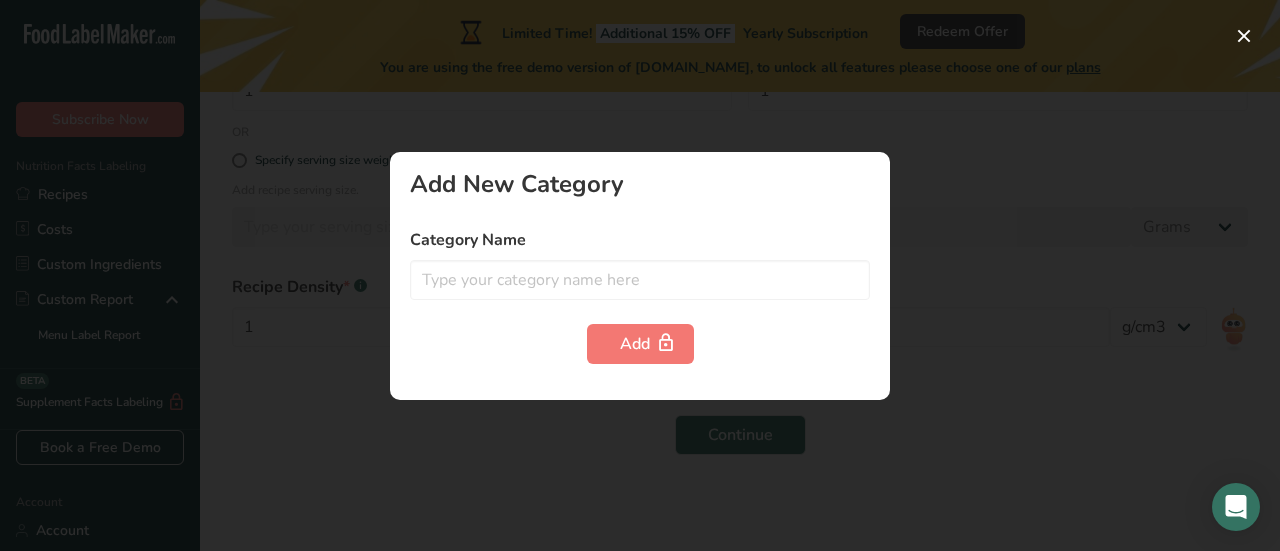 click at bounding box center (640, 275) 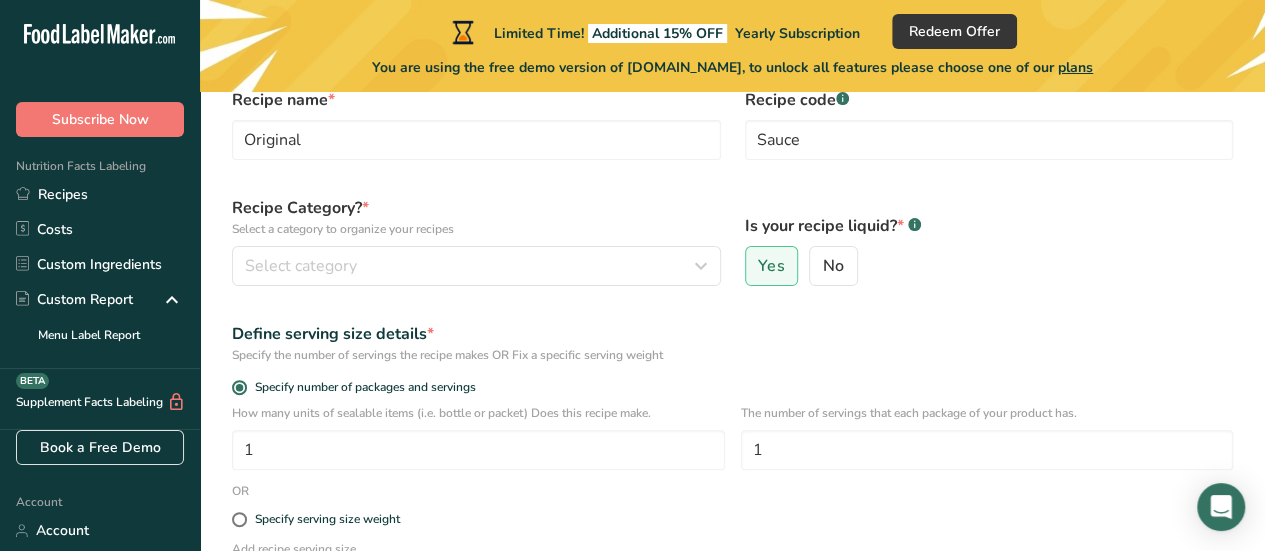 scroll, scrollTop: 68, scrollLeft: 0, axis: vertical 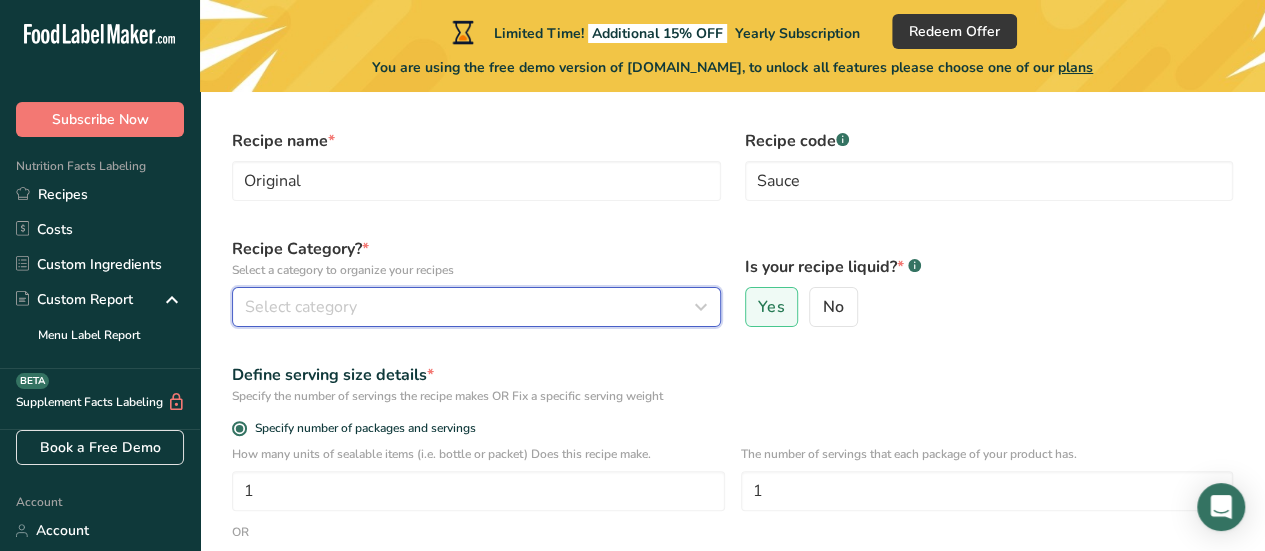 click on "Select category" at bounding box center [470, 307] 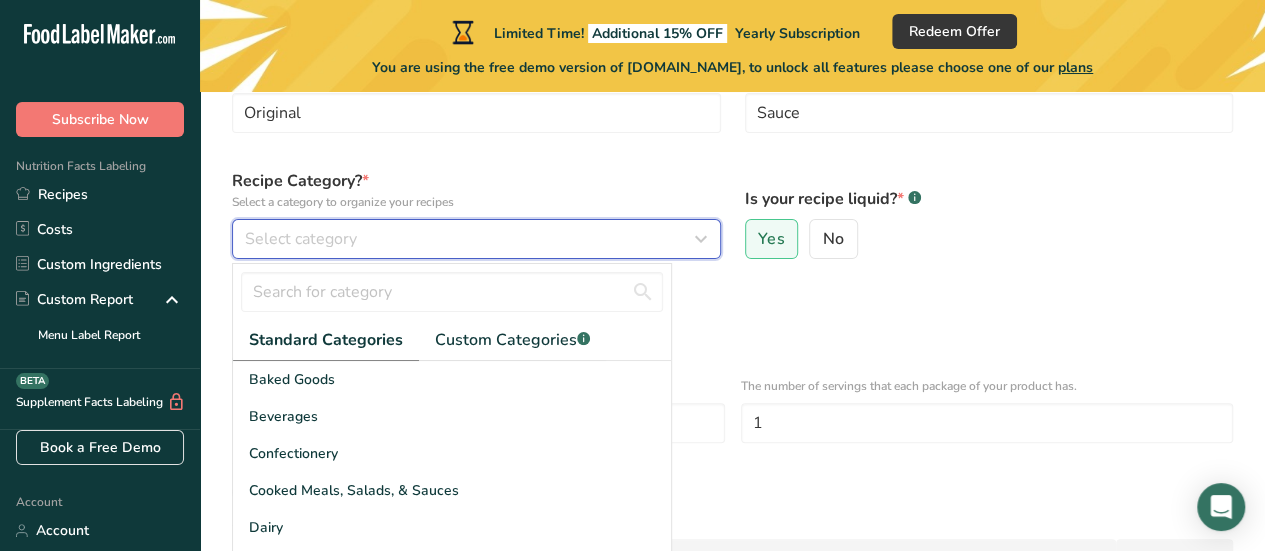 scroll, scrollTop: 168, scrollLeft: 0, axis: vertical 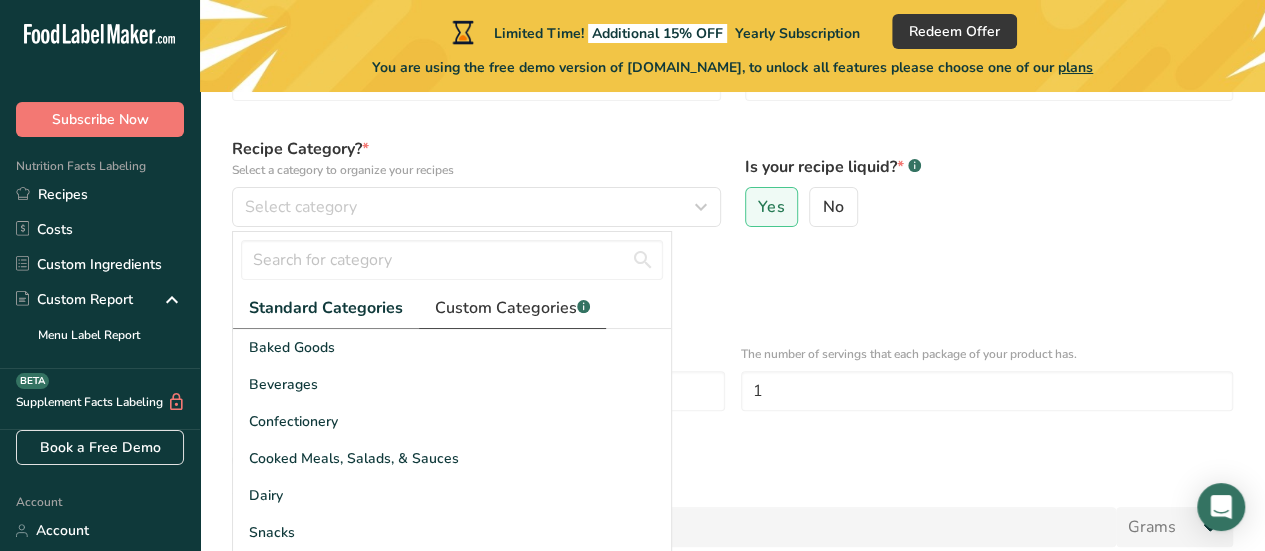 click on "Custom Categories
.a-a{fill:#347362;}.b-a{fill:#fff;}" at bounding box center (512, 308) 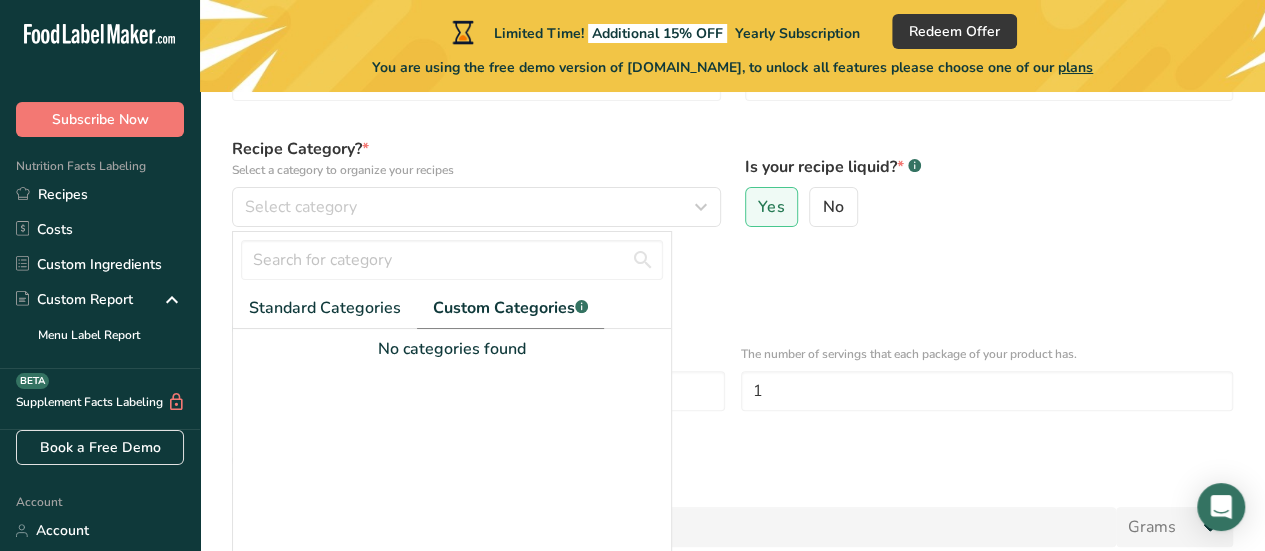 click on "No categories found" at bounding box center [452, 349] 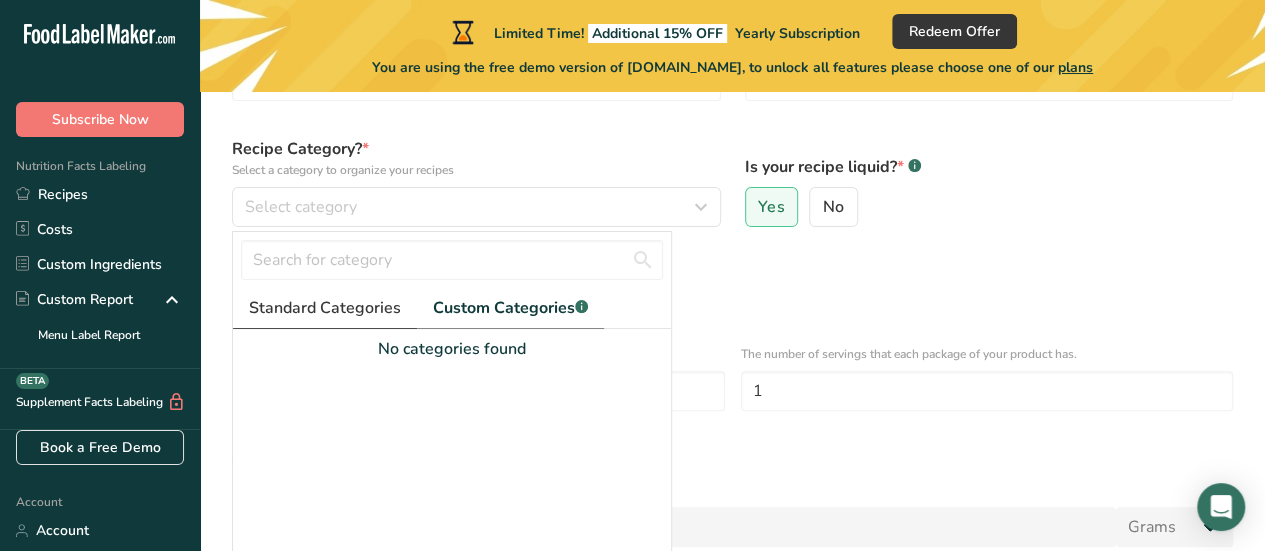 click on "Standard Categories" at bounding box center [325, 308] 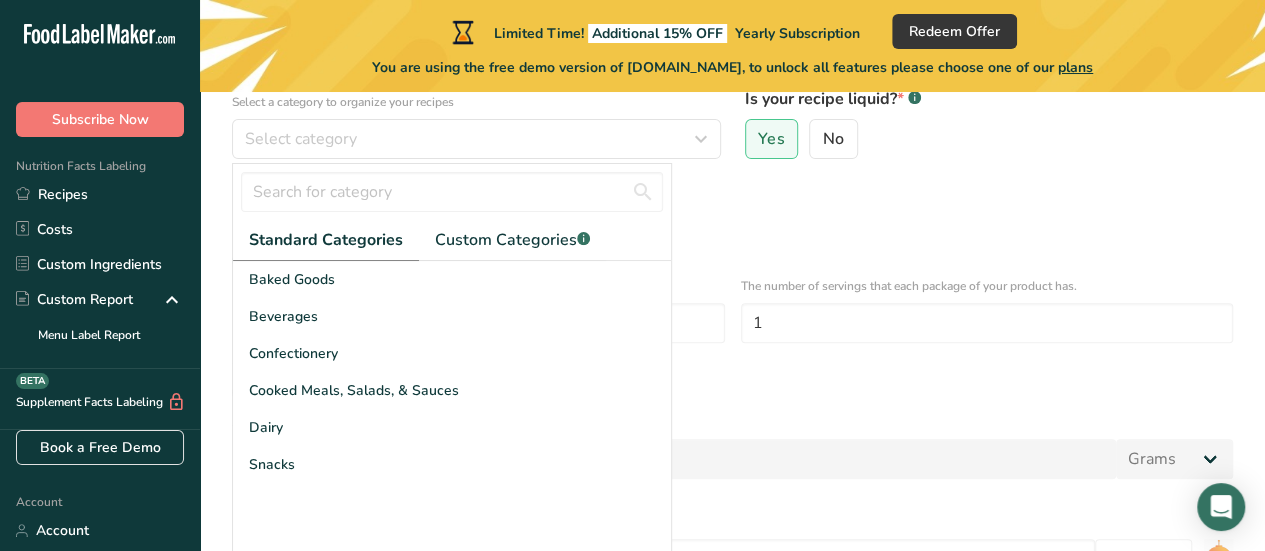 scroll, scrollTop: 268, scrollLeft: 0, axis: vertical 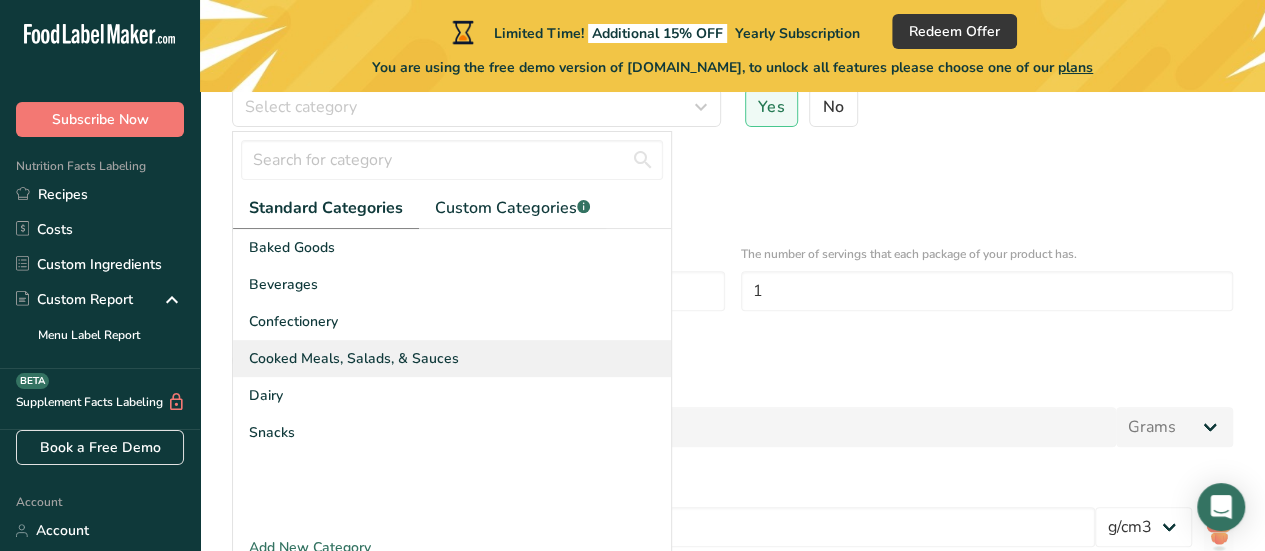 click on "Cooked Meals, Salads, & Sauces" at bounding box center (354, 358) 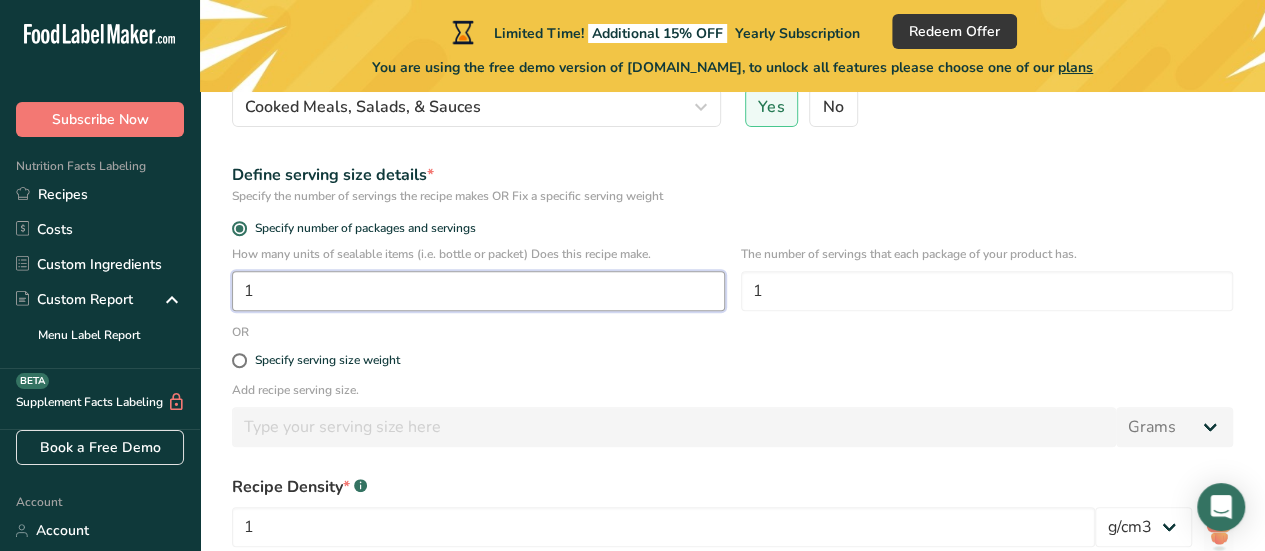 click on "1" at bounding box center [478, 291] 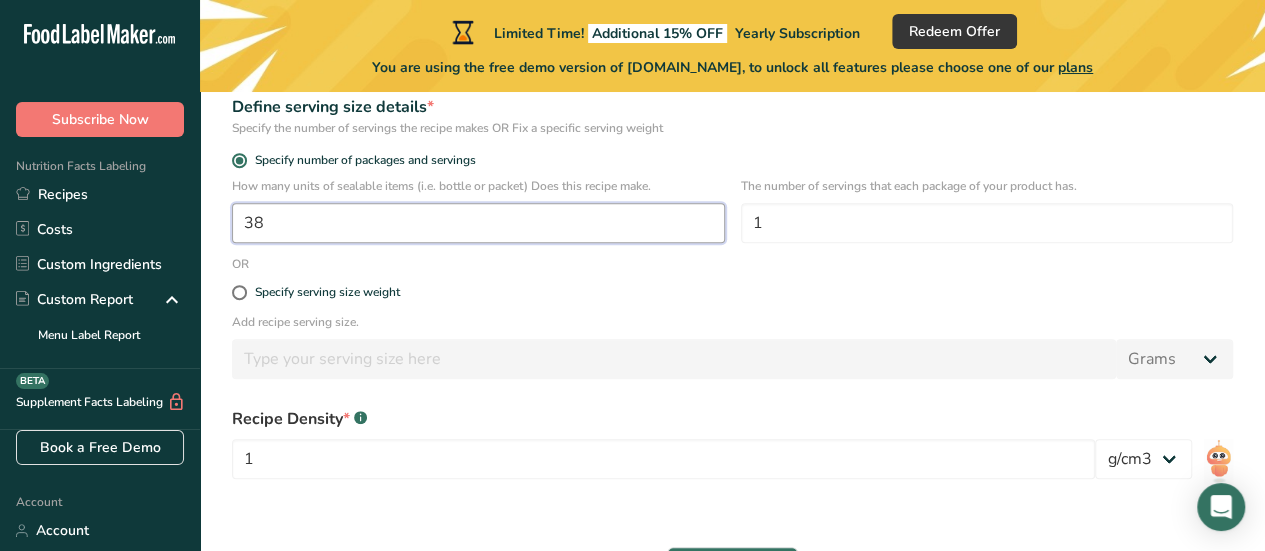 scroll, scrollTop: 368, scrollLeft: 0, axis: vertical 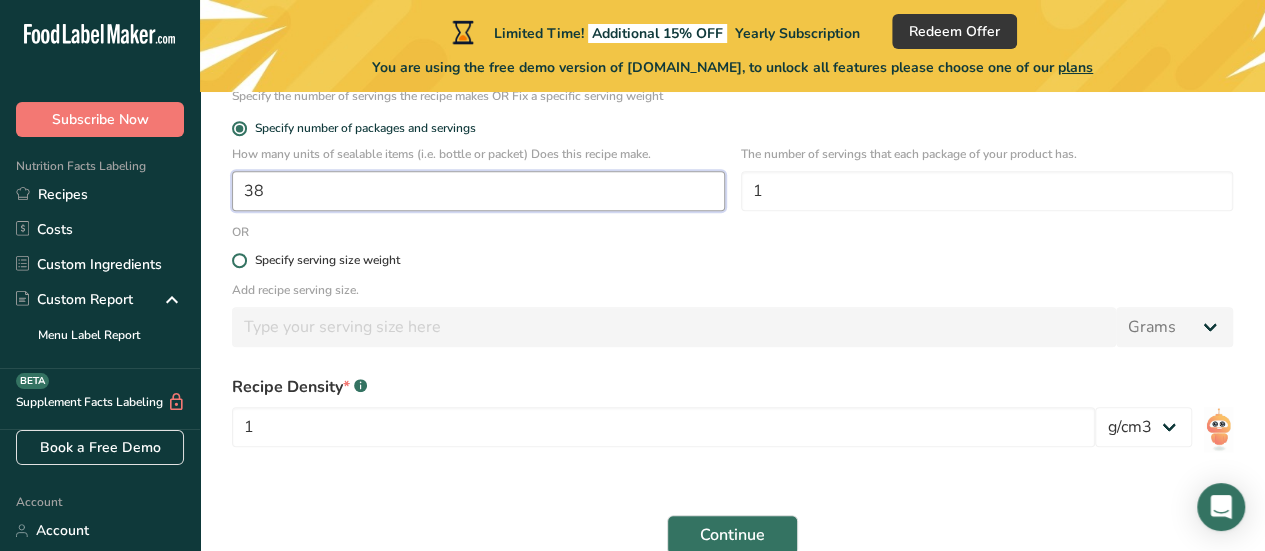 type on "38" 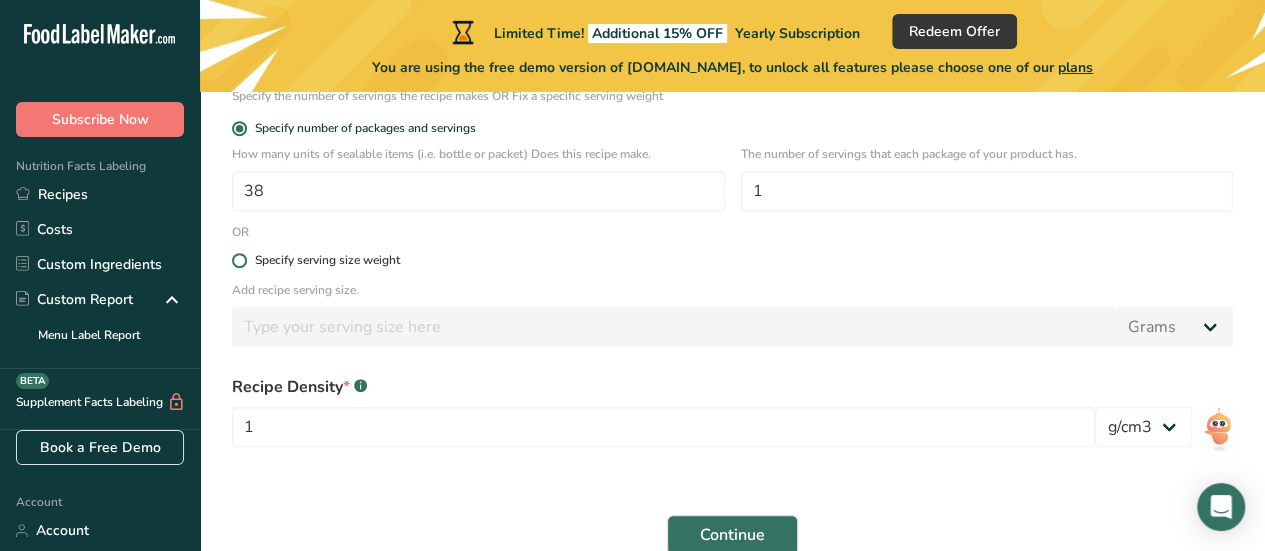 click at bounding box center [239, 260] 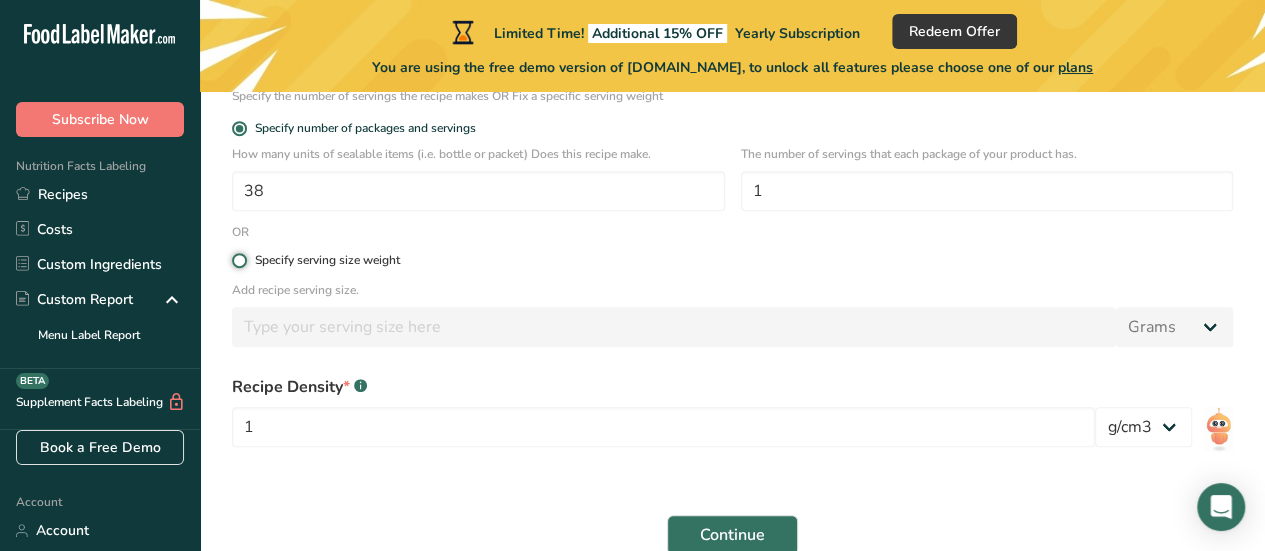 click on "Specify serving size weight" at bounding box center (238, 260) 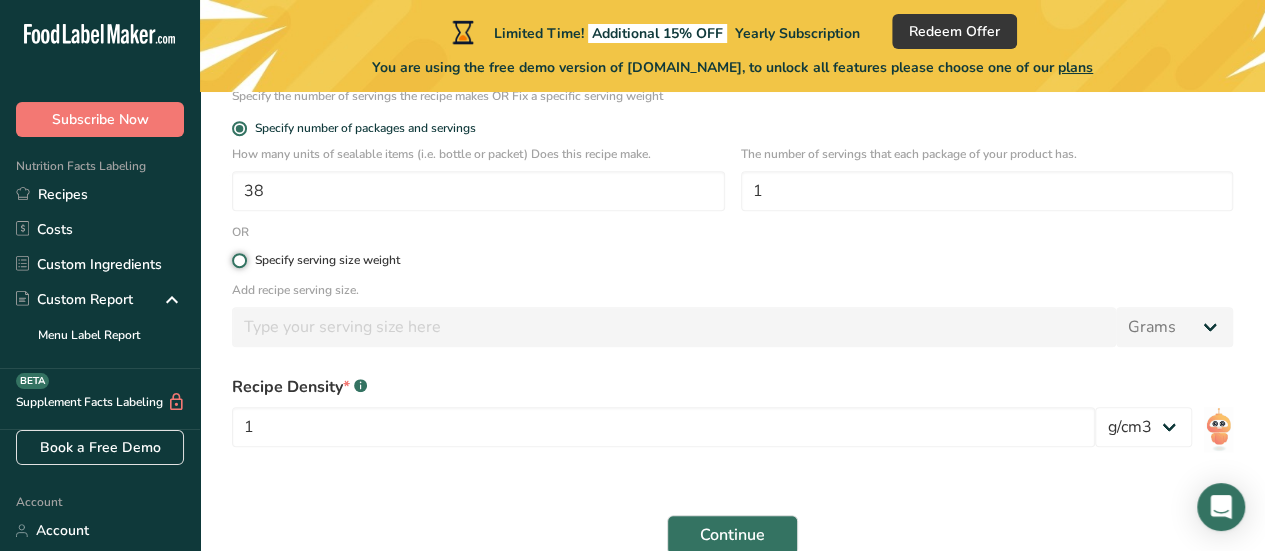 radio on "true" 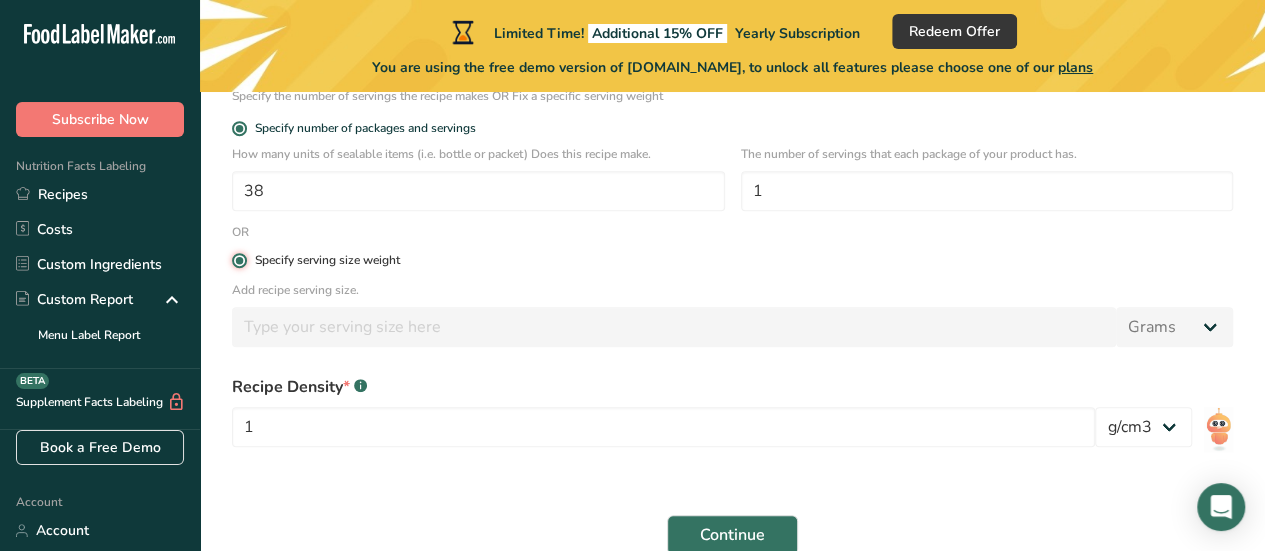 radio on "false" 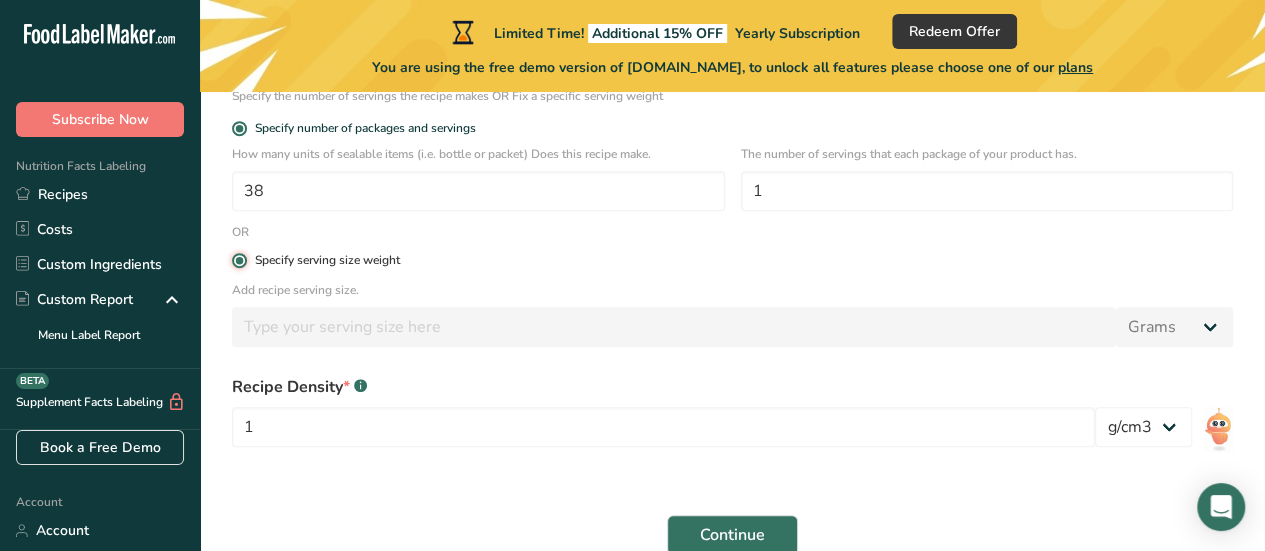 type 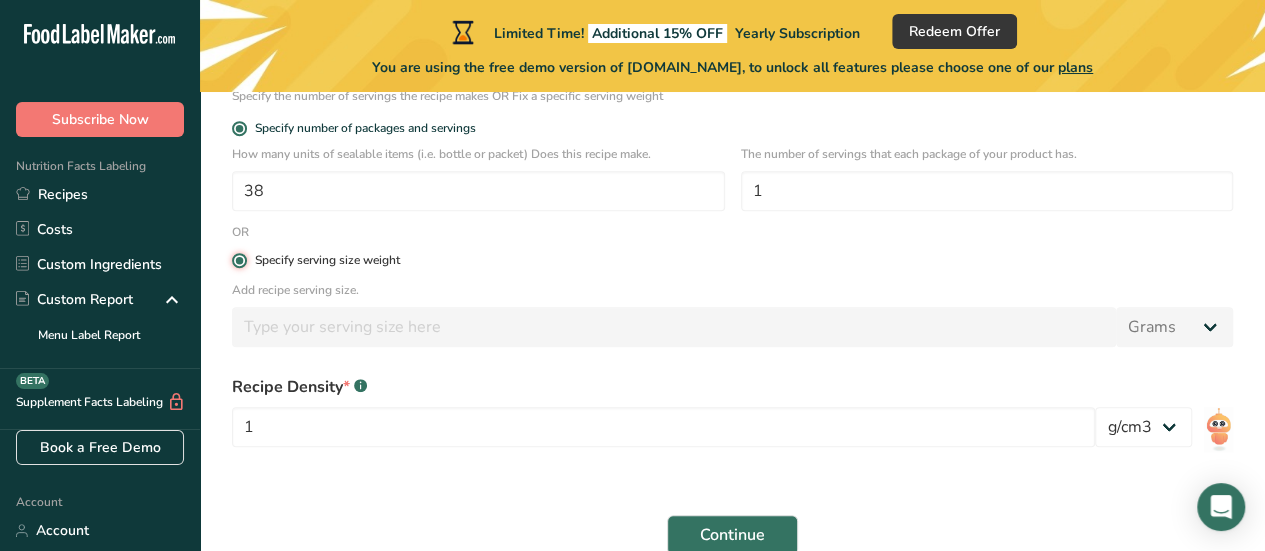 type 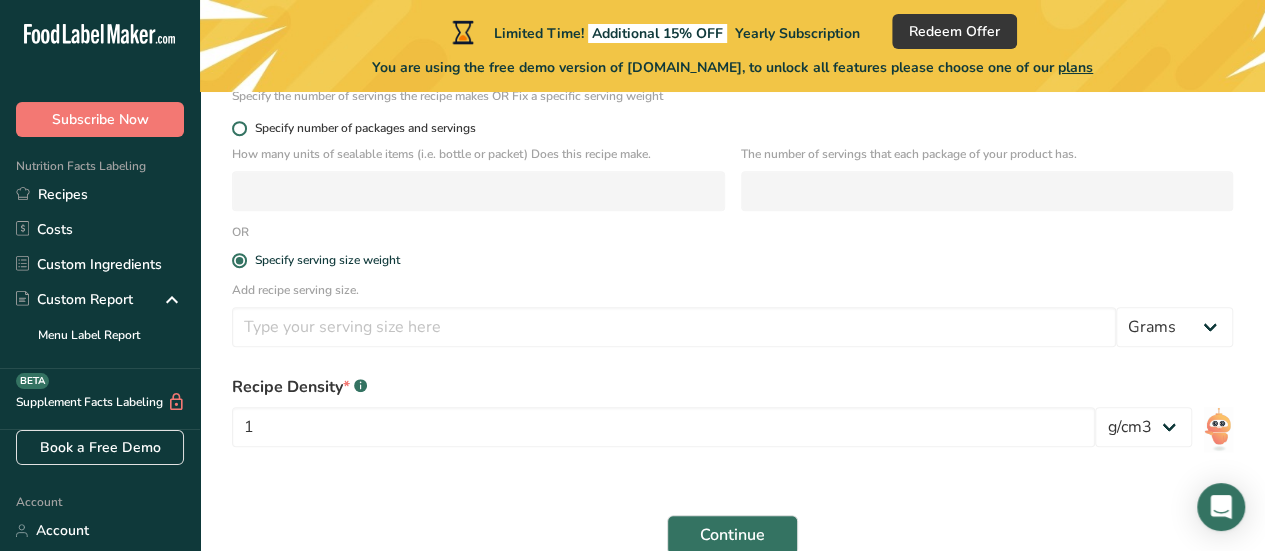 click at bounding box center [239, 128] 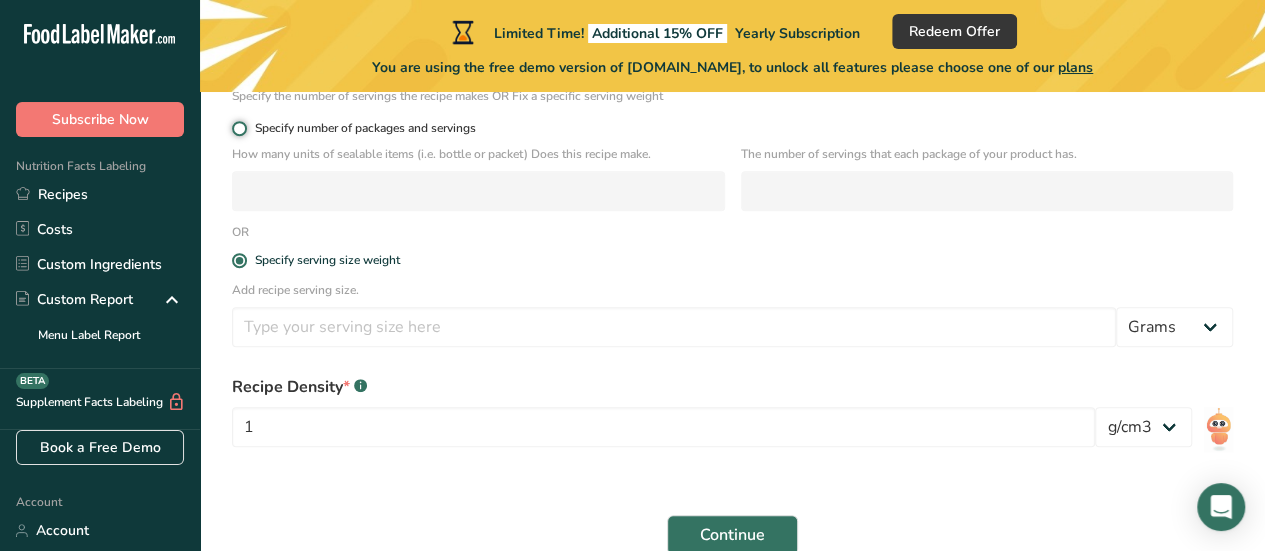 click on "Specify number of packages and servings" at bounding box center [238, 128] 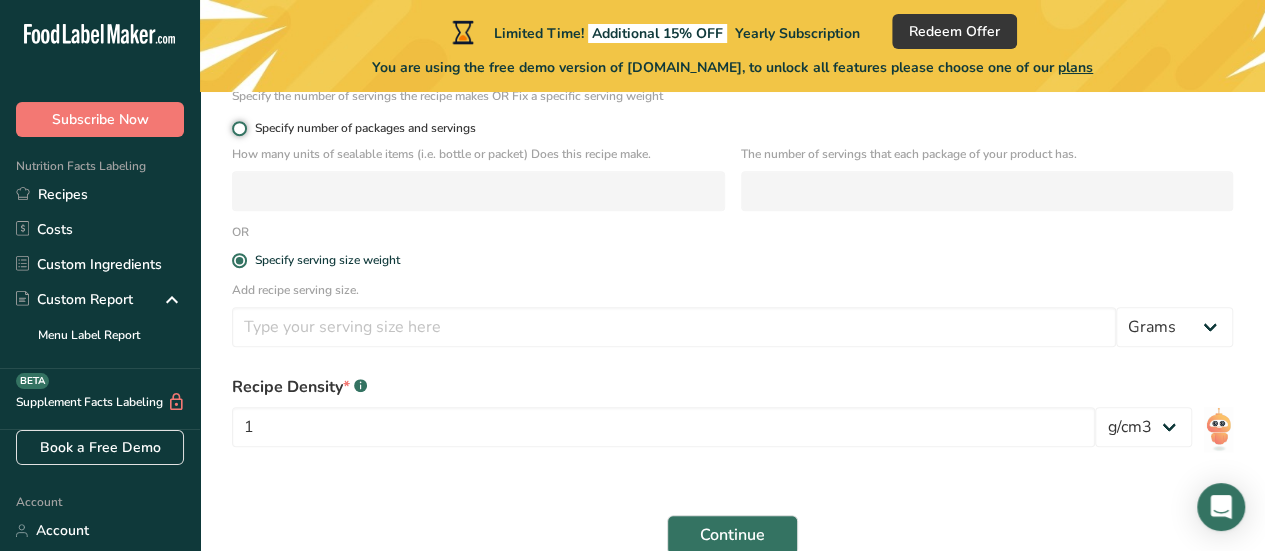 radio on "true" 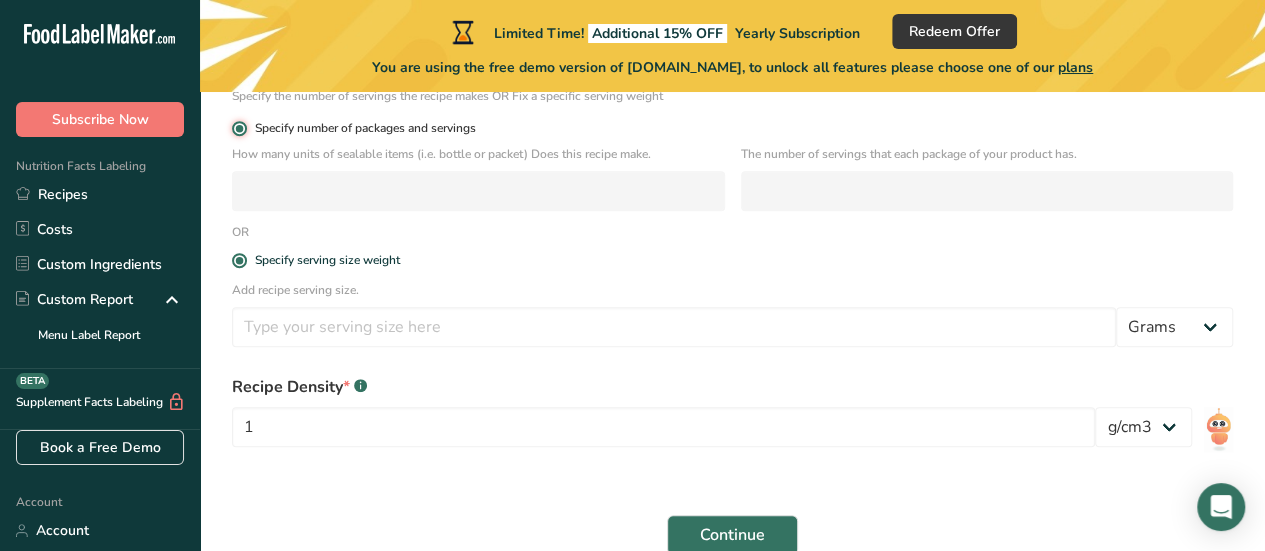 radio on "false" 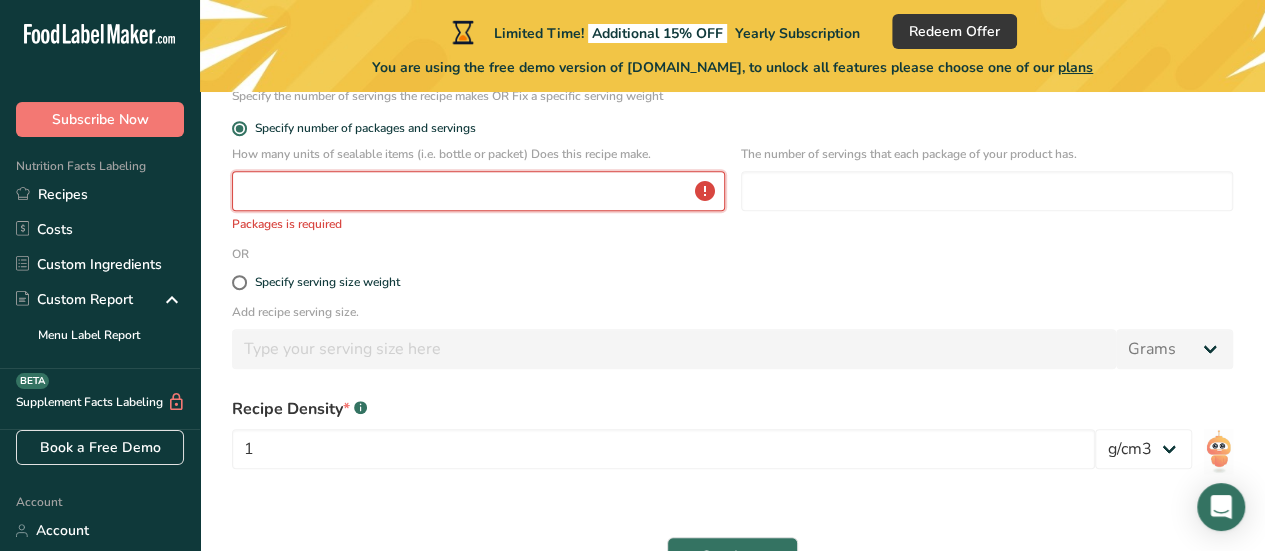 click at bounding box center [478, 191] 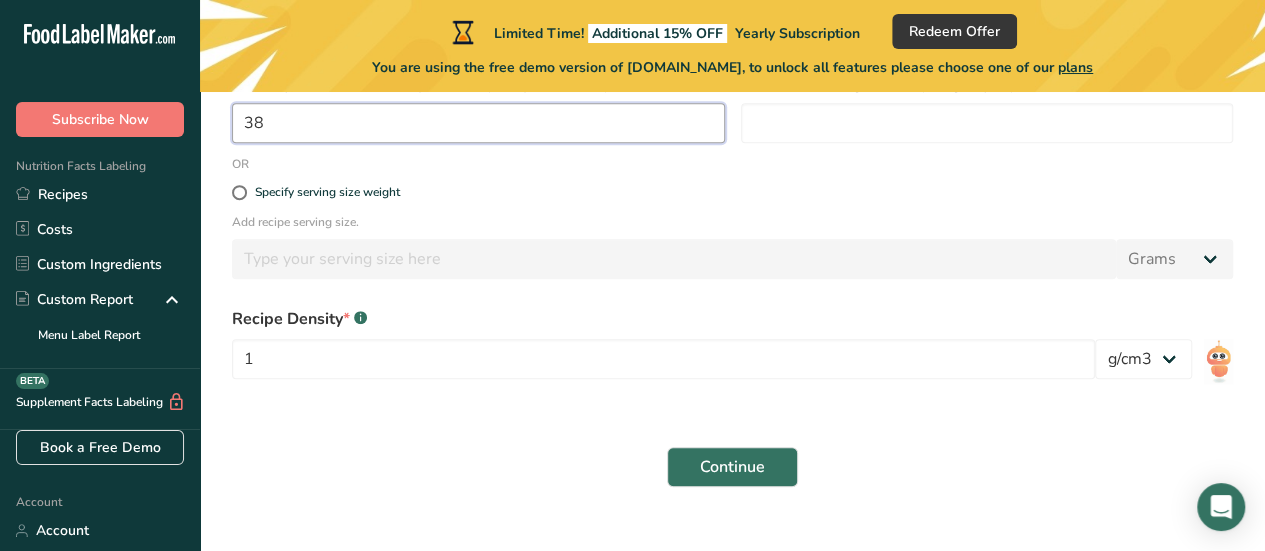scroll, scrollTop: 468, scrollLeft: 0, axis: vertical 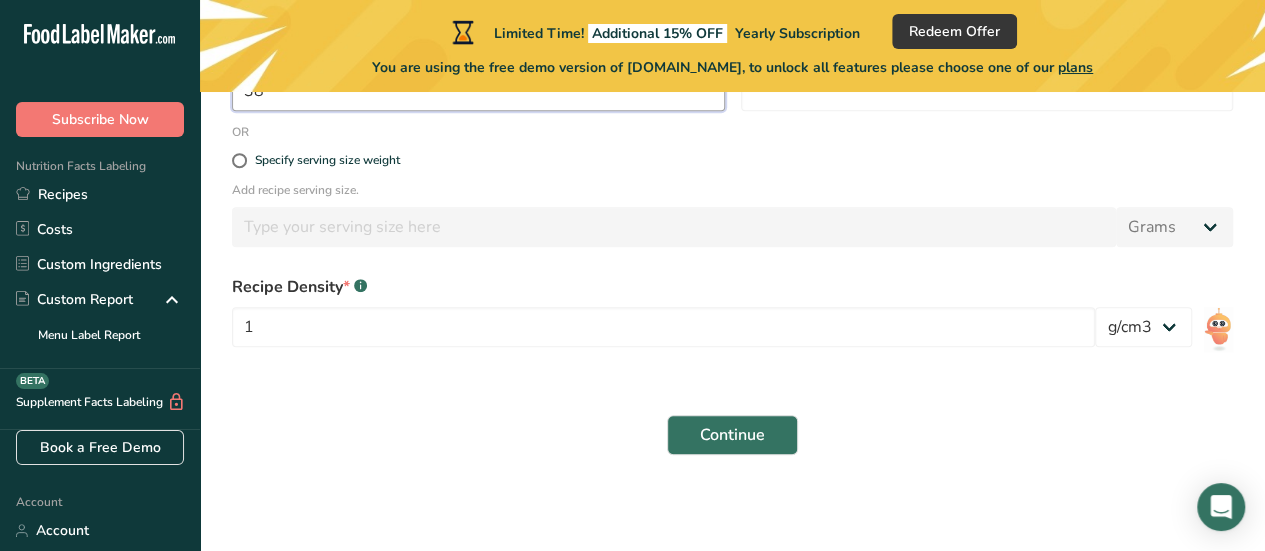 type on "38" 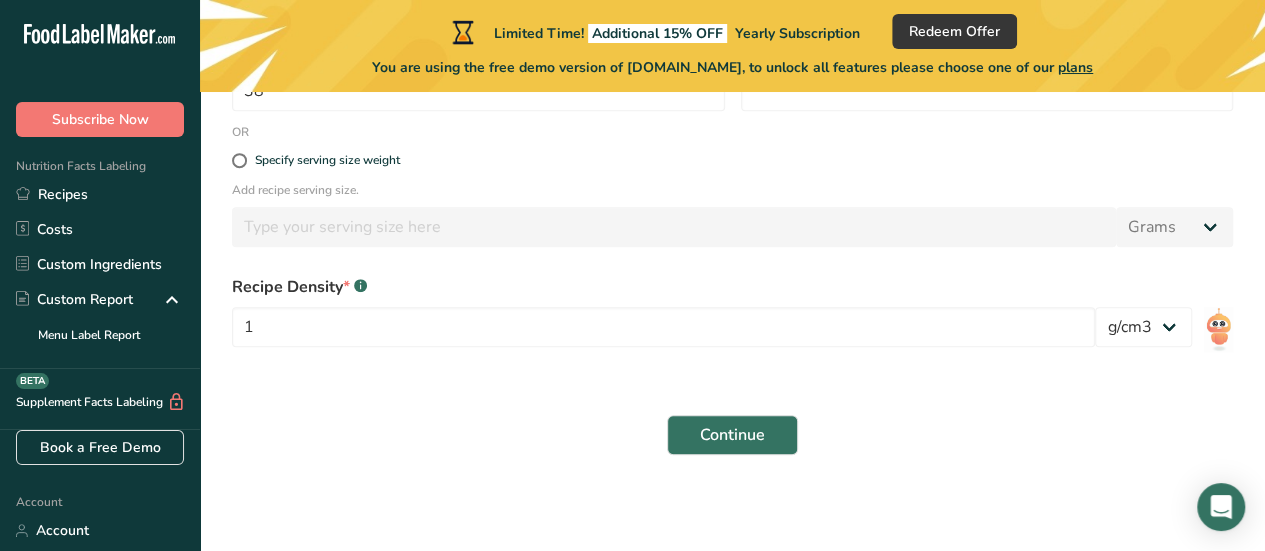 click on "Add recipe serving size." at bounding box center (732, 190) 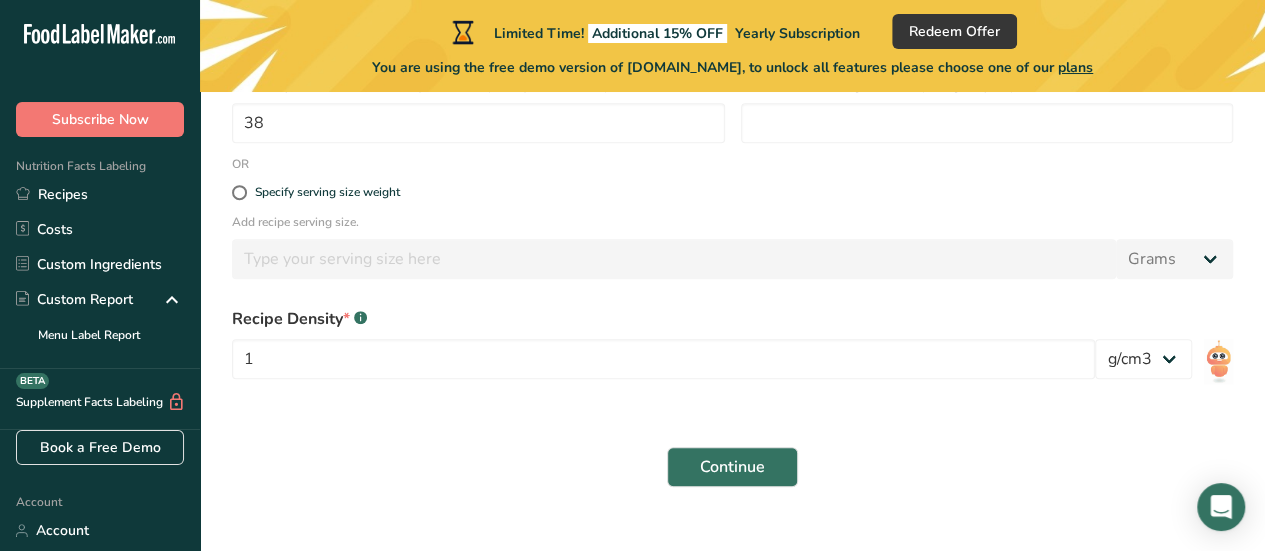 scroll, scrollTop: 468, scrollLeft: 0, axis: vertical 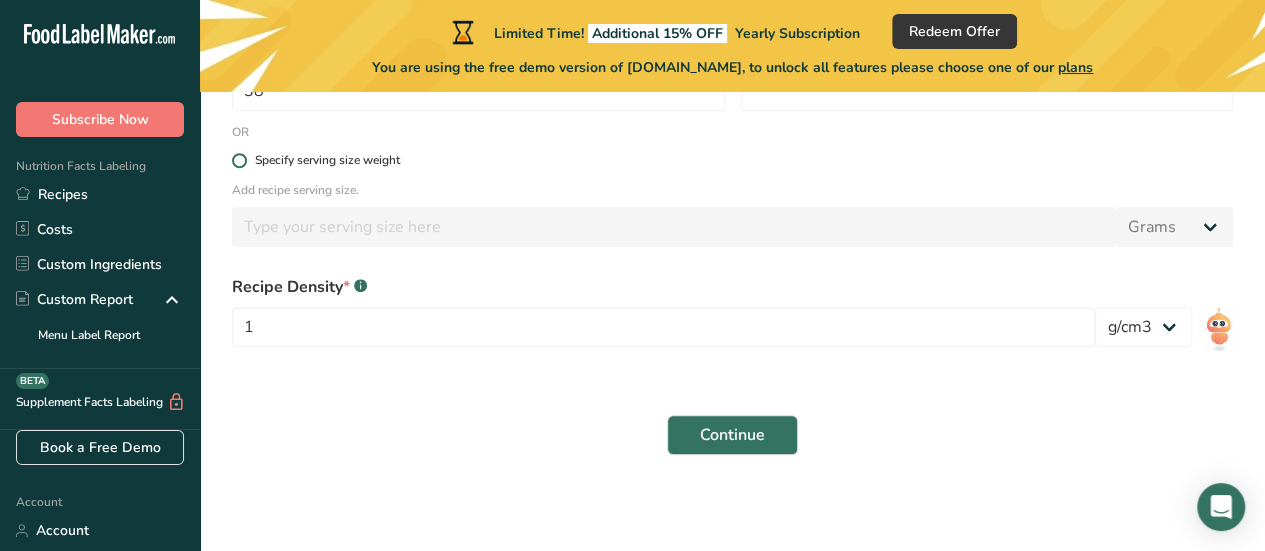 click at bounding box center (239, 160) 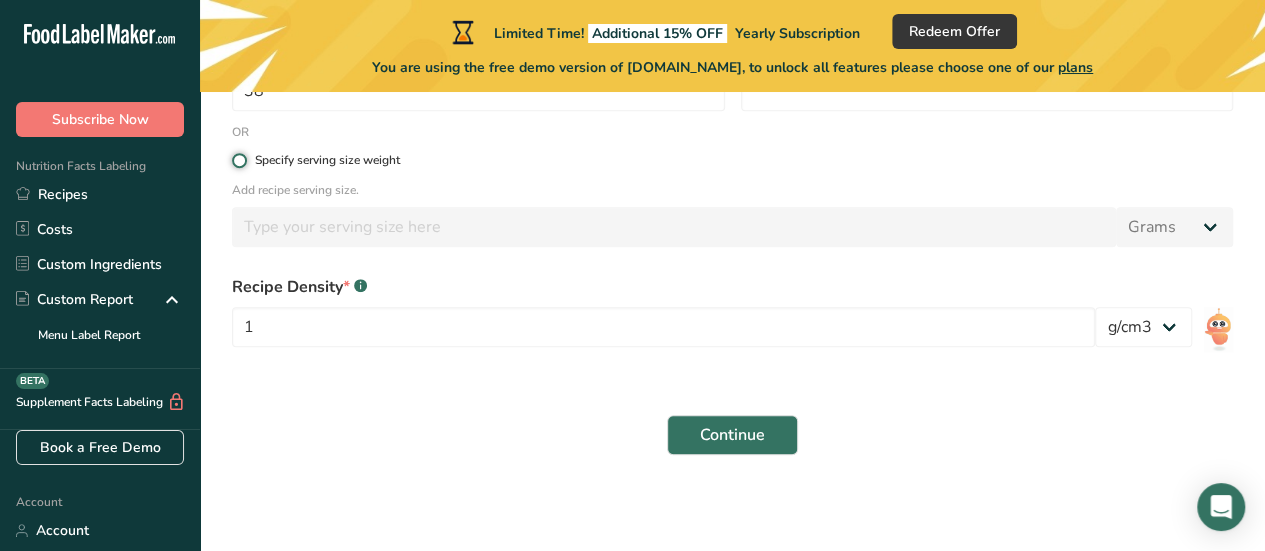 click on "Specify serving size weight" at bounding box center (238, 160) 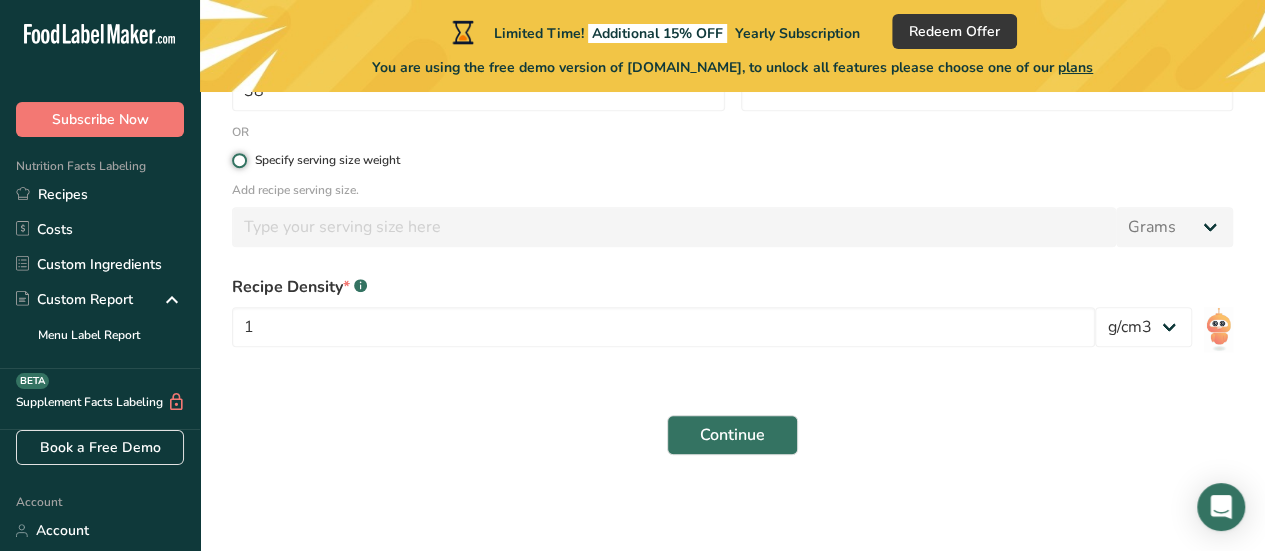 radio on "true" 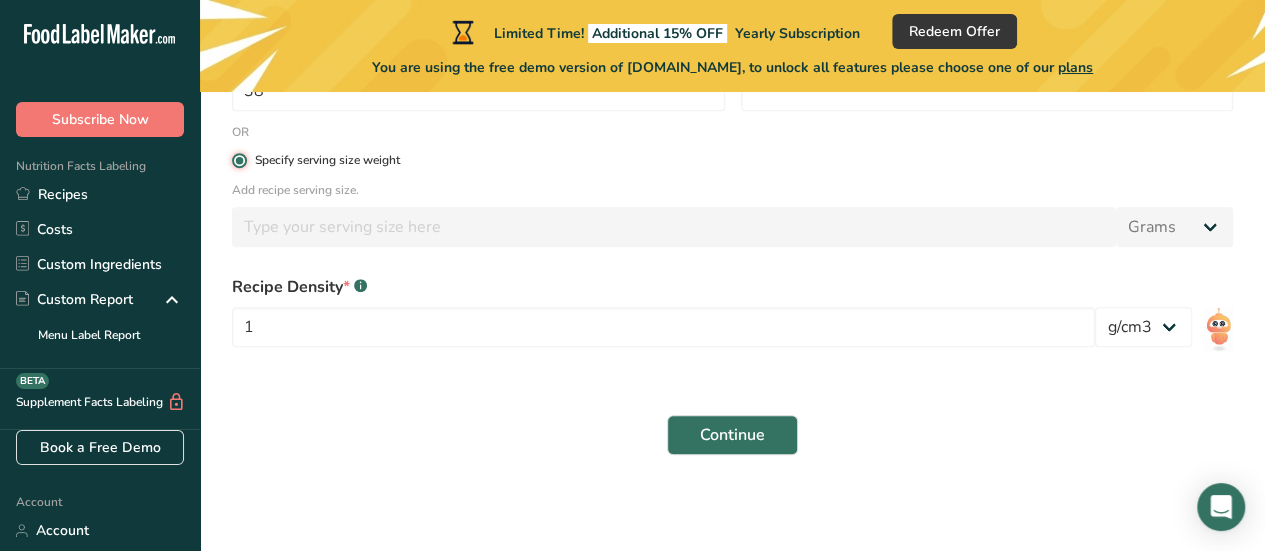 radio on "false" 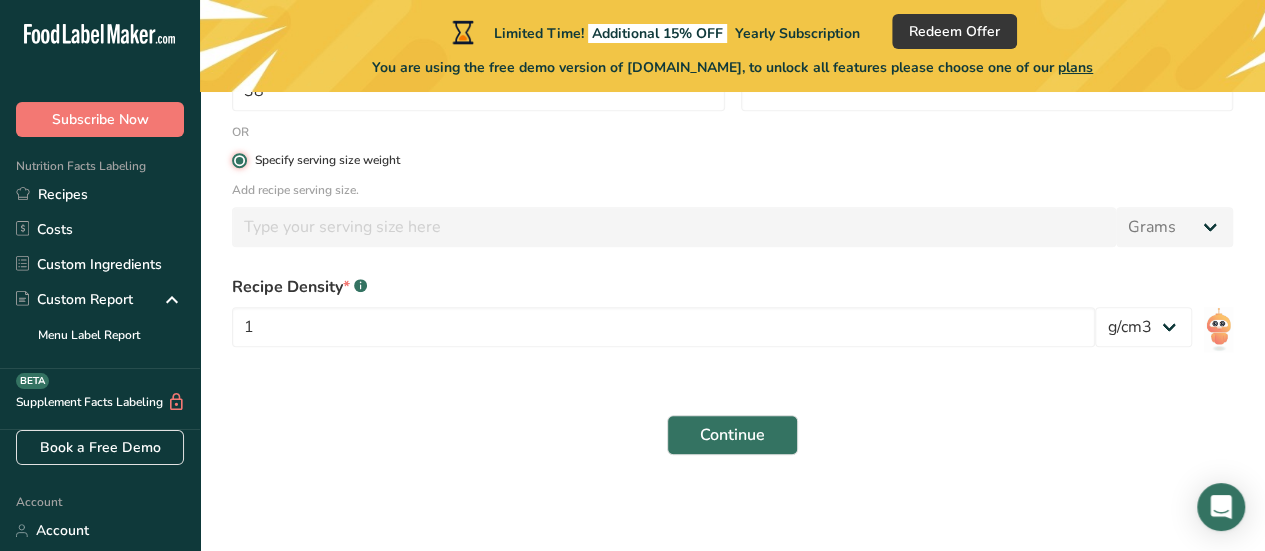 type 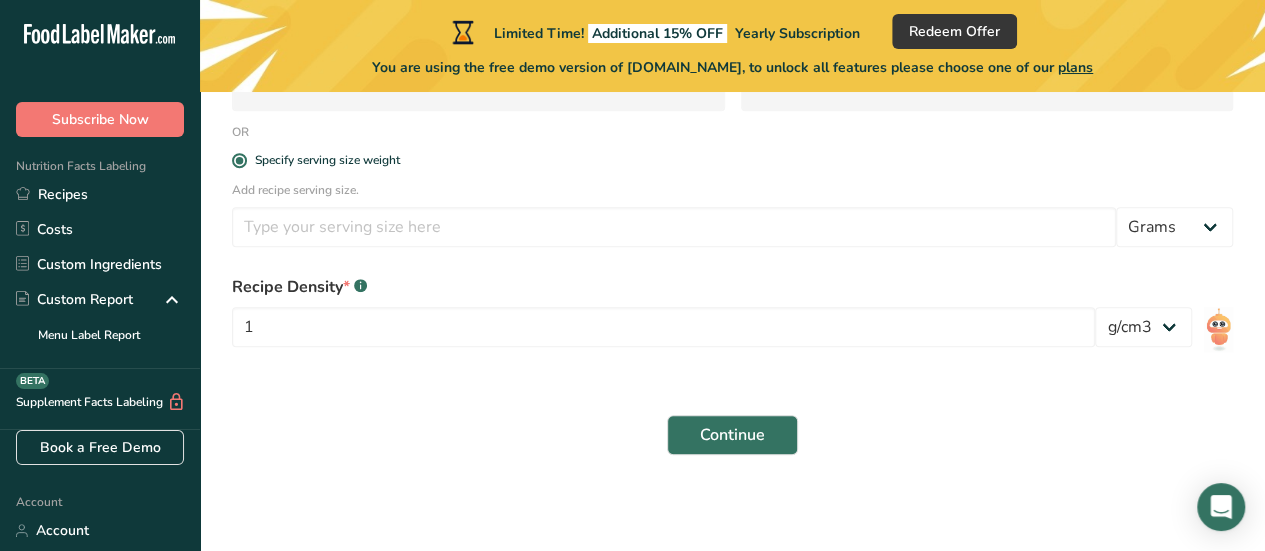 click on "Add recipe serving size." at bounding box center (732, 190) 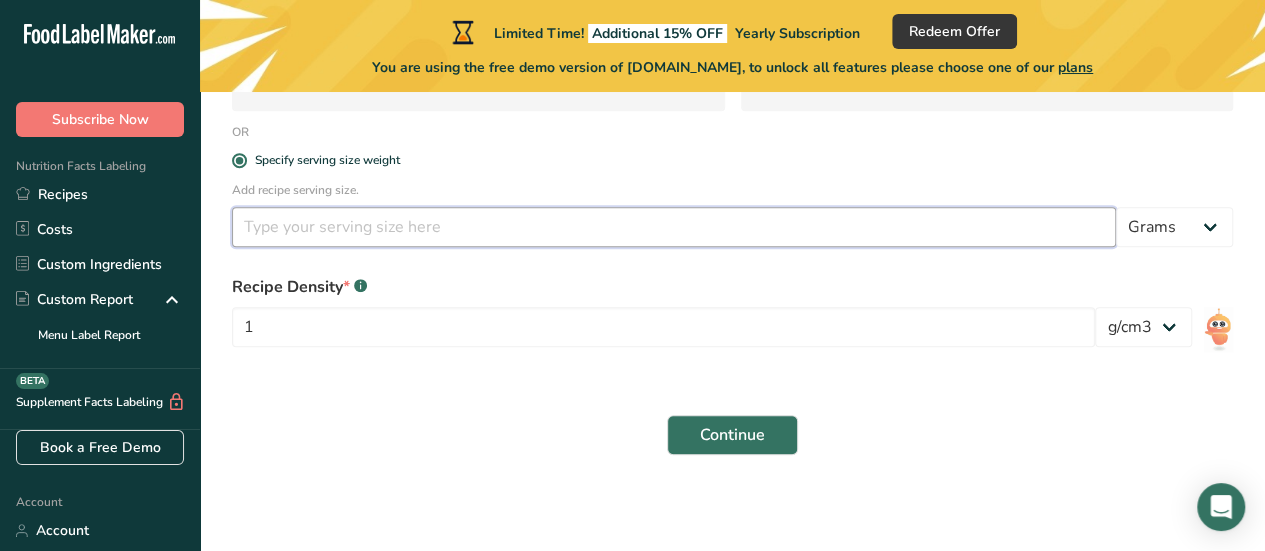 click at bounding box center [674, 227] 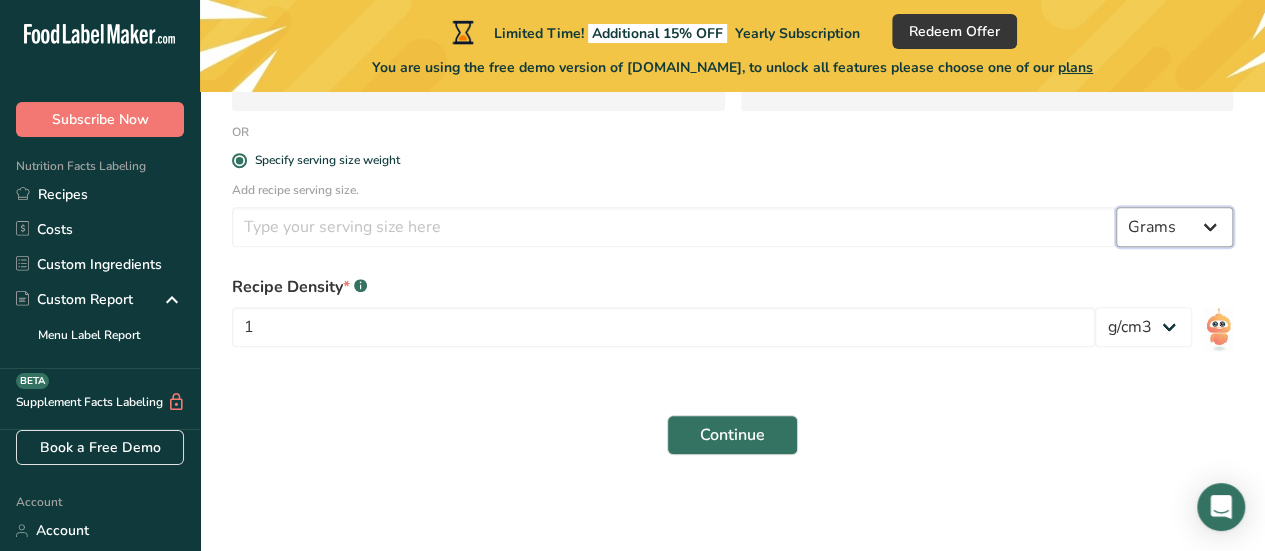 click on "Grams
kg
mg
mcg
lb
oz
l
mL
fl oz
tbsp
tsp
cup
qt
gallon" at bounding box center [1174, 227] 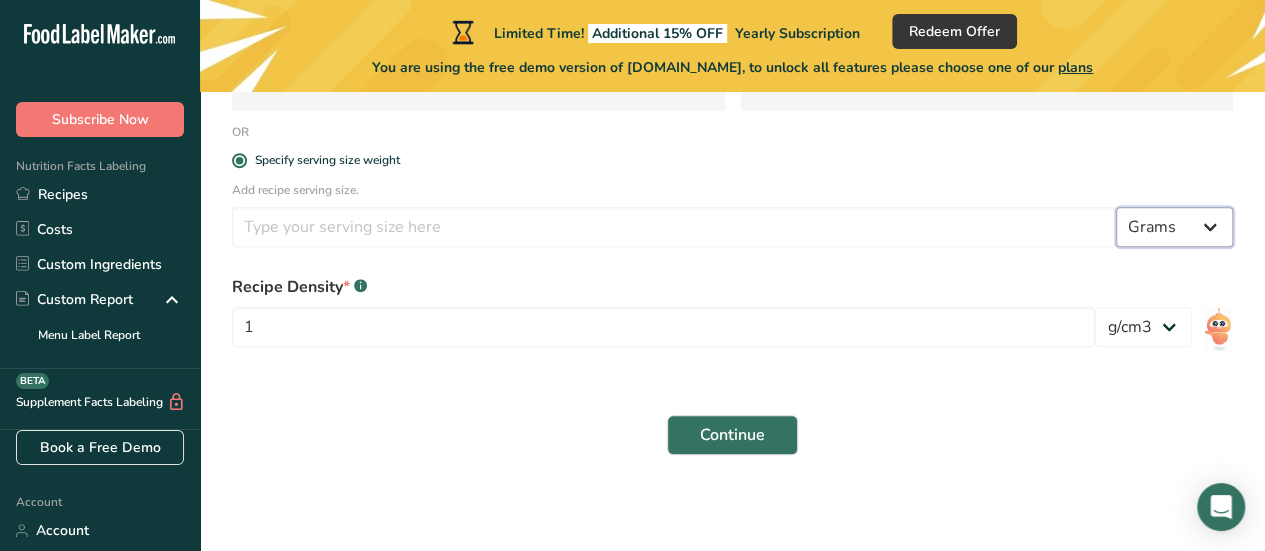 select on "18" 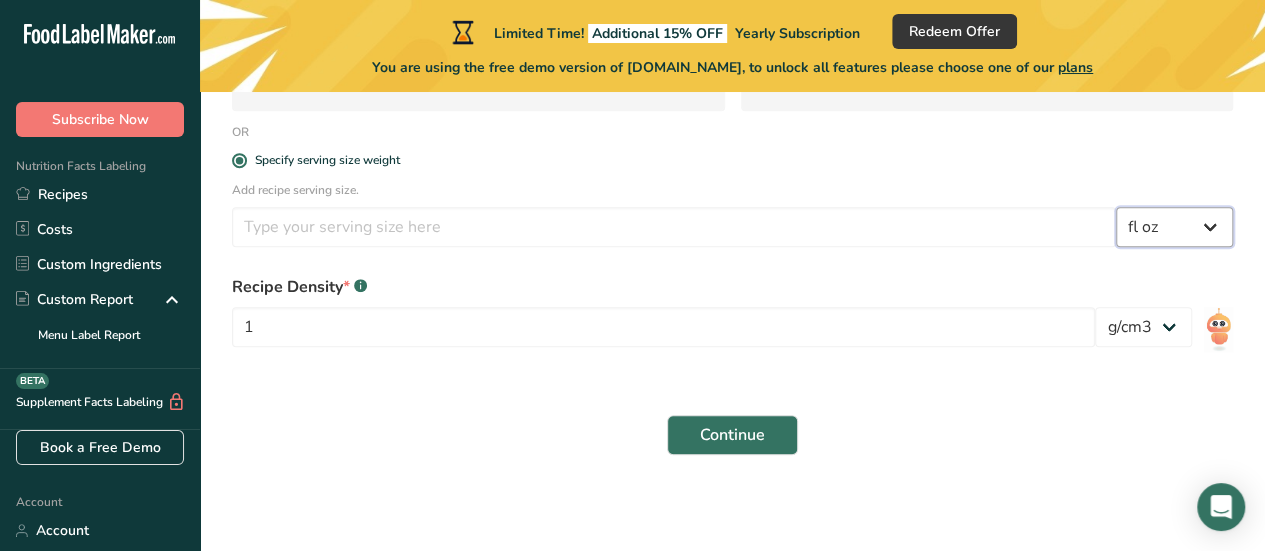 click on "Grams
kg
mg
mcg
lb
oz
l
mL
fl oz
tbsp
tsp
cup
qt
gallon" at bounding box center [1174, 227] 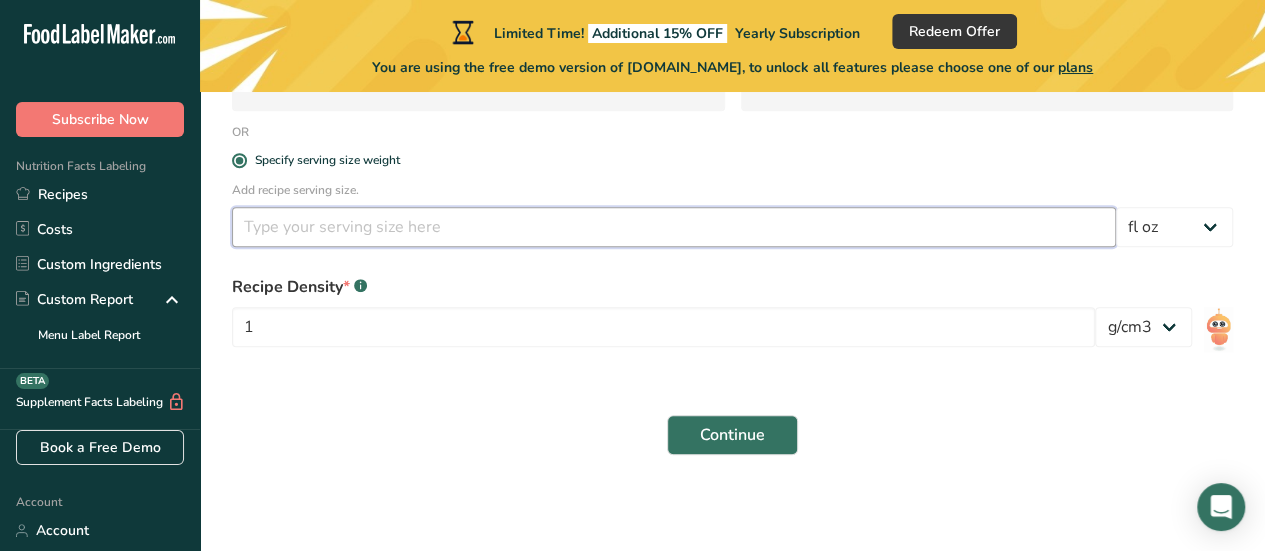 click at bounding box center (674, 227) 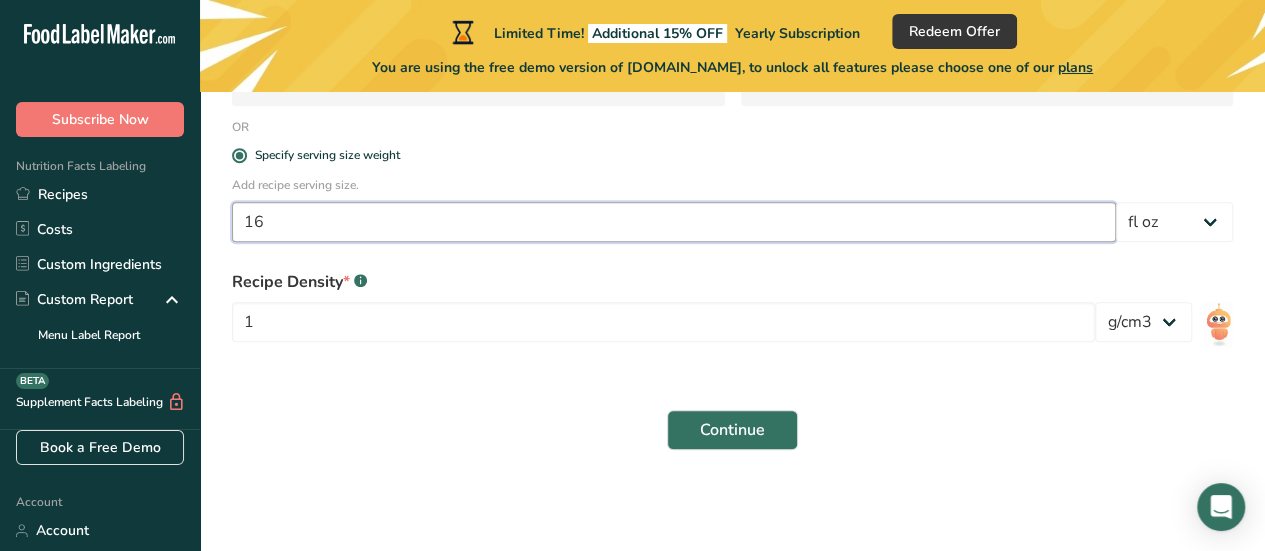 scroll, scrollTop: 492, scrollLeft: 0, axis: vertical 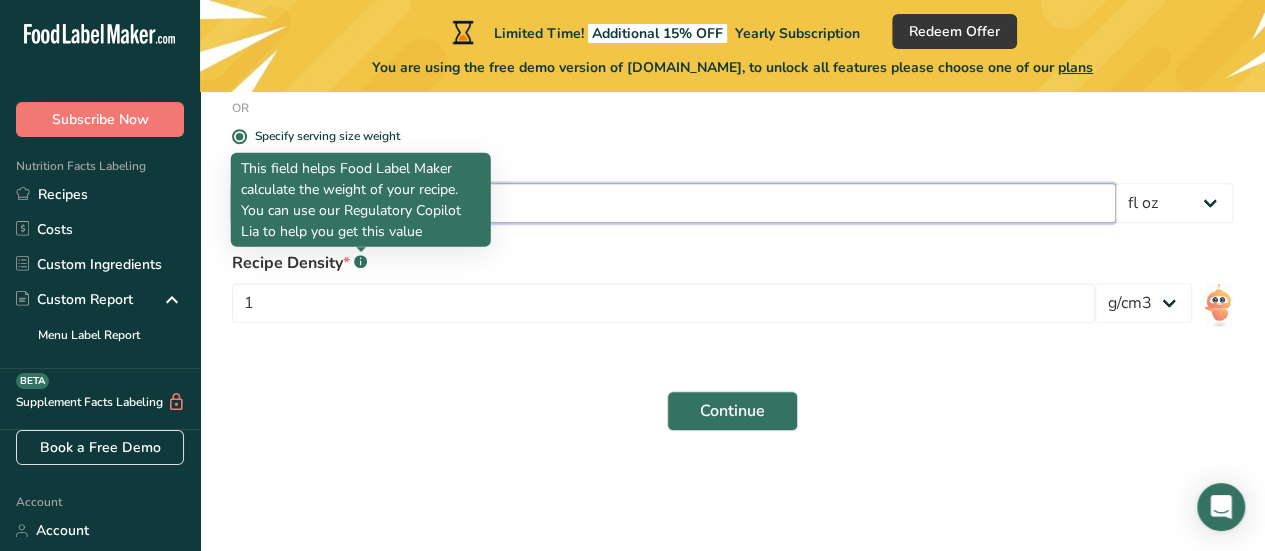 type on "16" 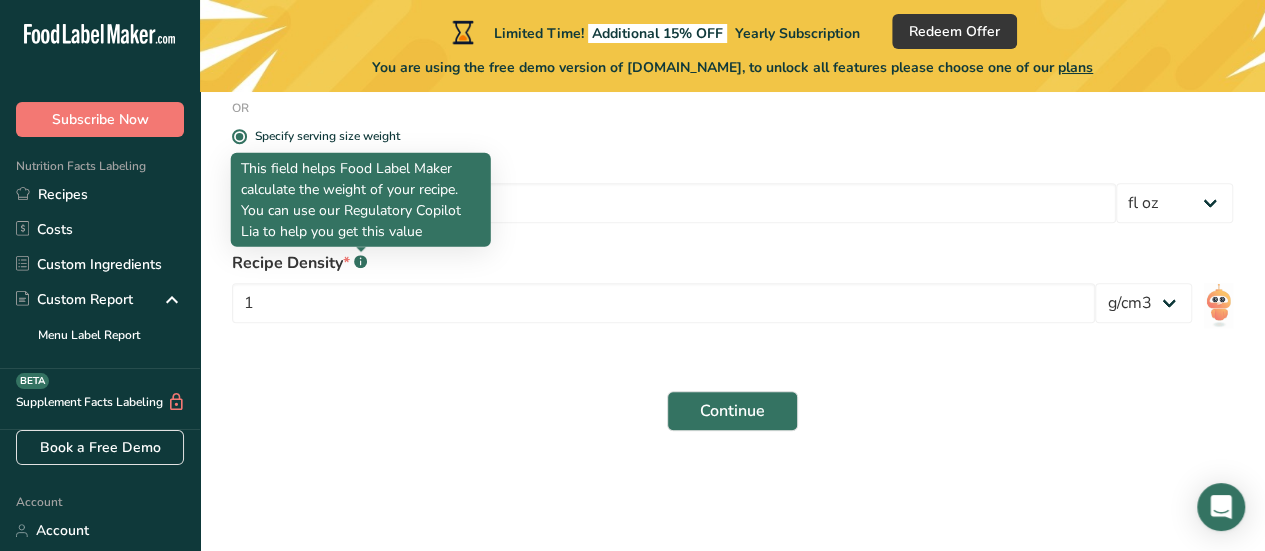 click 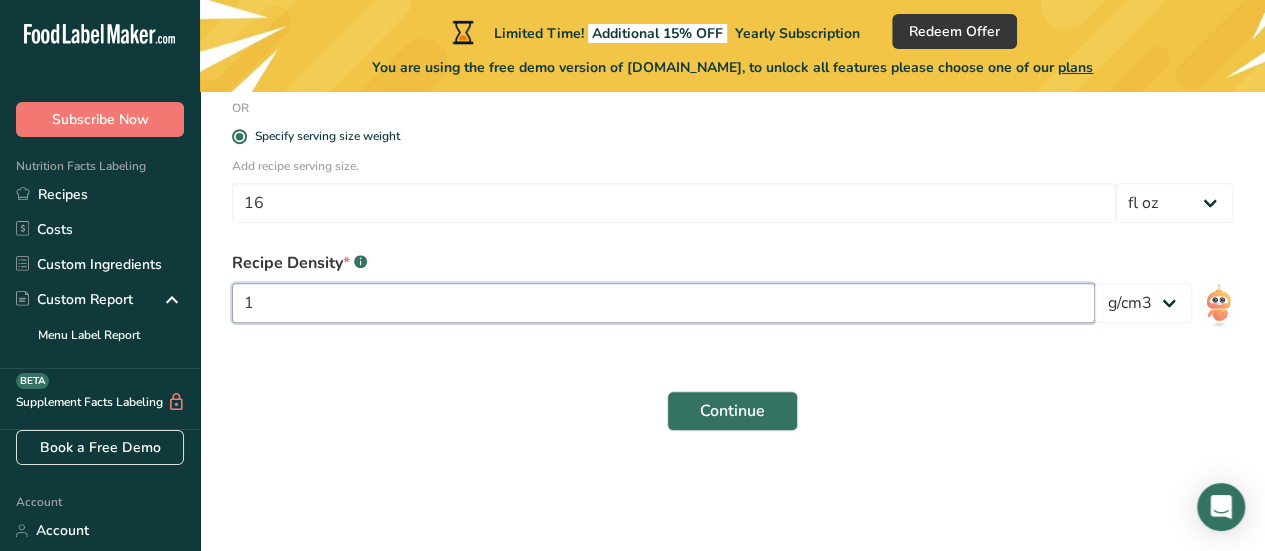 click on "1" at bounding box center (663, 303) 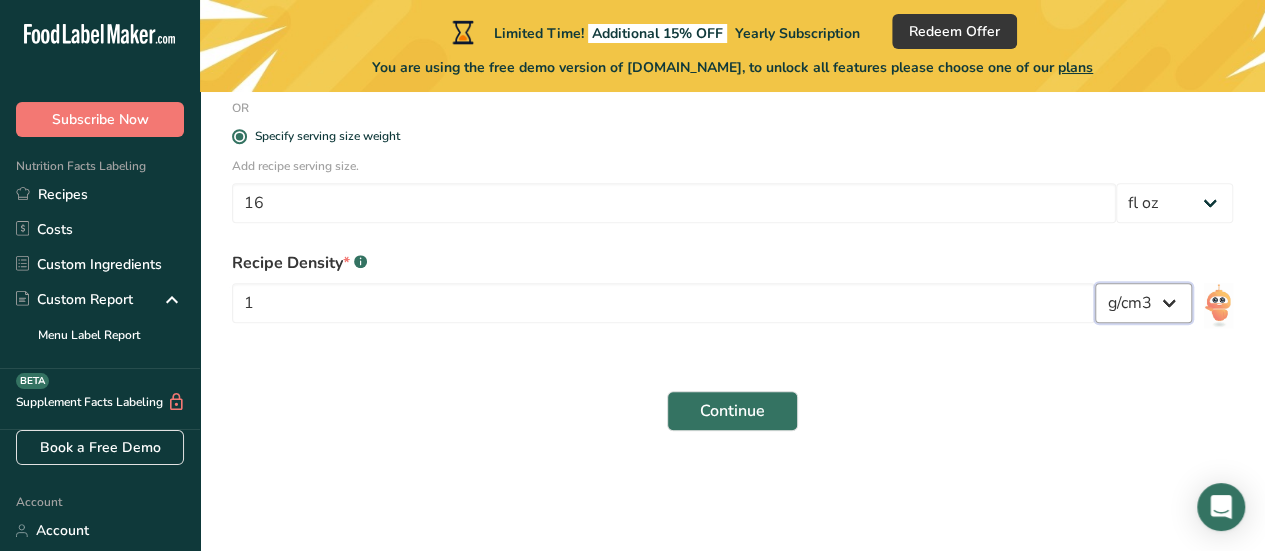click on "lb/ft3
g/cm3" at bounding box center (1143, 303) 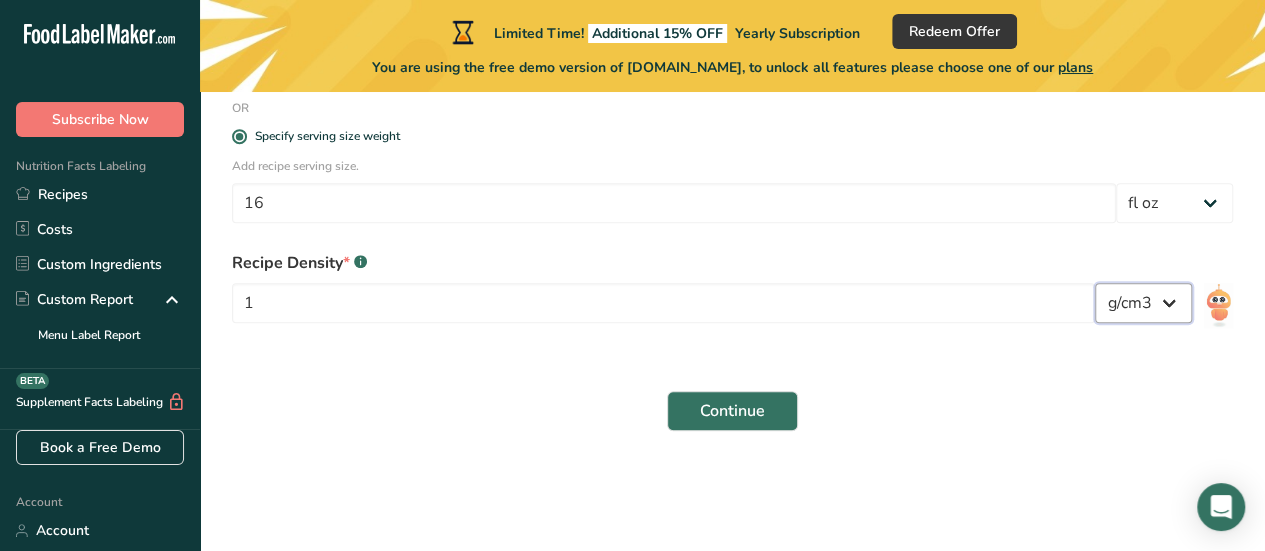 select on "23" 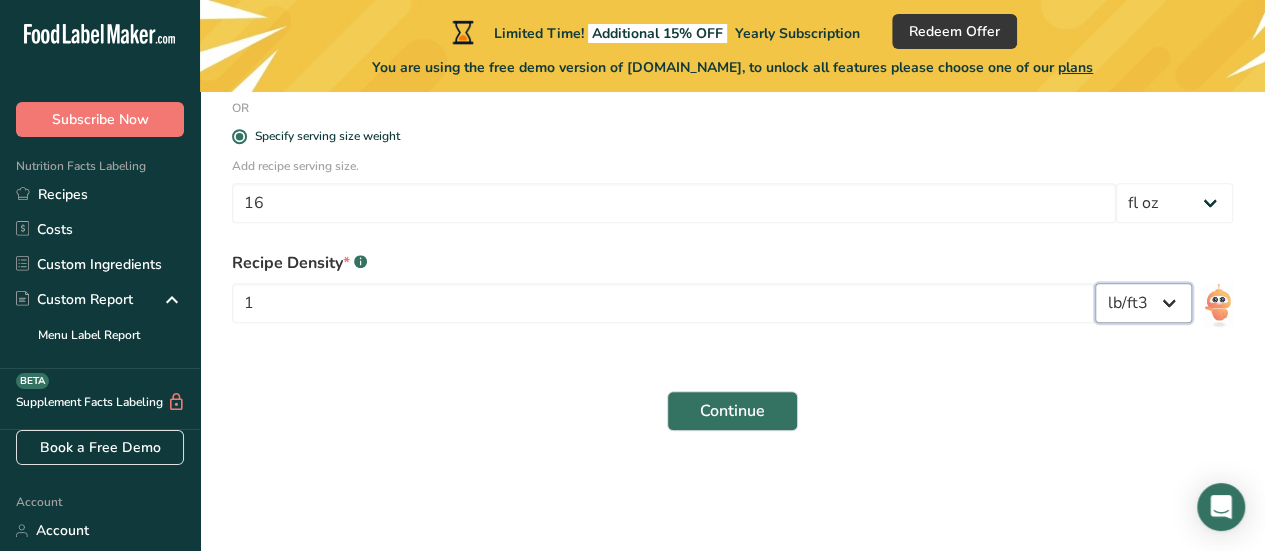 click on "lb/ft3
g/cm3" at bounding box center [1143, 303] 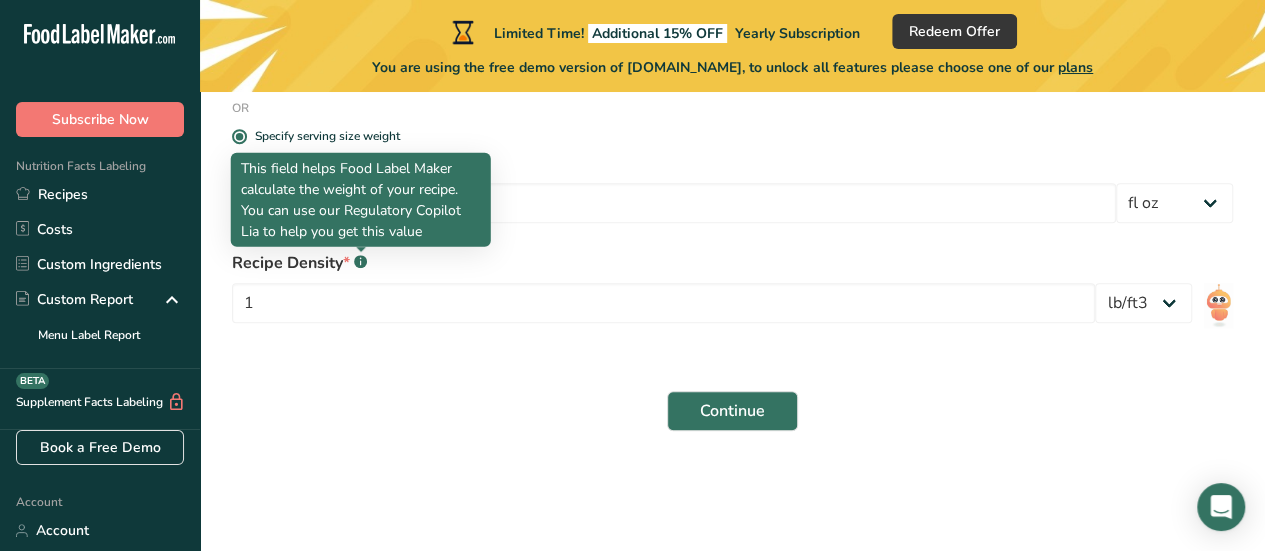 click 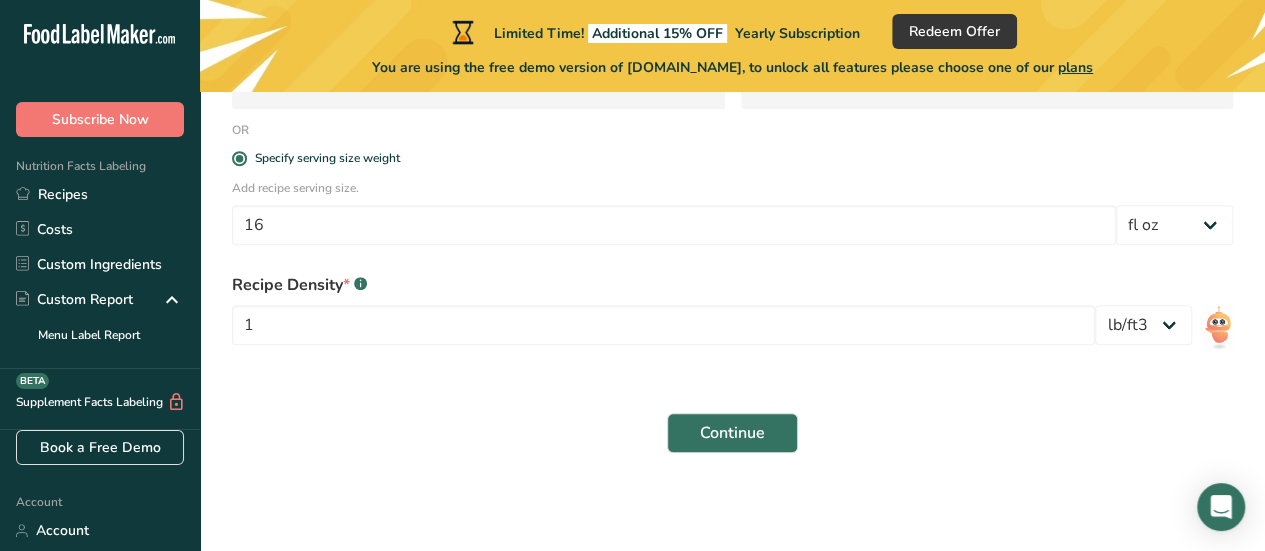 scroll, scrollTop: 492, scrollLeft: 0, axis: vertical 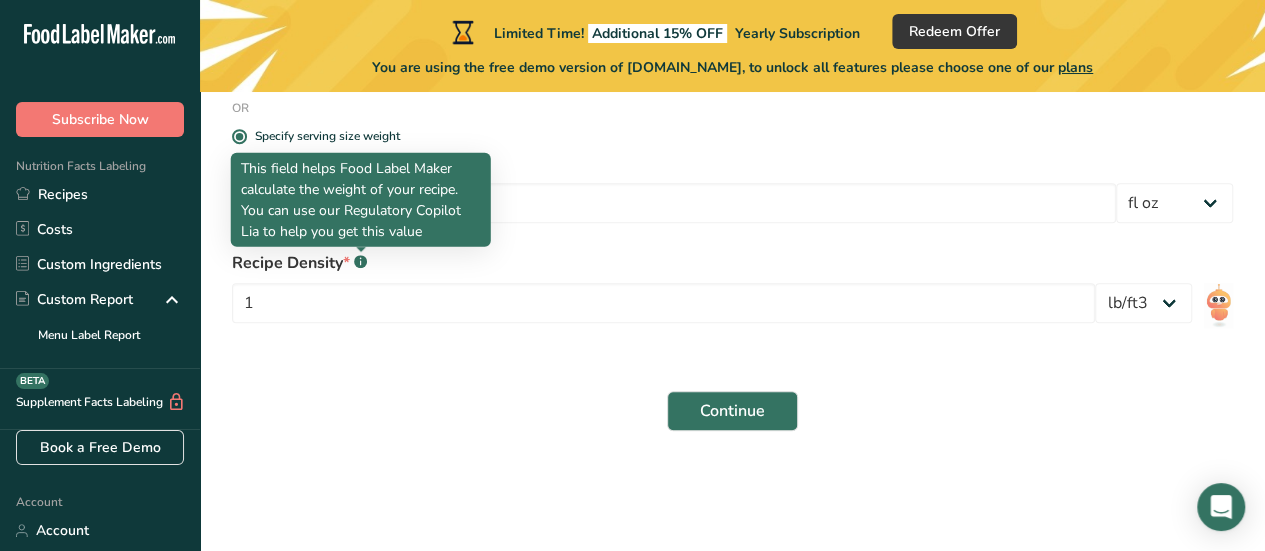 click 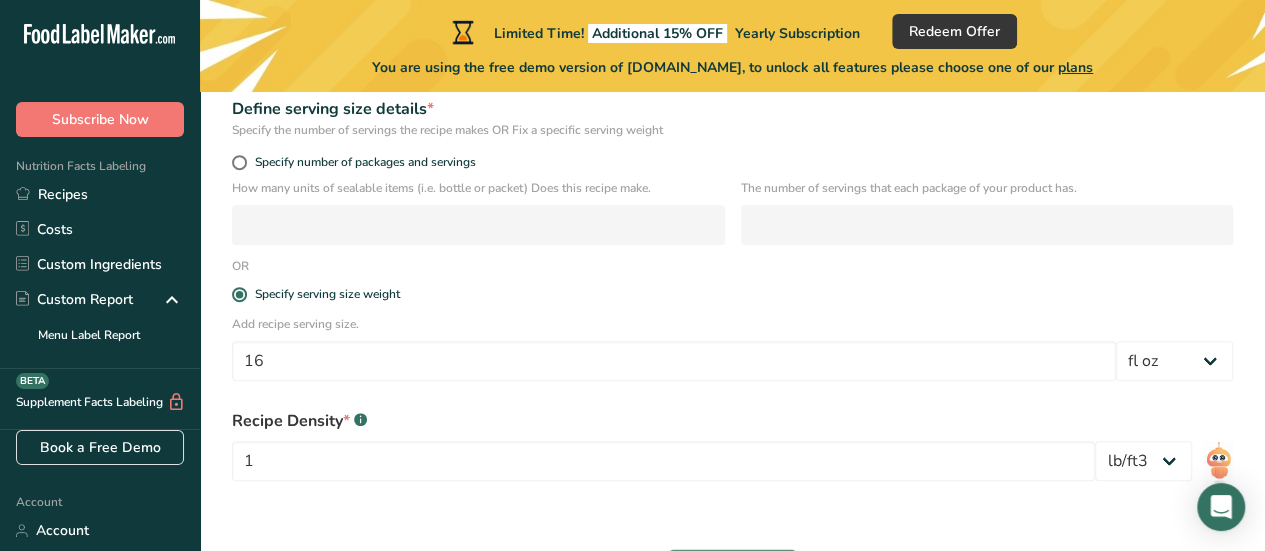 scroll, scrollTop: 92, scrollLeft: 0, axis: vertical 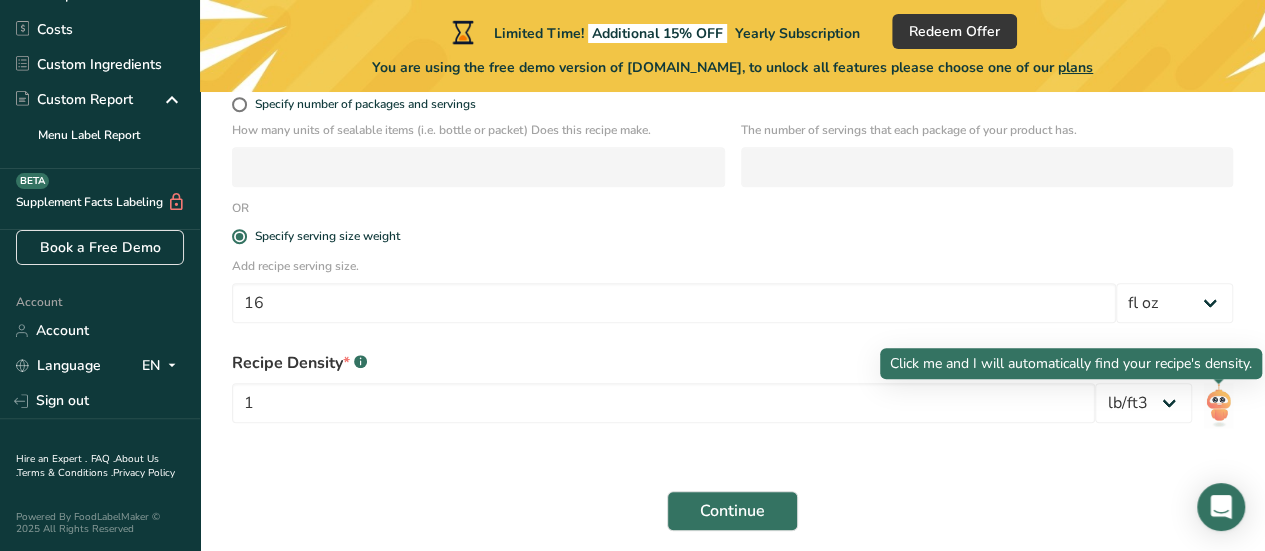 click at bounding box center (1218, 405) 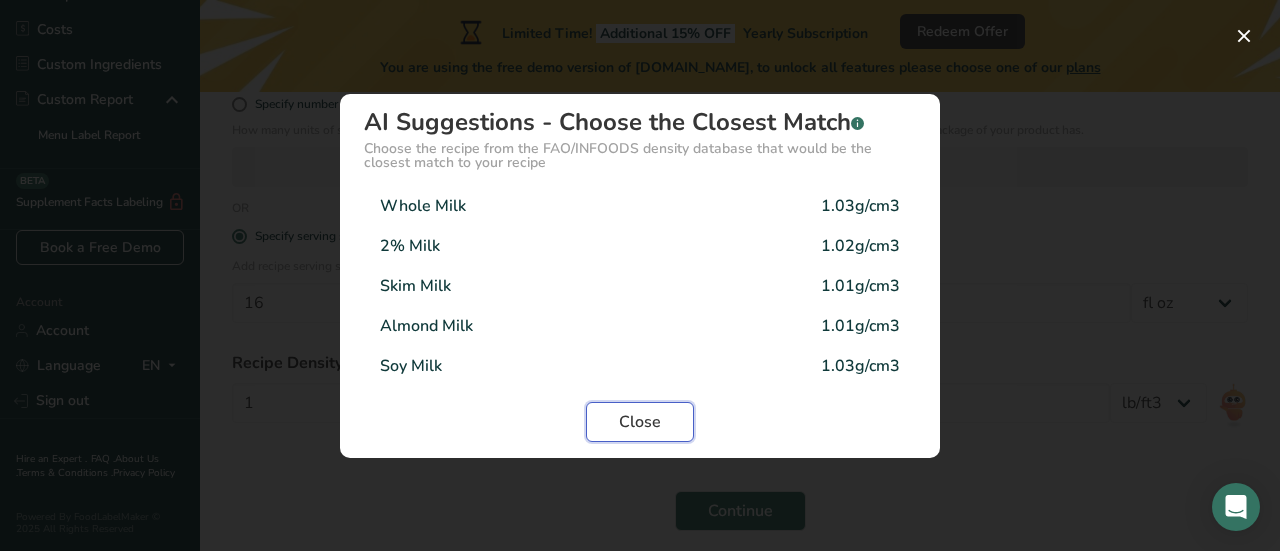click on "Close" at bounding box center [640, 422] 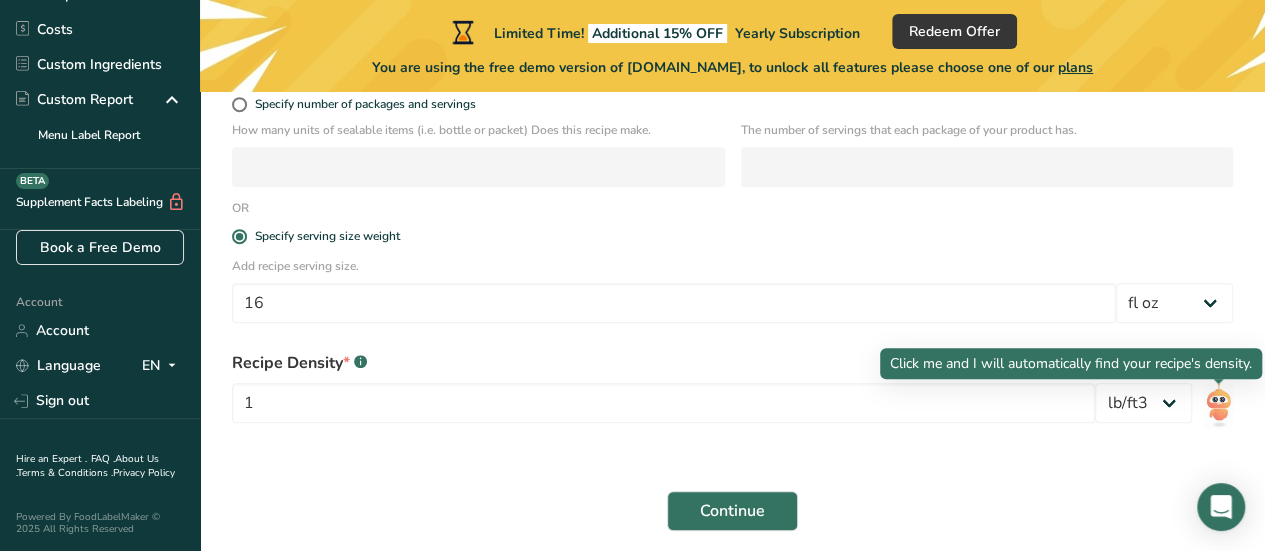 click at bounding box center [1219, 405] 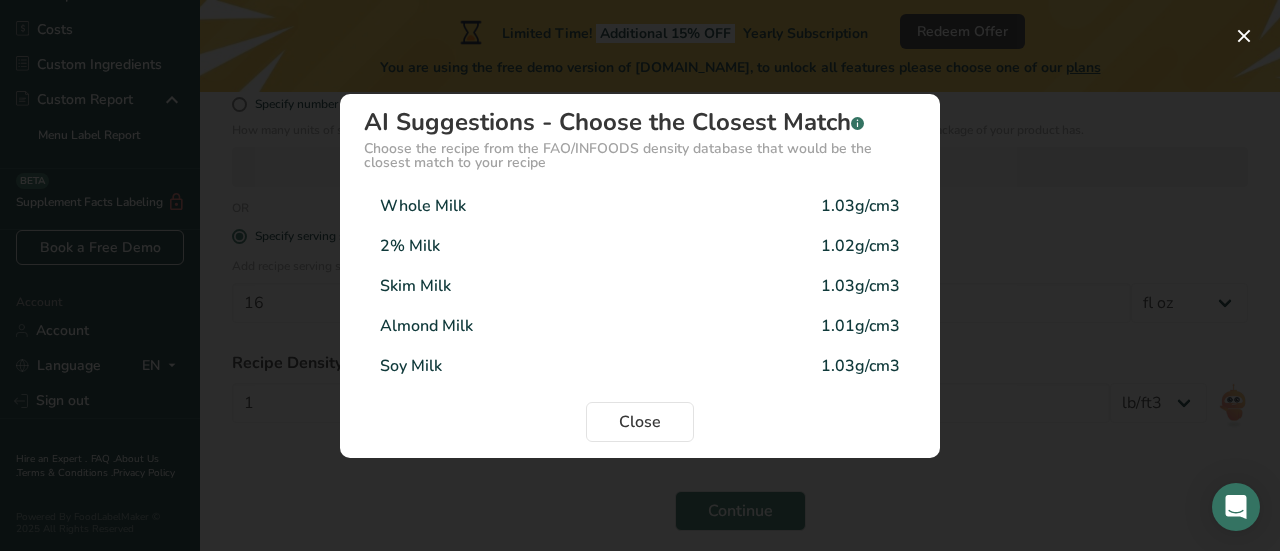 click on "Whole Milk" at bounding box center [423, 206] 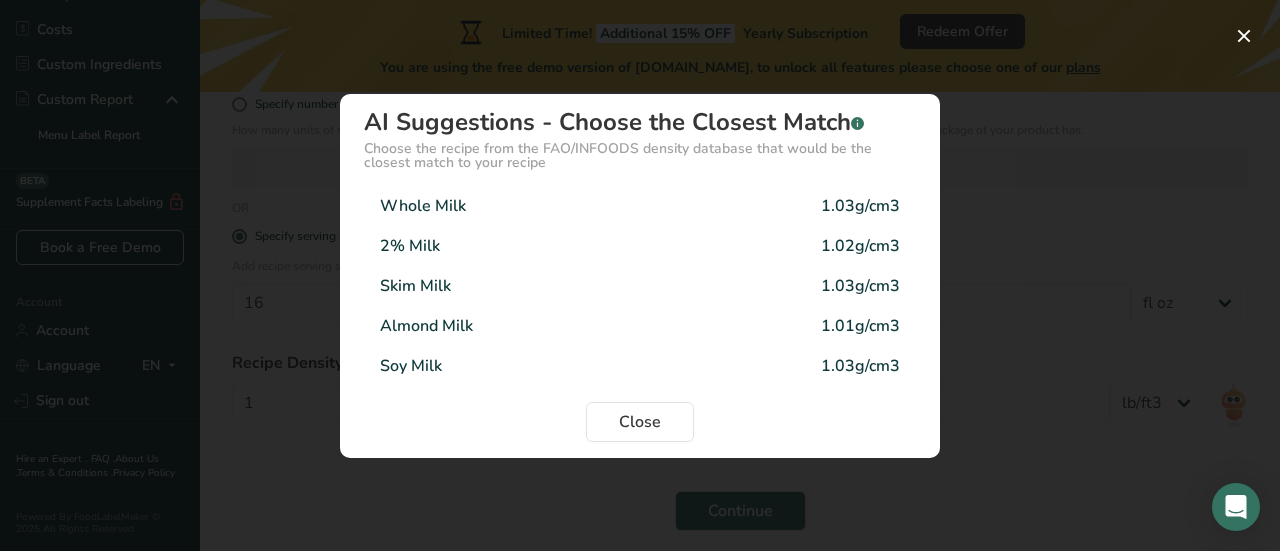 type on "1.03" 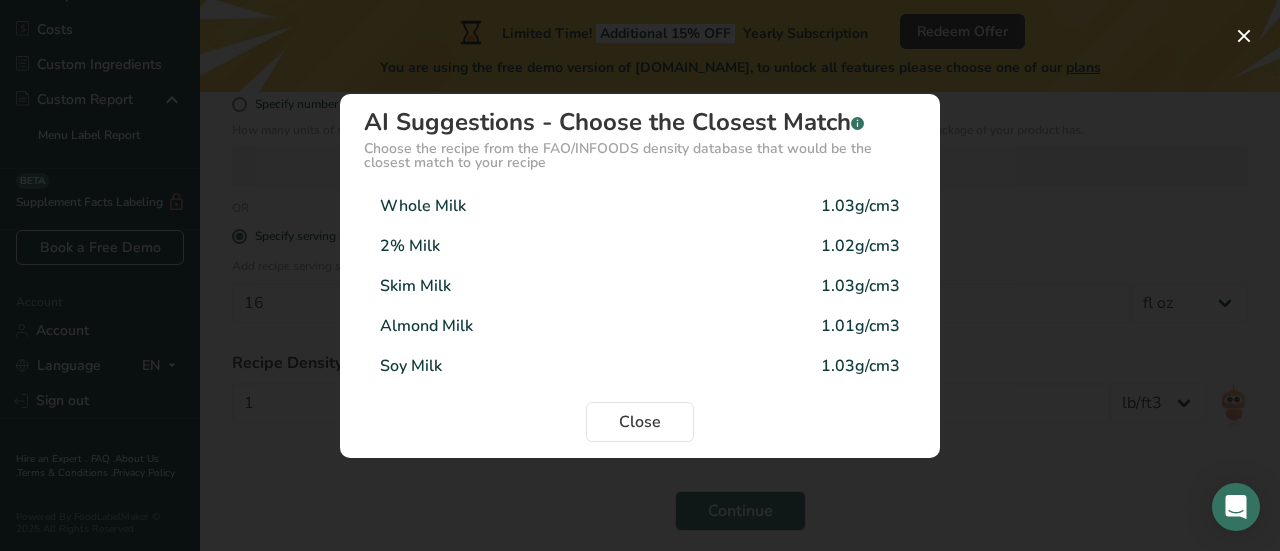 select on "22" 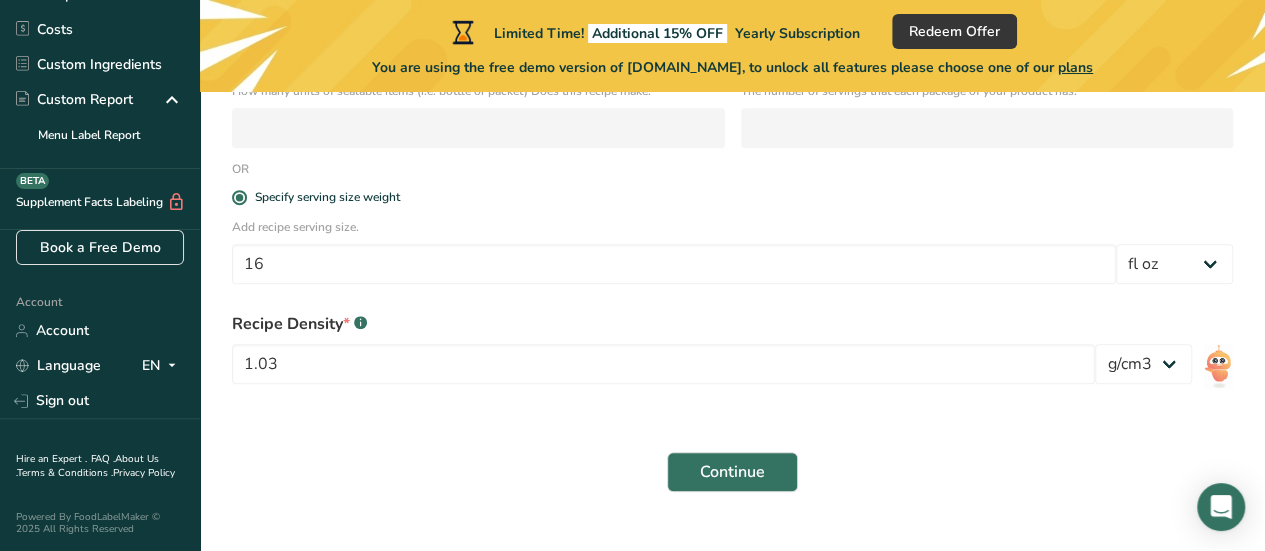 scroll, scrollTop: 492, scrollLeft: 0, axis: vertical 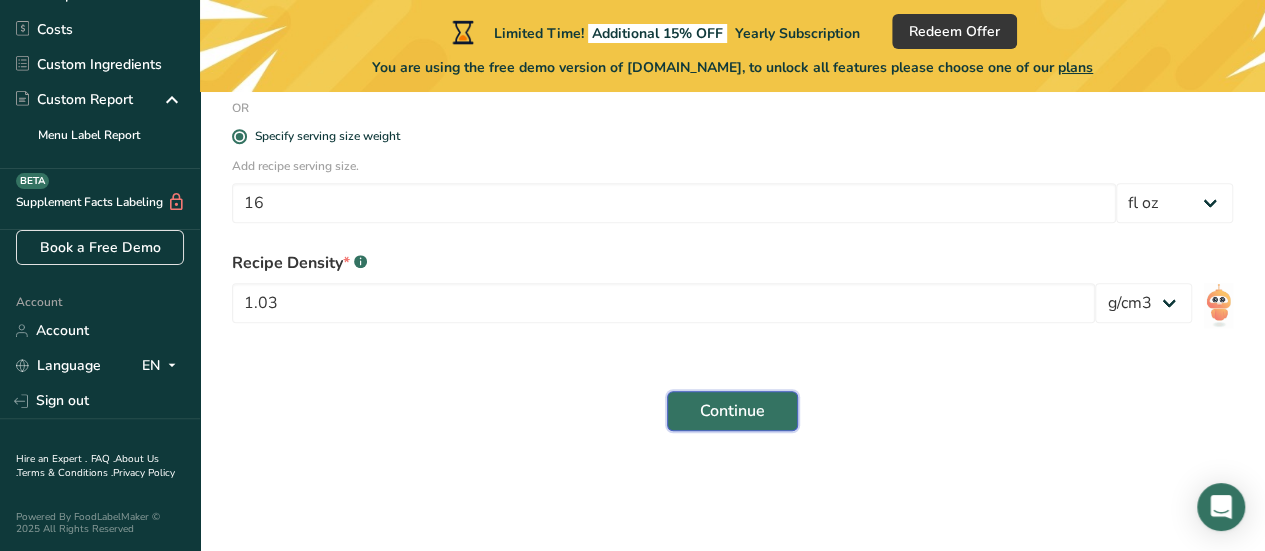 click on "Continue" at bounding box center [732, 411] 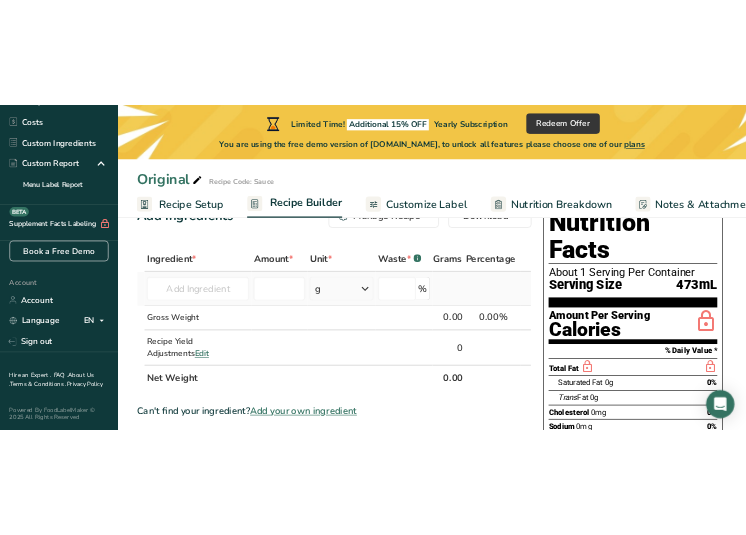scroll, scrollTop: 100, scrollLeft: 0, axis: vertical 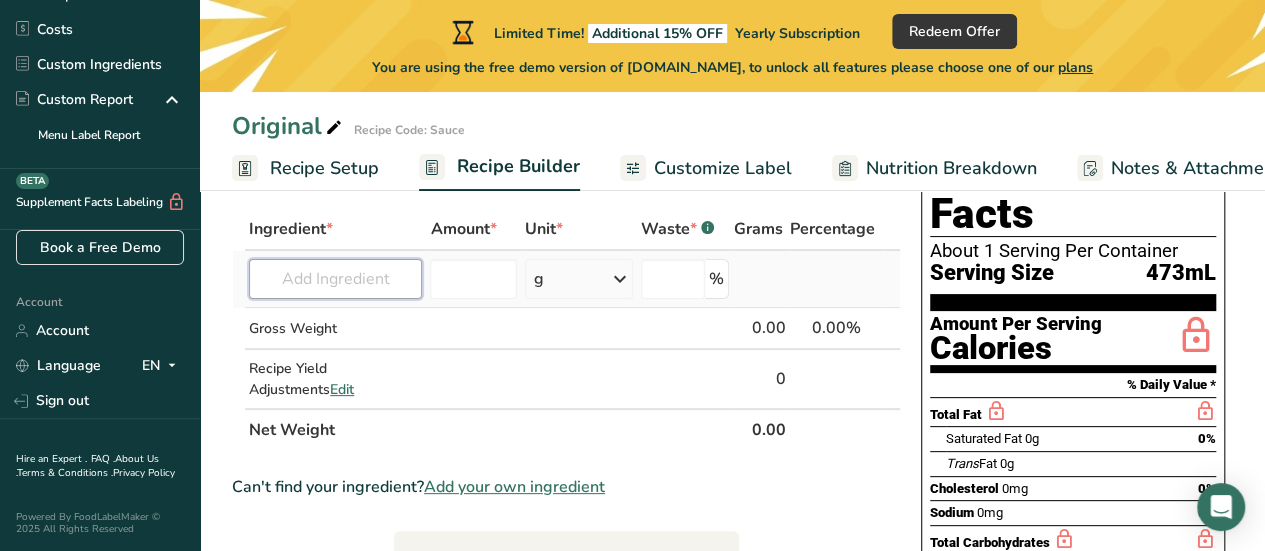 click at bounding box center [335, 279] 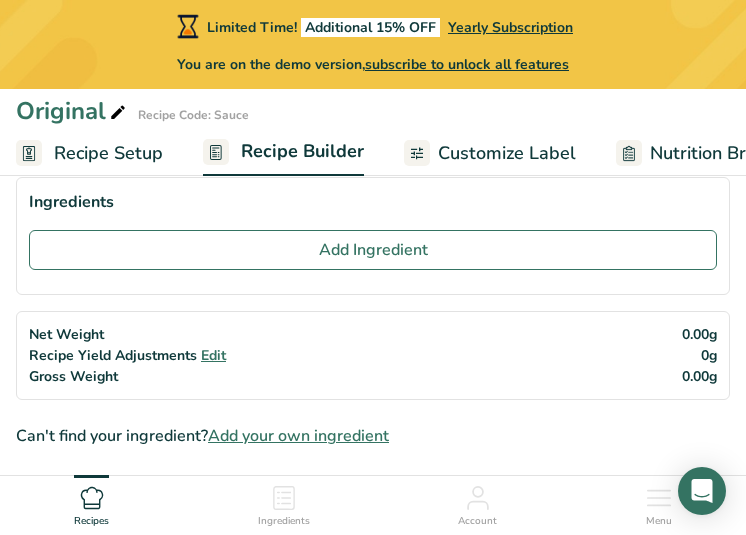 click on "Recipe Setup" at bounding box center [108, 153] 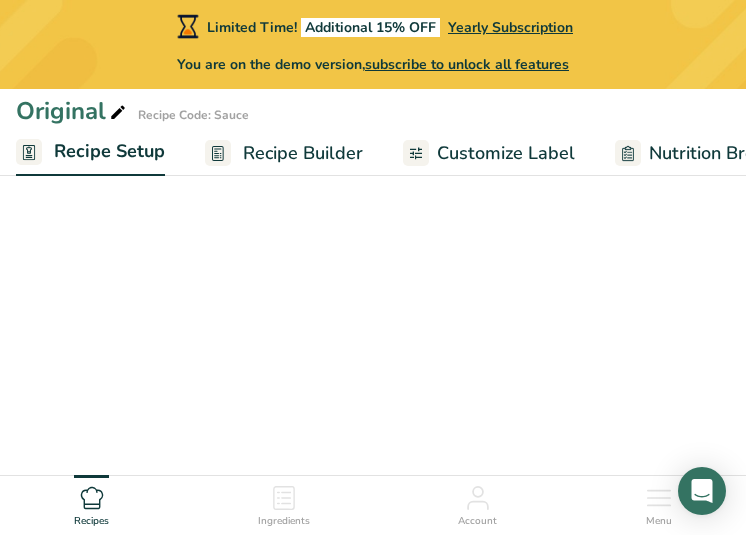 select on "18" 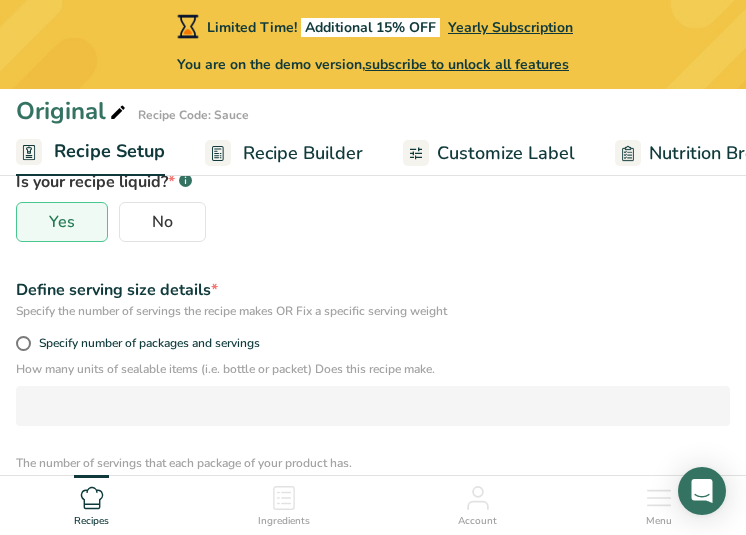 scroll, scrollTop: 500, scrollLeft: 0, axis: vertical 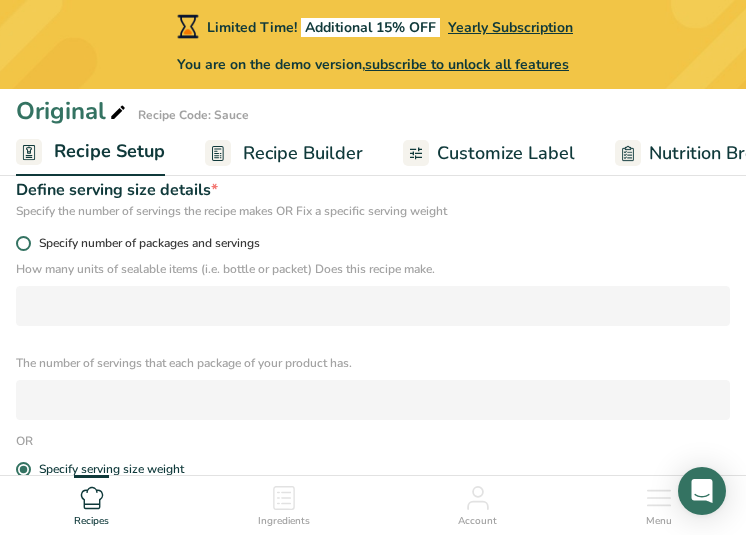 click at bounding box center [23, 243] 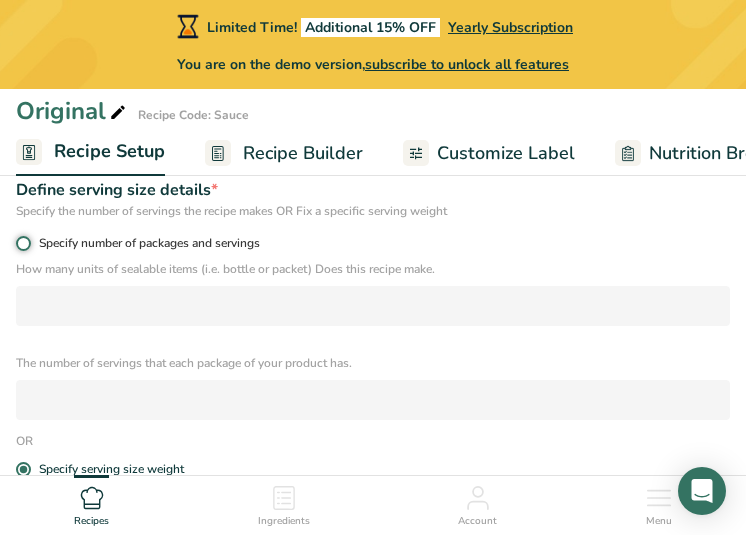click on "Specify number of packages and servings" at bounding box center (22, 243) 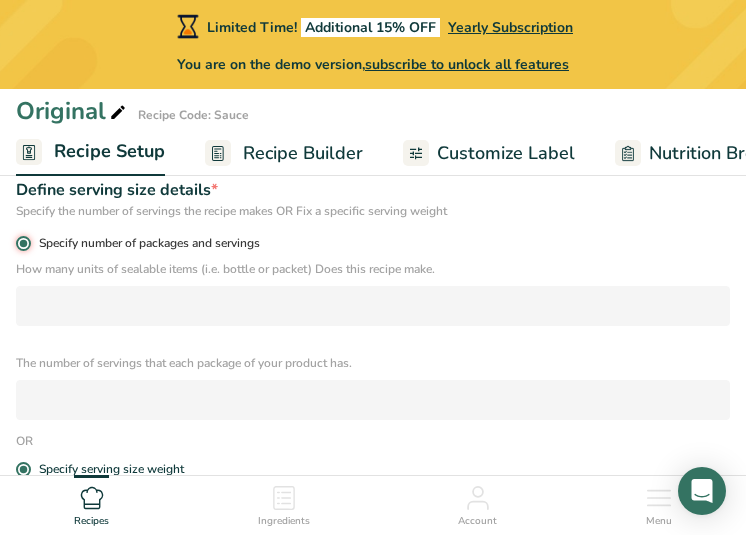 radio on "false" 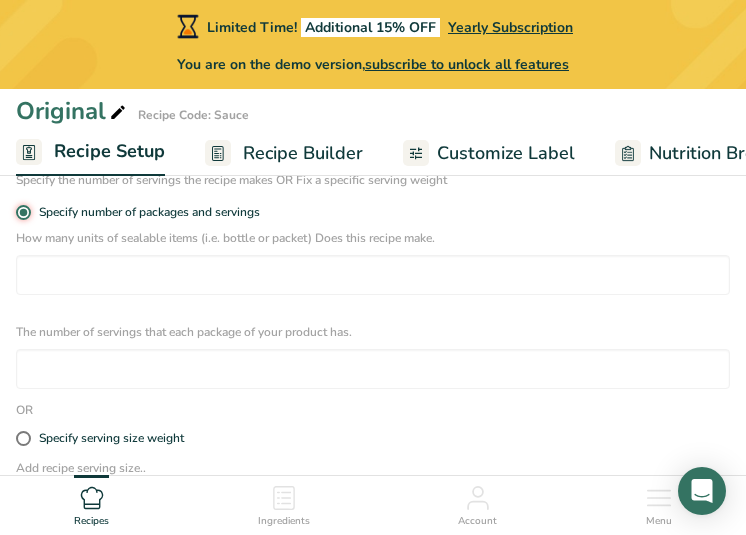 scroll, scrollTop: 500, scrollLeft: 0, axis: vertical 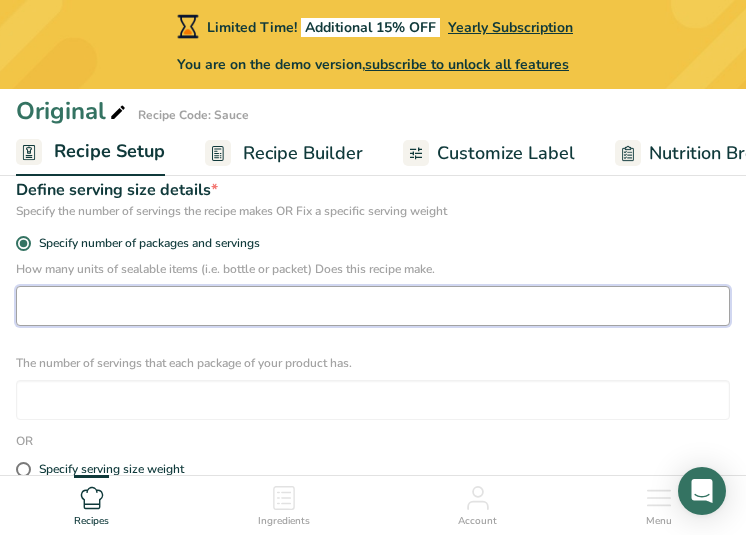 click at bounding box center (373, 306) 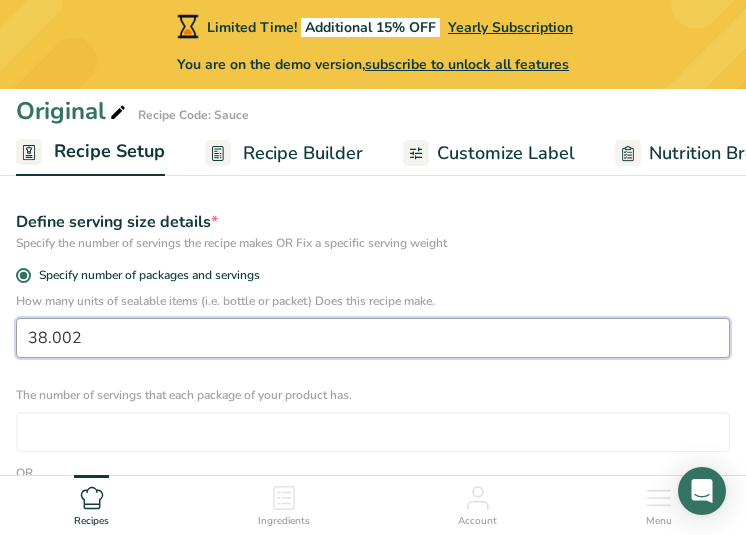 scroll, scrollTop: 500, scrollLeft: 0, axis: vertical 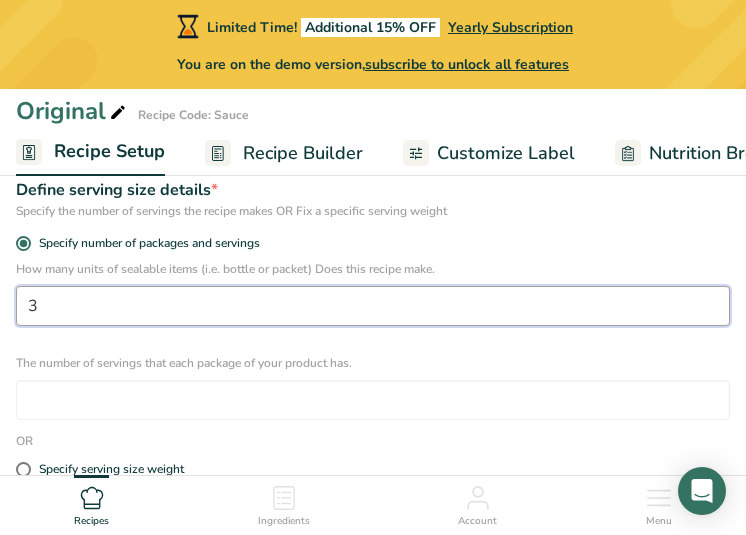 type on "1" 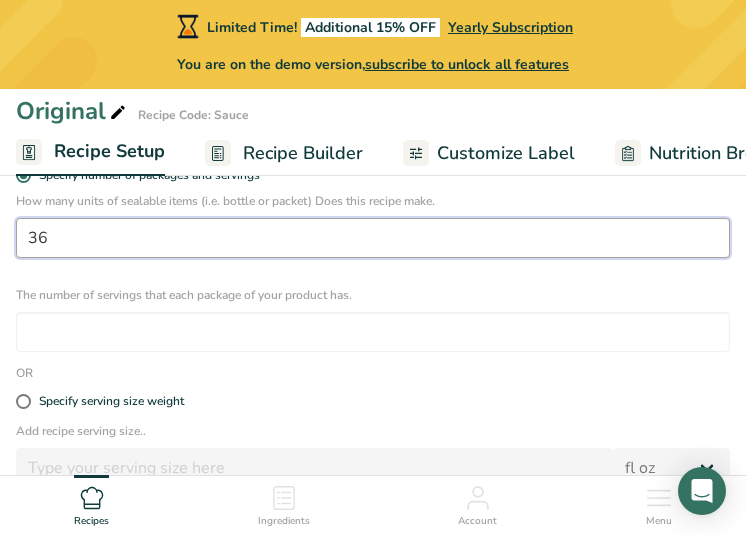 scroll, scrollTop: 600, scrollLeft: 0, axis: vertical 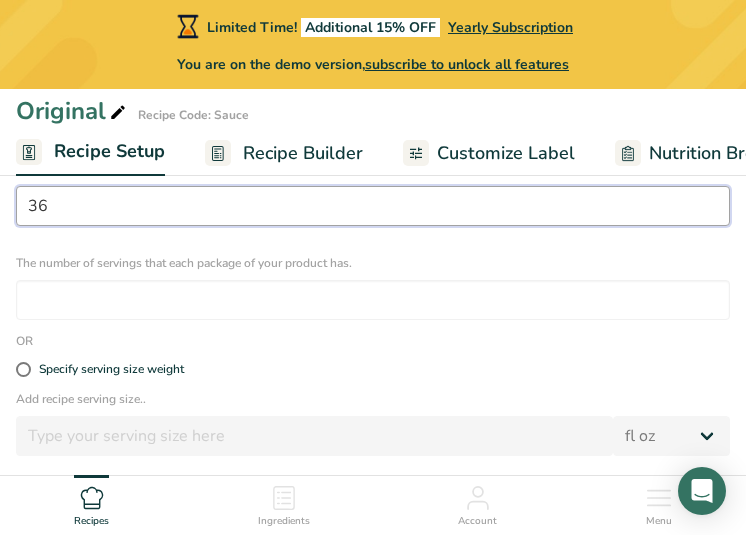 type on "36" 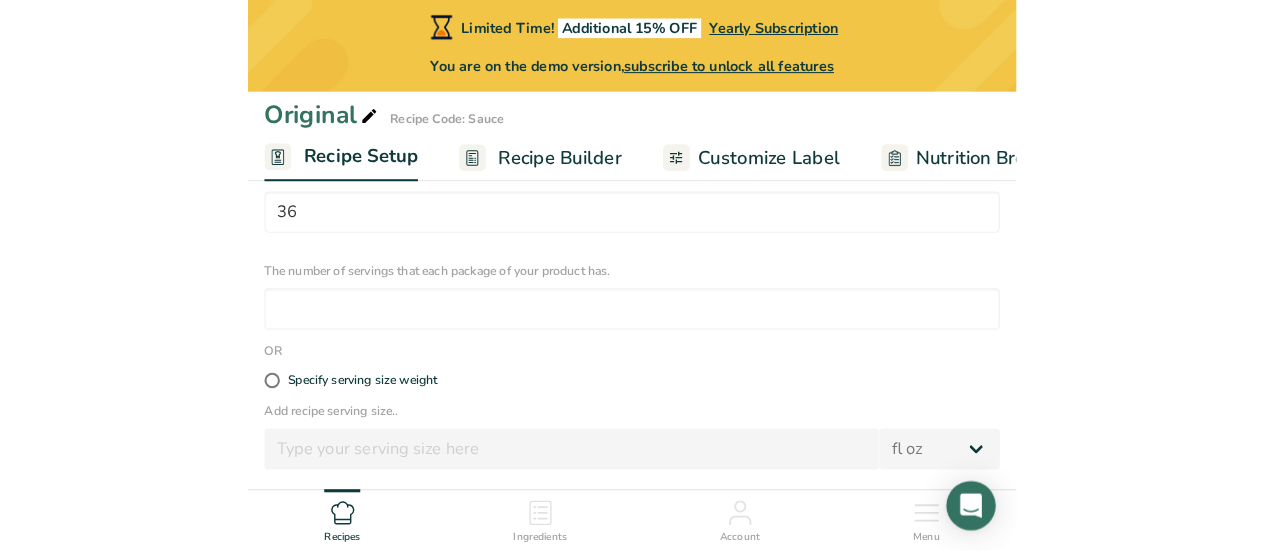 scroll, scrollTop: 439, scrollLeft: 0, axis: vertical 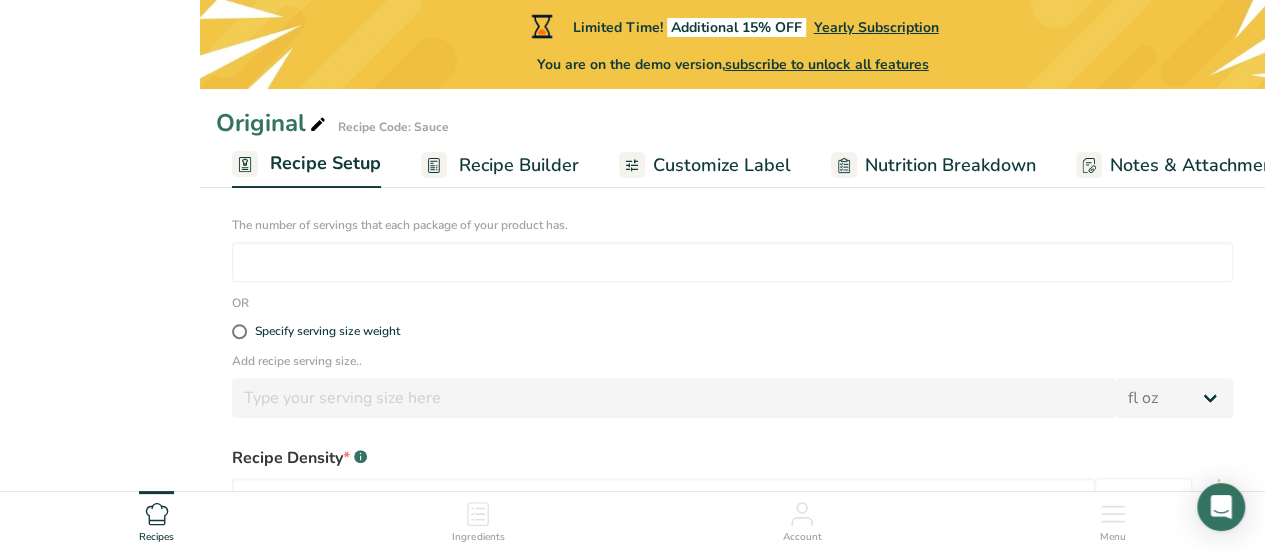 select on "18" 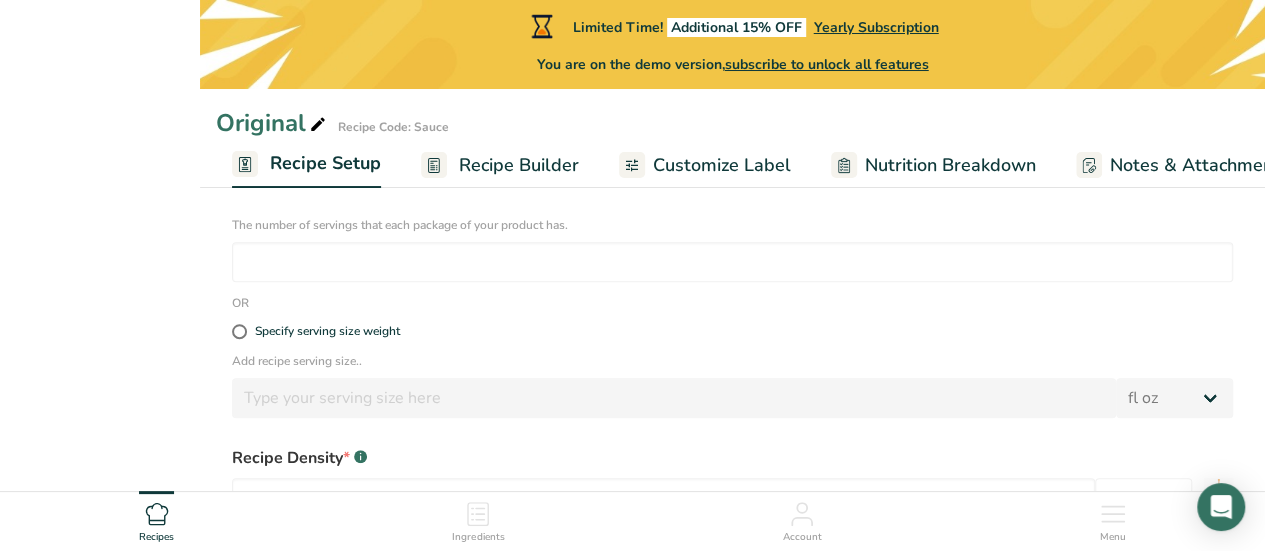 select on "22" 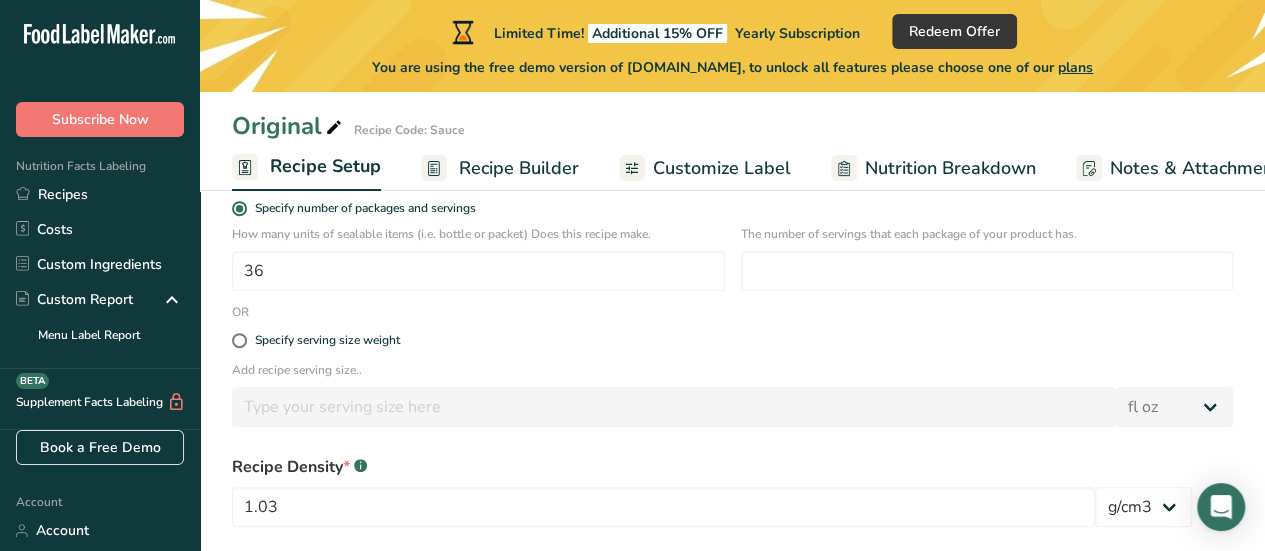 scroll, scrollTop: 239, scrollLeft: 0, axis: vertical 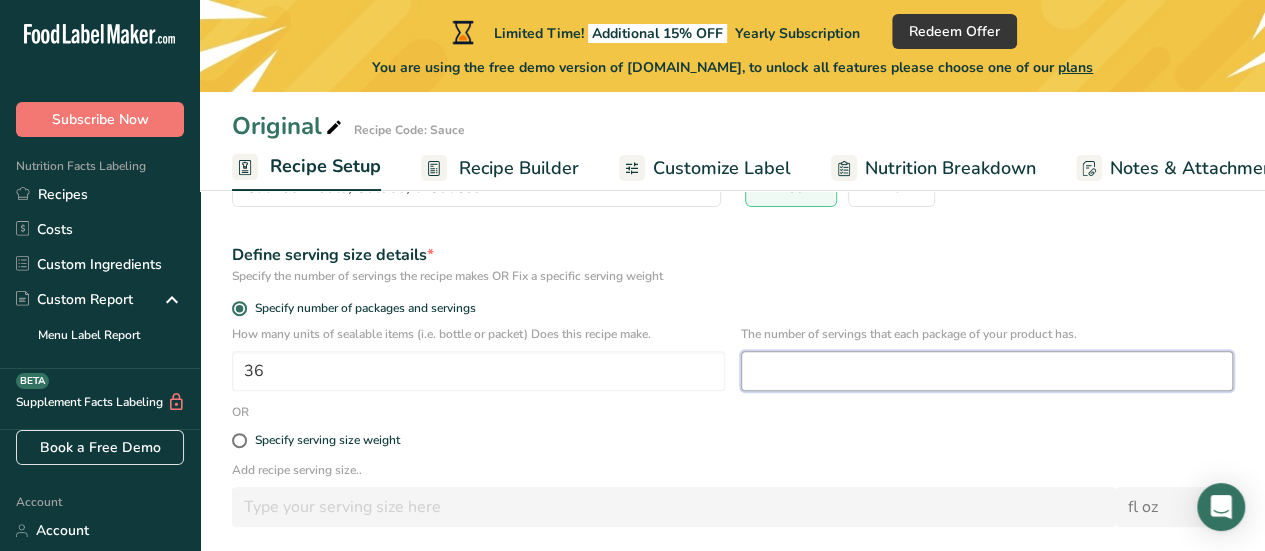 click at bounding box center [987, 371] 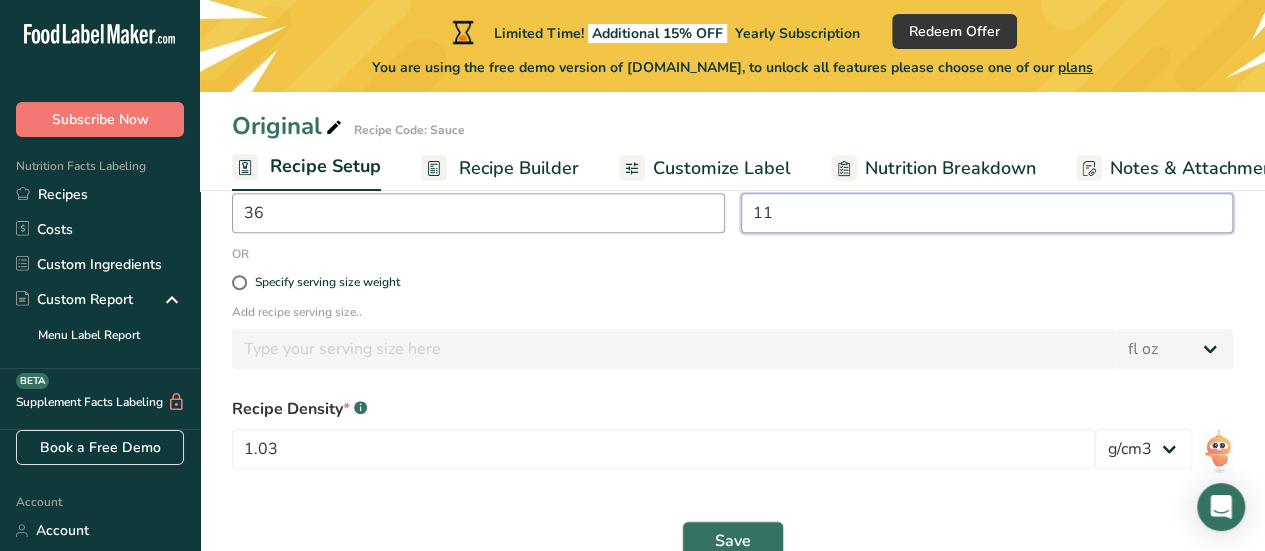 scroll, scrollTop: 439, scrollLeft: 0, axis: vertical 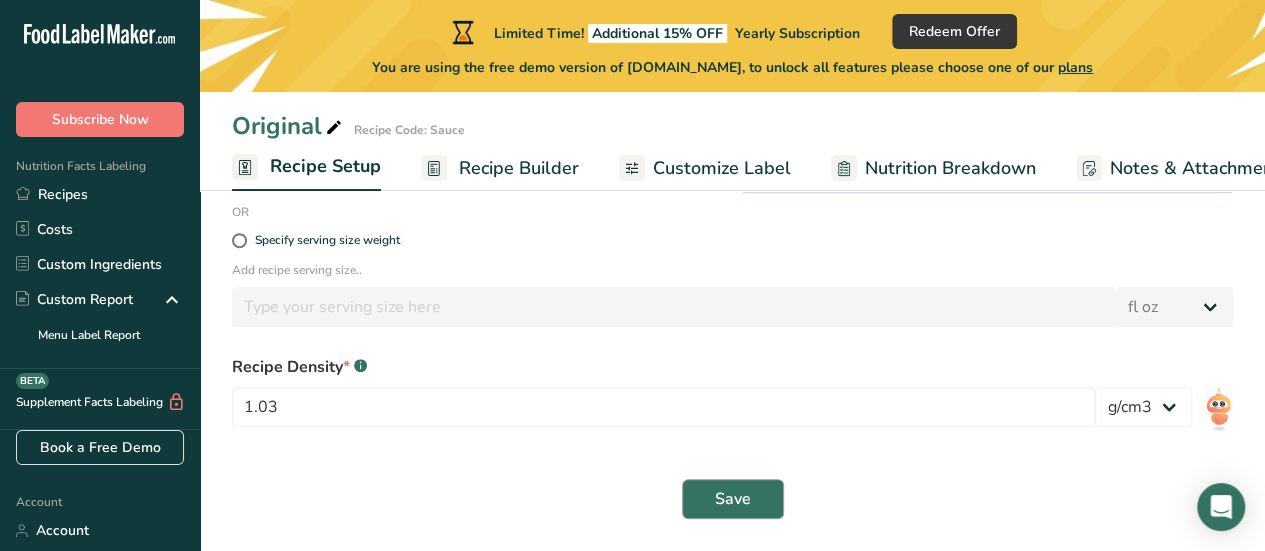 type on "11" 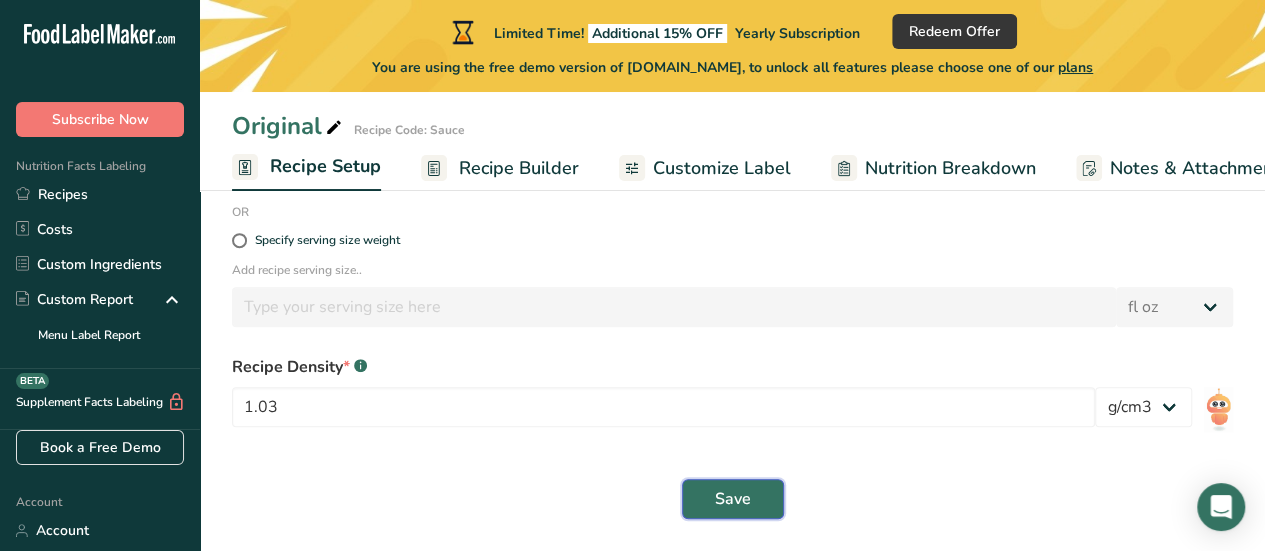 click on "Save" at bounding box center [733, 499] 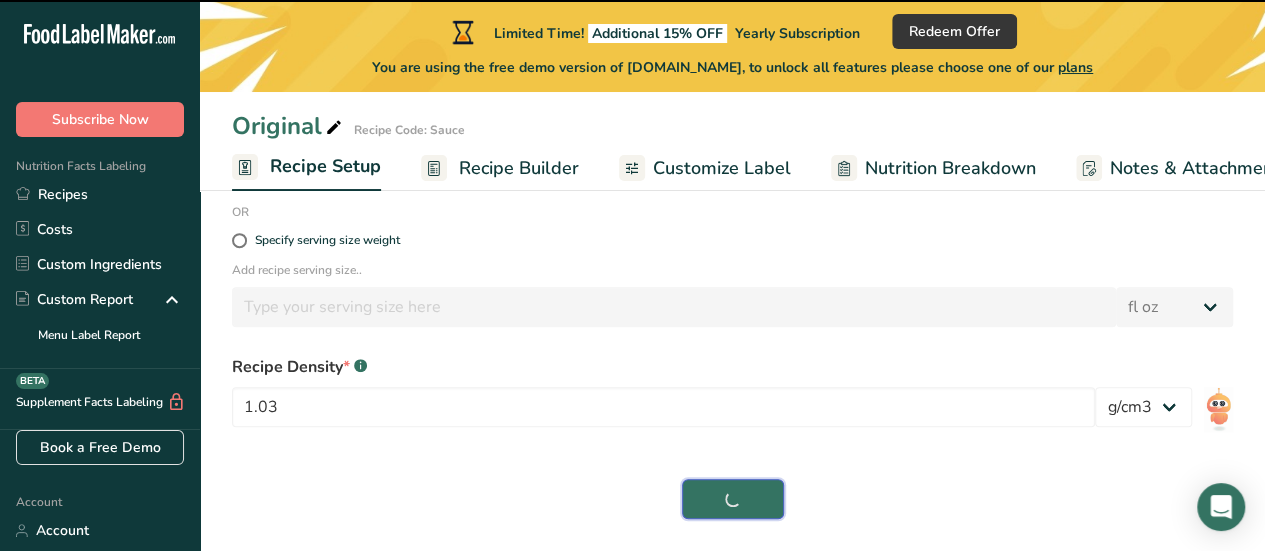 select on "0" 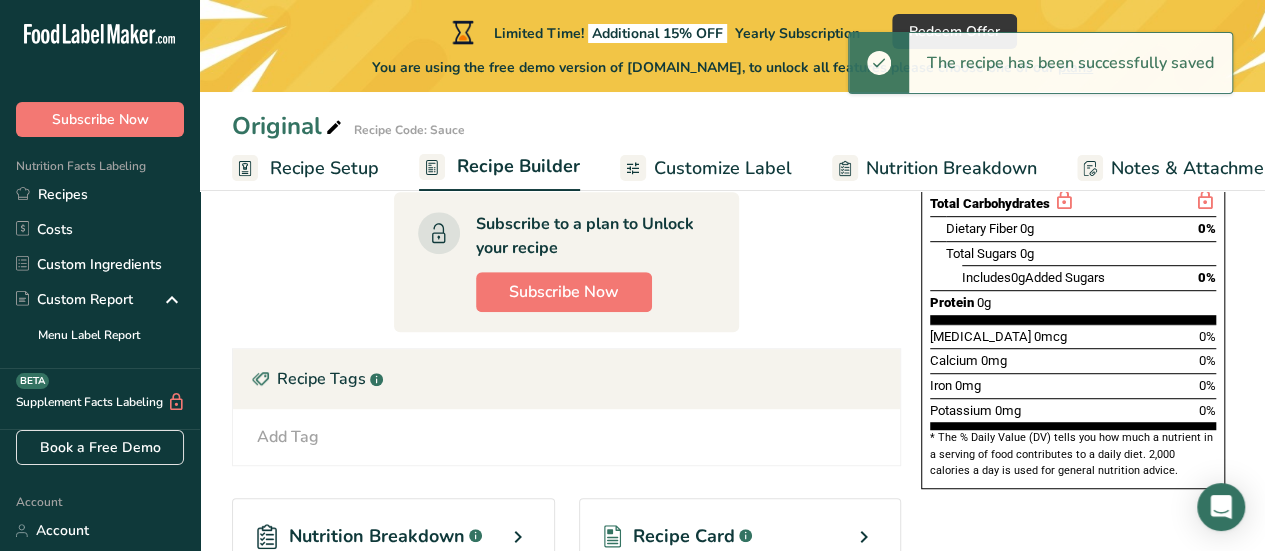 scroll, scrollTop: 0, scrollLeft: 0, axis: both 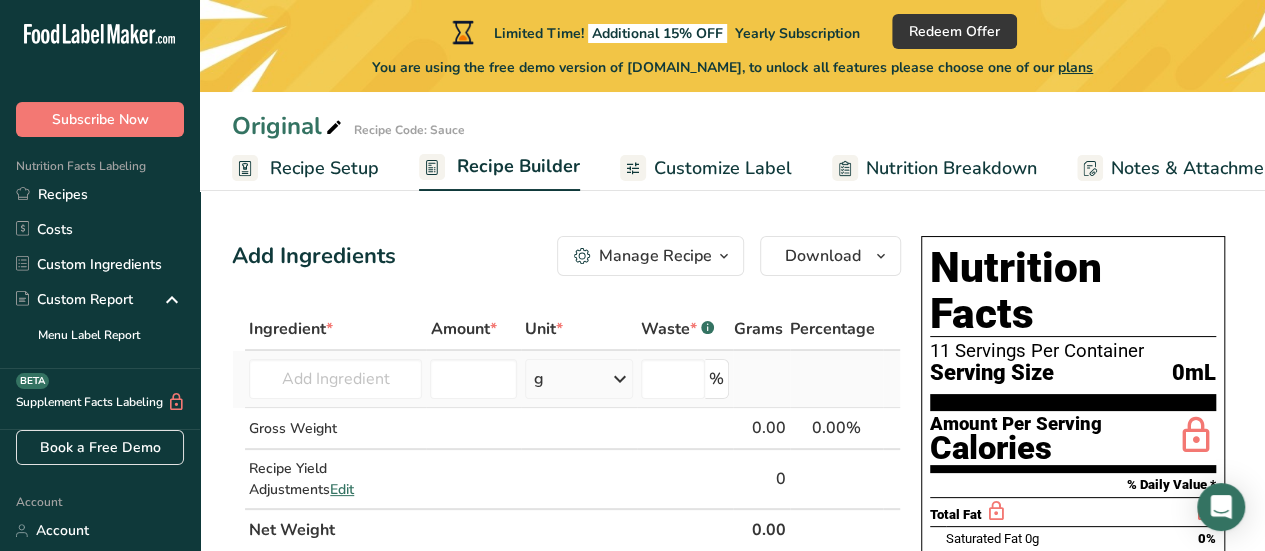 click at bounding box center (620, 379) 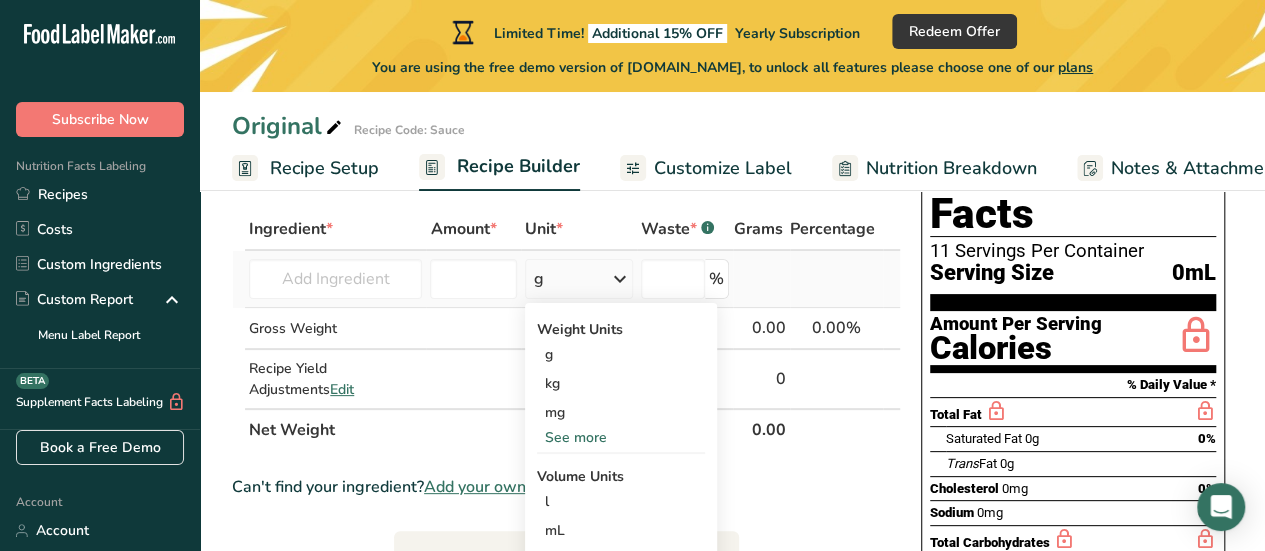 scroll, scrollTop: 200, scrollLeft: 0, axis: vertical 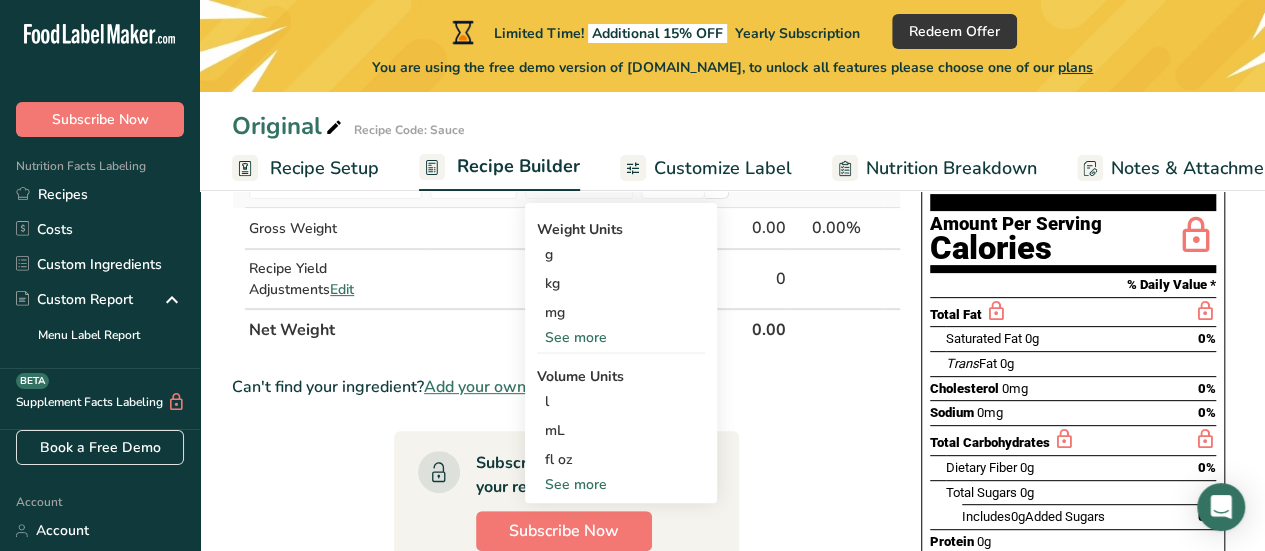 click on "See more" at bounding box center (621, 484) 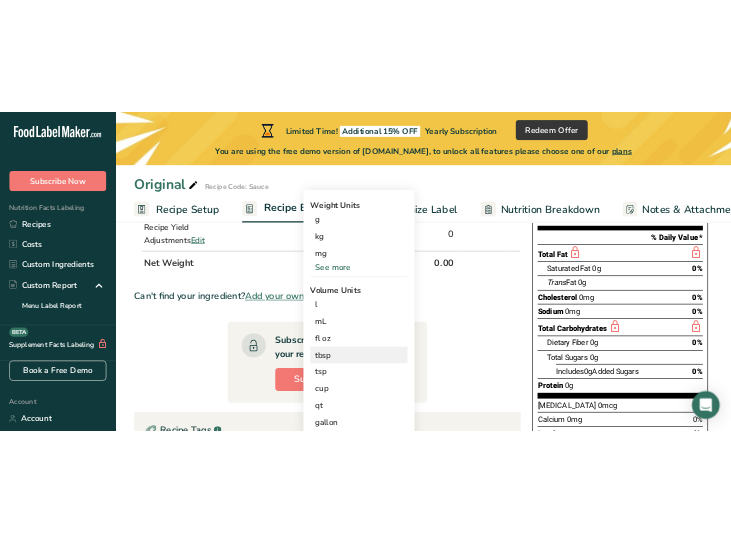scroll, scrollTop: 300, scrollLeft: 0, axis: vertical 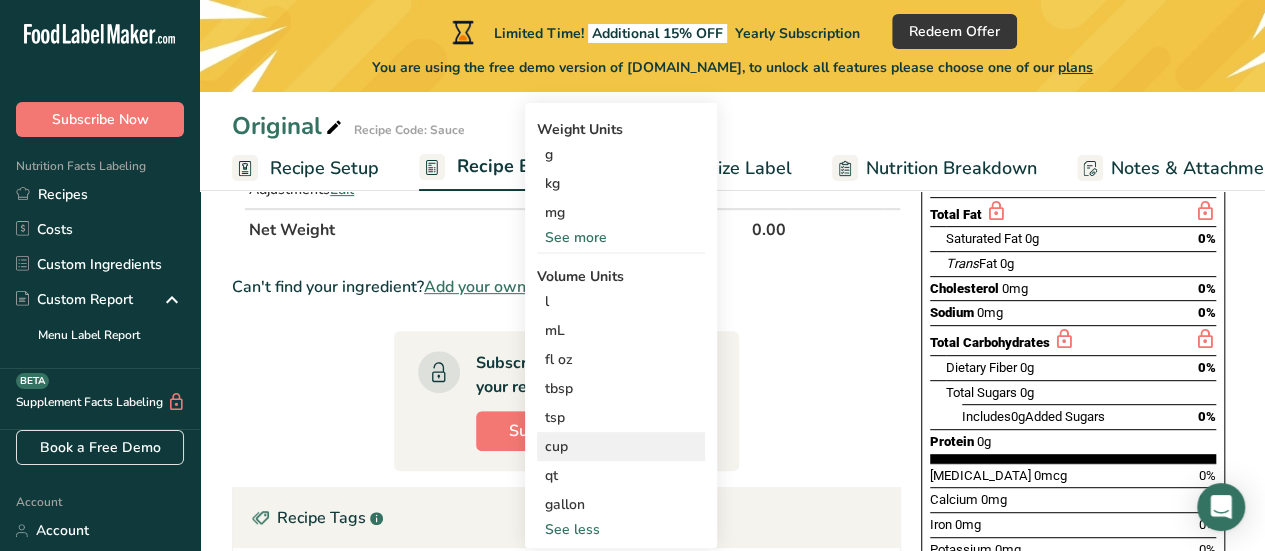 click on "cup" at bounding box center (621, 446) 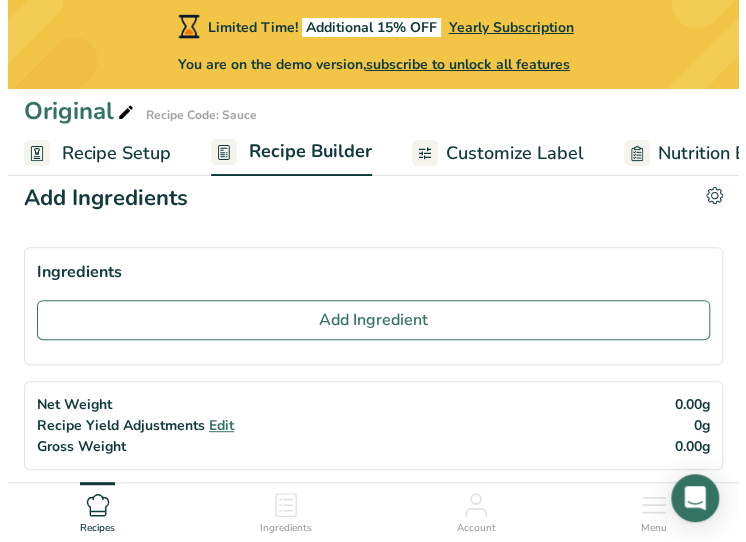 scroll, scrollTop: 0, scrollLeft: 0, axis: both 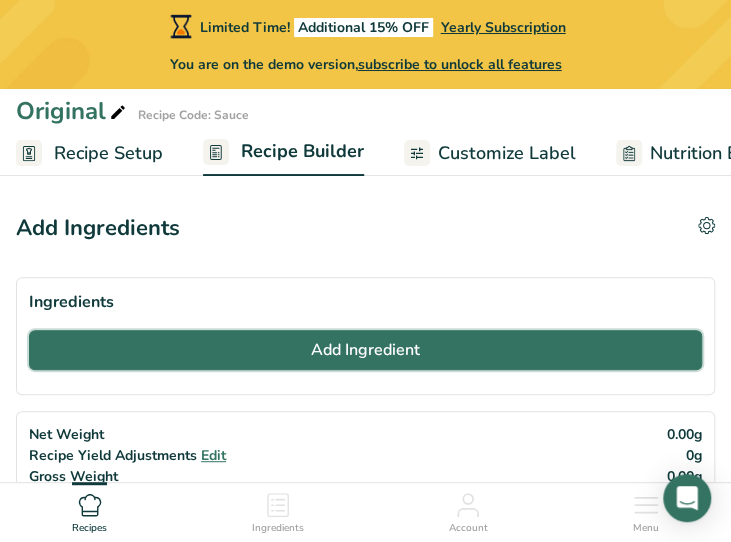click on "Add Ingredient" at bounding box center [365, 350] 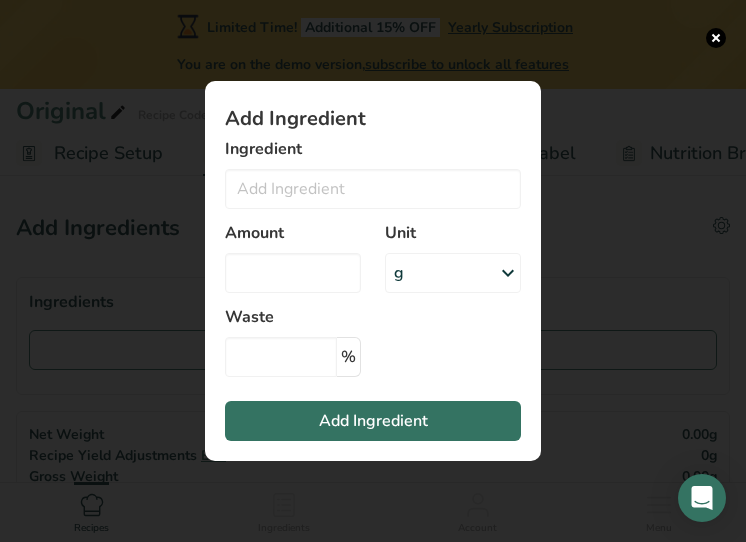 click at bounding box center [508, 273] 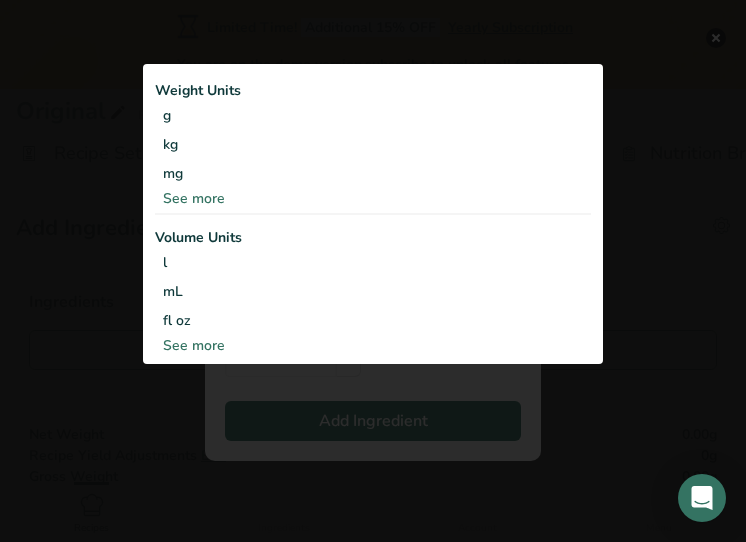 click on "See more" at bounding box center (373, 345) 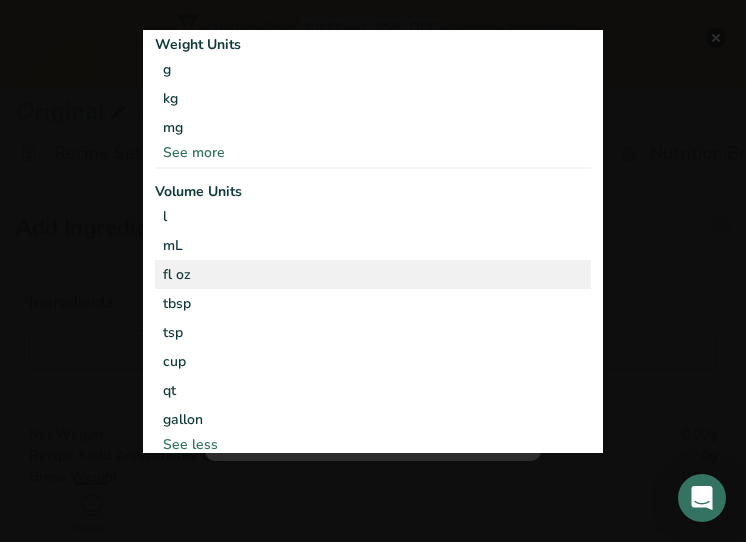 scroll, scrollTop: 27, scrollLeft: 0, axis: vertical 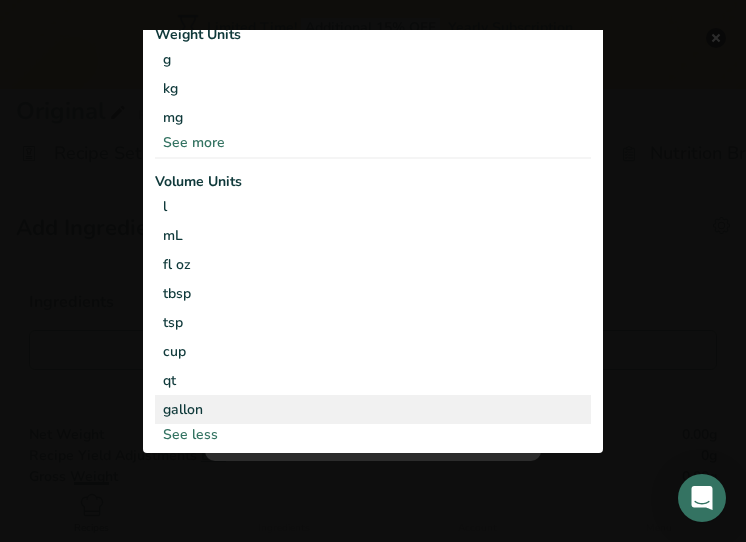 click on "gallon" at bounding box center (373, 408) 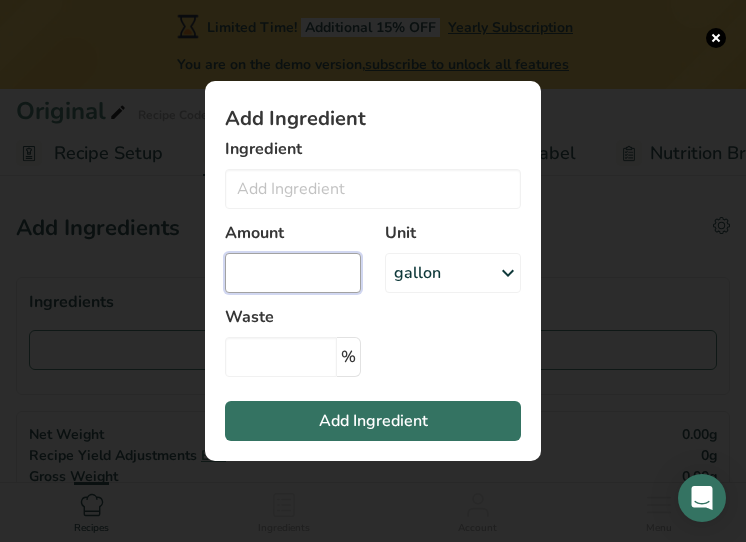 click at bounding box center (293, 273) 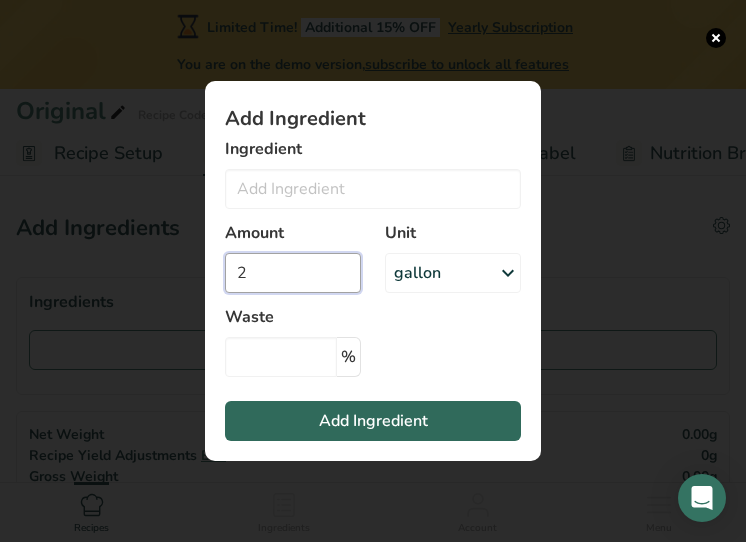 type on "2" 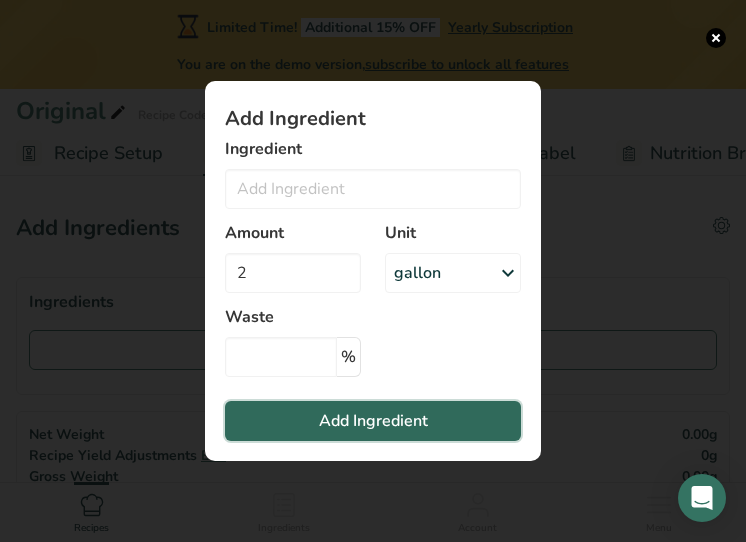 click on "Add Ingredient" at bounding box center [373, 421] 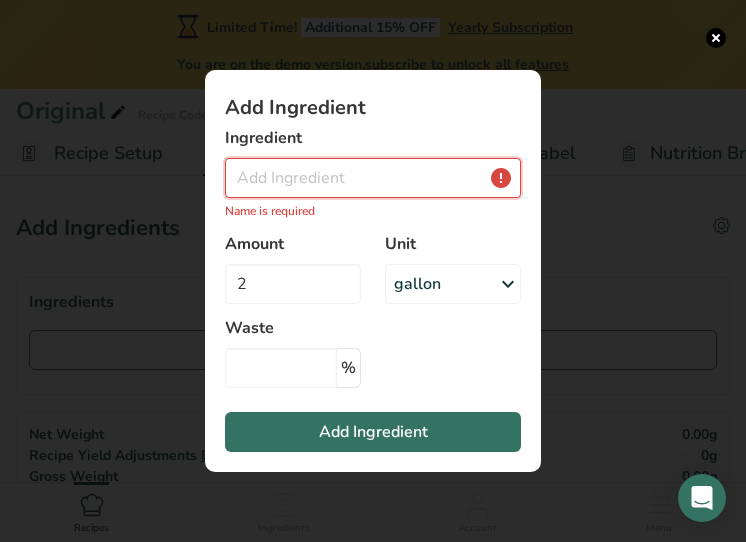 click at bounding box center (373, 178) 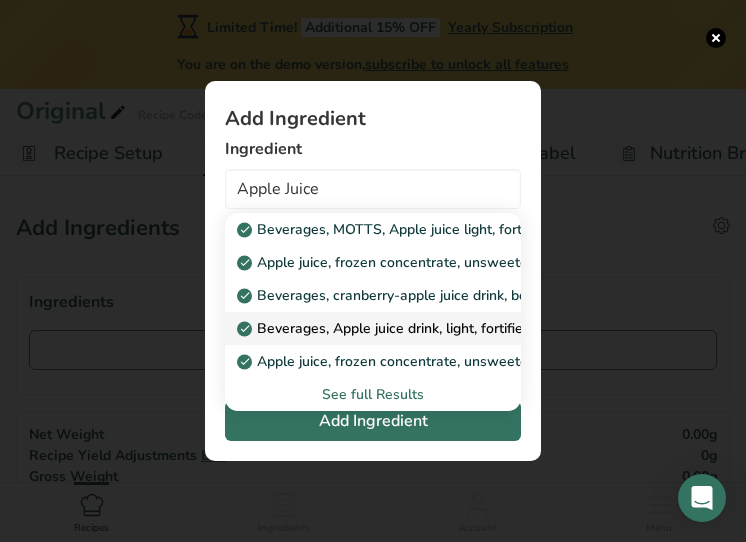 click on "Beverages, Apple juice drink, light, fortified with vitamin C" at bounding box center [433, 328] 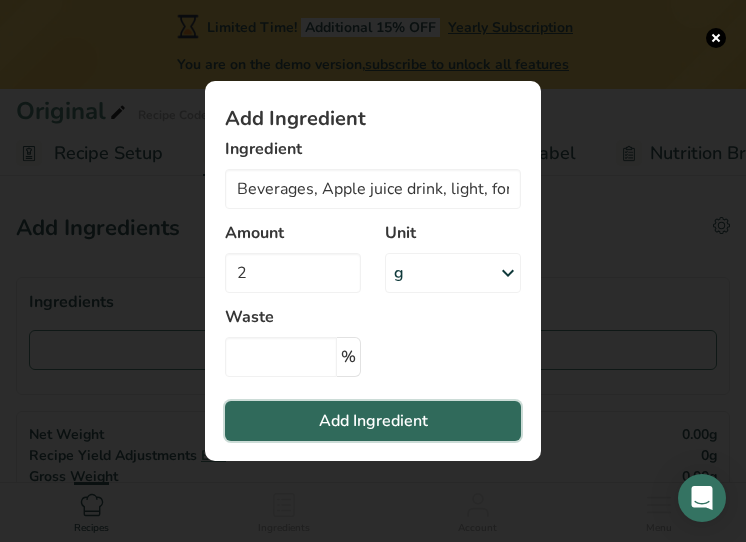 click on "Add Ingredient" at bounding box center [373, 421] 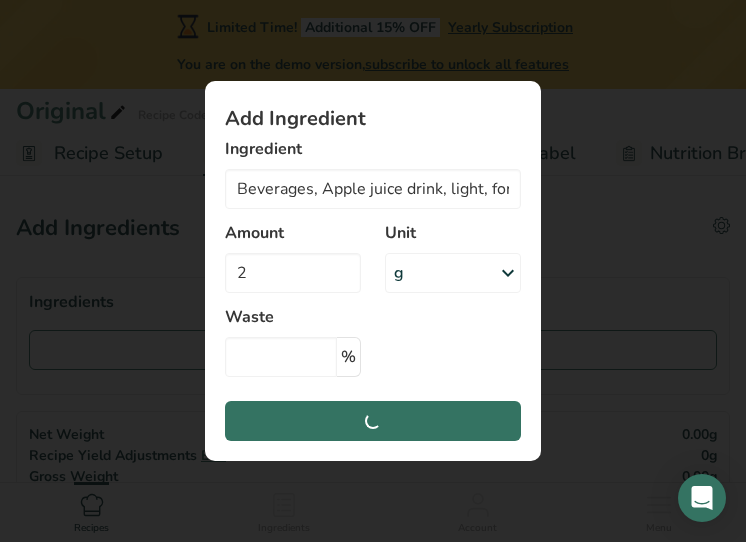 click at bounding box center [508, 273] 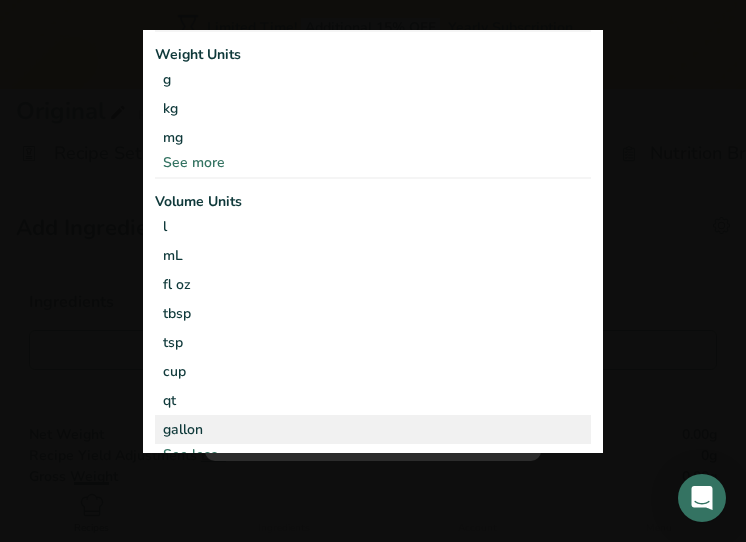 scroll, scrollTop: 87, scrollLeft: 0, axis: vertical 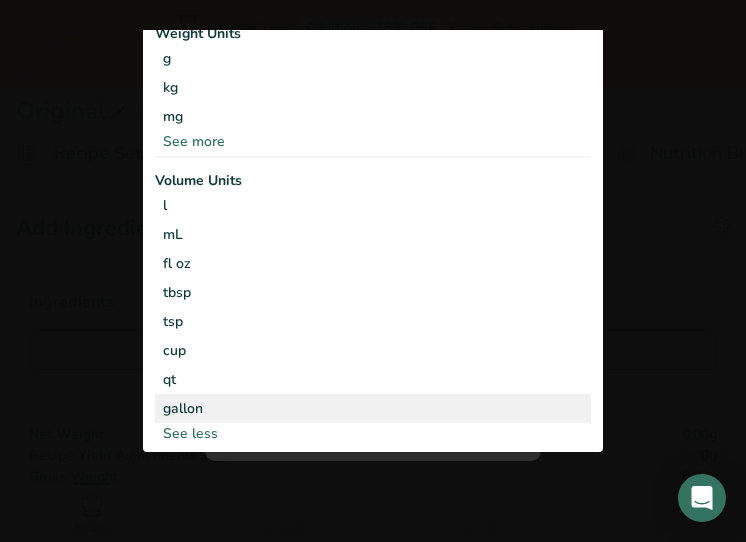 click on "gallon" at bounding box center [373, 408] 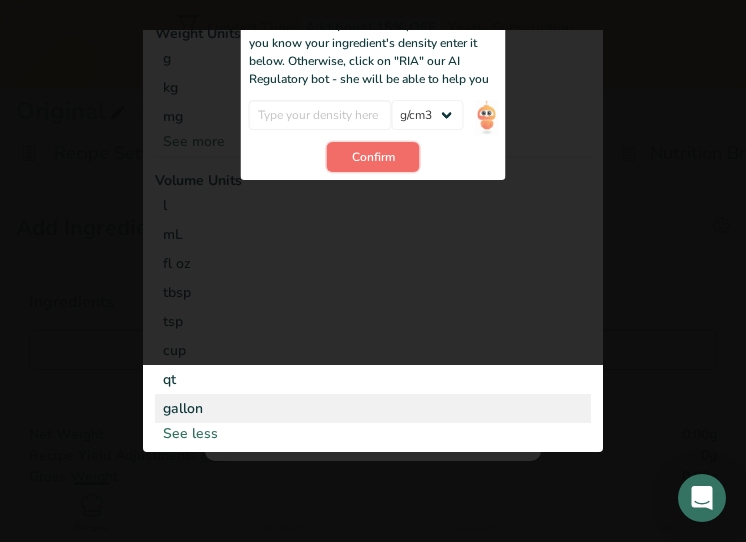 click on "Confirm" at bounding box center [373, 158] 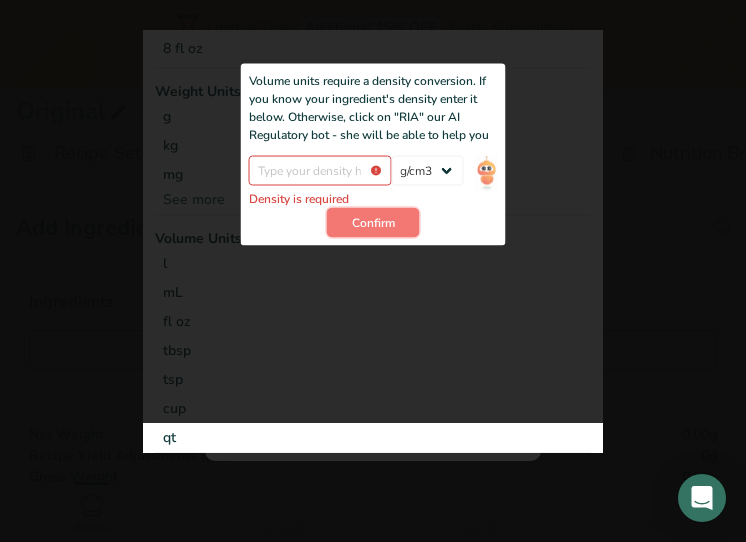 scroll, scrollTop: 0, scrollLeft: 0, axis: both 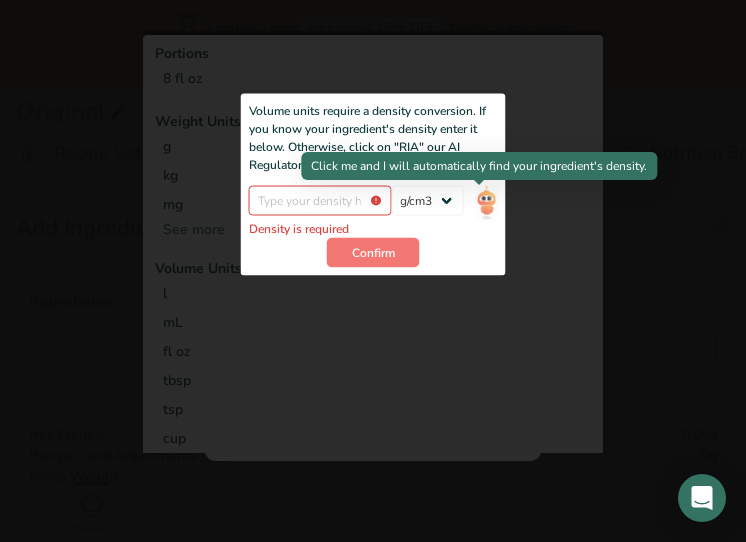 click at bounding box center [486, 202] 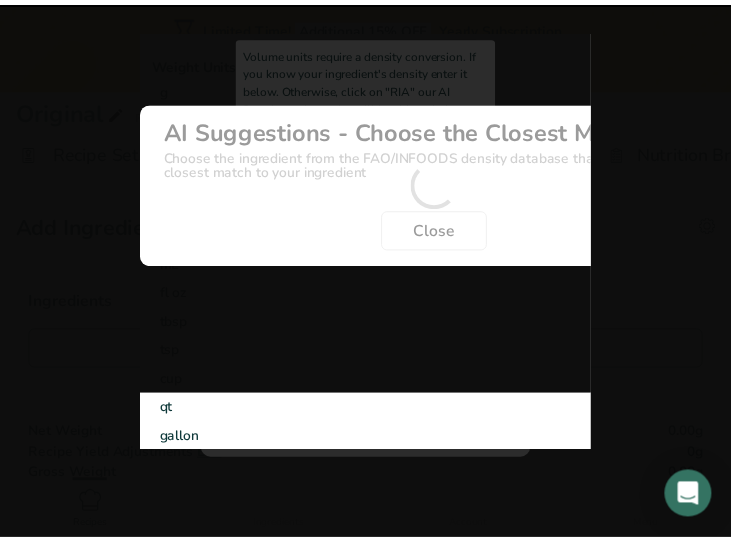 scroll, scrollTop: 87, scrollLeft: 0, axis: vertical 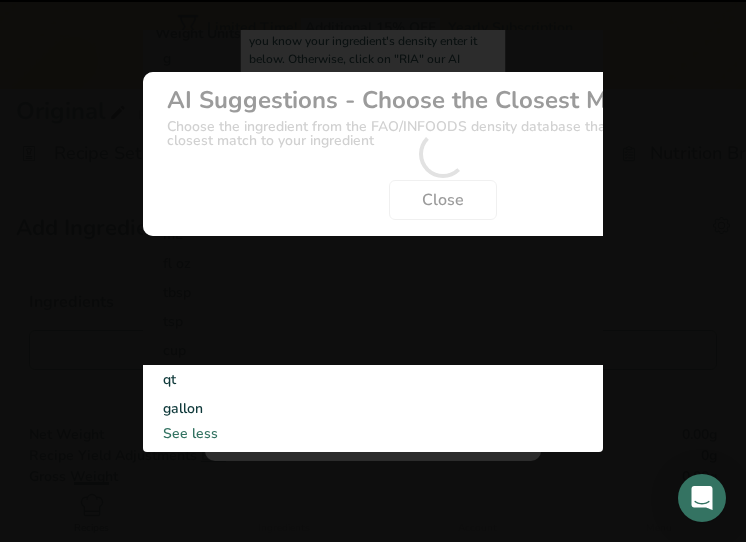 click at bounding box center [443, 154] 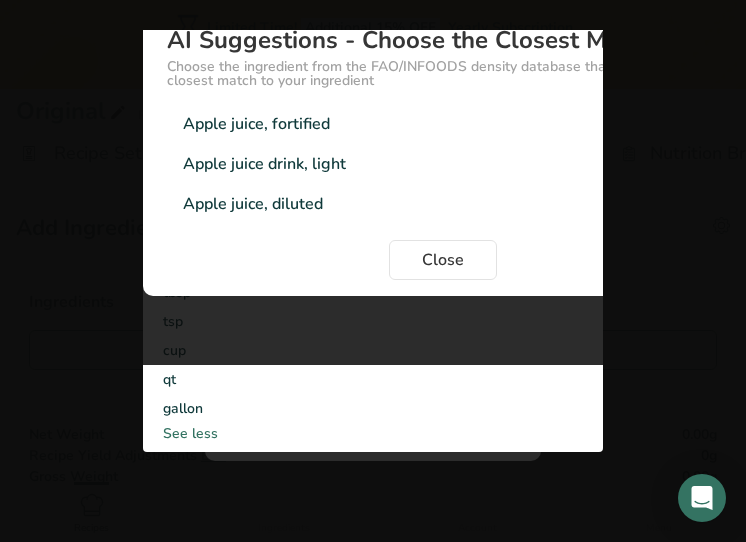 click on "Apple juice drink, light" at bounding box center [264, 164] 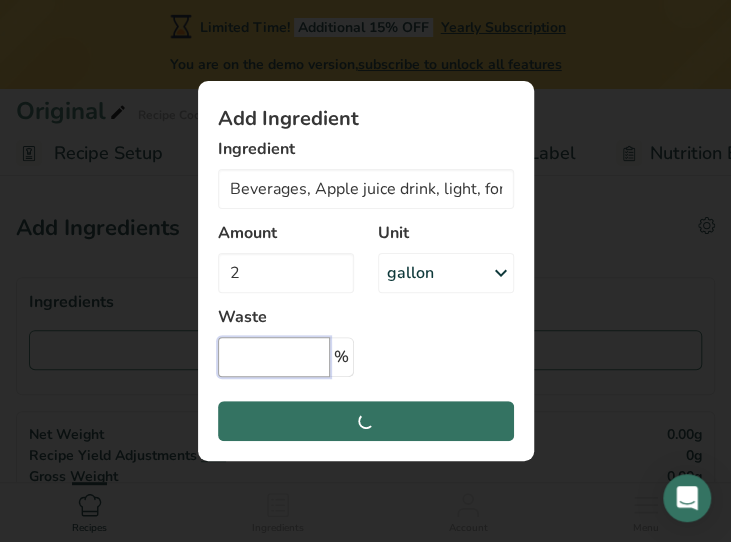 click at bounding box center [274, 357] 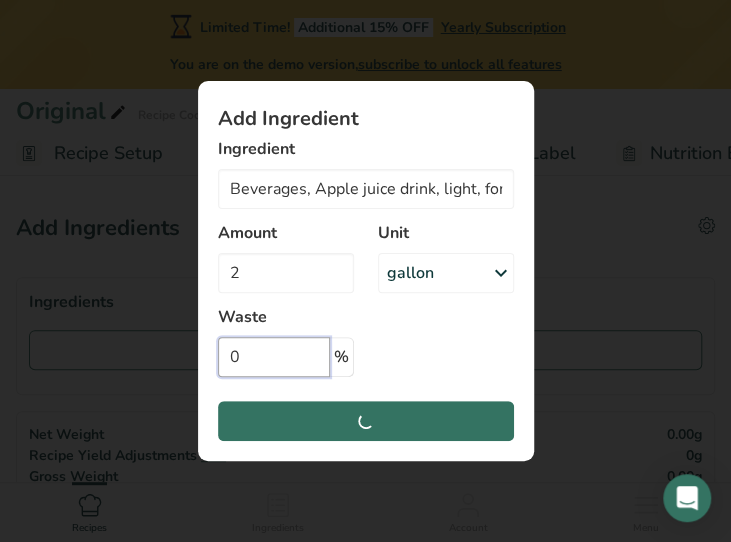 type on "0" 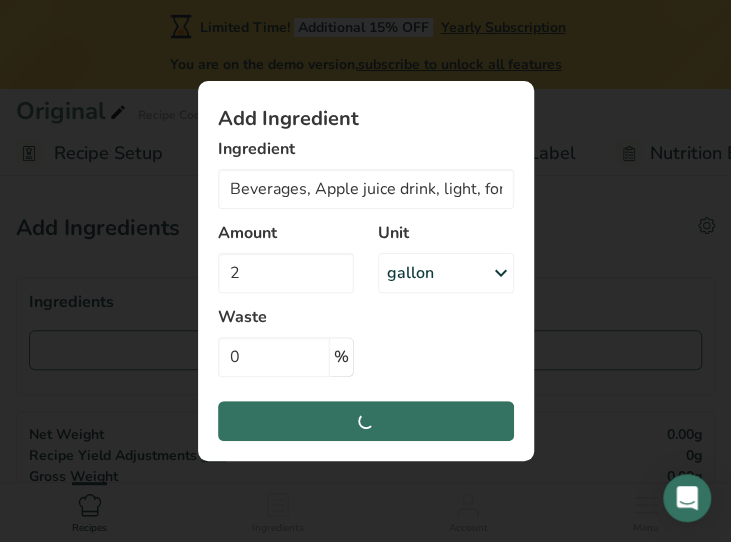 click on "Add Ingredient
Ingredient Beverages, Apple juice drink, light, fortified with vitamin C
Beverages, MOTTS, Apple juice light, fortified with vitamin C
Apple juice, frozen concentrate, unsweetened, undiluted, with added [MEDICAL_DATA]
Beverages, cranberry-apple juice drink, bottled
Beverages, Apple juice drink, light, fortified with vitamin C
Apple juice, frozen concentrate, unsweetened, diluted with 3 volume water without added [MEDICAL_DATA]
See full Results
Amount 2   Unit
gallon
Portions
8 fl oz
Weight Units
g
kg
mg
See more
Volume Units
l
Density is required" at bounding box center (366, 271) 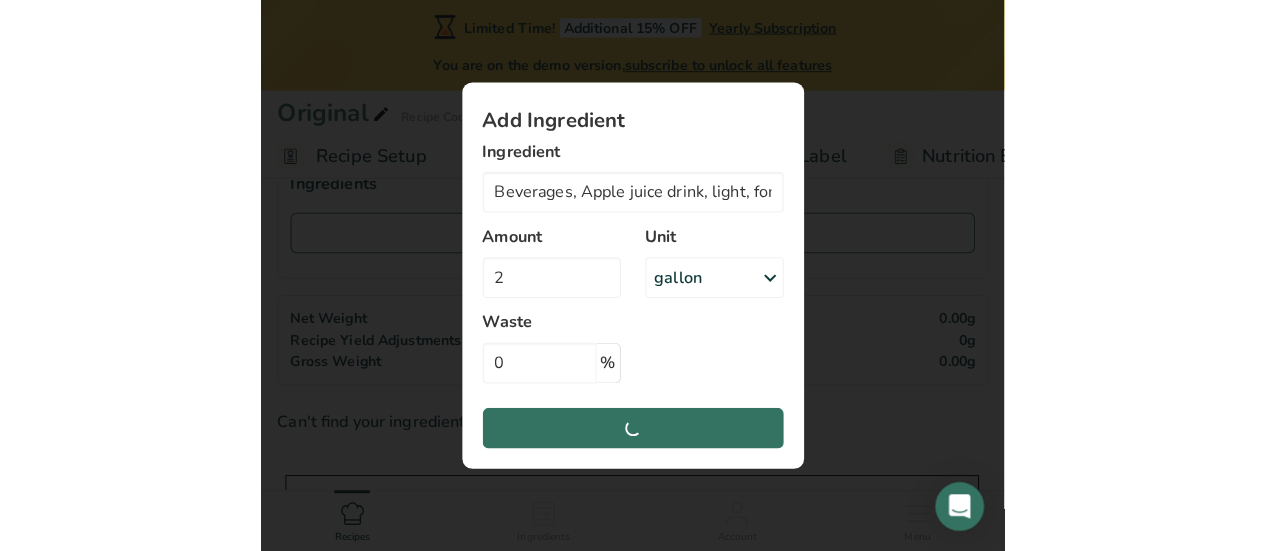scroll, scrollTop: 0, scrollLeft: 0, axis: both 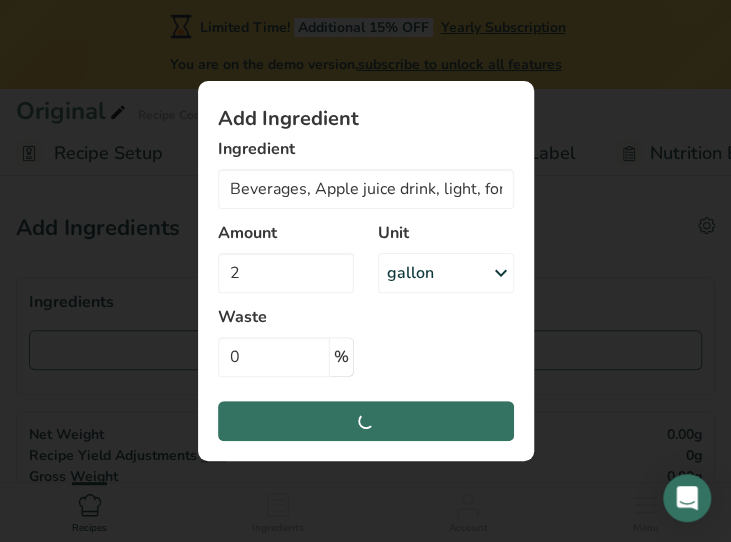 click at bounding box center (365, 271) 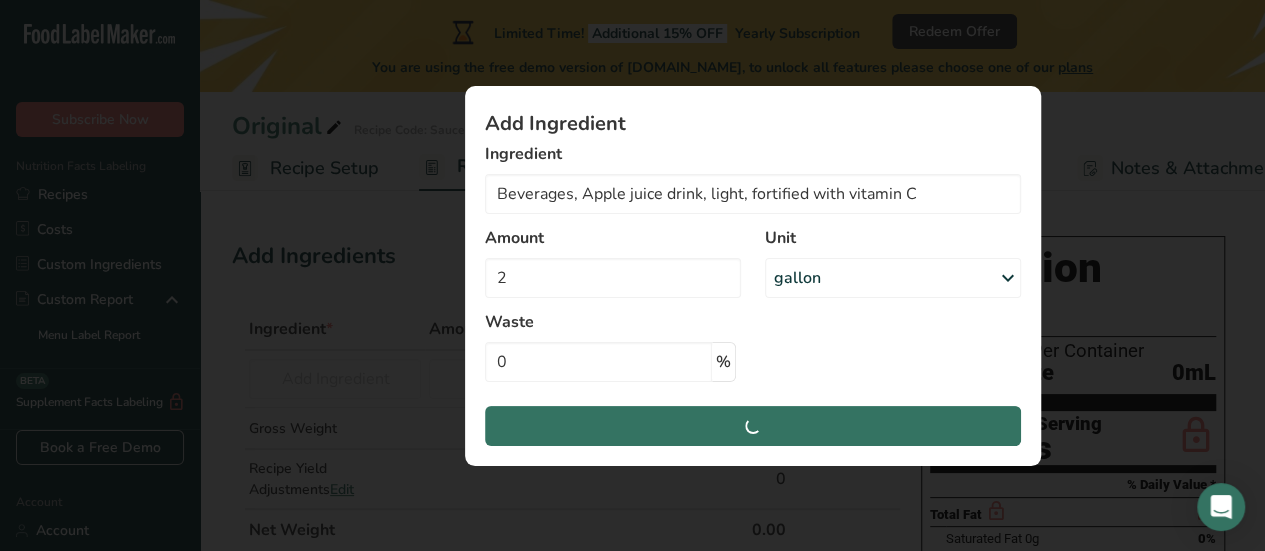 click on "Add Ingredient
Ingredient Beverages, Apple juice drink, light, fortified with vitamin C
Beverages, MOTTS, Apple juice light, fortified with vitamin C
Apple juice, frozen concentrate, unsweetened, undiluted, with added [MEDICAL_DATA]
Beverages, cranberry-apple juice drink, bottled
Beverages, Apple juice drink, light, fortified with vitamin C
Apple juice, frozen concentrate, unsweetened, diluted with 3 volume water without added [MEDICAL_DATA]
See full Results
Amount 2   Unit
gallon
Portions
8 fl oz
Weight Units
g
kg
mg
See more
Volume Units
l
Density is required" at bounding box center [753, 276] 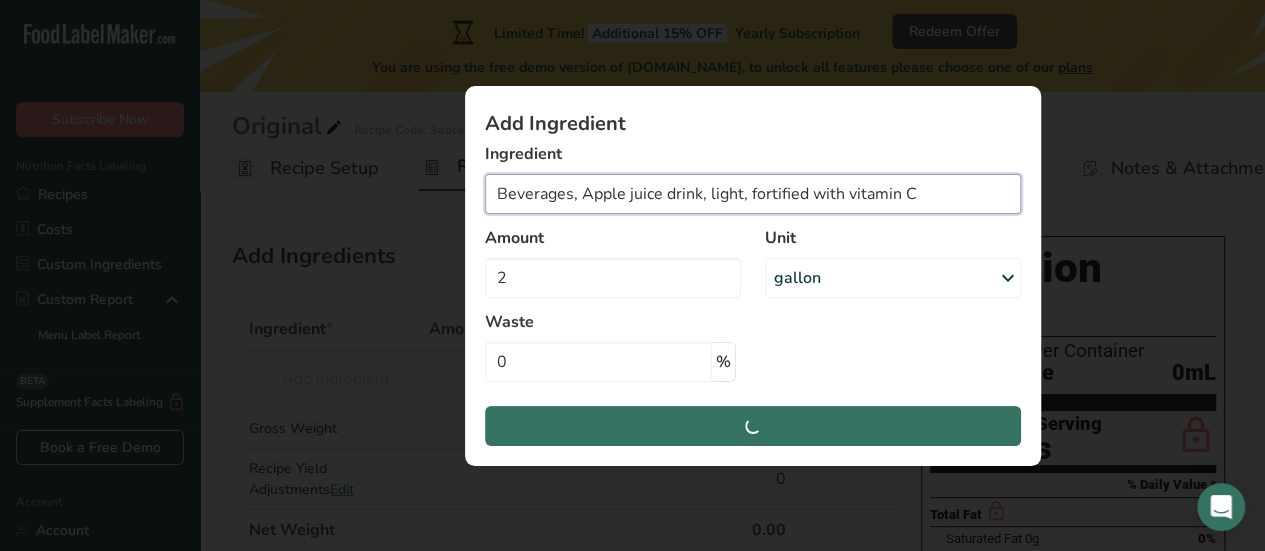 click on "Beverages, Apple juice drink, light, fortified with vitamin C" at bounding box center [753, 194] 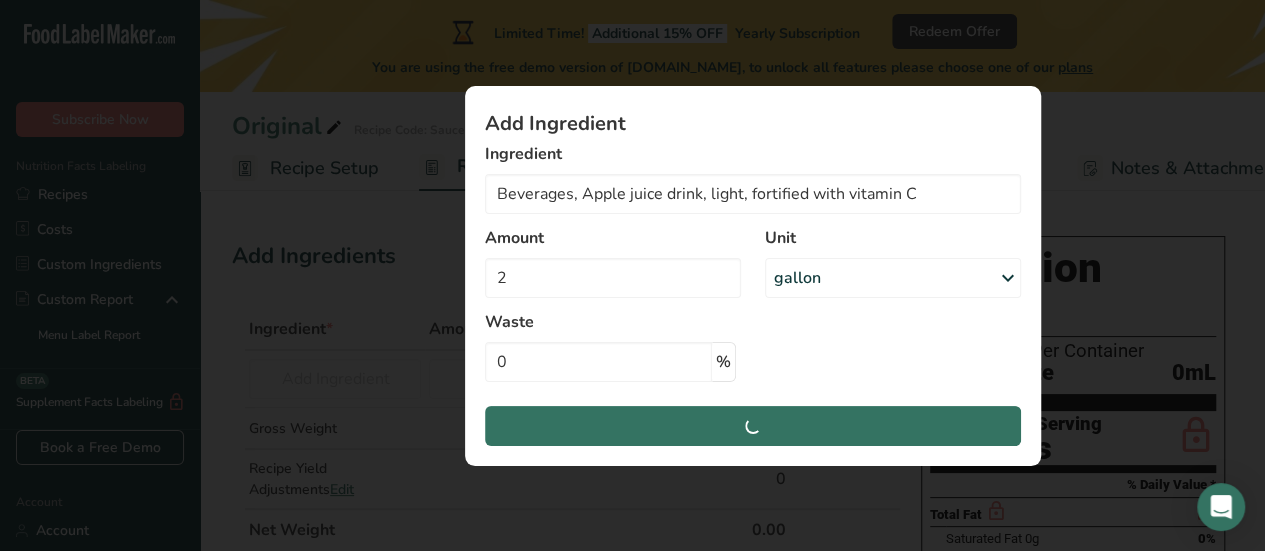click on "Ingredient" at bounding box center (753, 154) 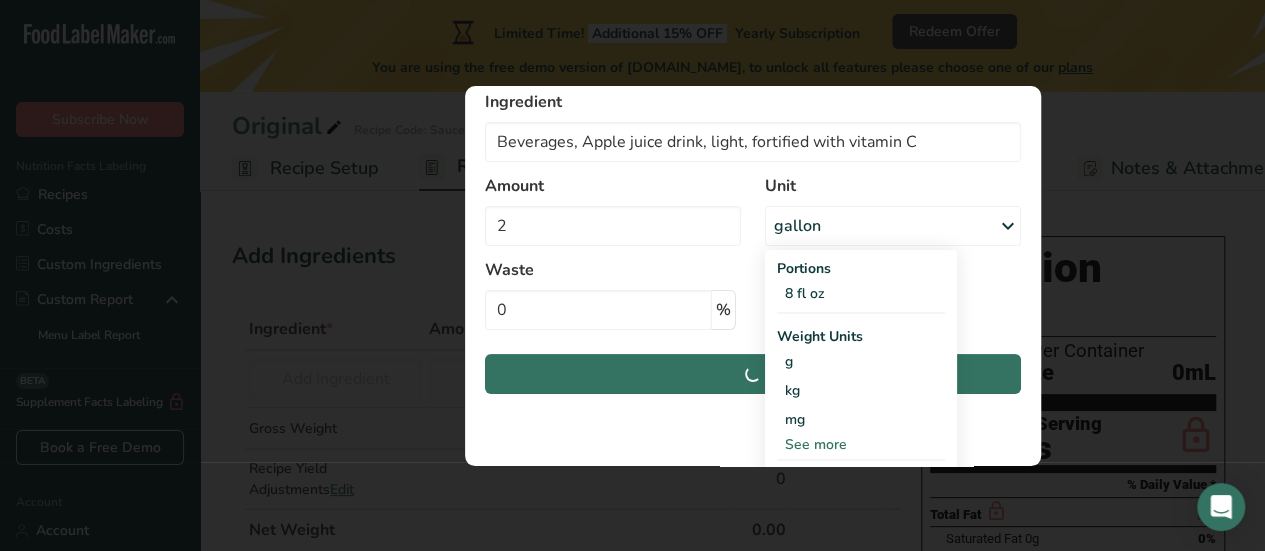 scroll, scrollTop: 0, scrollLeft: 0, axis: both 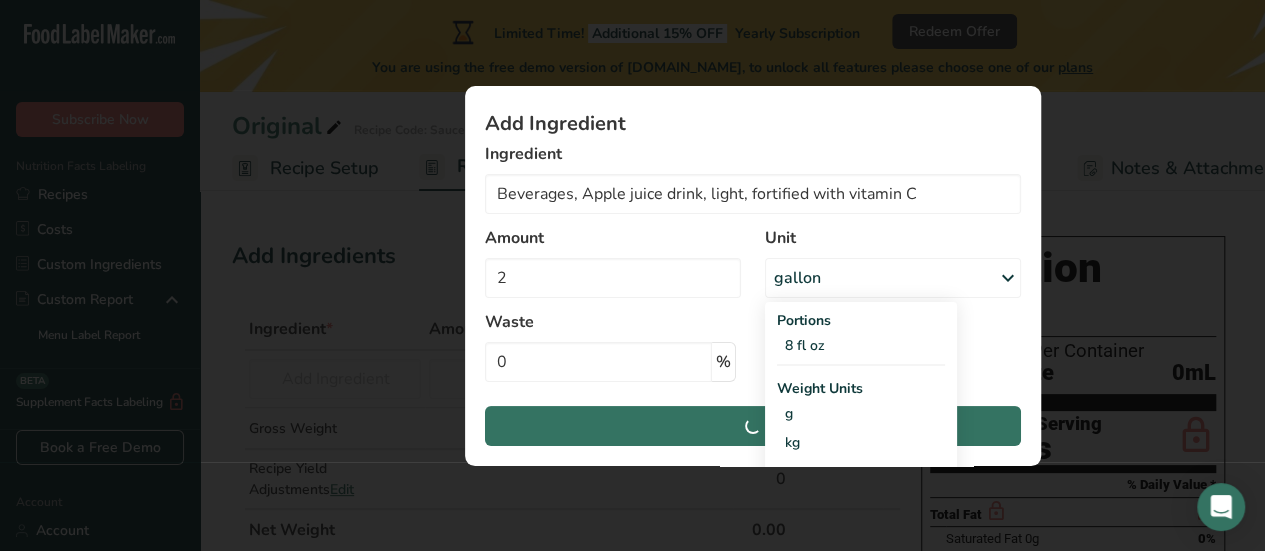 click at bounding box center [1008, 278] 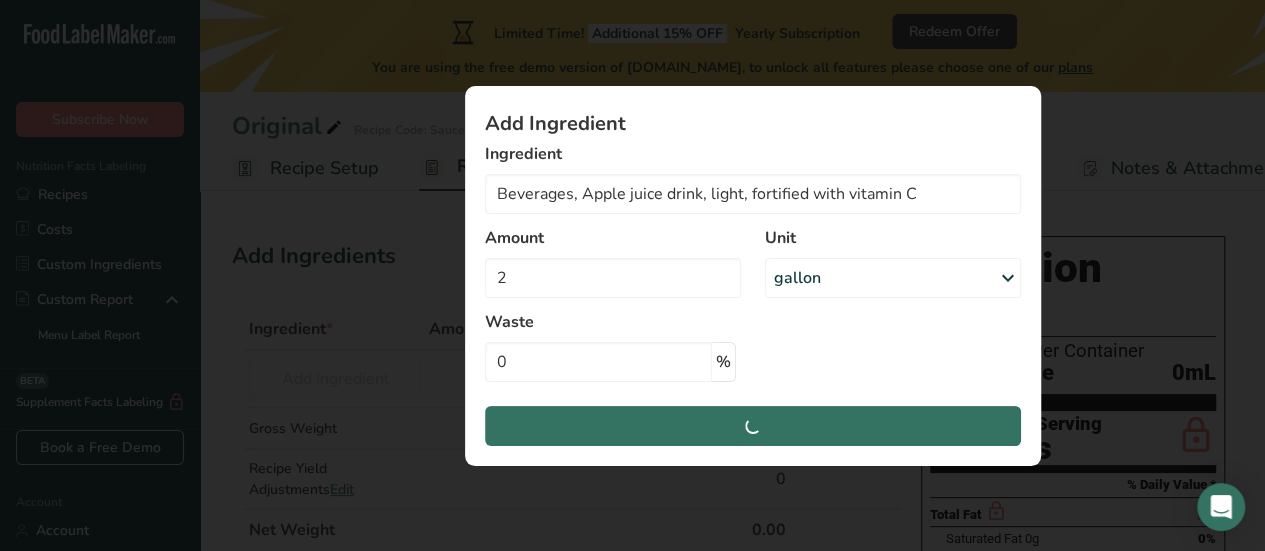 click at bounding box center [632, 275] 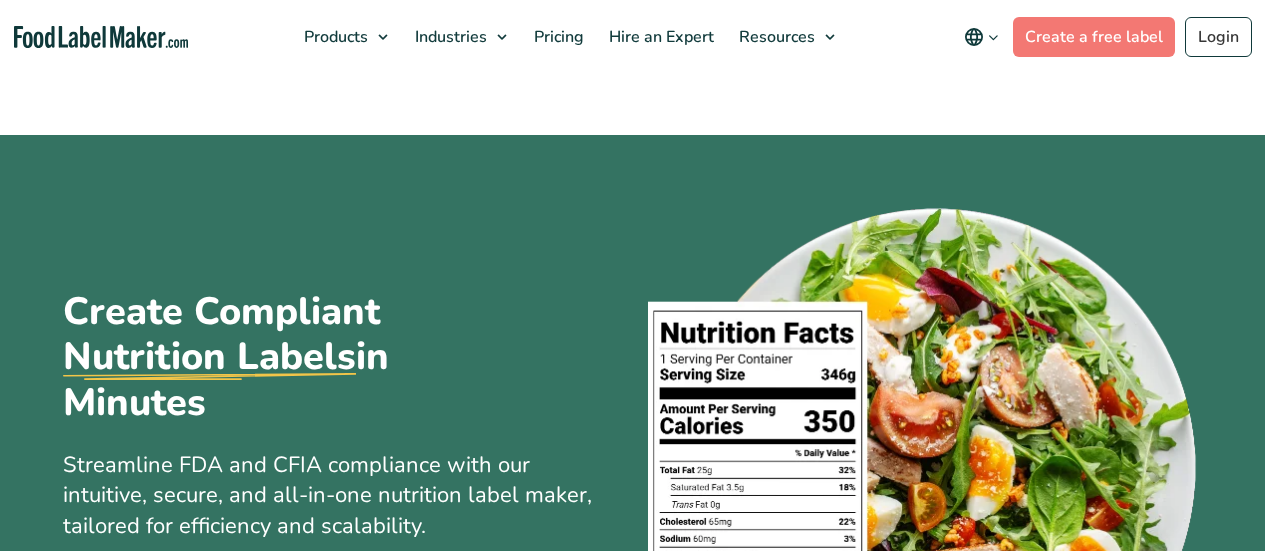 scroll, scrollTop: 0, scrollLeft: 0, axis: both 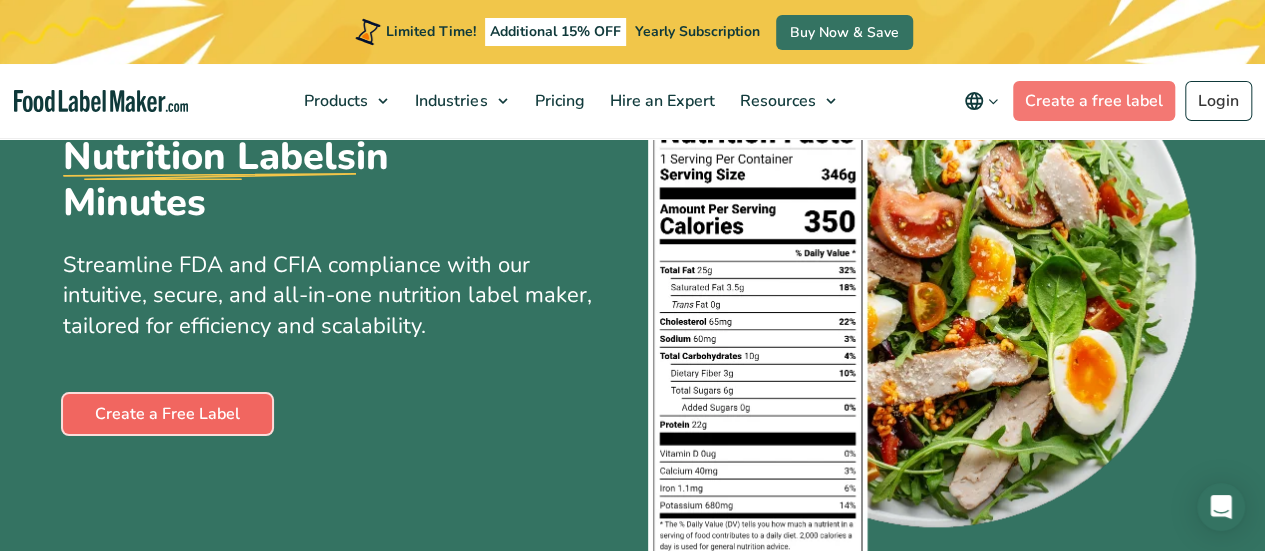 click on "Create a Free Label" at bounding box center [167, 414] 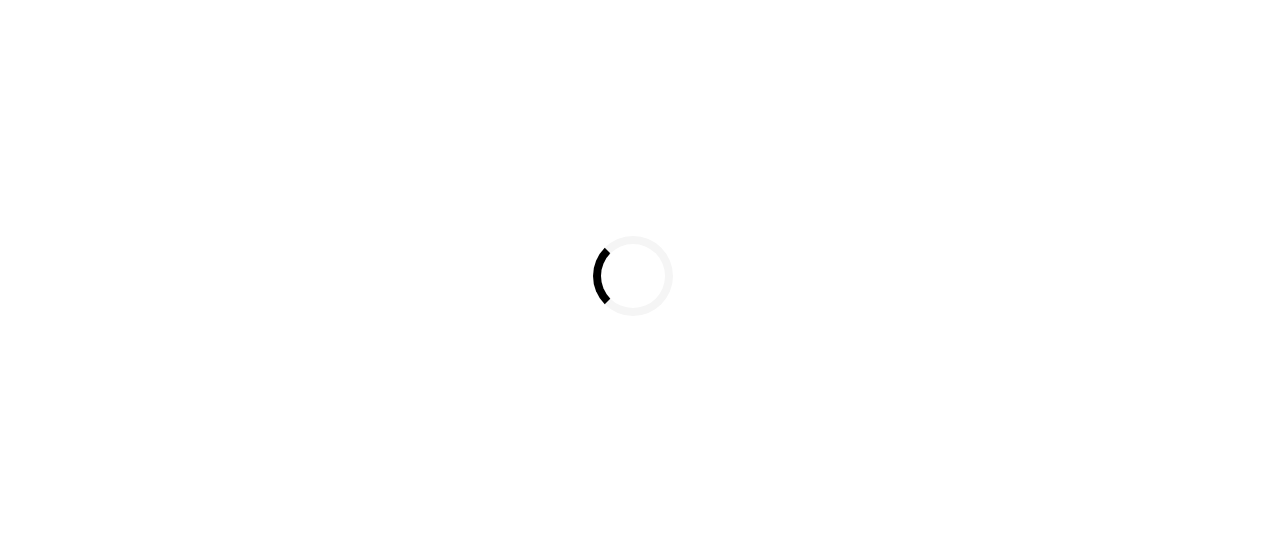scroll, scrollTop: 0, scrollLeft: 0, axis: both 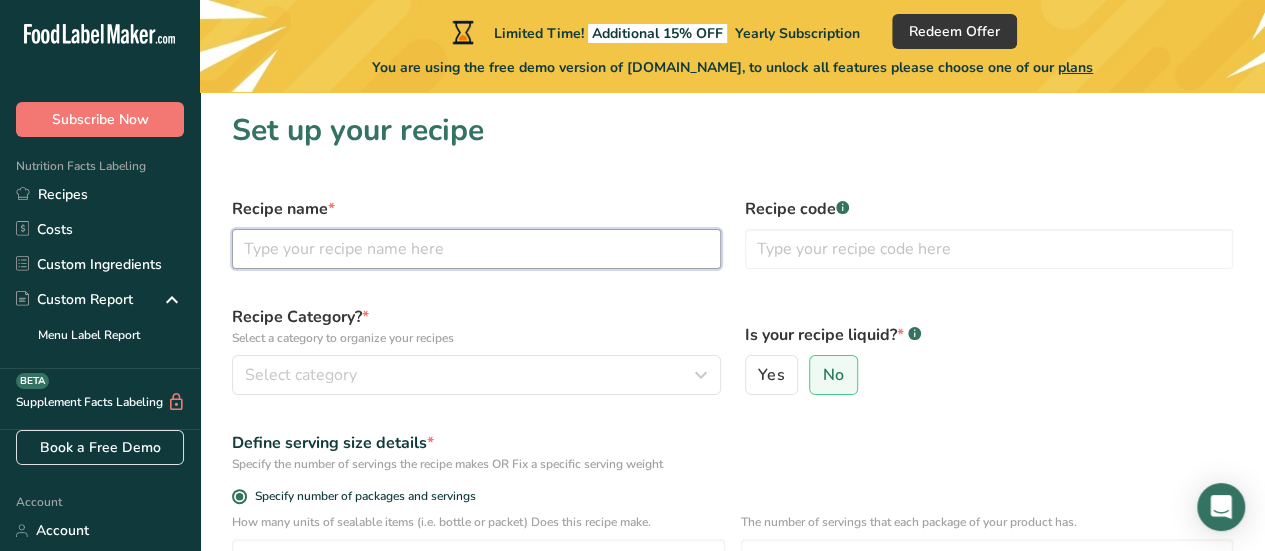 click at bounding box center [476, 249] 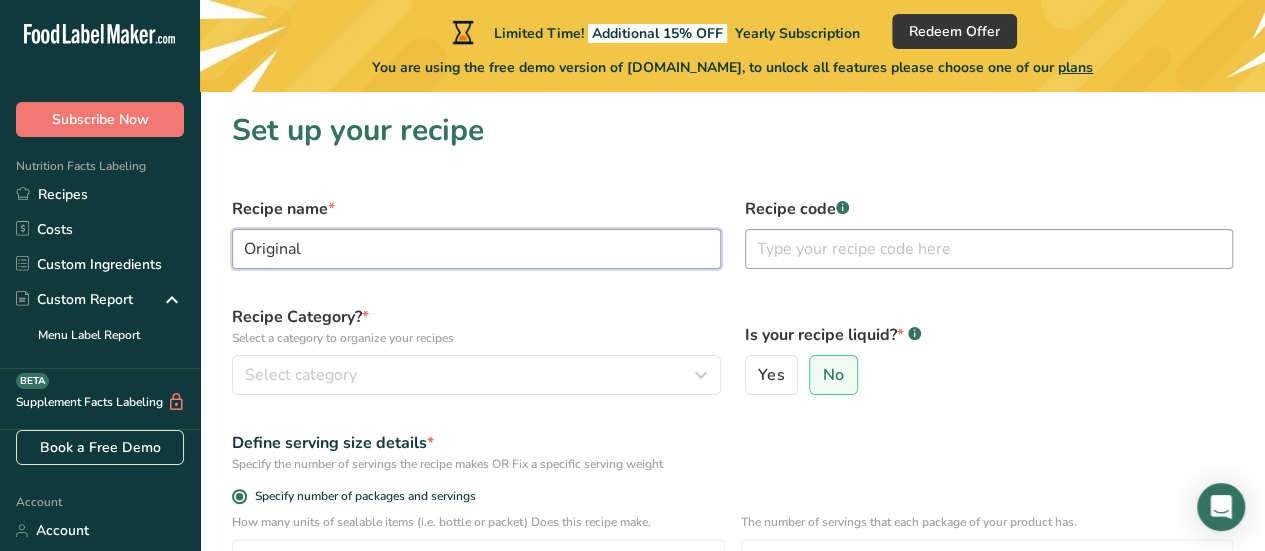type on "Original" 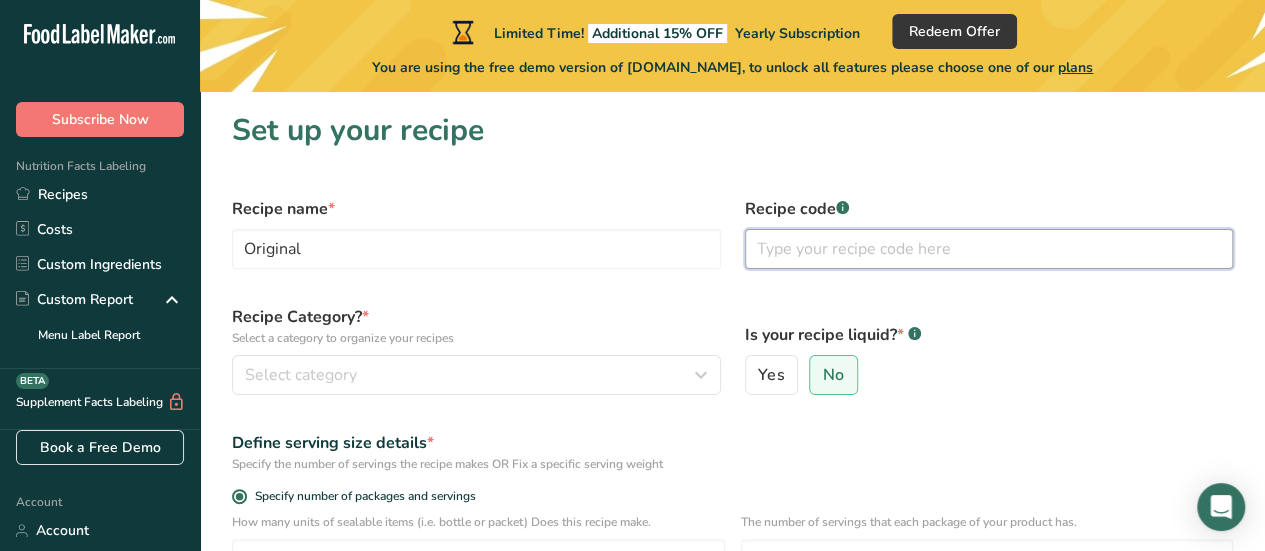 click at bounding box center [989, 249] 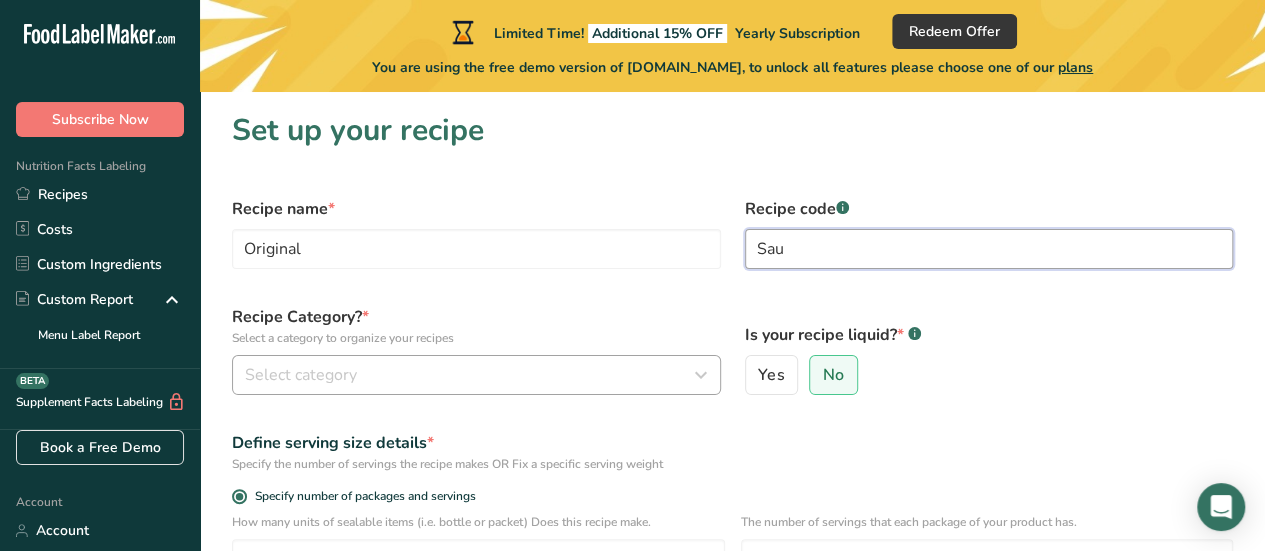 type on "Sau" 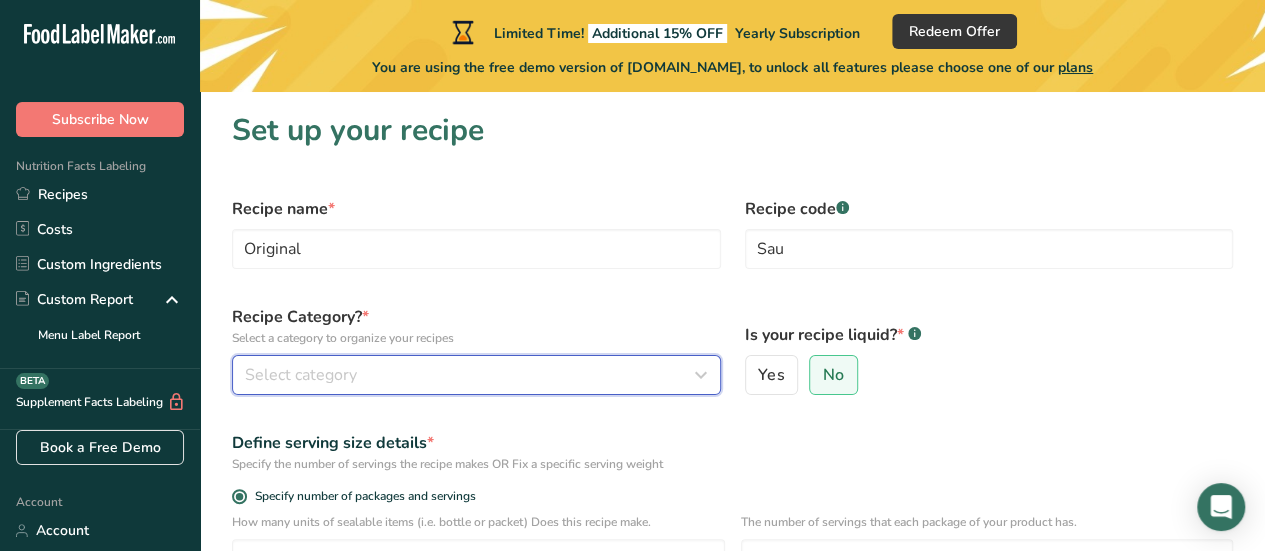 click on "Select category" at bounding box center (301, 375) 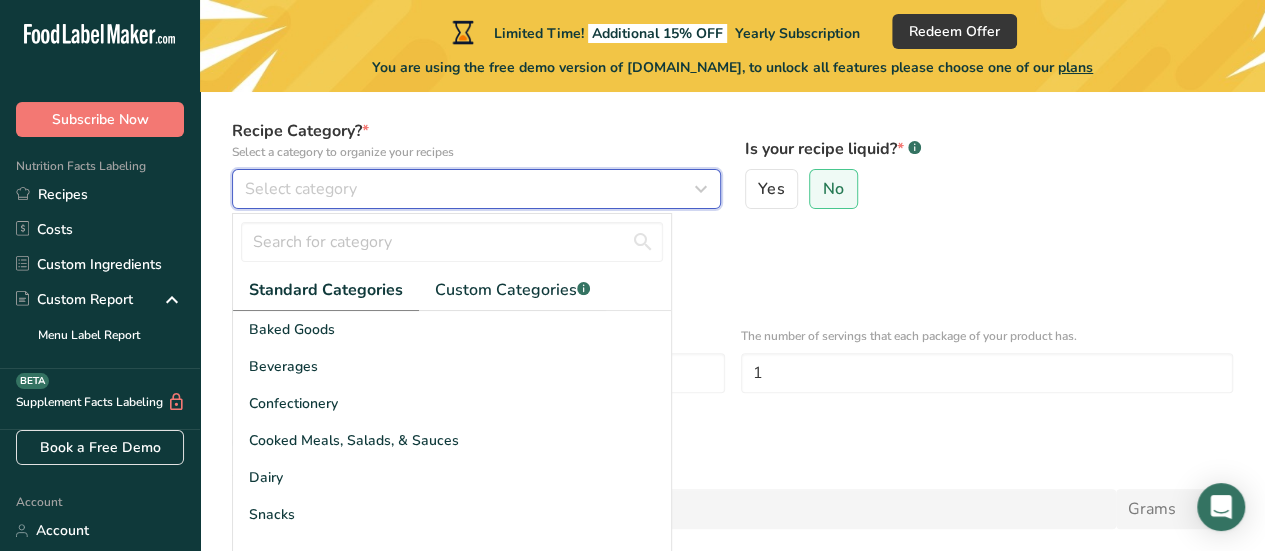 scroll, scrollTop: 200, scrollLeft: 0, axis: vertical 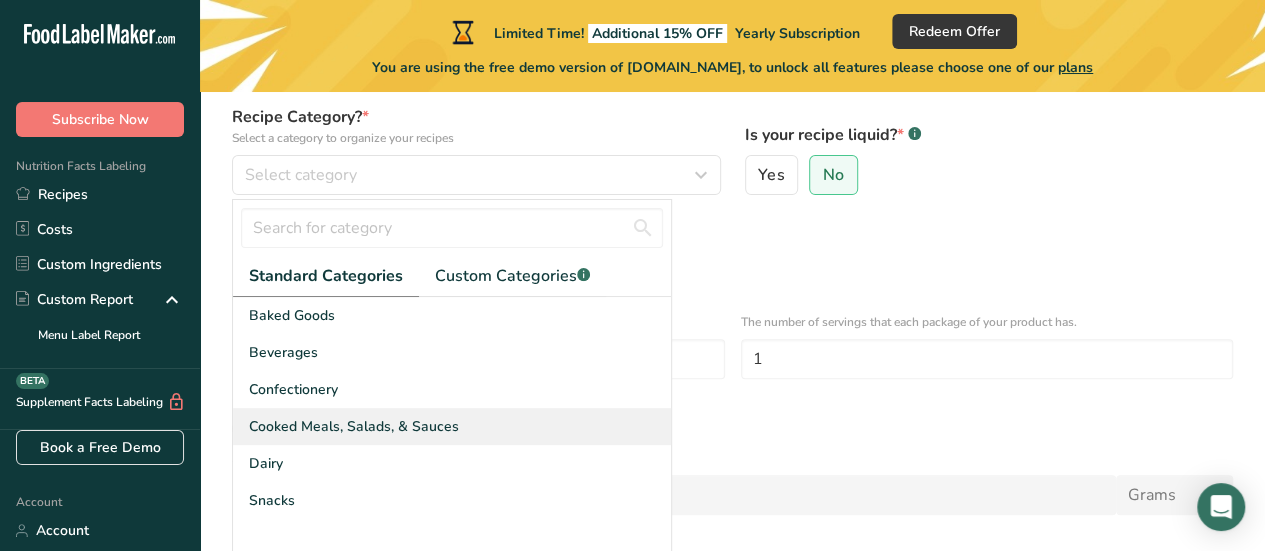 click on "Cooked Meals, Salads, & Sauces" at bounding box center (354, 426) 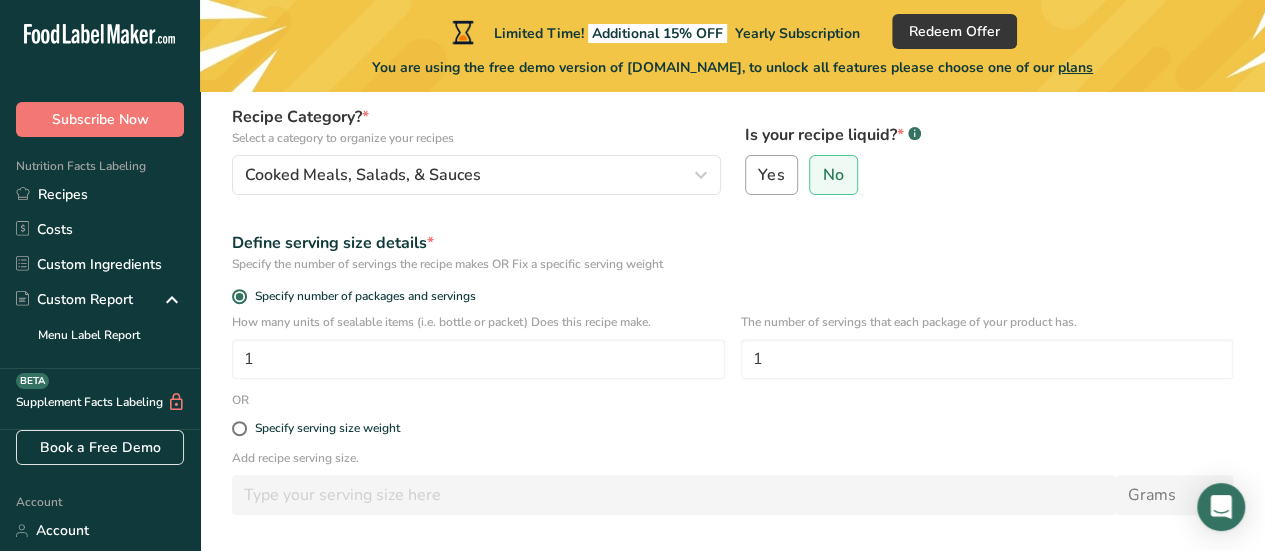 click on "Yes" at bounding box center [772, 175] 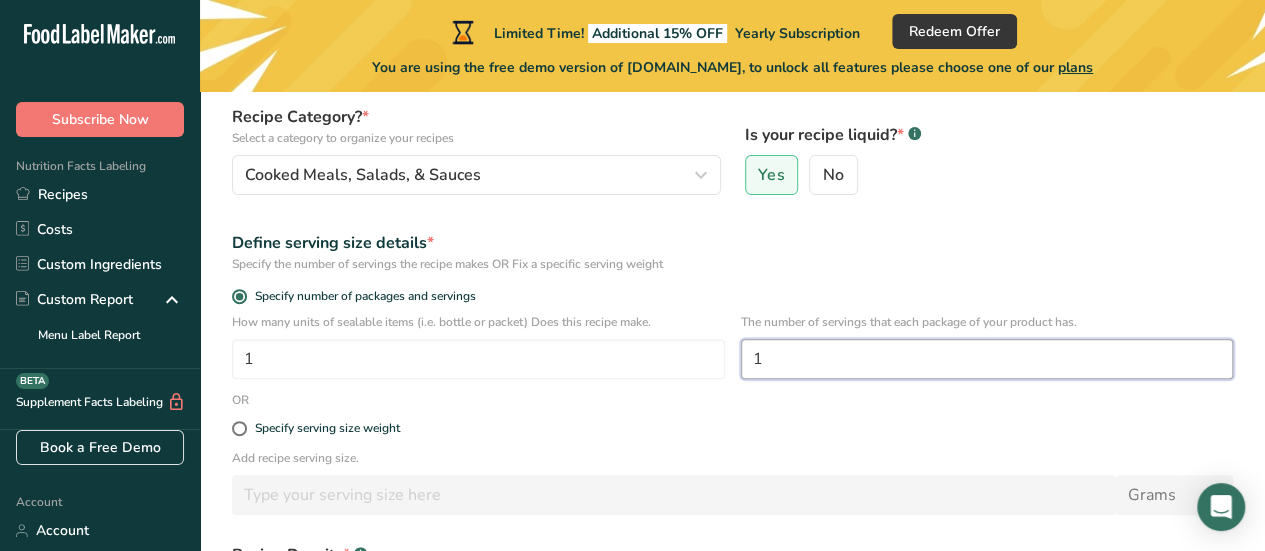 click on "1" at bounding box center (987, 359) 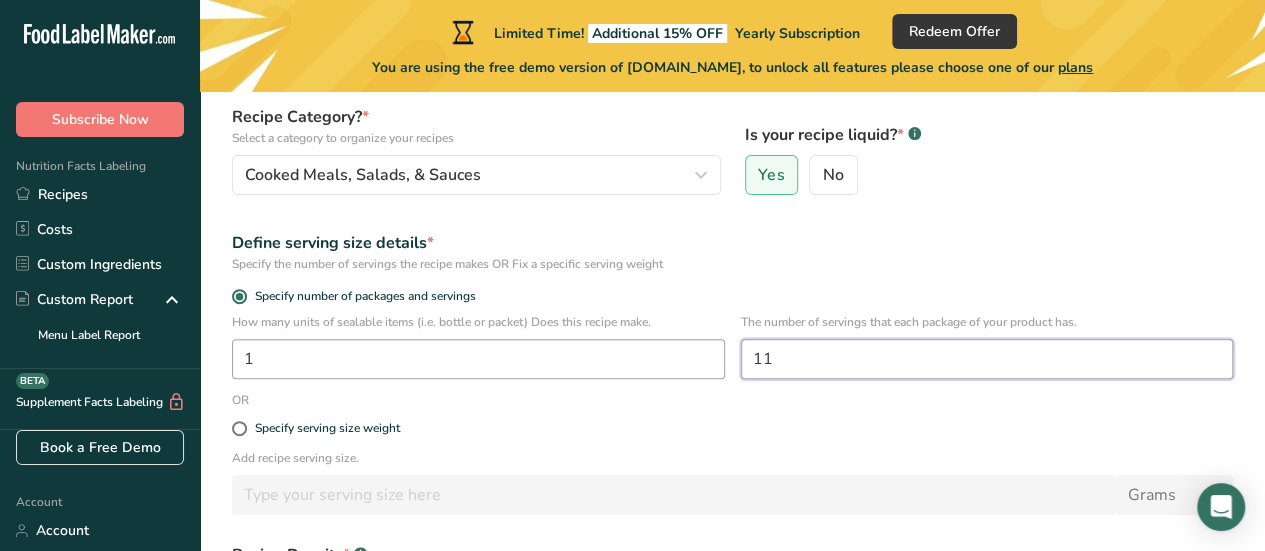 type on "11" 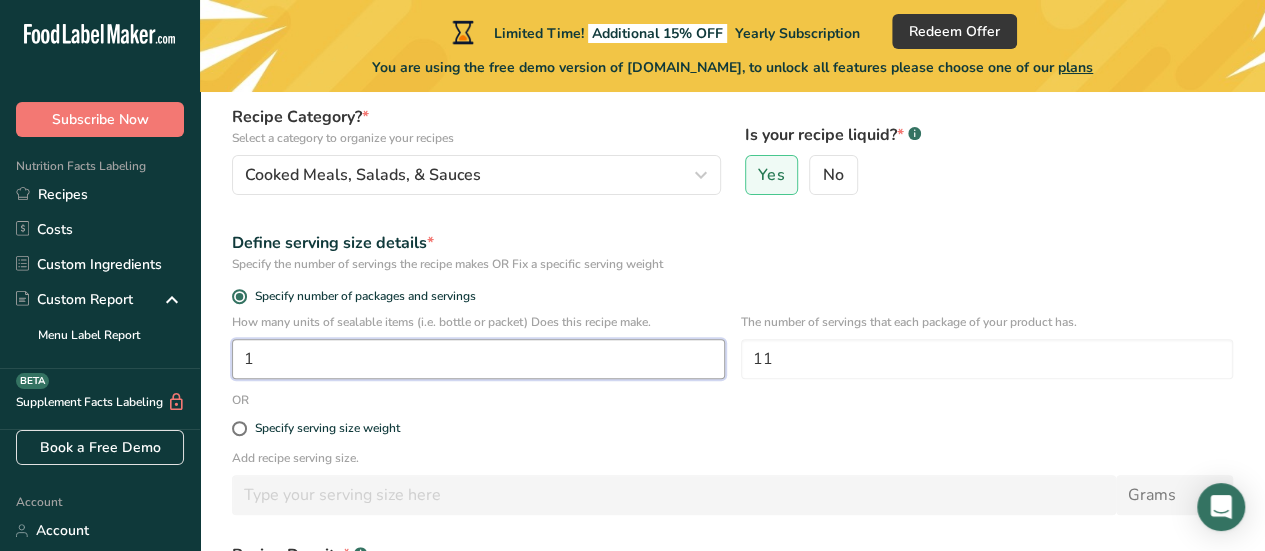 click on "1" at bounding box center [478, 359] 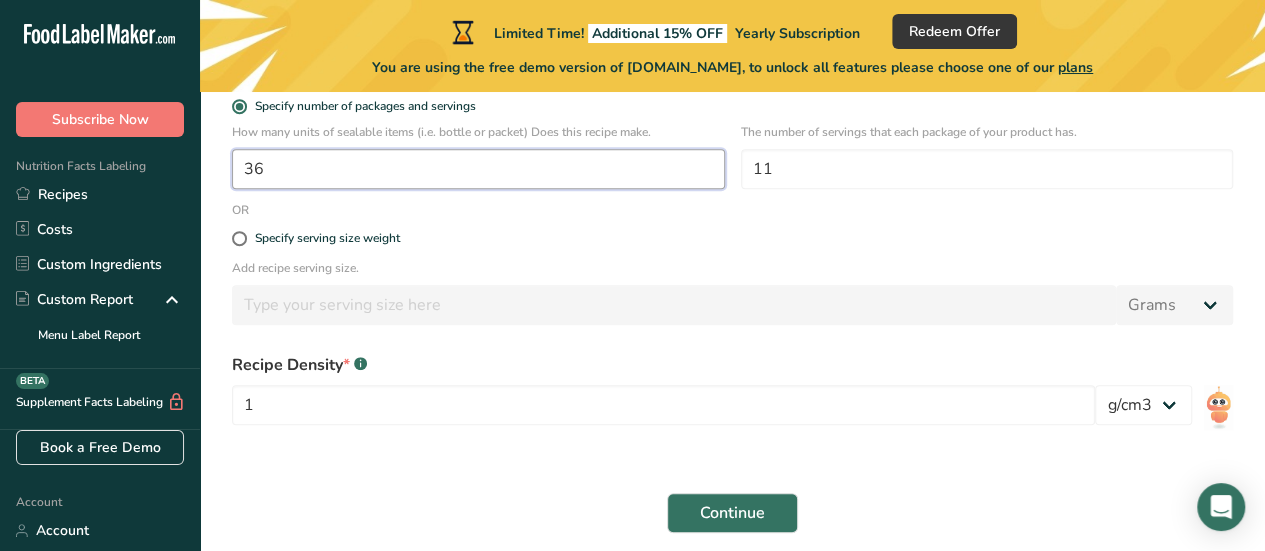 scroll, scrollTop: 400, scrollLeft: 0, axis: vertical 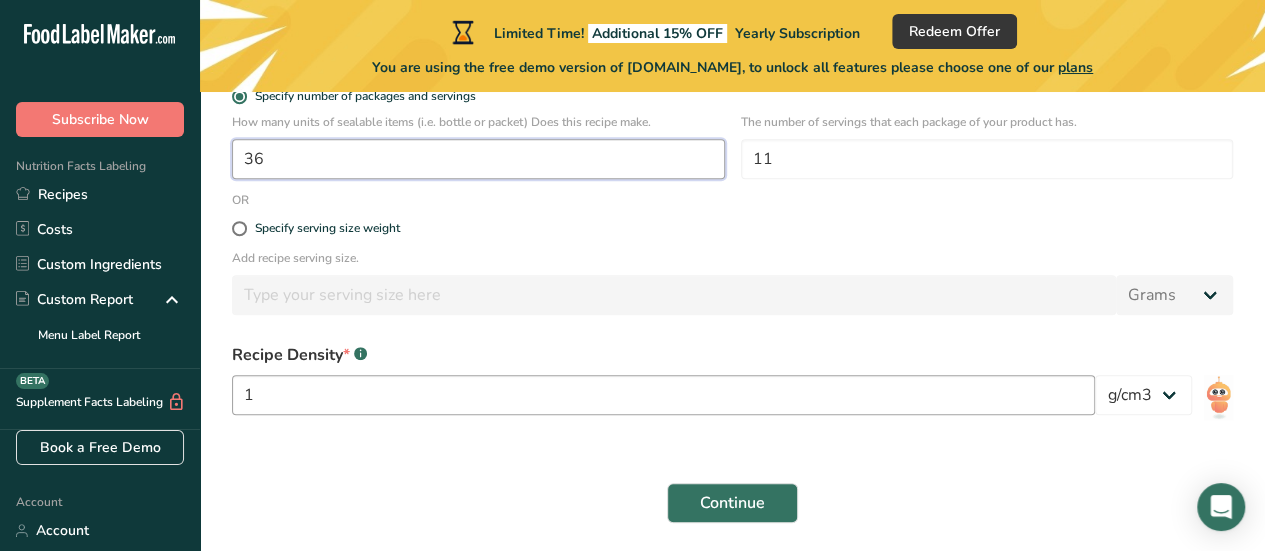 type on "36" 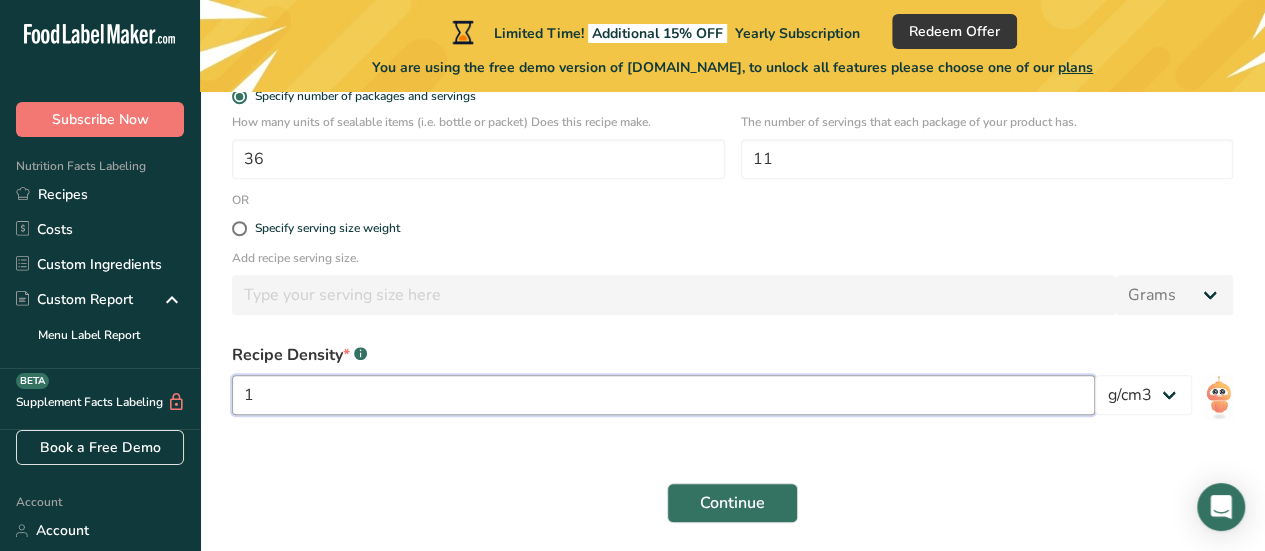 click on "1" at bounding box center [663, 395] 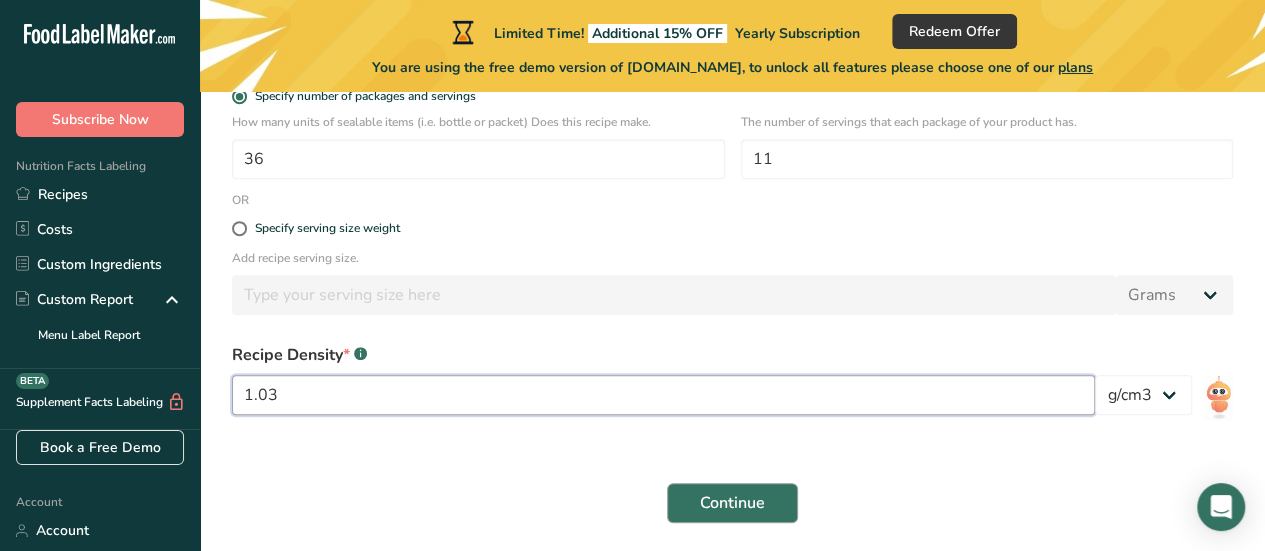 type on "1.03" 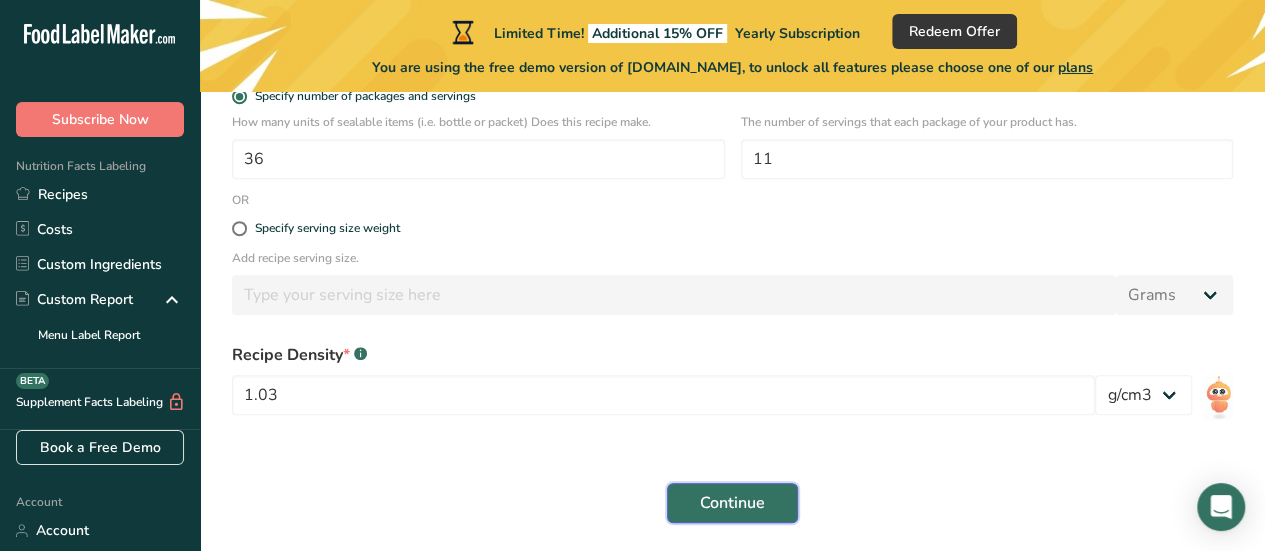 click on "Continue" at bounding box center (732, 503) 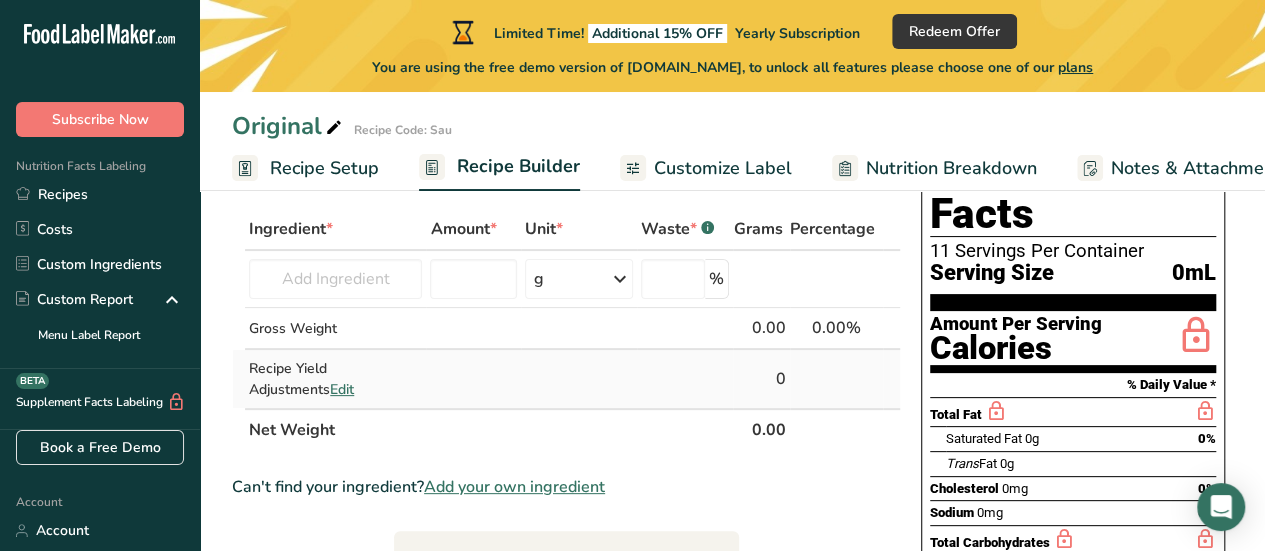 scroll, scrollTop: 0, scrollLeft: 0, axis: both 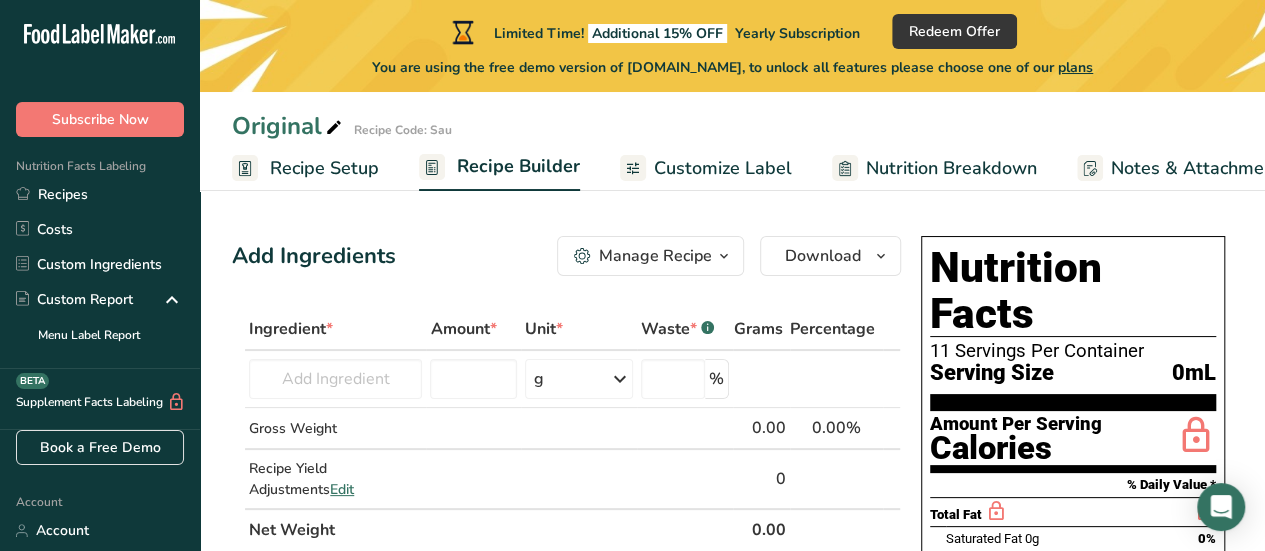 click at bounding box center [724, 256] 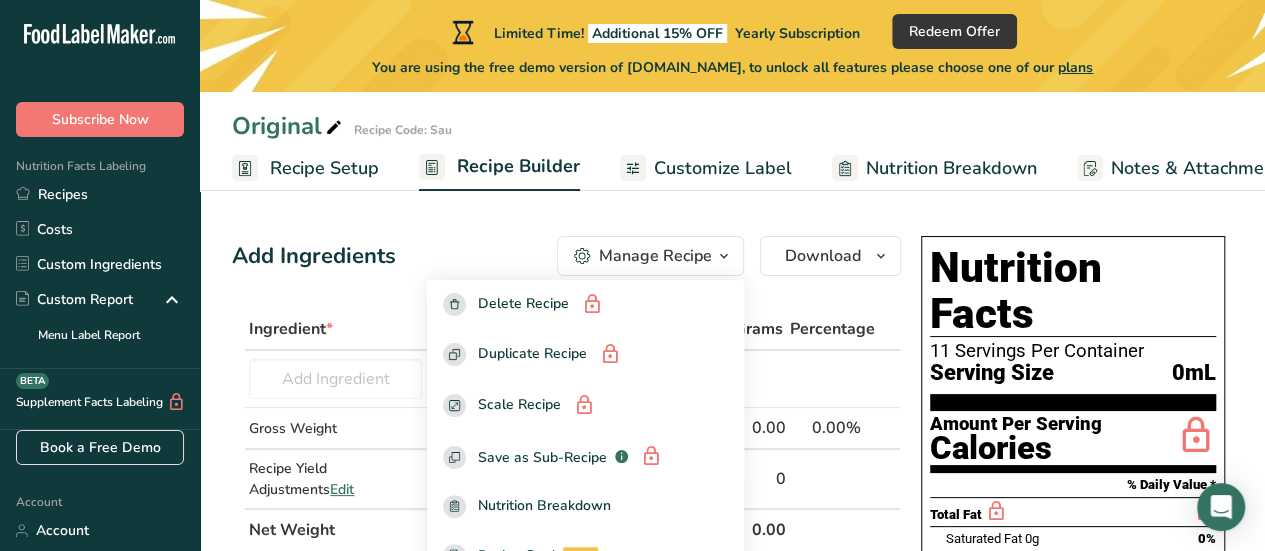 click on "Add Ingredients
Manage Recipe         Delete Recipe             Duplicate Recipe               Scale Recipe               Save as Sub-Recipe   .a-a{fill:#347362;}.b-a{fill:#fff;}                                 Nutrition Breakdown                 Recipe Card
NEW
Amino Acids Pattern Report             Activity History
Download
Choose your preferred label style
Standard FDA label
Standard FDA label
The most common format for nutrition facts labels in compliance with the FDA's typeface, style and requirements
Tabular FDA label
A label format compliant with the FDA regulations presented in a tabular (horizontal) display.
Linear FDA label
A simple linear display for small sized packages.
Simplified FDA label" at bounding box center [566, 256] 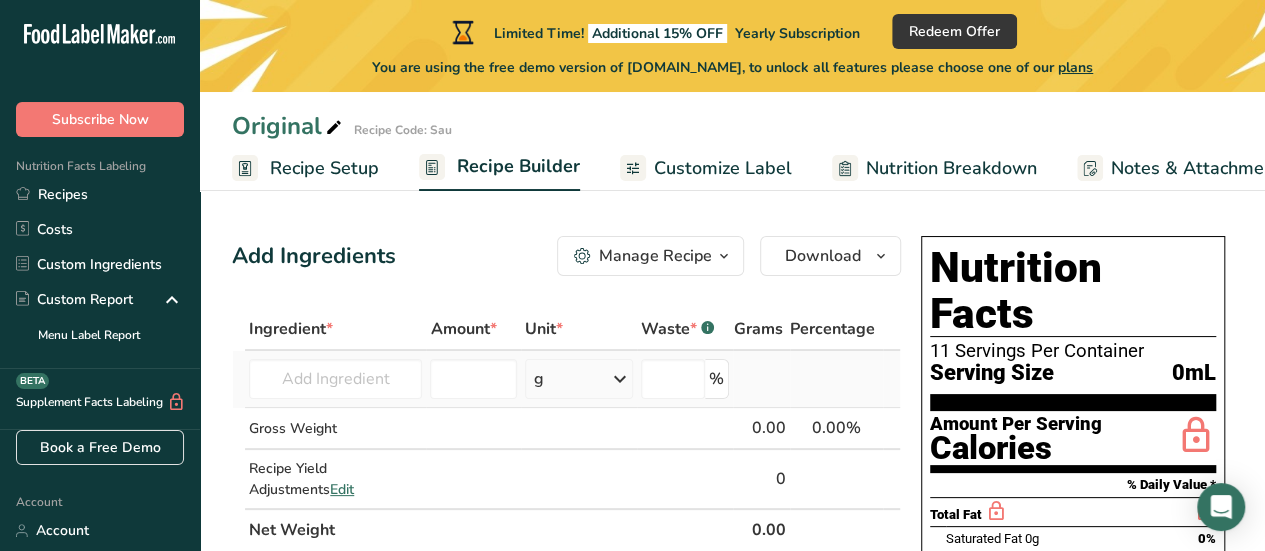 click at bounding box center (620, 379) 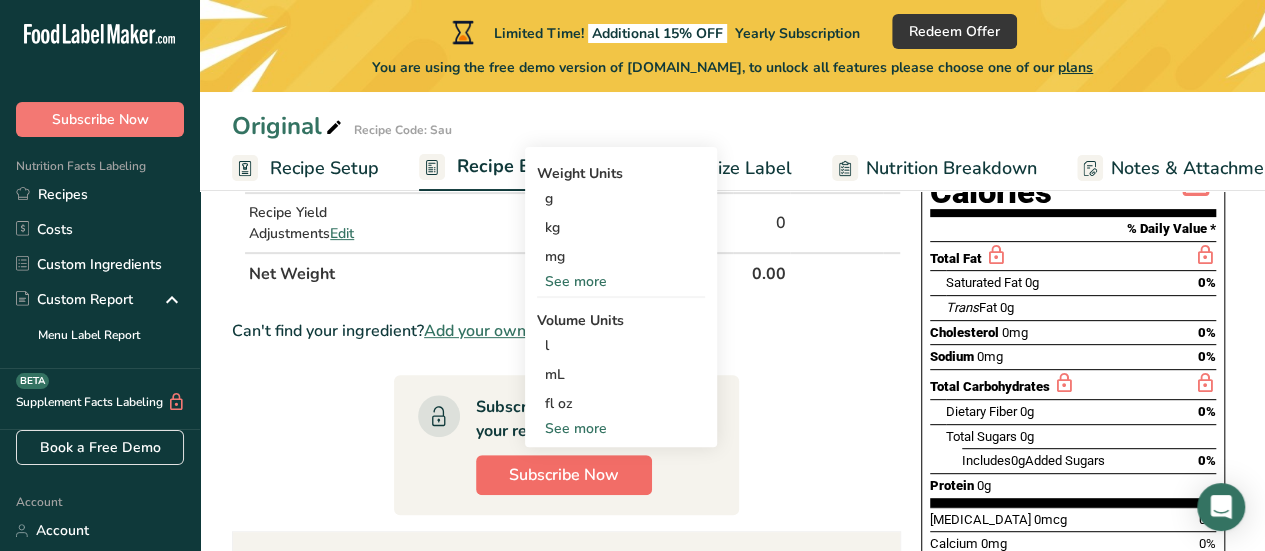 scroll, scrollTop: 300, scrollLeft: 0, axis: vertical 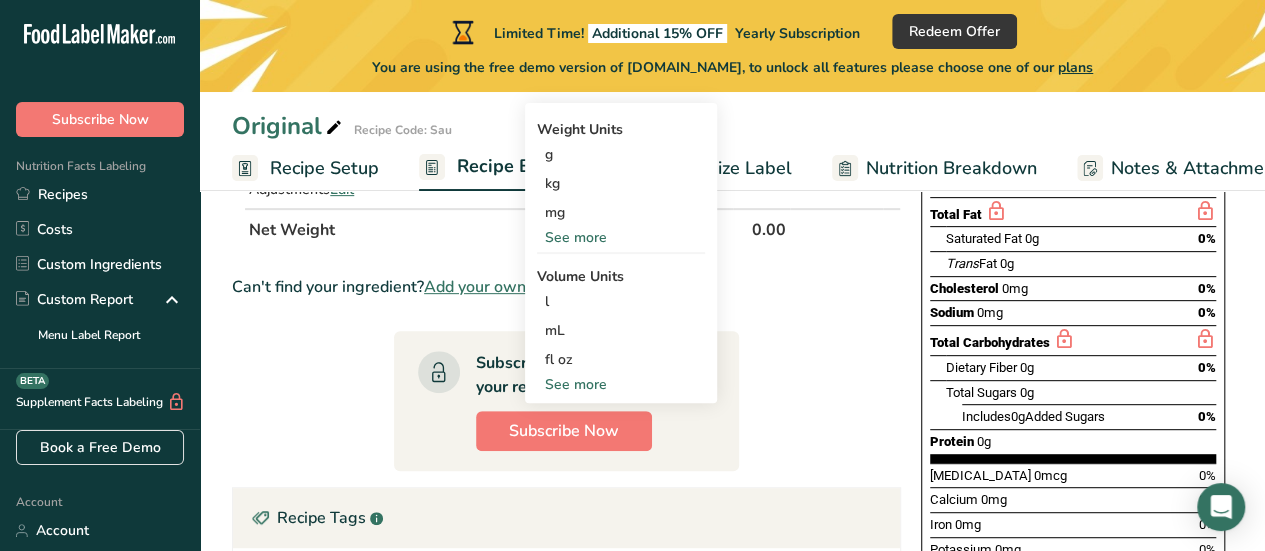 click on "See more" at bounding box center [621, 384] 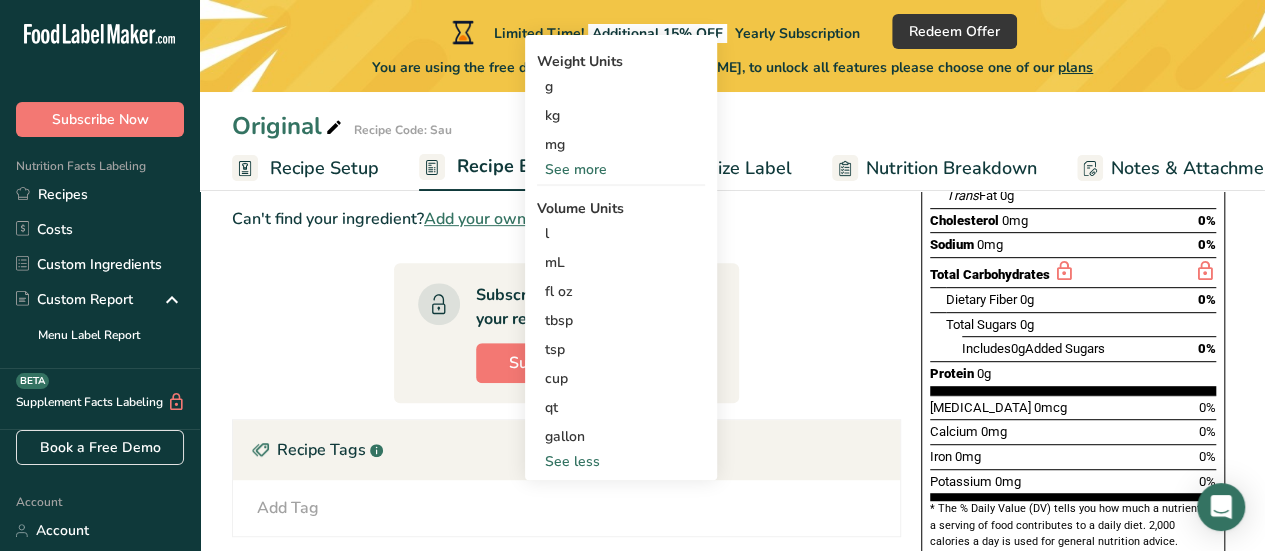 scroll, scrollTop: 400, scrollLeft: 0, axis: vertical 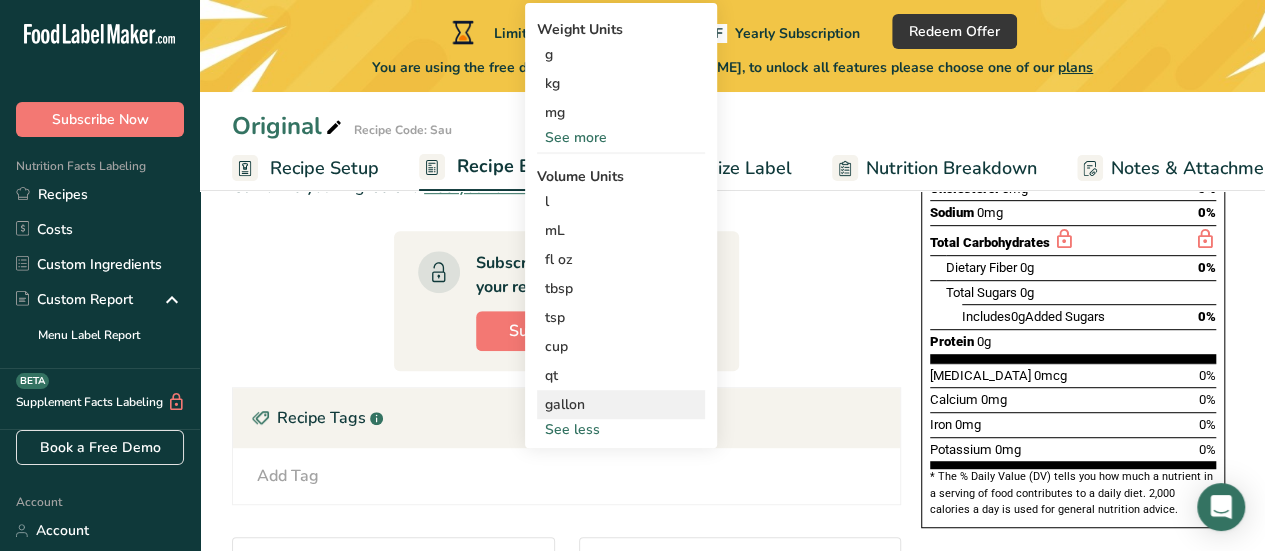 click on "gallon" at bounding box center (621, 404) 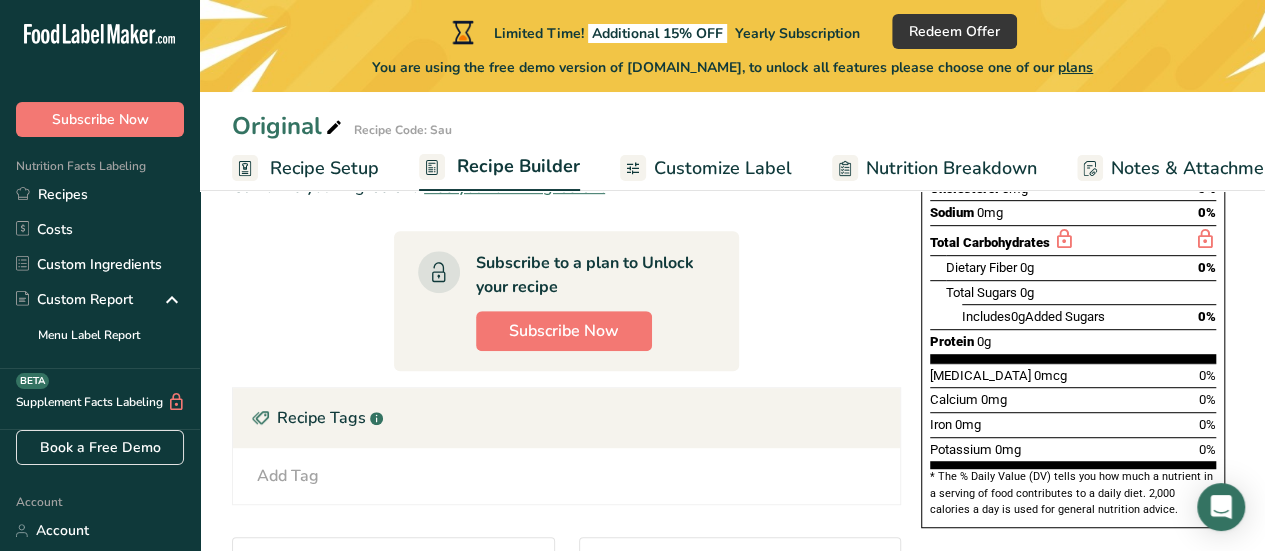 click on "Recipe Tags
.a-a{fill:#347362;}.b-a{fill:#fff;}" at bounding box center (566, 418) 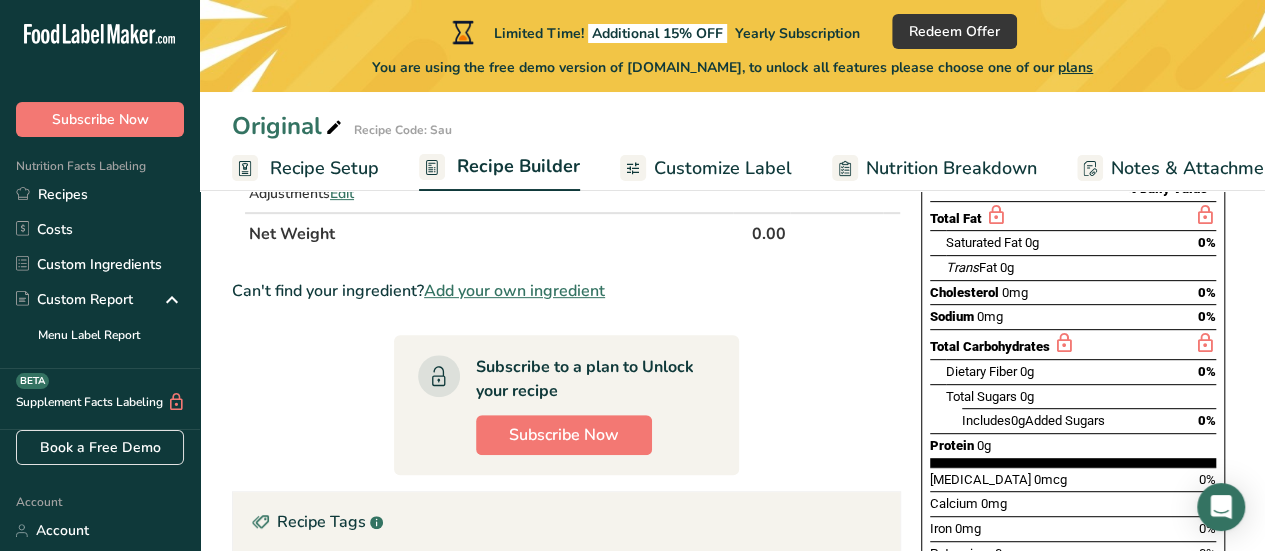 scroll, scrollTop: 0, scrollLeft: 0, axis: both 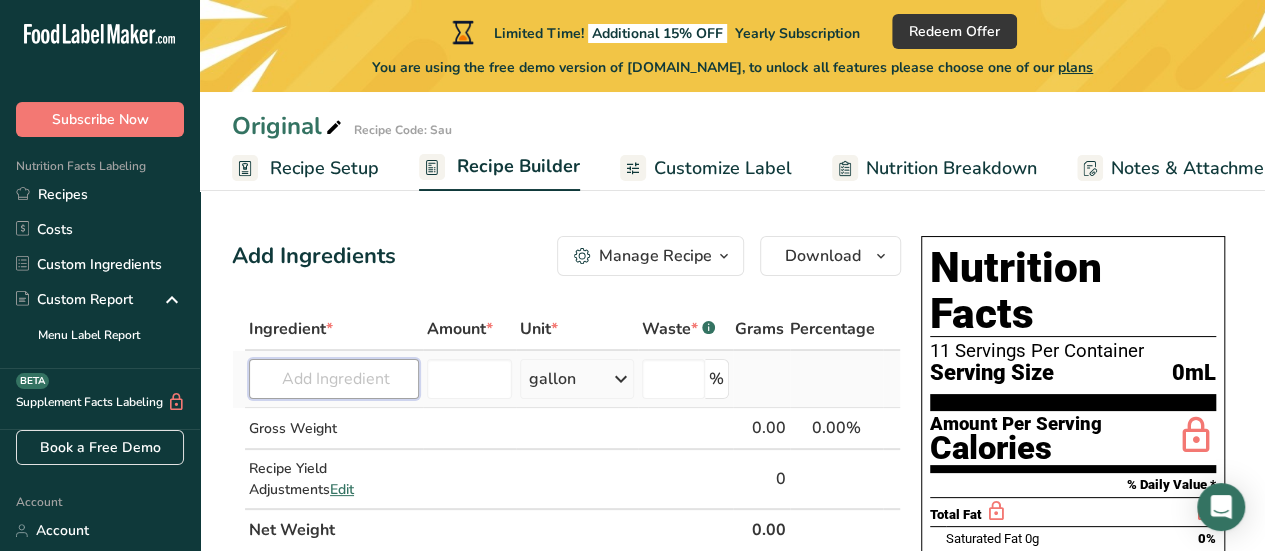 click at bounding box center (334, 379) 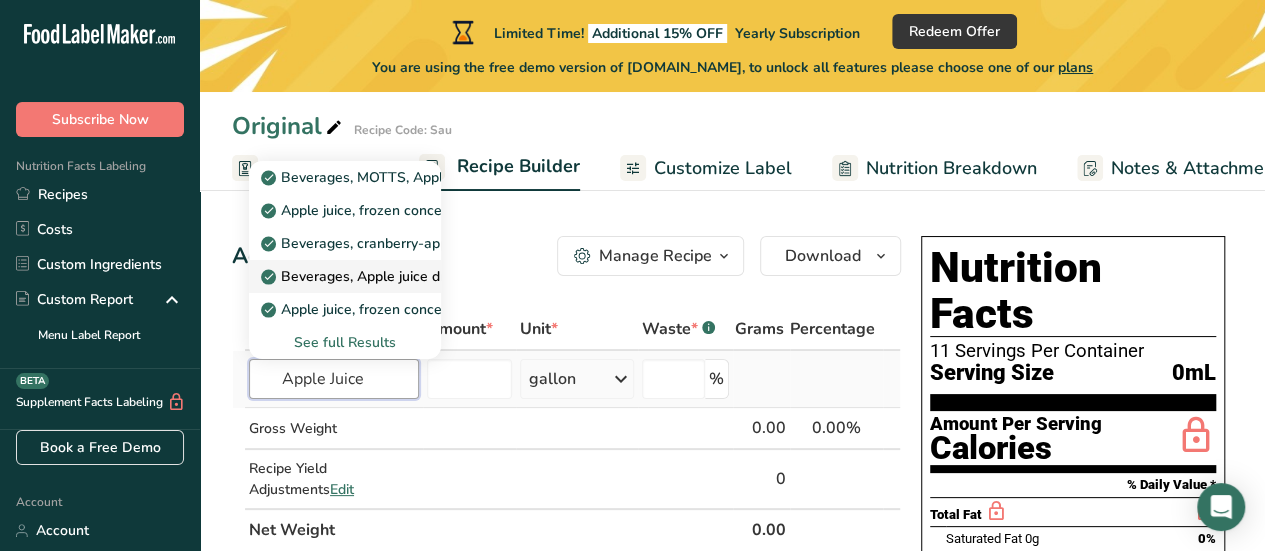 type on "Apple Juice" 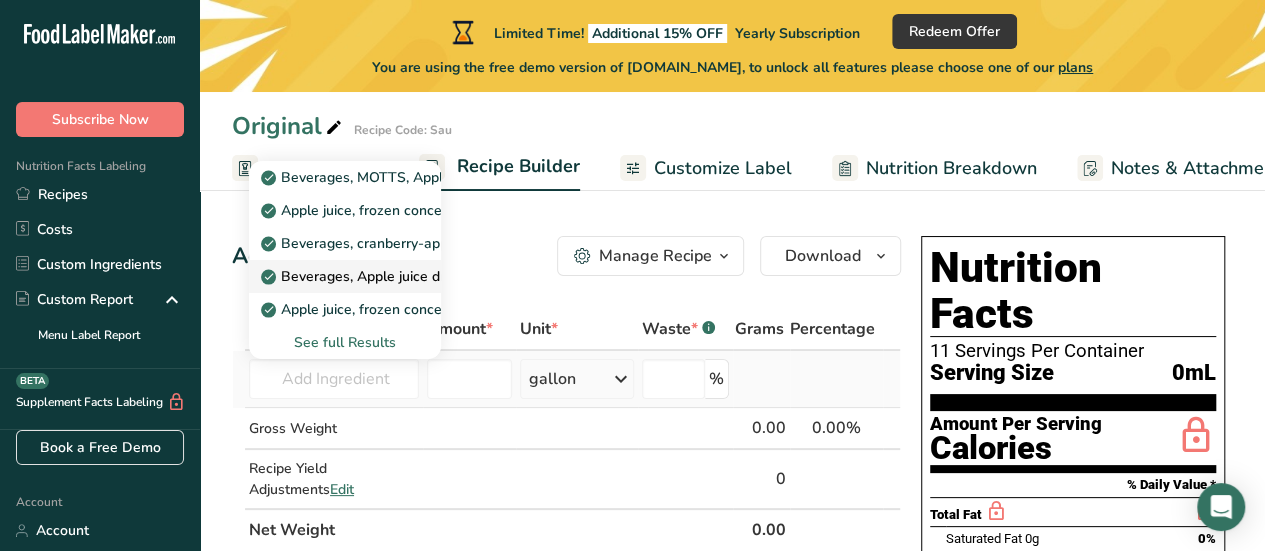 click on "Beverages, Apple juice drink, light, fortified with vitamin C" at bounding box center (457, 276) 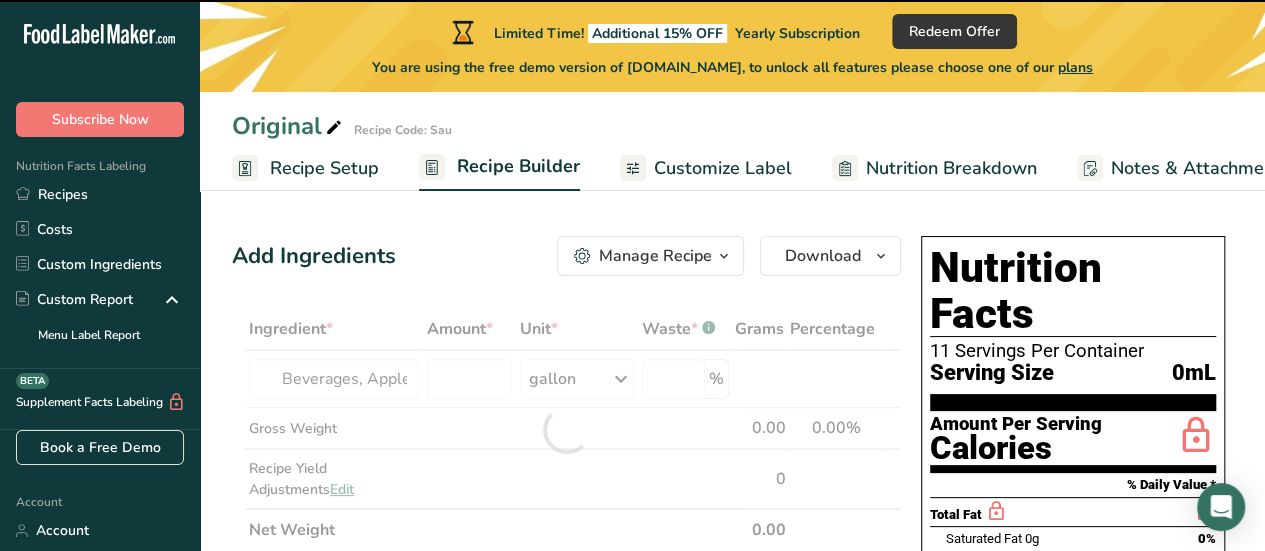 type on "0" 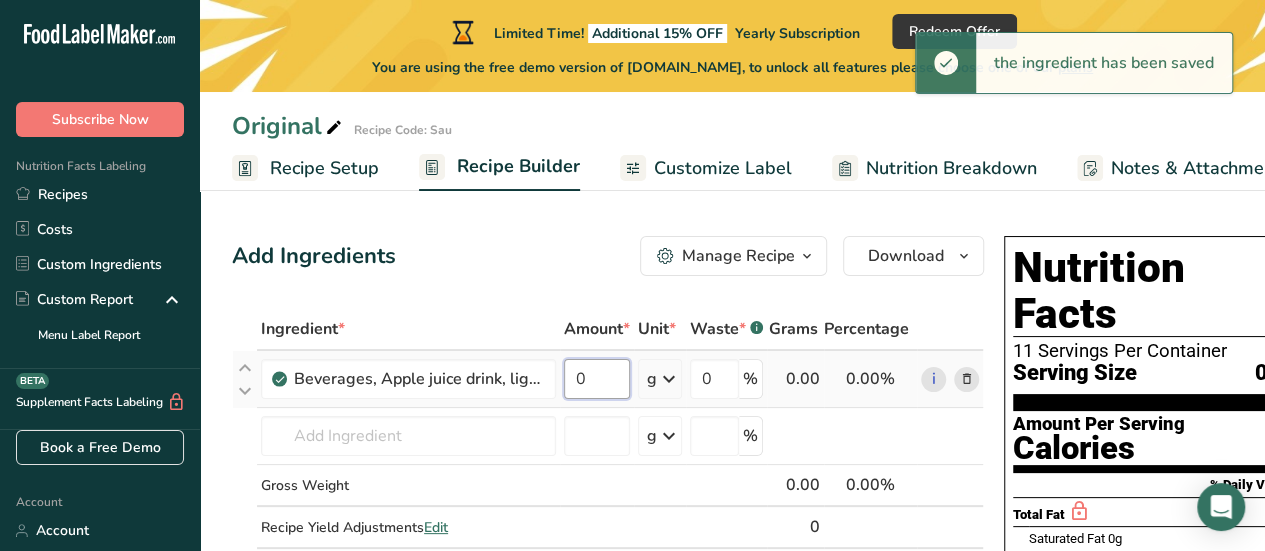 click on "0" at bounding box center (597, 379) 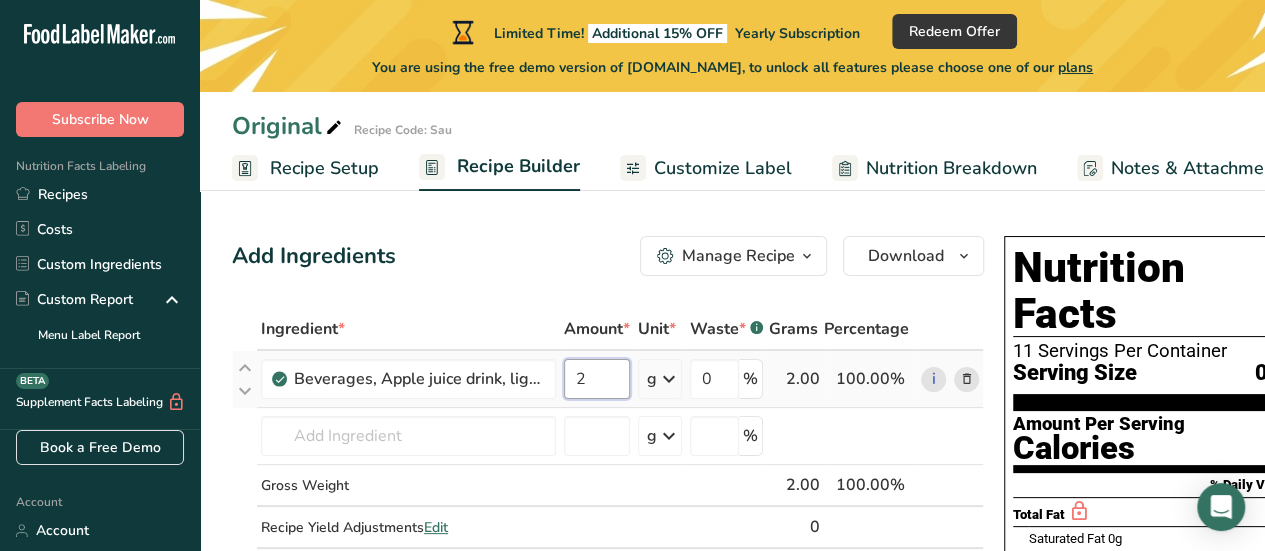 type on "2" 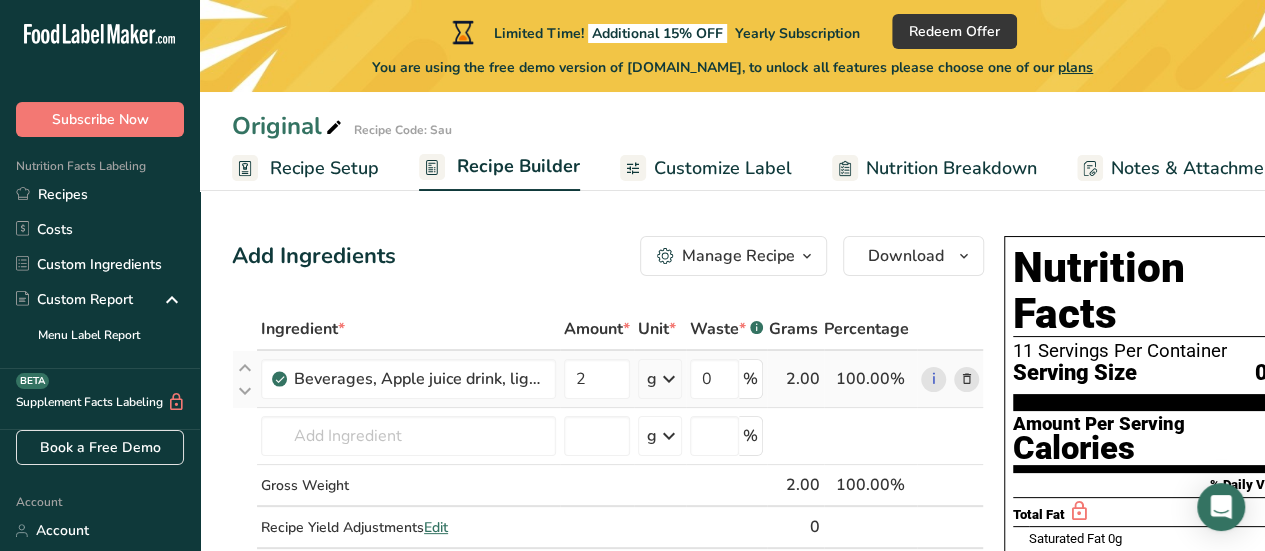 click on "Ingredient *
Amount *
Unit *
Waste *   .a-a{fill:#347362;}.b-a{fill:#fff;}          Grams
Percentage
Beverages, Apple juice drink, light, fortified with vitamin C
2
g
Portions
8 fl oz
Weight Units
g
kg
mg
See more
Volume Units
l
Volume units require a density conversion. If you know your ingredient's density enter it below. Otherwise, click on "RIA" our AI Regulatory bot - she will be able to help you
lb/ft3
g/cm3
Confirm
mL
lb/ft3
g/cm3
Confirm
fl oz" at bounding box center (608, 449) 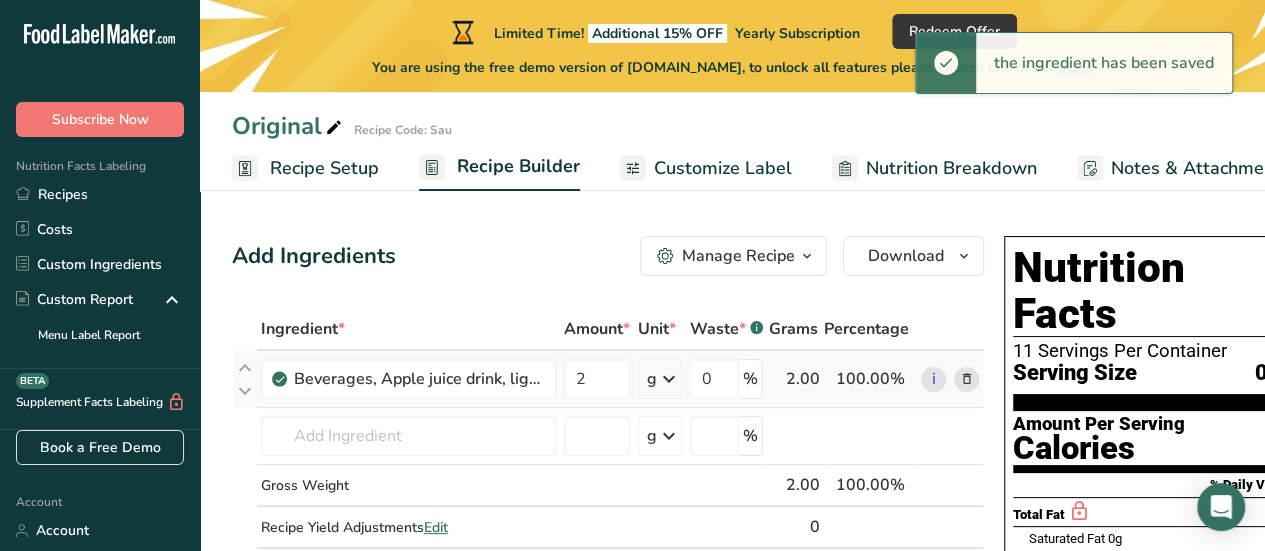 click at bounding box center (669, 379) 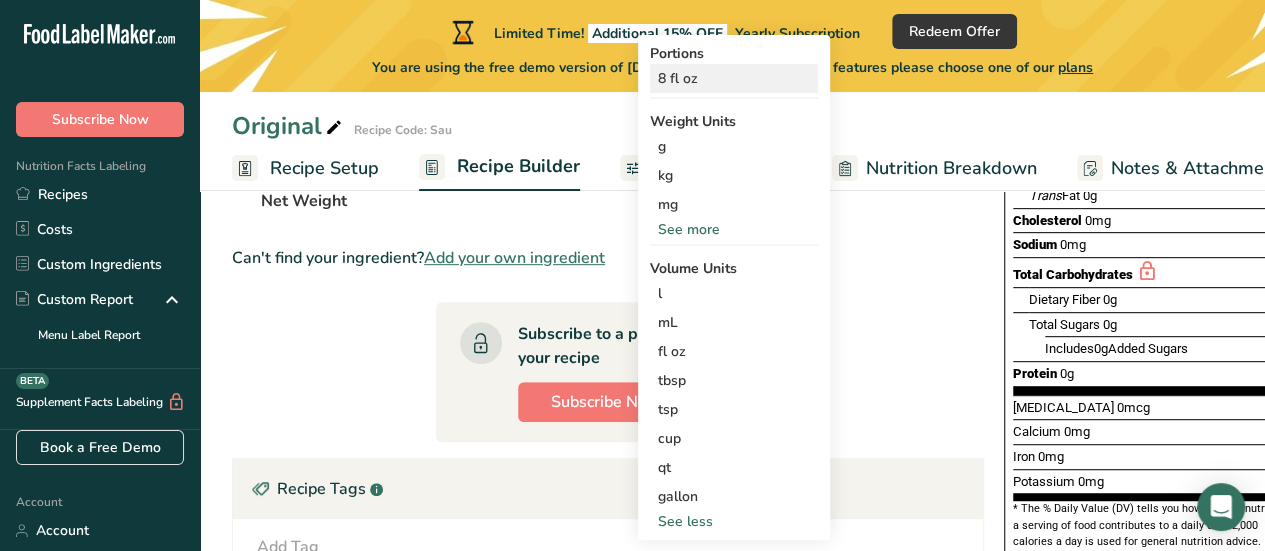 scroll, scrollTop: 400, scrollLeft: 0, axis: vertical 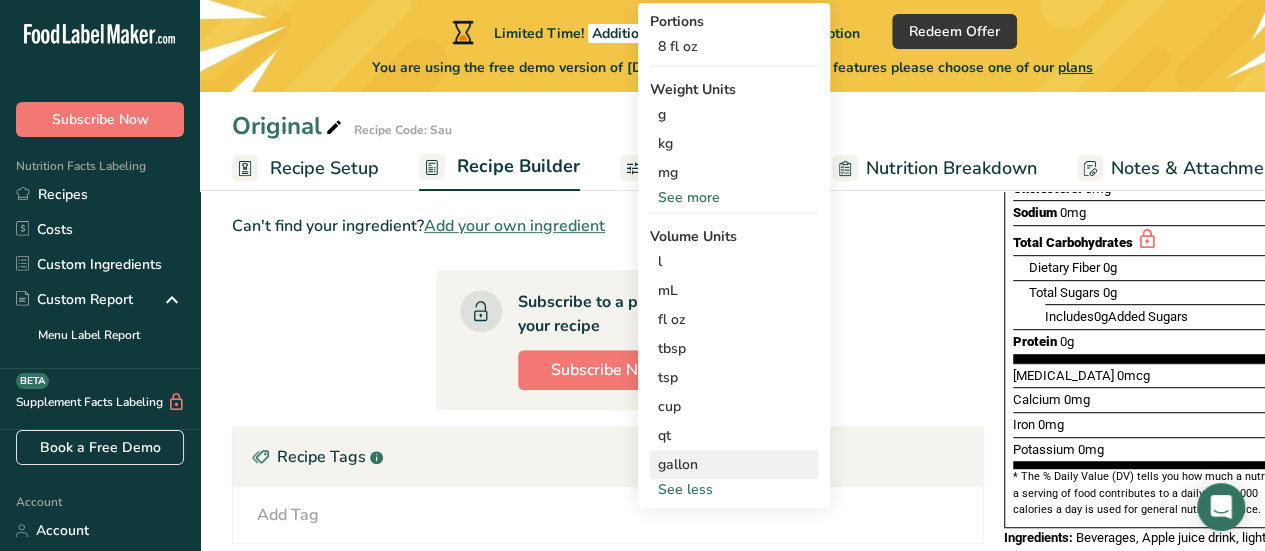 click on "gallon" at bounding box center [734, 464] 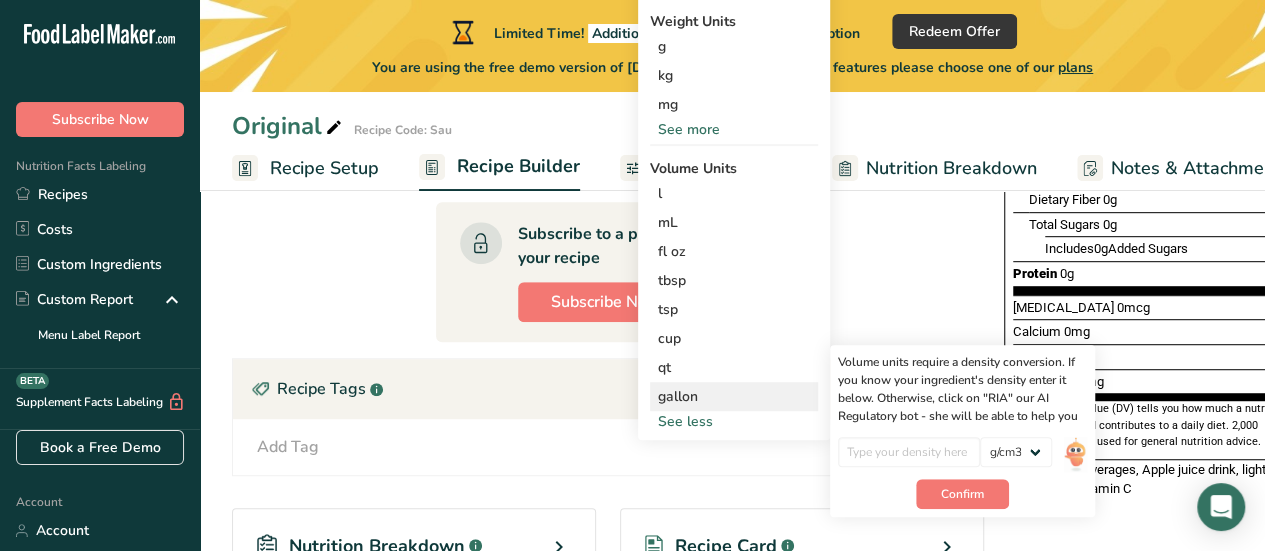 scroll, scrollTop: 500, scrollLeft: 0, axis: vertical 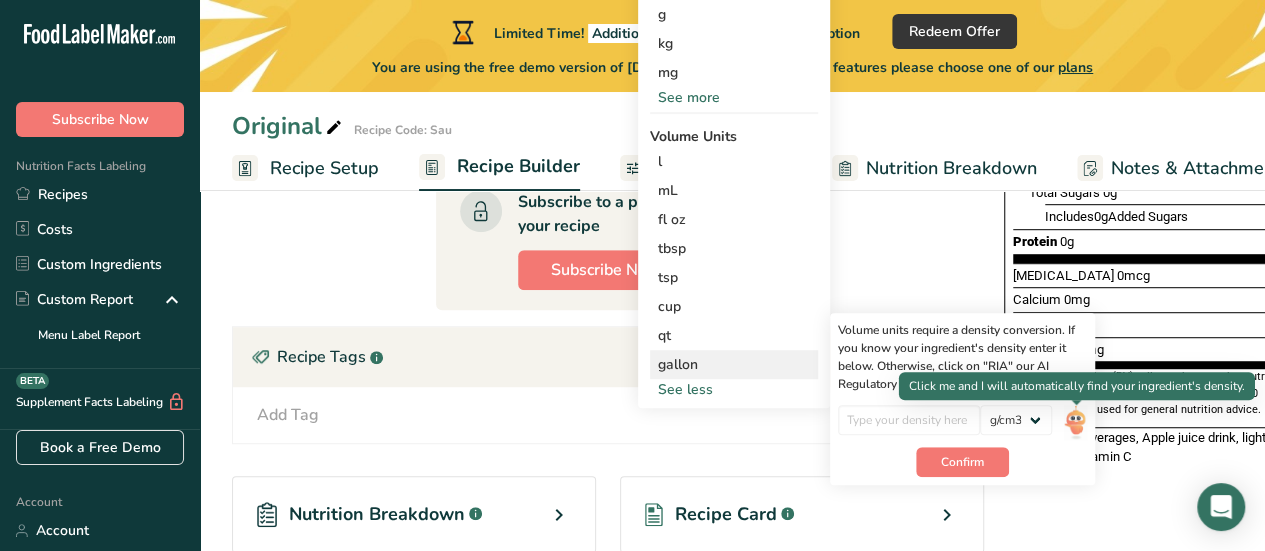 click at bounding box center (1075, 422) 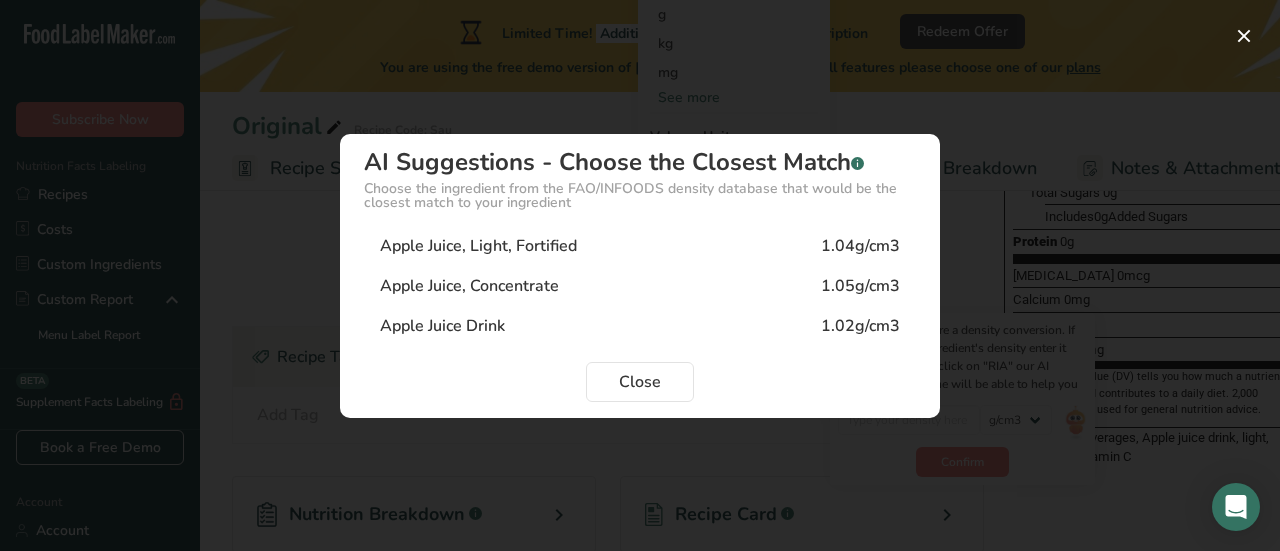 click on "Apple Juice, Light, Fortified" at bounding box center [478, 246] 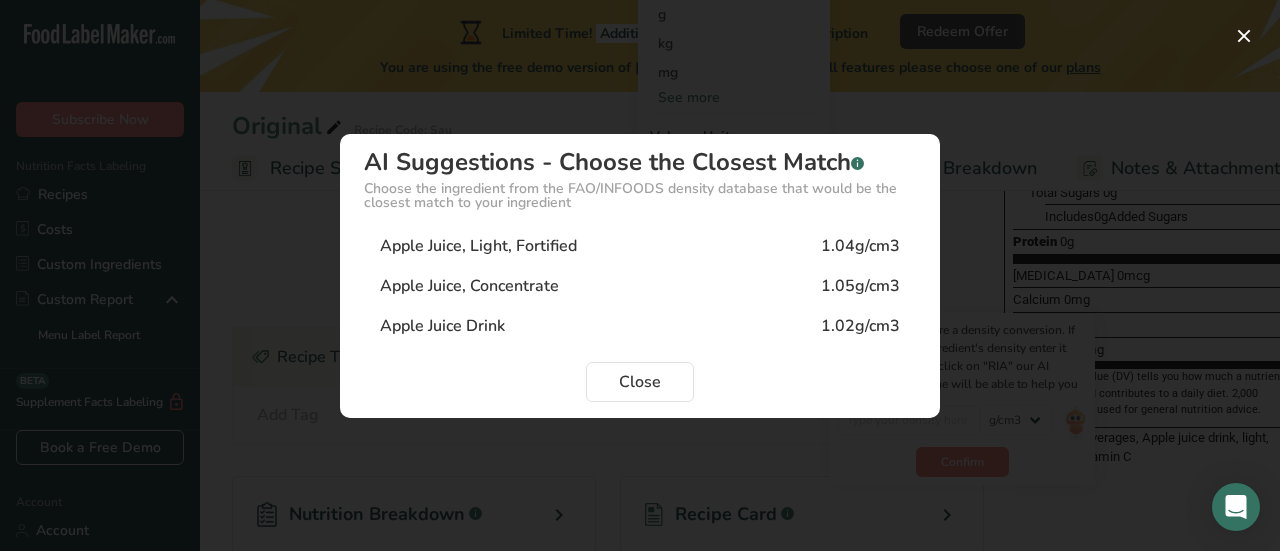 type on "1.04" 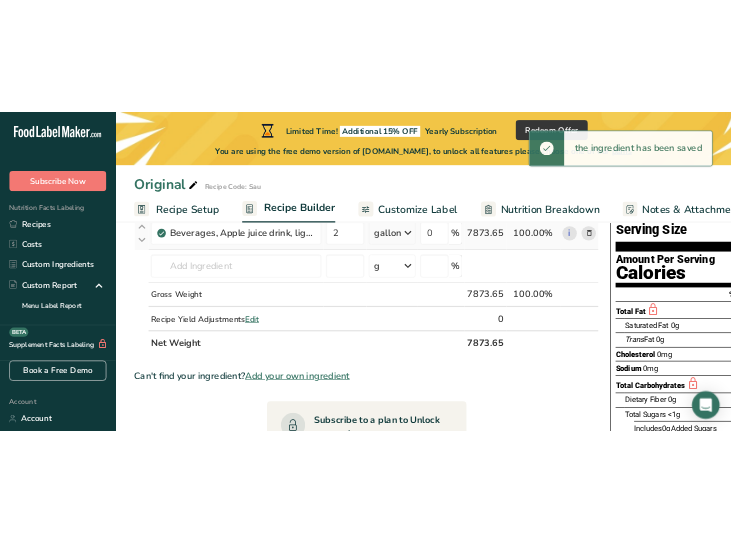 scroll, scrollTop: 100, scrollLeft: 0, axis: vertical 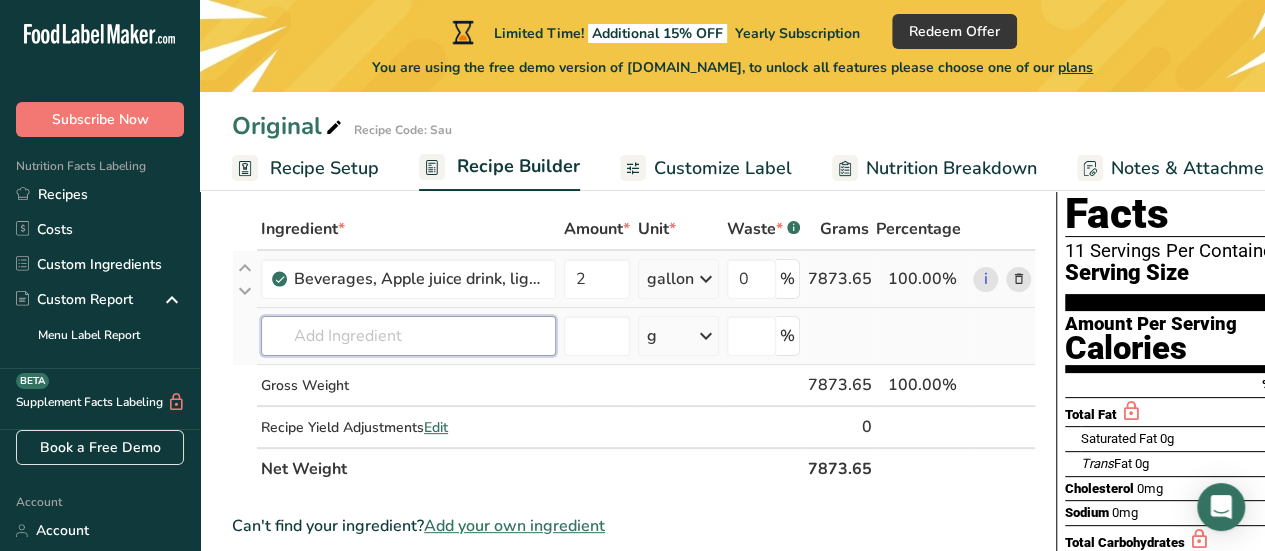 click at bounding box center (408, 336) 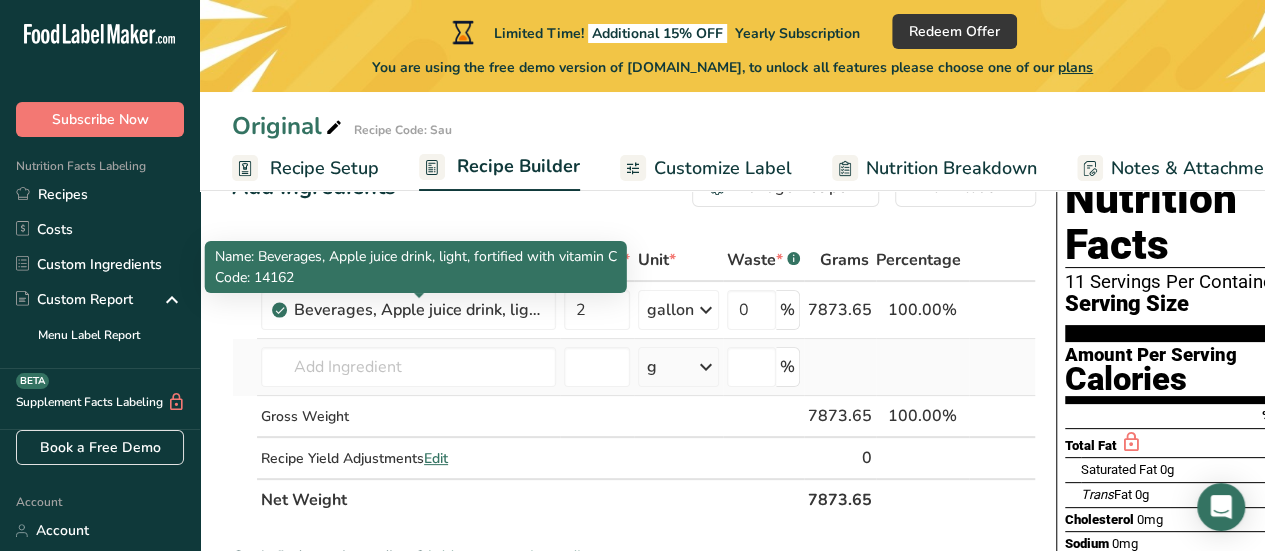 scroll, scrollTop: 100, scrollLeft: 0, axis: vertical 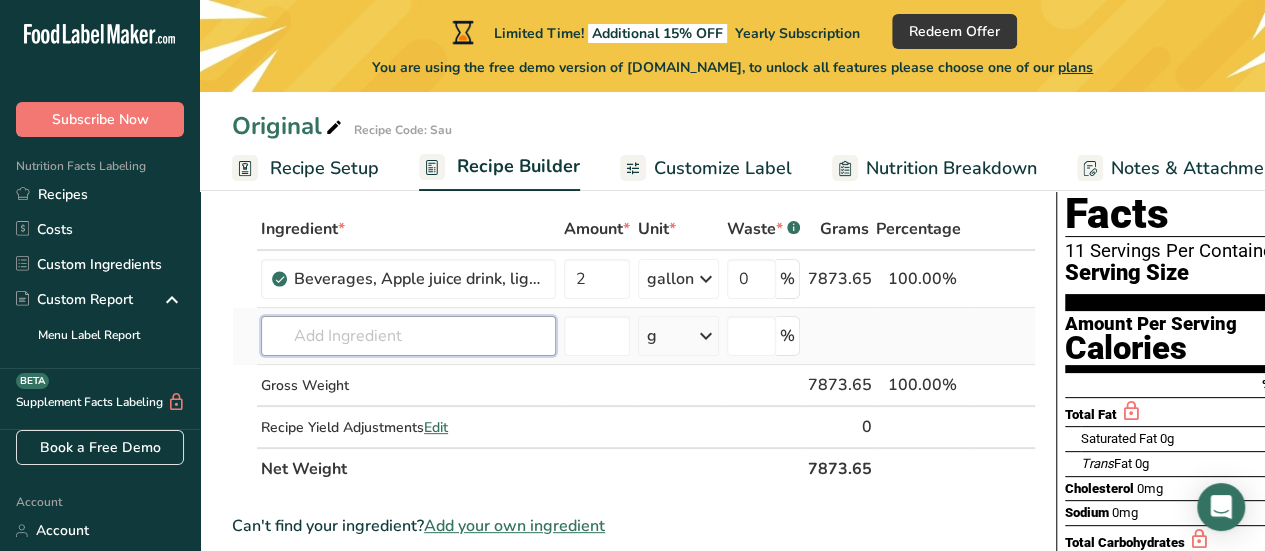 click at bounding box center (408, 336) 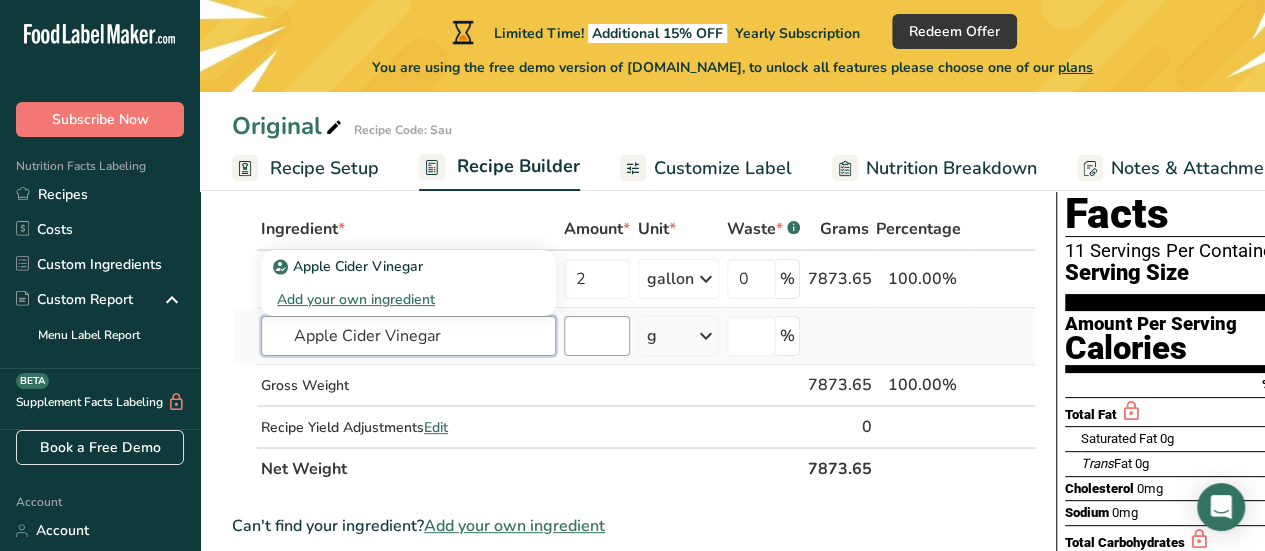 type on "Apple Cider Vinegar" 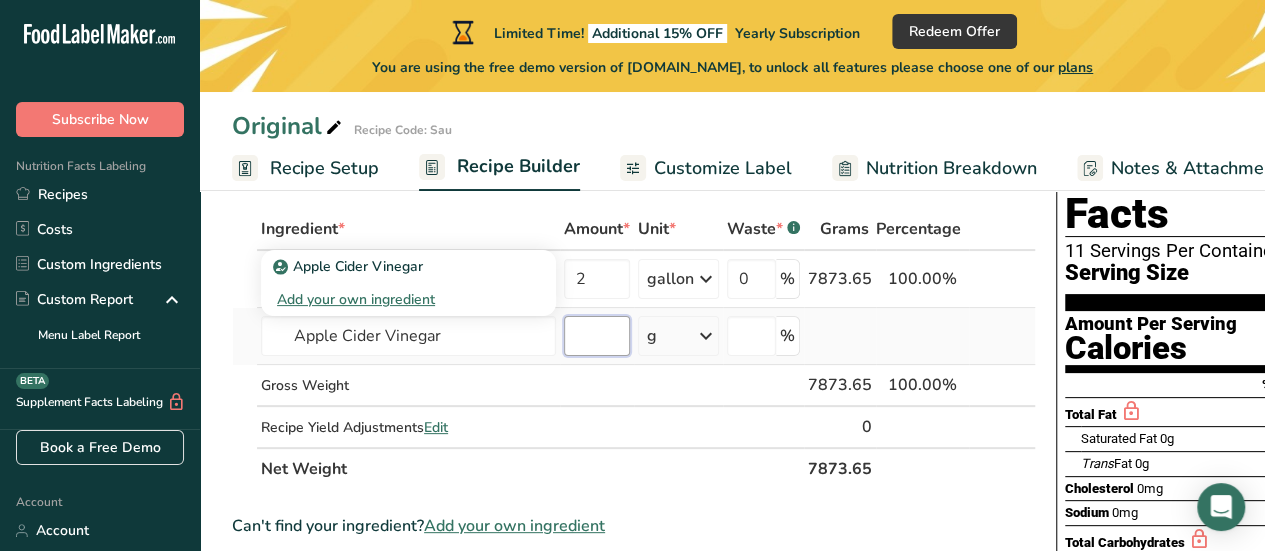 type 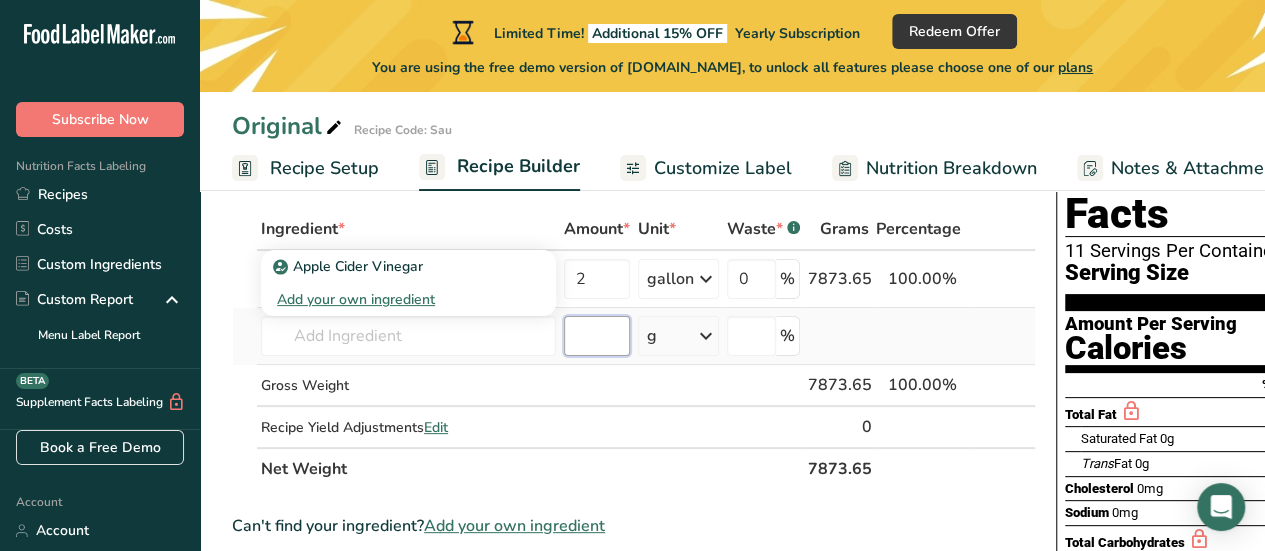 click at bounding box center [597, 336] 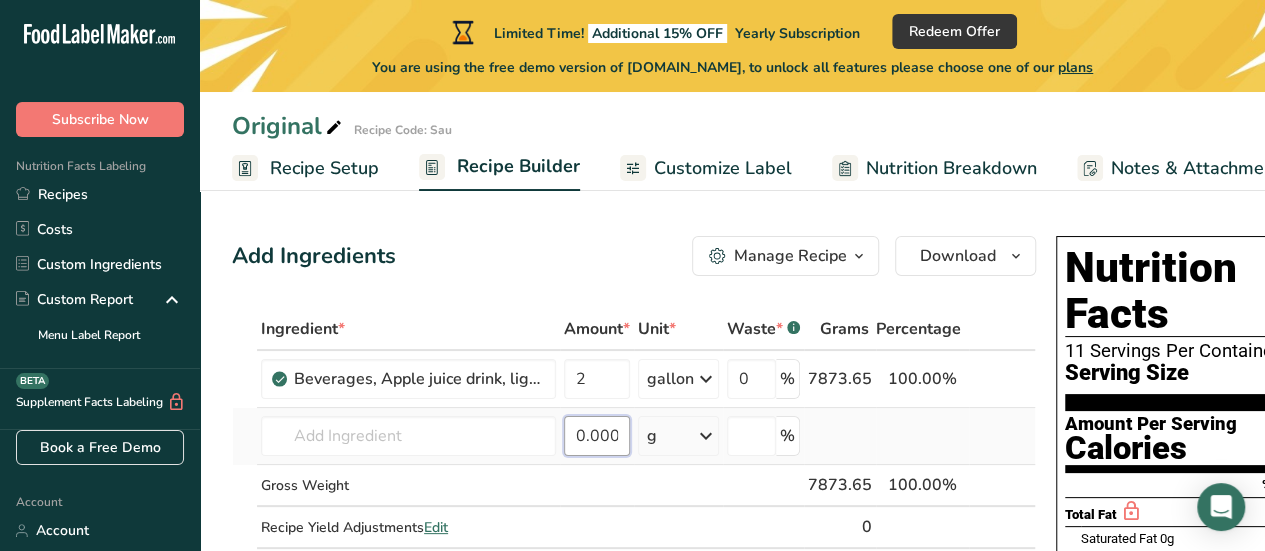 scroll, scrollTop: 100, scrollLeft: 0, axis: vertical 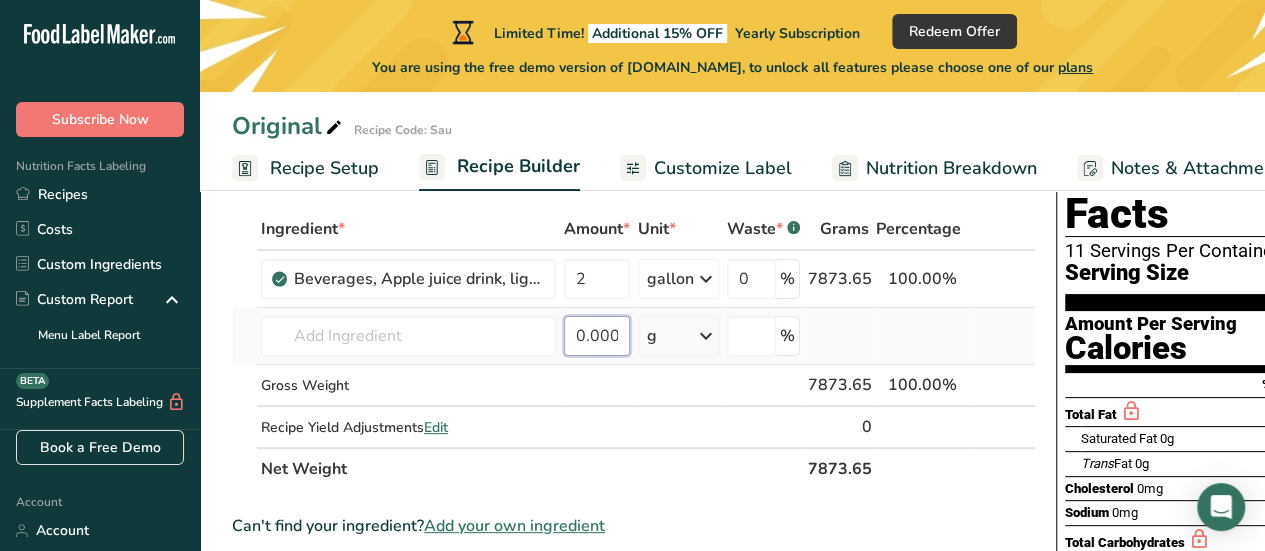type on "0" 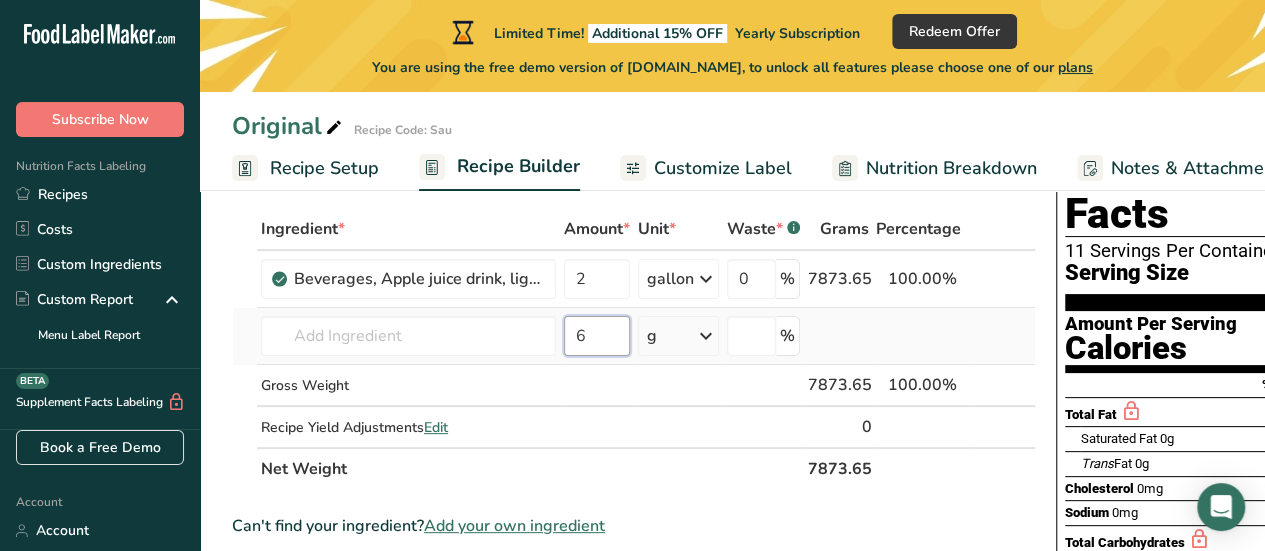 type on "6" 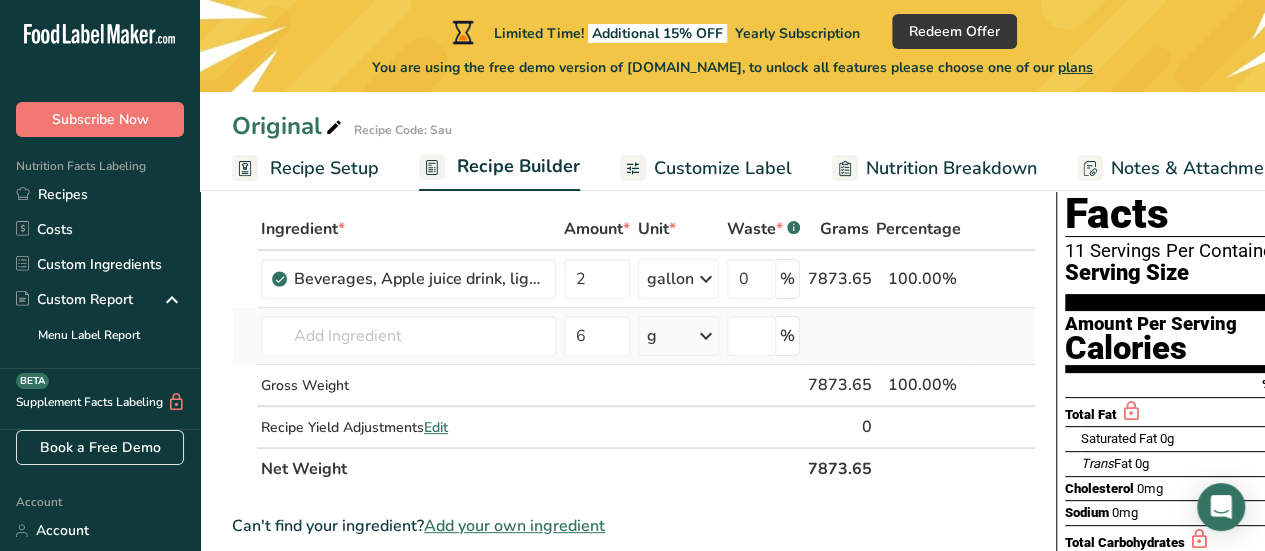 click at bounding box center [706, 336] 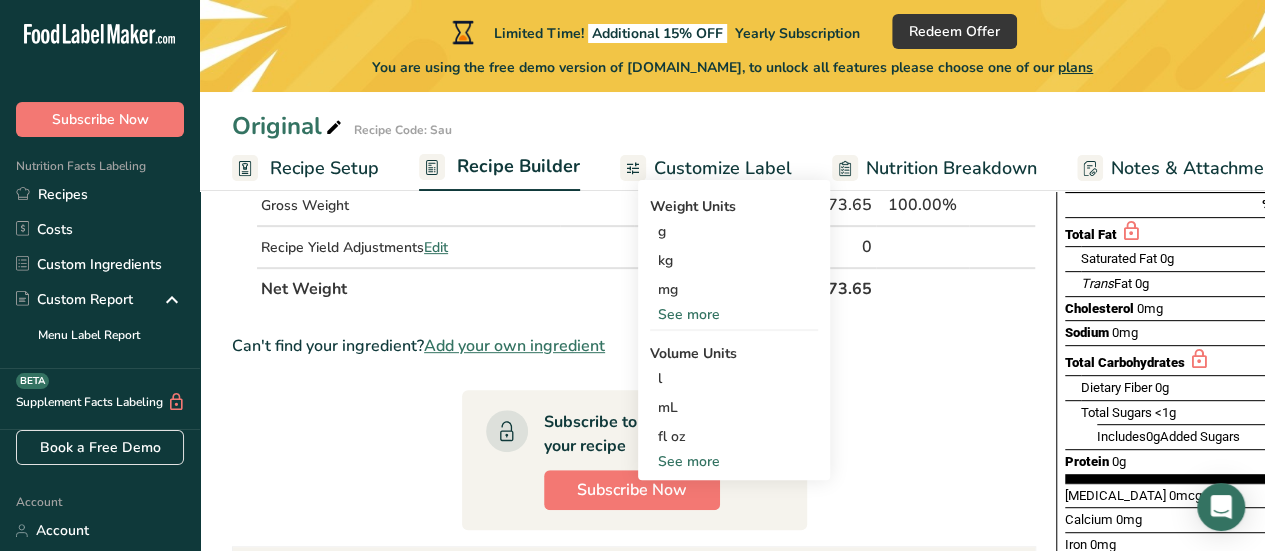 scroll, scrollTop: 300, scrollLeft: 0, axis: vertical 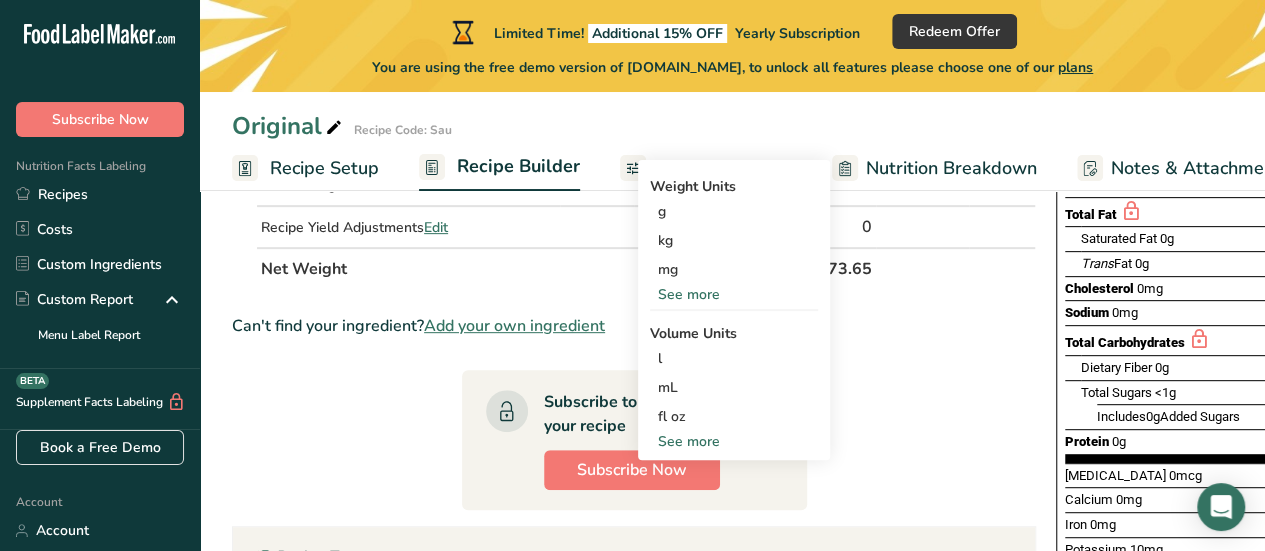 click on "See more" at bounding box center [734, 441] 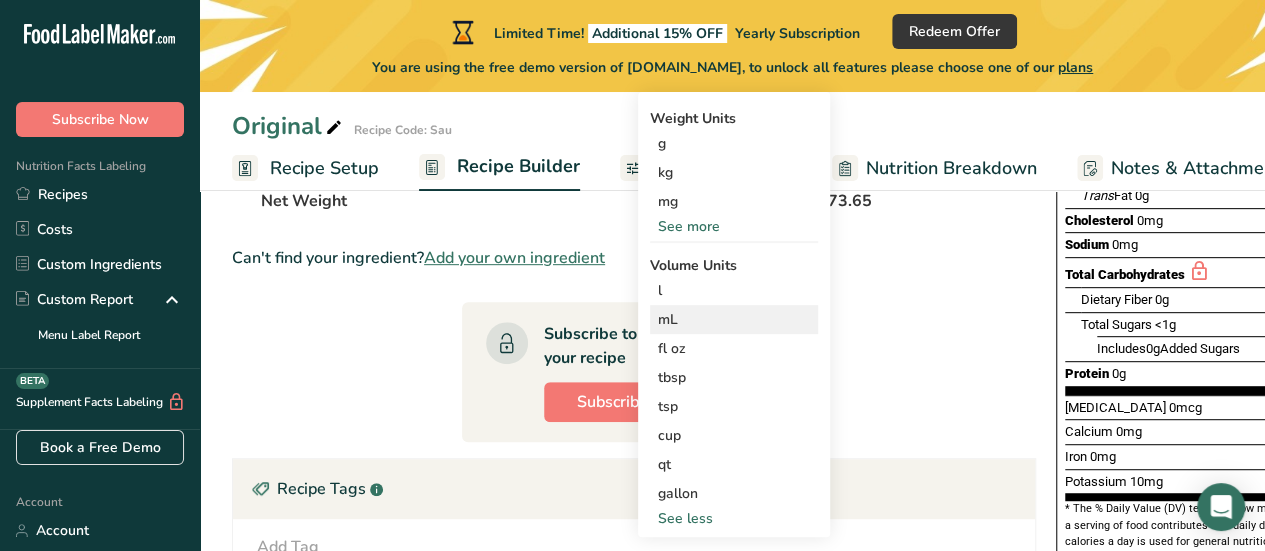 scroll, scrollTop: 400, scrollLeft: 0, axis: vertical 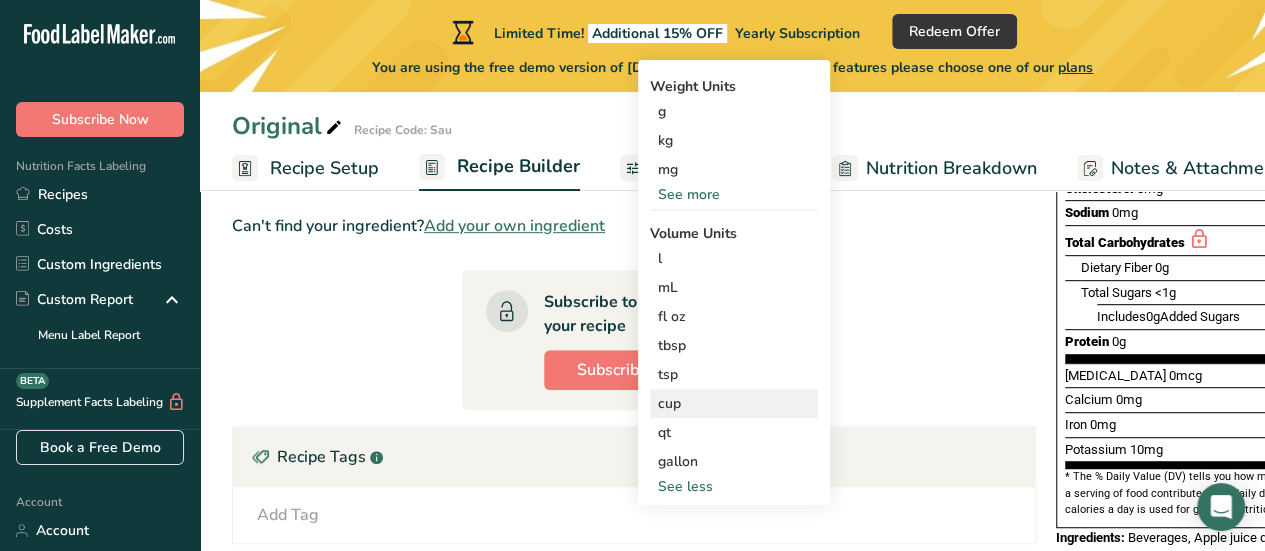 click on "cup" at bounding box center (734, 403) 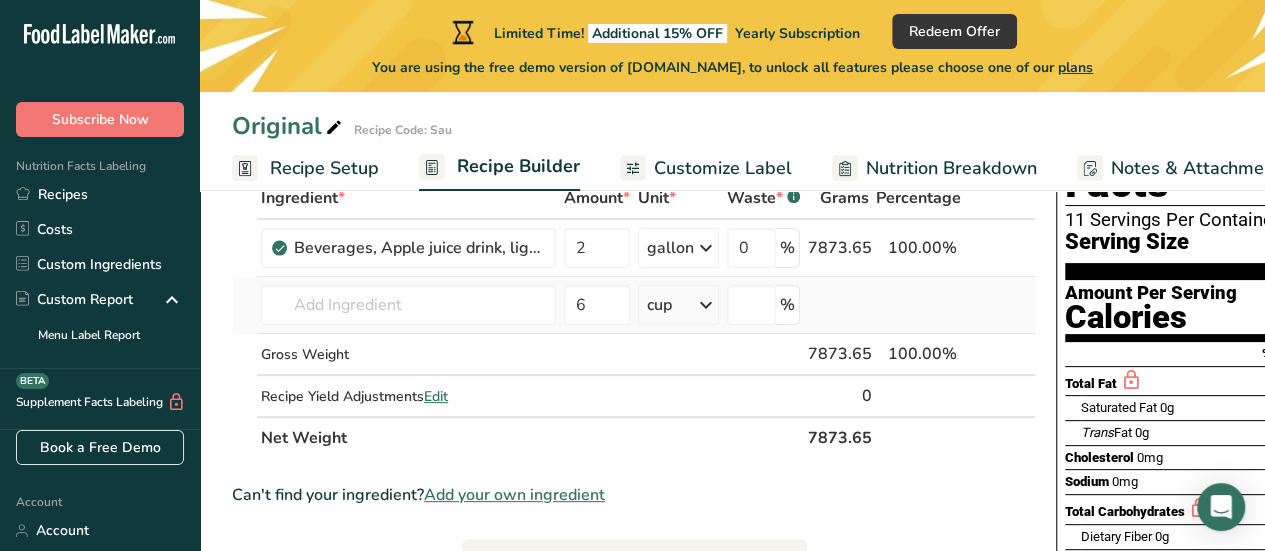 scroll, scrollTop: 100, scrollLeft: 0, axis: vertical 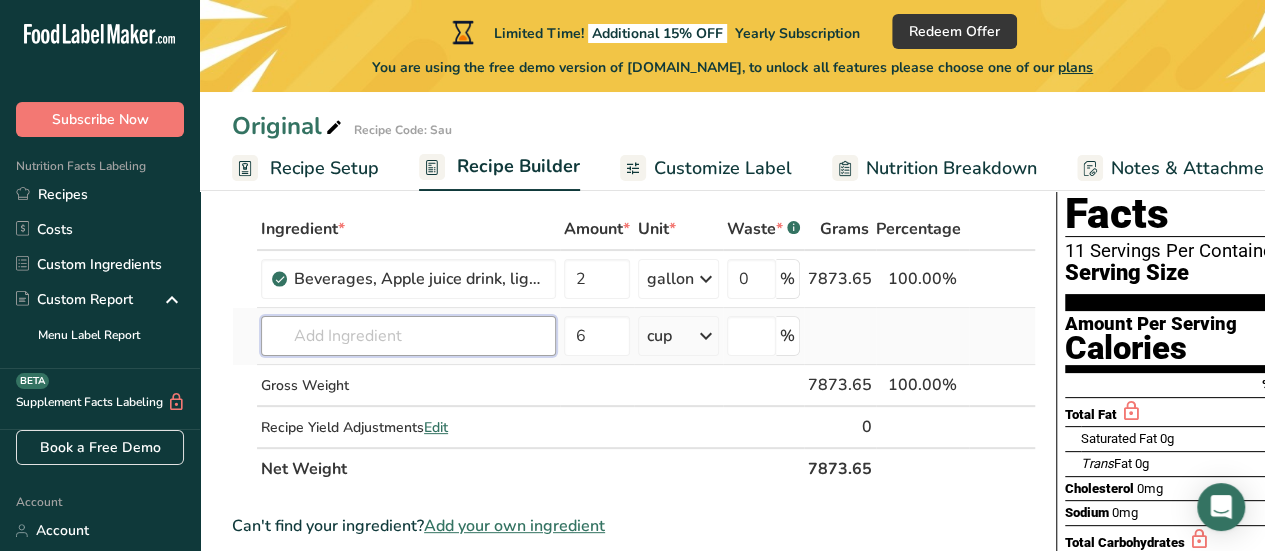click at bounding box center [408, 336] 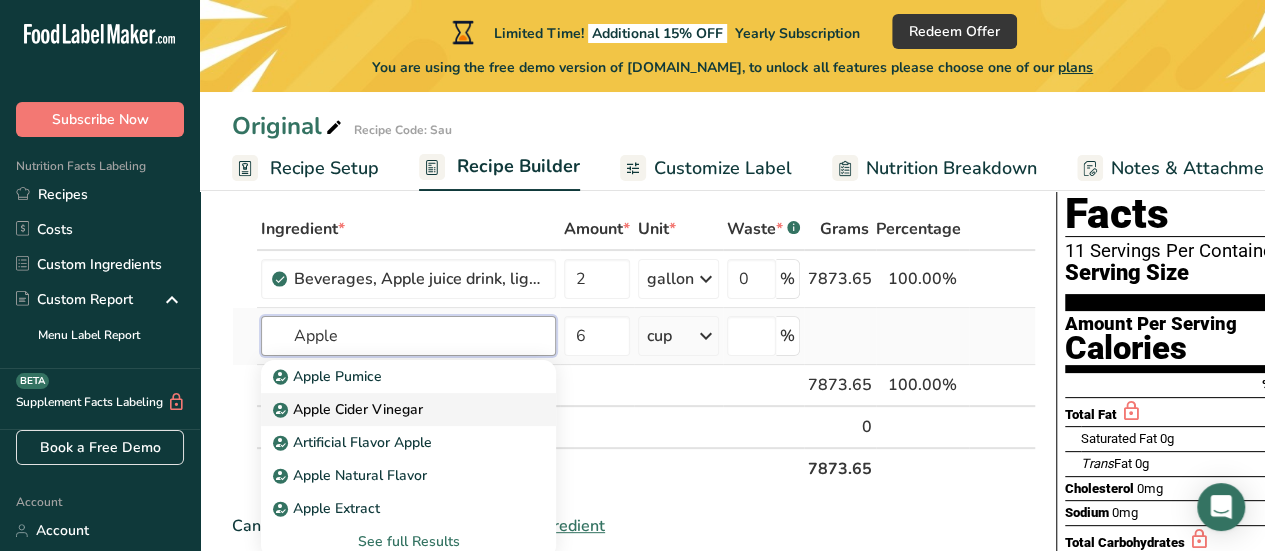 type on "Apple" 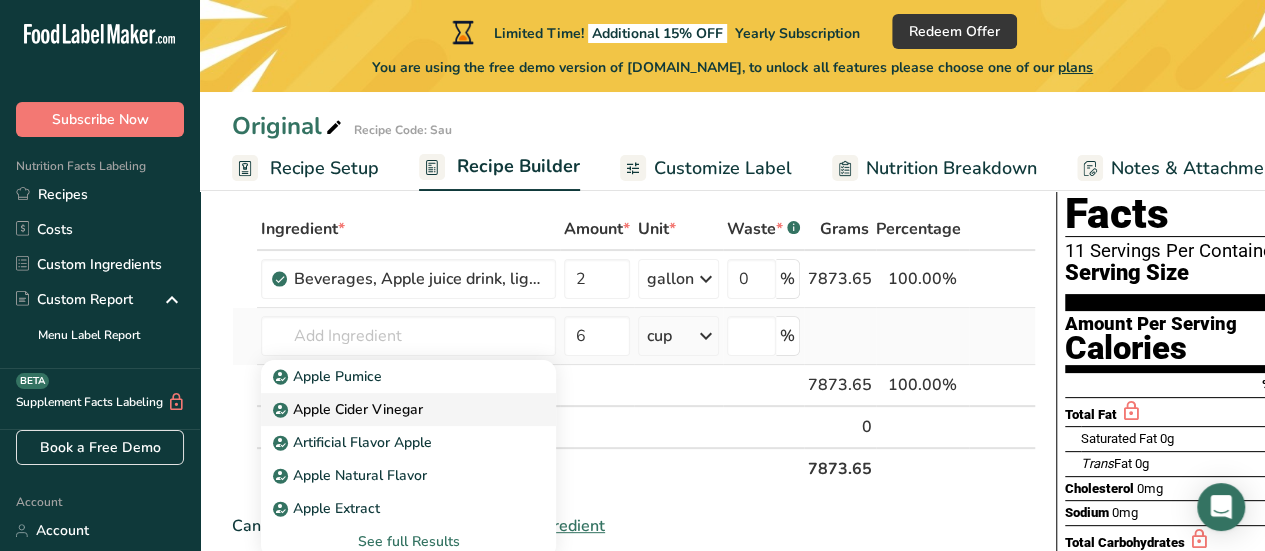 click on "Apple Cider Vinegar" at bounding box center (350, 409) 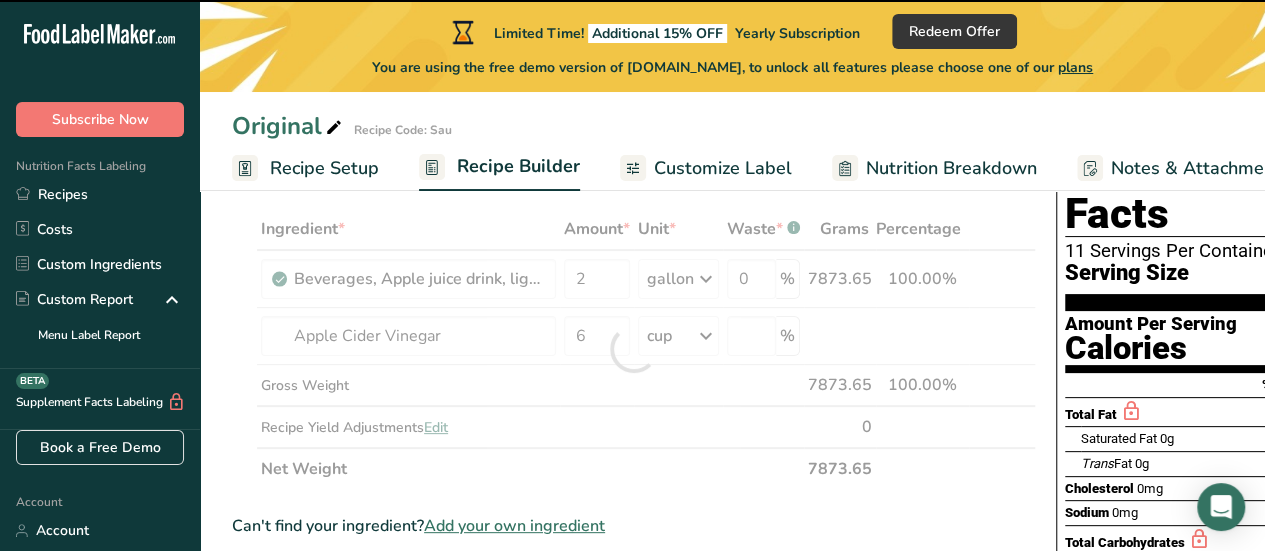 type on "0" 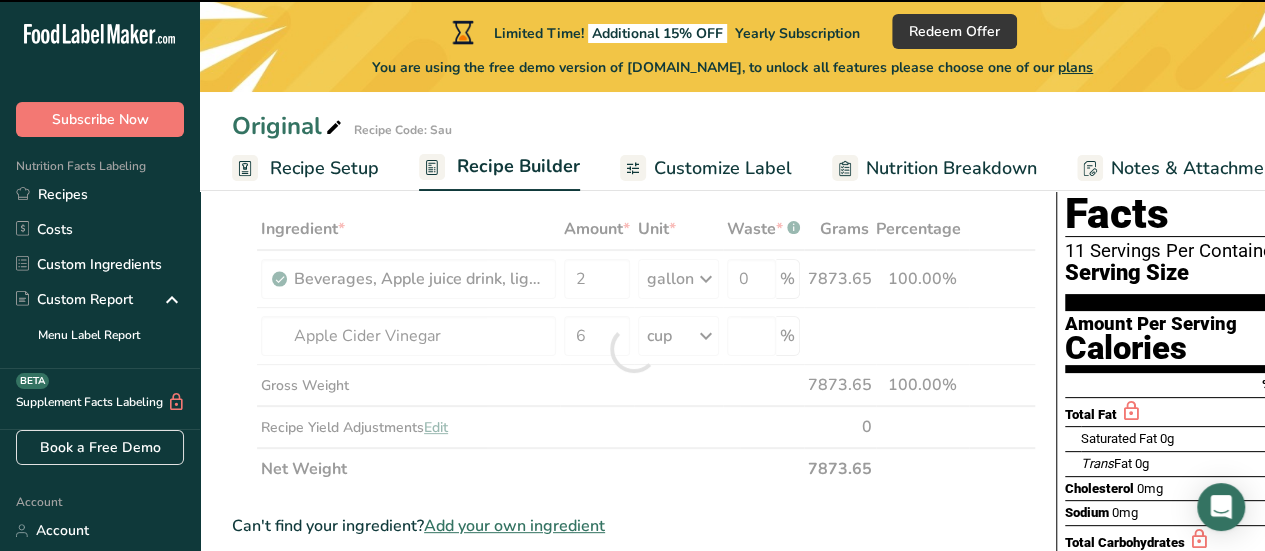 type on "0" 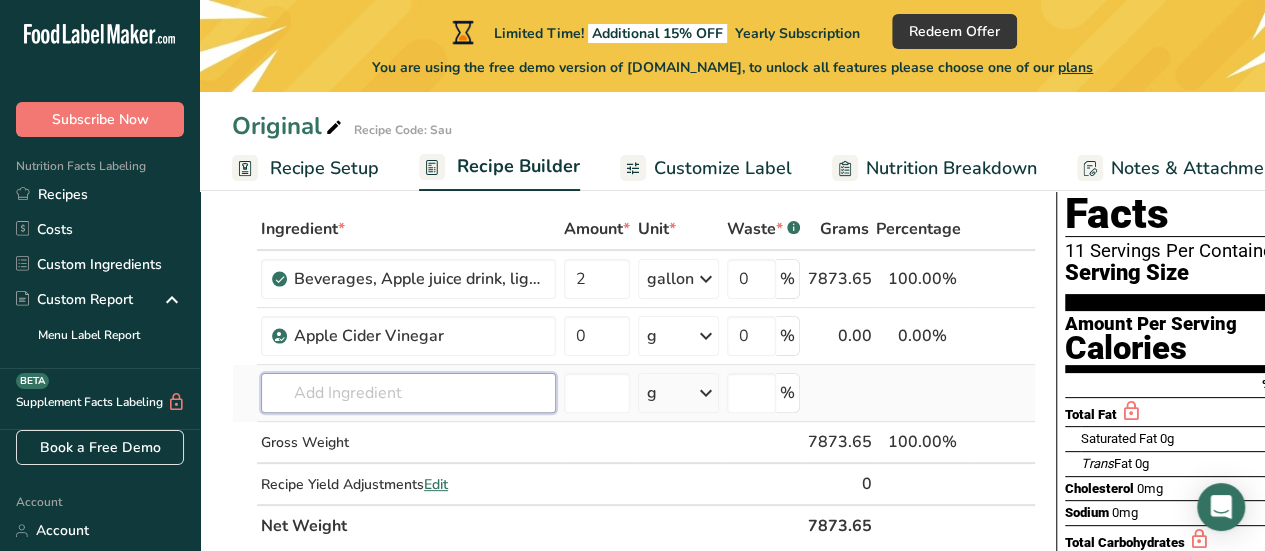 click at bounding box center [408, 393] 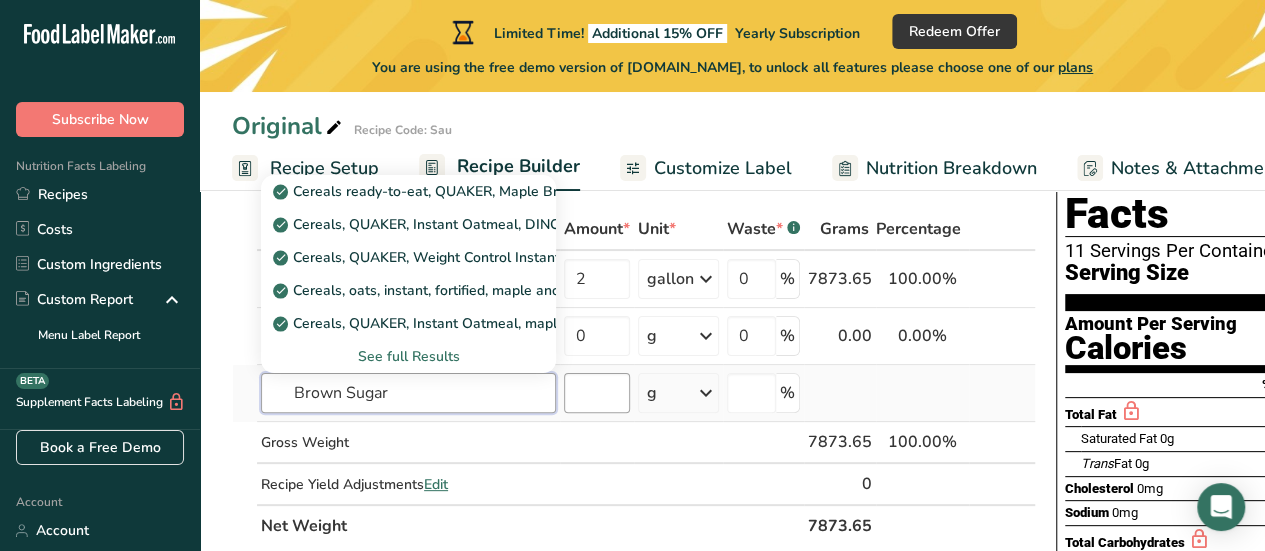 type on "Brown Sugar" 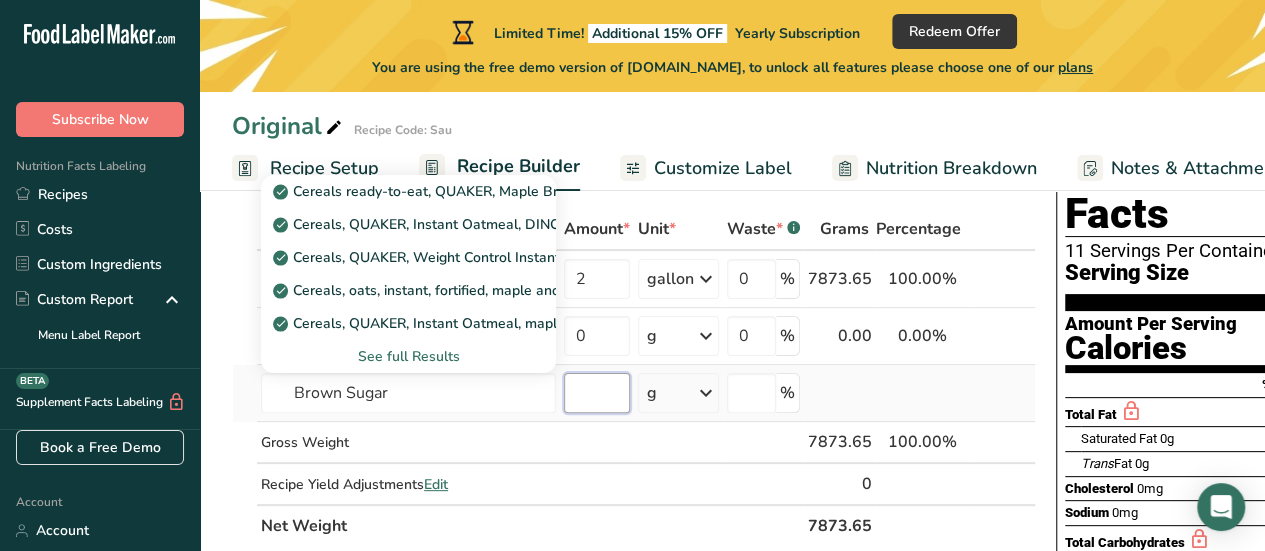 type 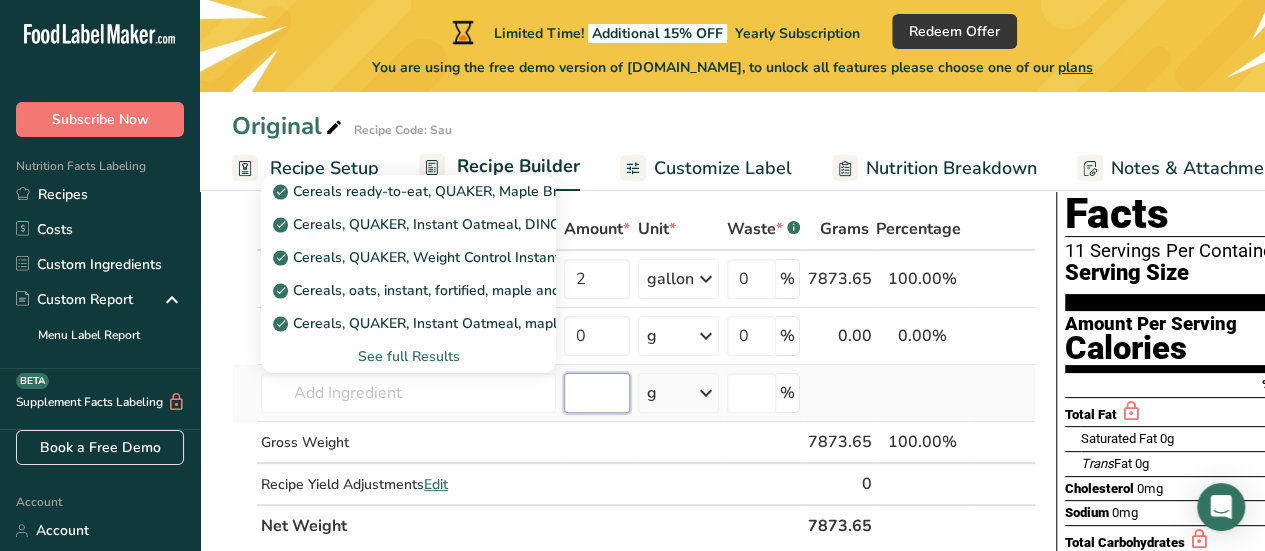 click at bounding box center (597, 393) 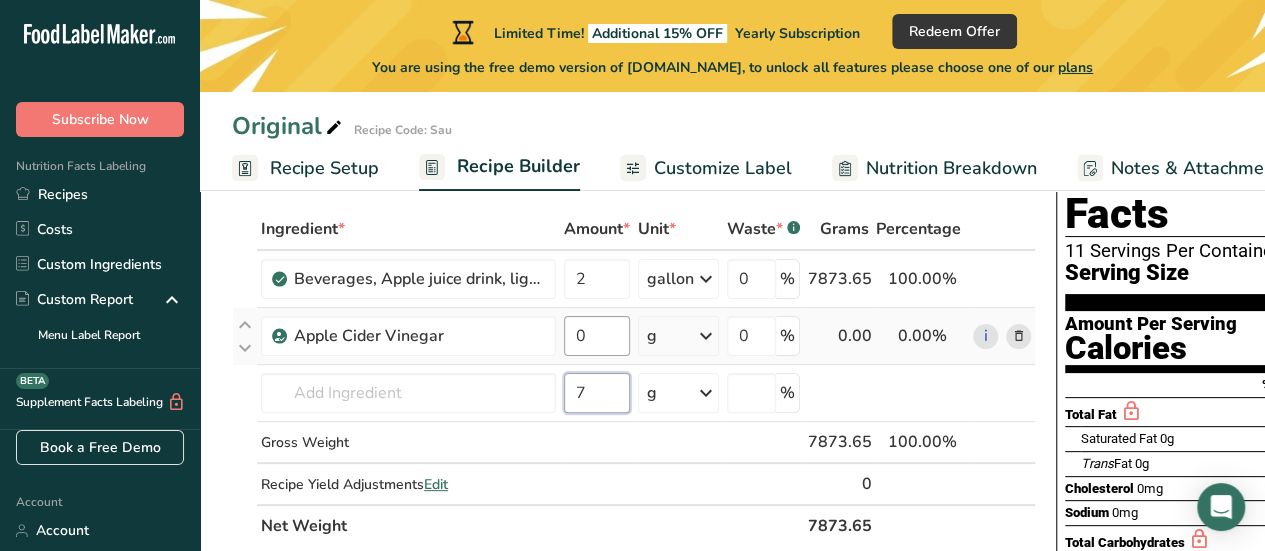 type on "7" 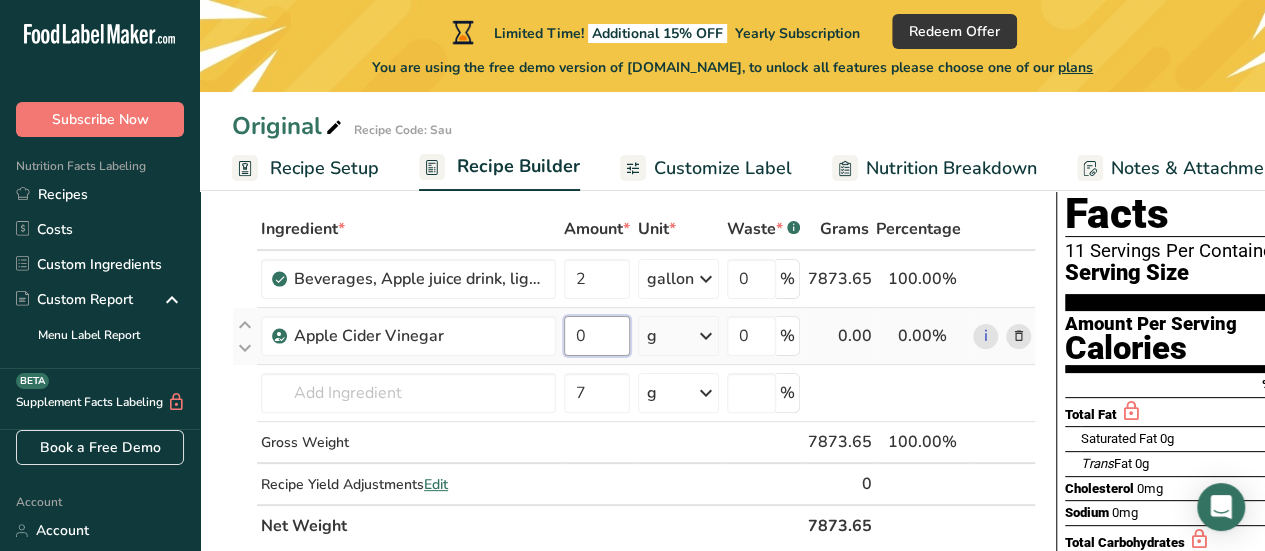 click on "0" at bounding box center (597, 336) 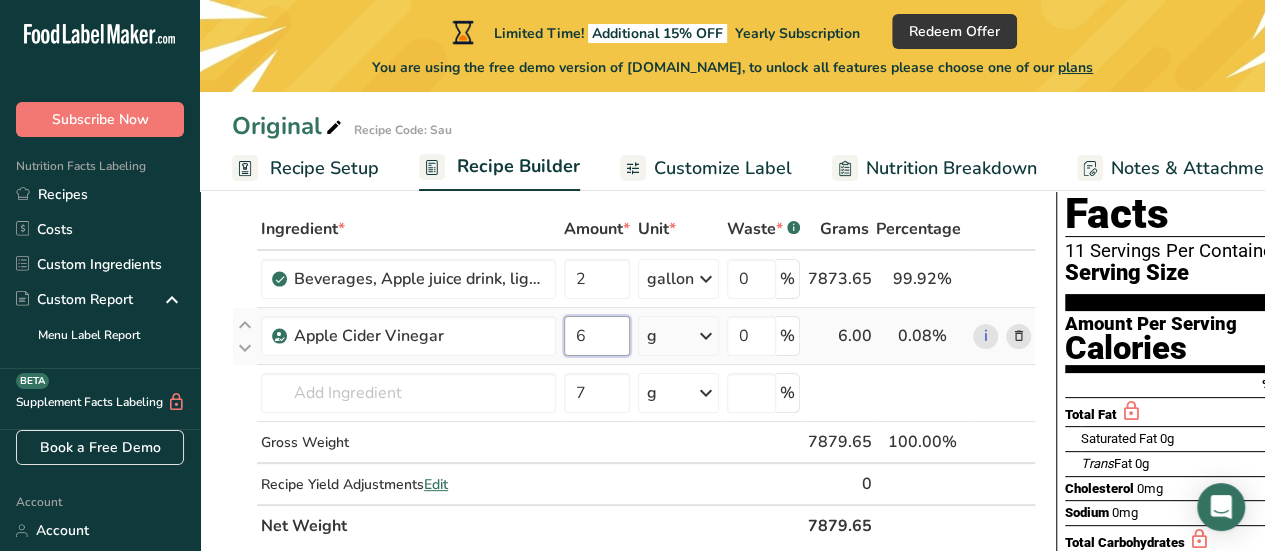 type on "6" 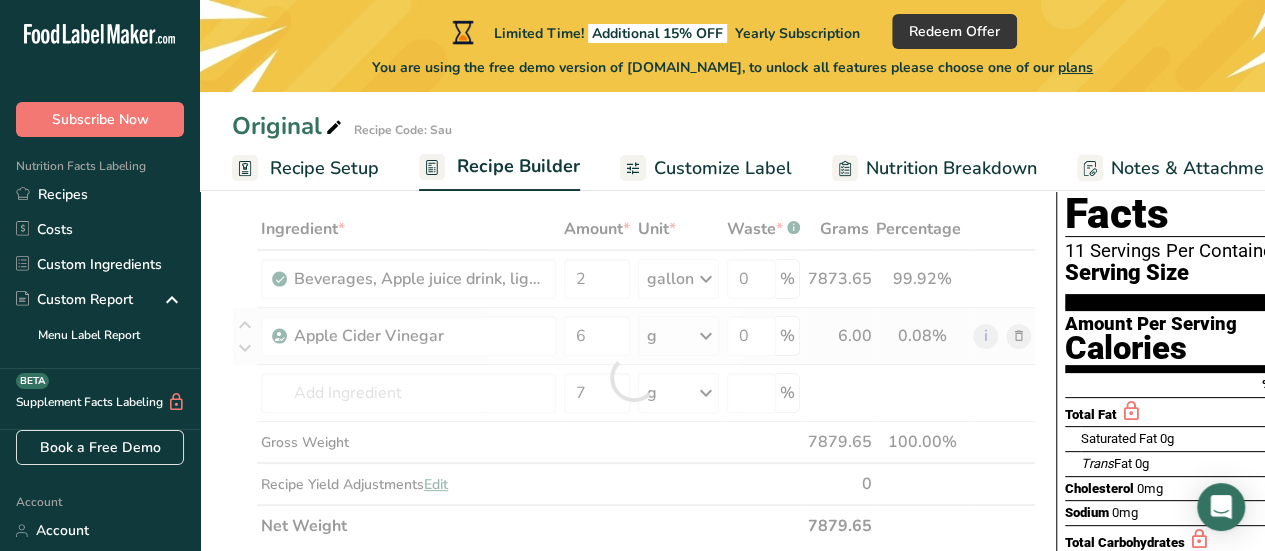 click on "Ingredient *
Amount *
Unit *
Waste *   .a-a{fill:#347362;}.b-a{fill:#fff;}          Grams
Percentage
Beverages, Apple juice drink, light, fortified with vitamin C
2
gallon
Portions
8 fl oz
Weight Units
g
kg
mg
See more
Volume Units
l
Volume units require a density conversion. If you know your ingredient's density enter it below. Otherwise, click on "RIA" our AI Regulatory bot - she will be able to help you
1.04
lb/ft3
g/cm3
Confirm
mL
1.04
lb/ft3
g/cm3
Confirm
fl oz" at bounding box center (634, 377) 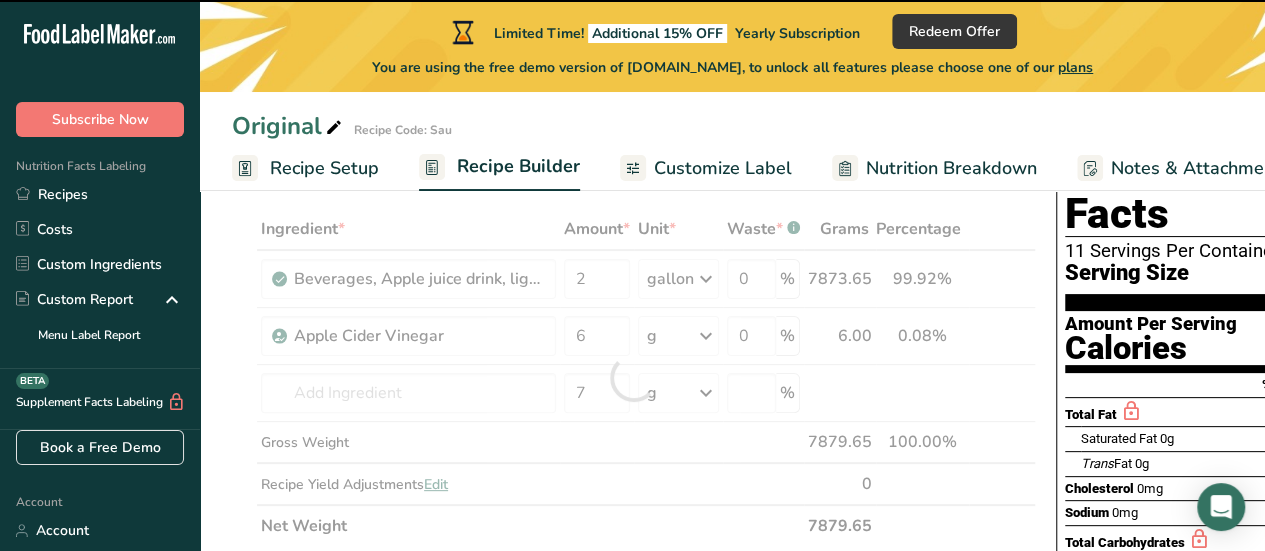type 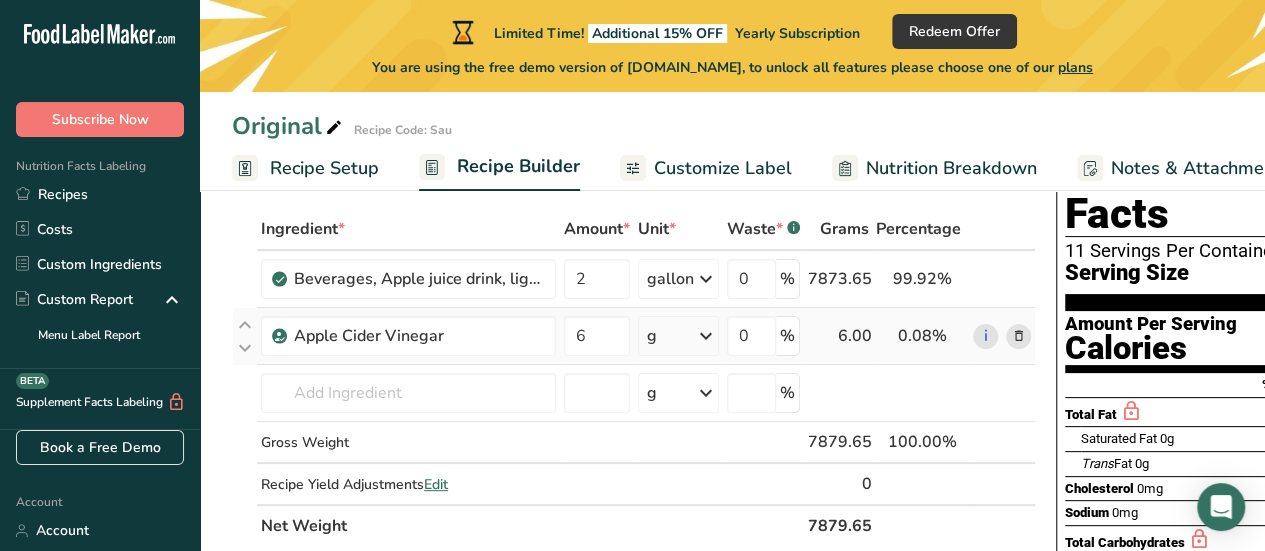 click at bounding box center [706, 336] 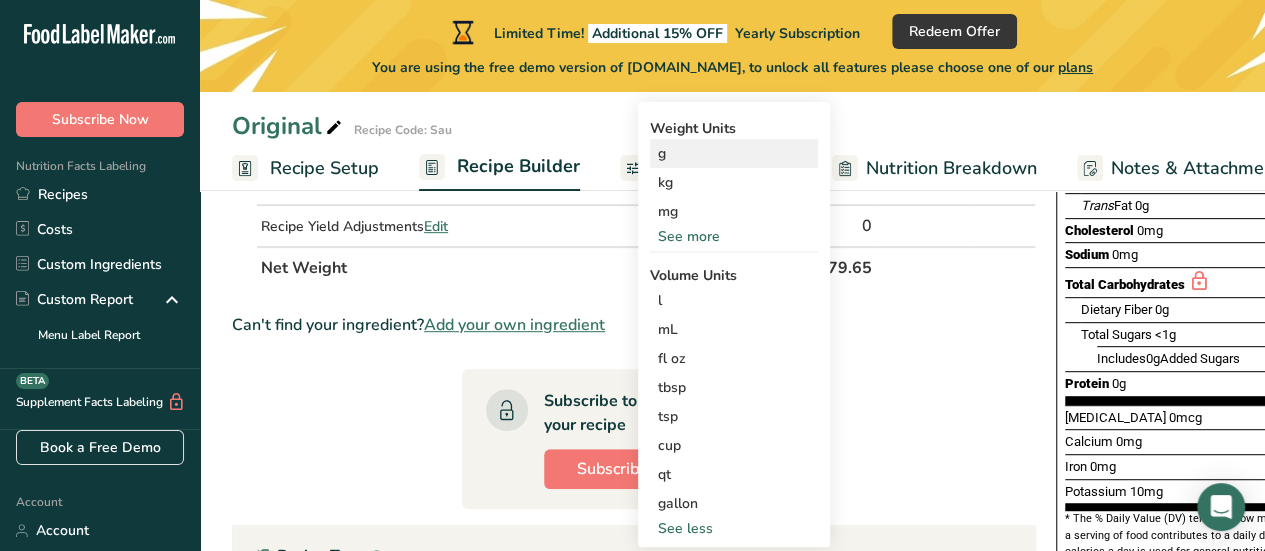 scroll, scrollTop: 400, scrollLeft: 0, axis: vertical 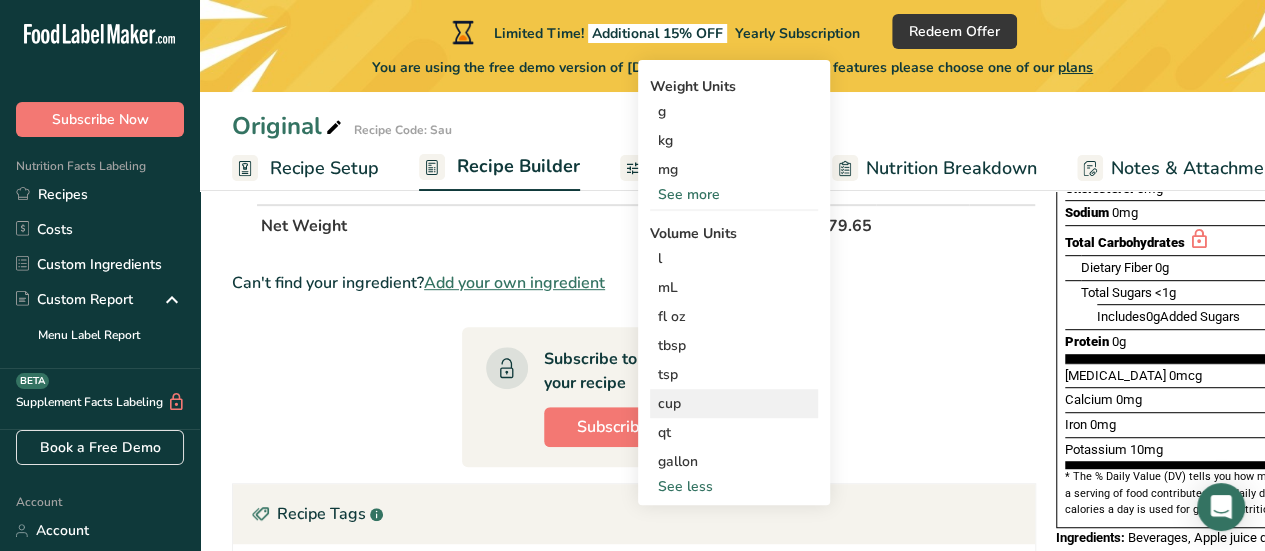 click on "cup" at bounding box center [734, 403] 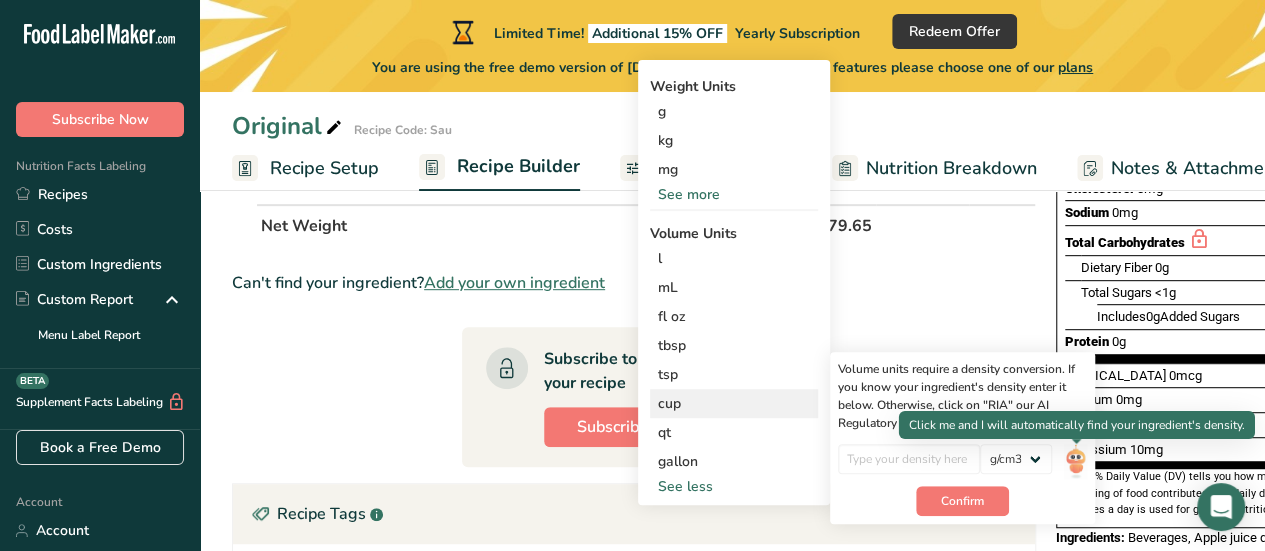 click at bounding box center (1075, 461) 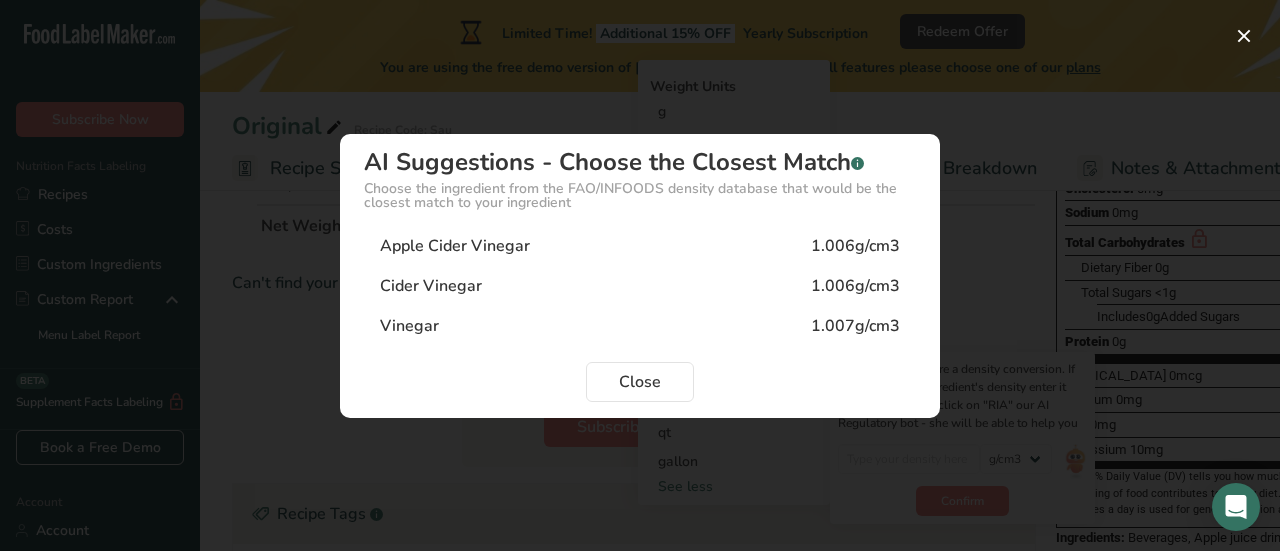 click on "Apple Cider Vinegar   1.006g/cm3" at bounding box center (640, 246) 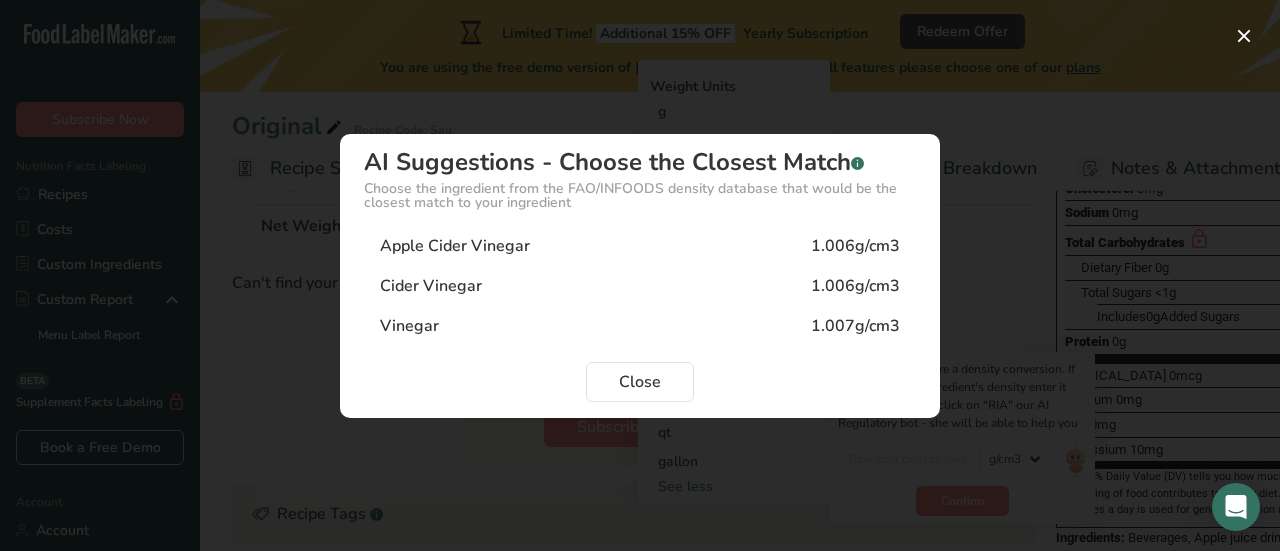 type on "1.006" 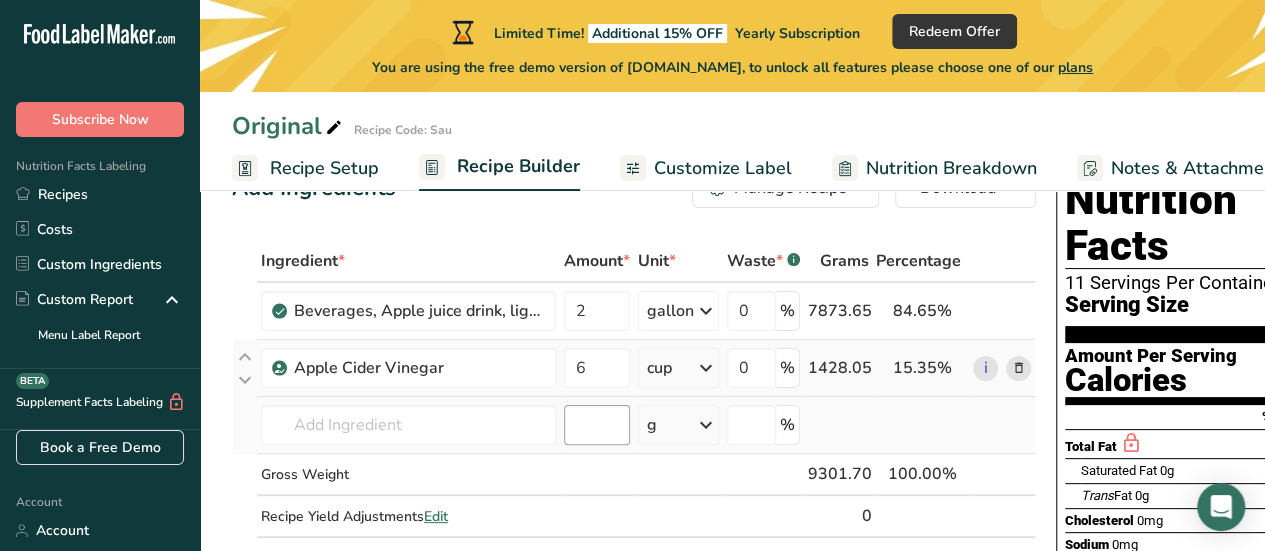 scroll, scrollTop: 100, scrollLeft: 0, axis: vertical 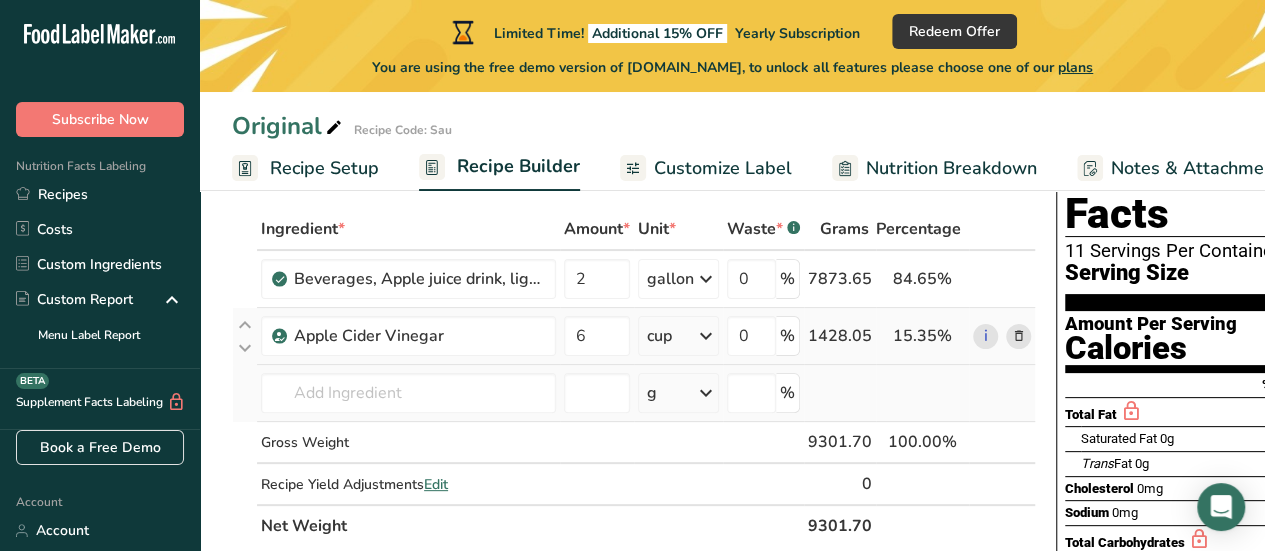 click on "g" at bounding box center [652, 393] 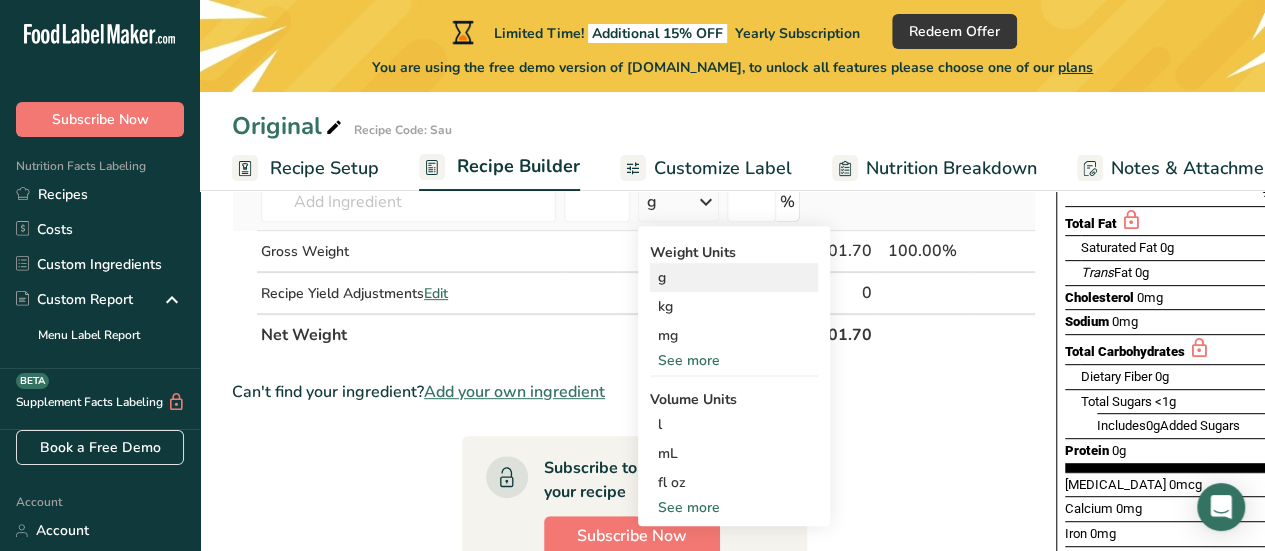 scroll, scrollTop: 300, scrollLeft: 0, axis: vertical 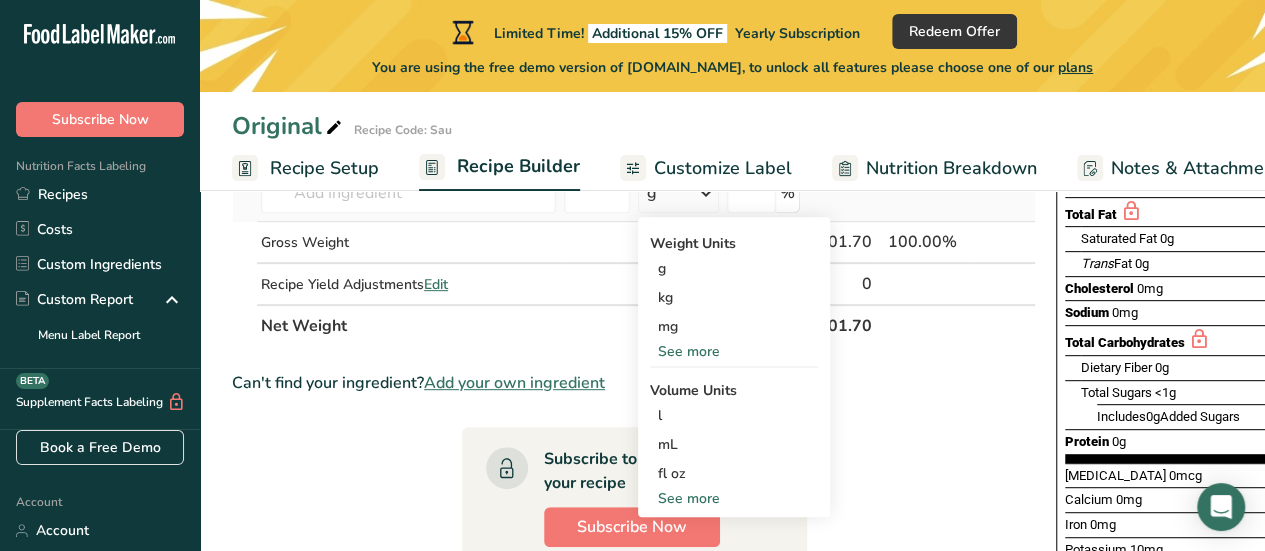 click on "See more" at bounding box center (734, 498) 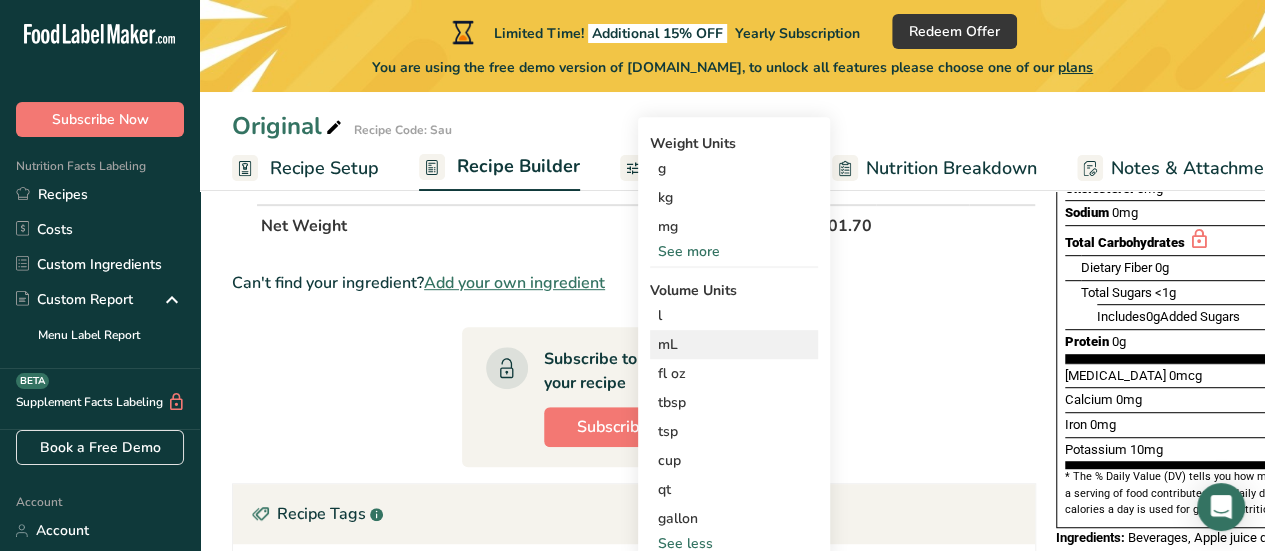 scroll, scrollTop: 500, scrollLeft: 0, axis: vertical 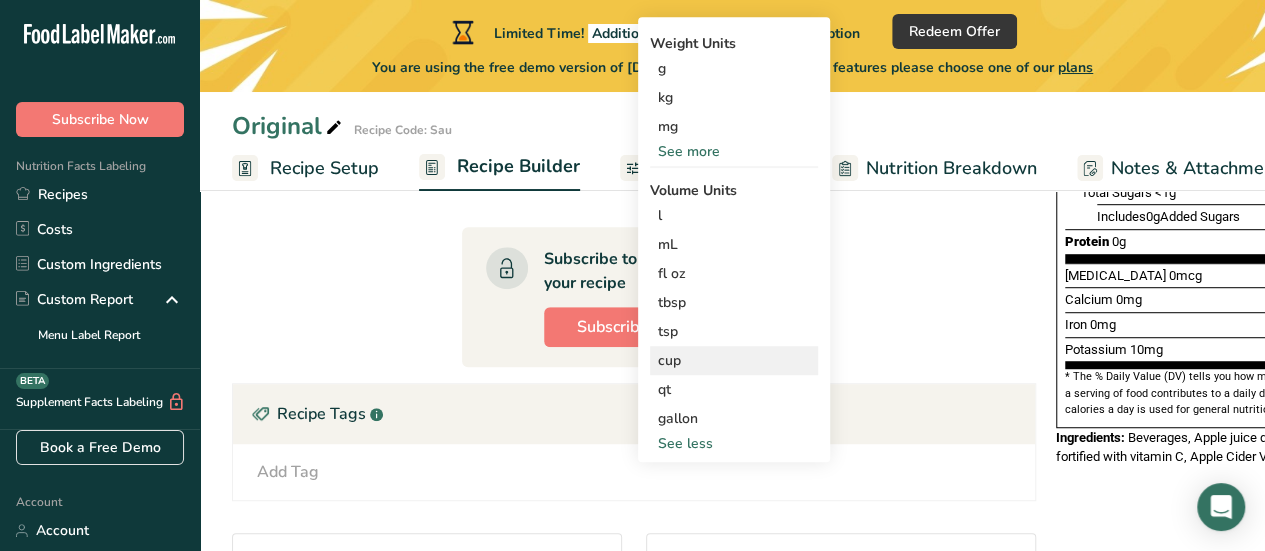 click on "cup" at bounding box center (734, 360) 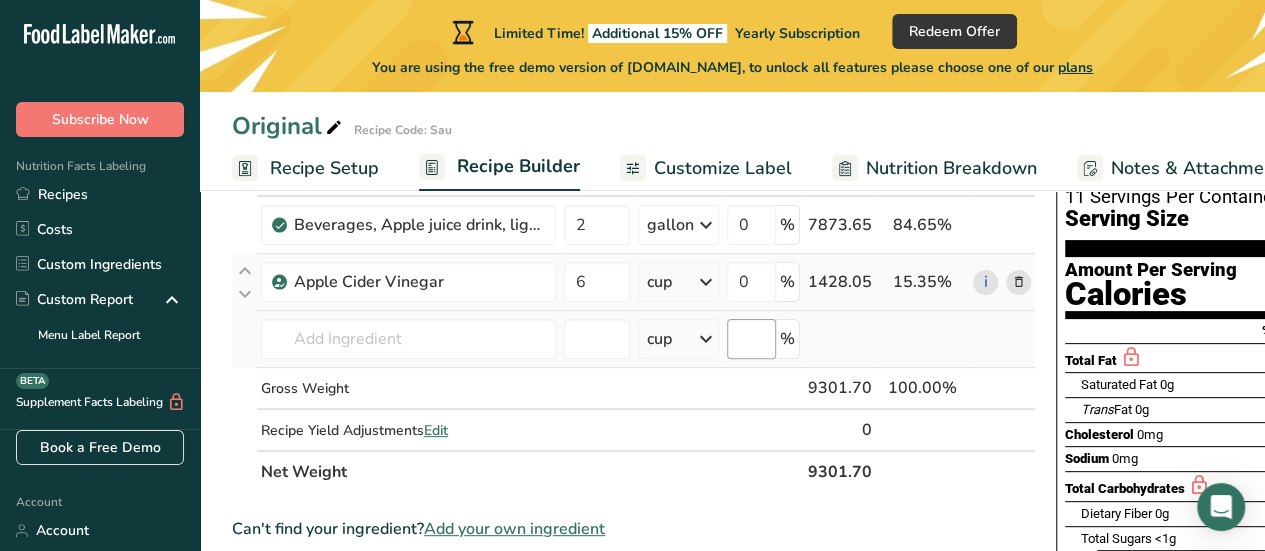 scroll, scrollTop: 100, scrollLeft: 0, axis: vertical 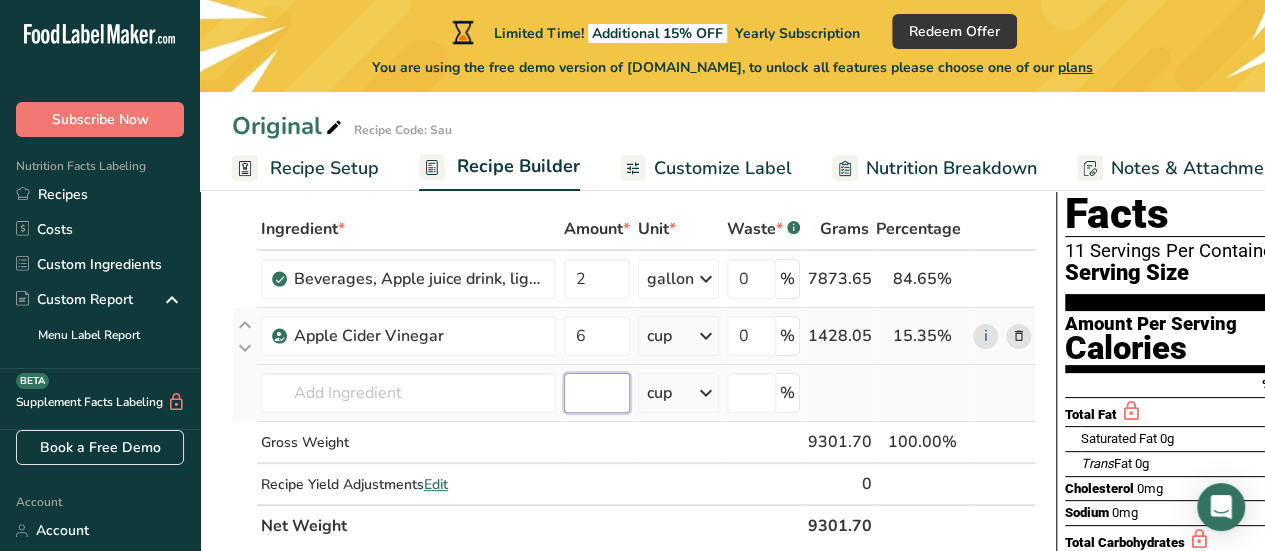 click at bounding box center (597, 393) 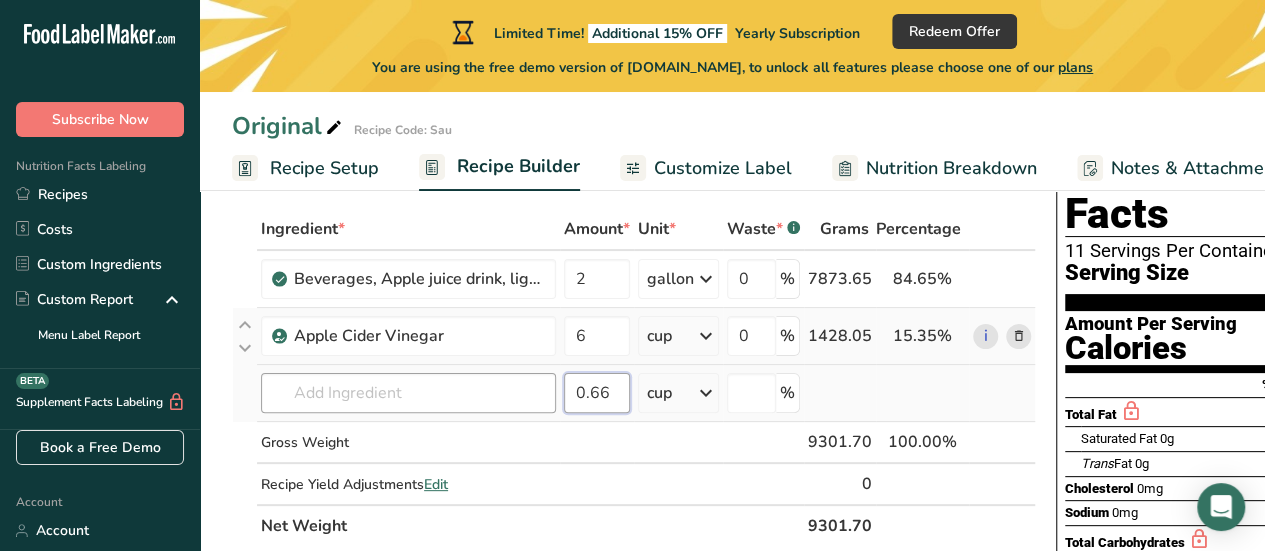 type on "0.66" 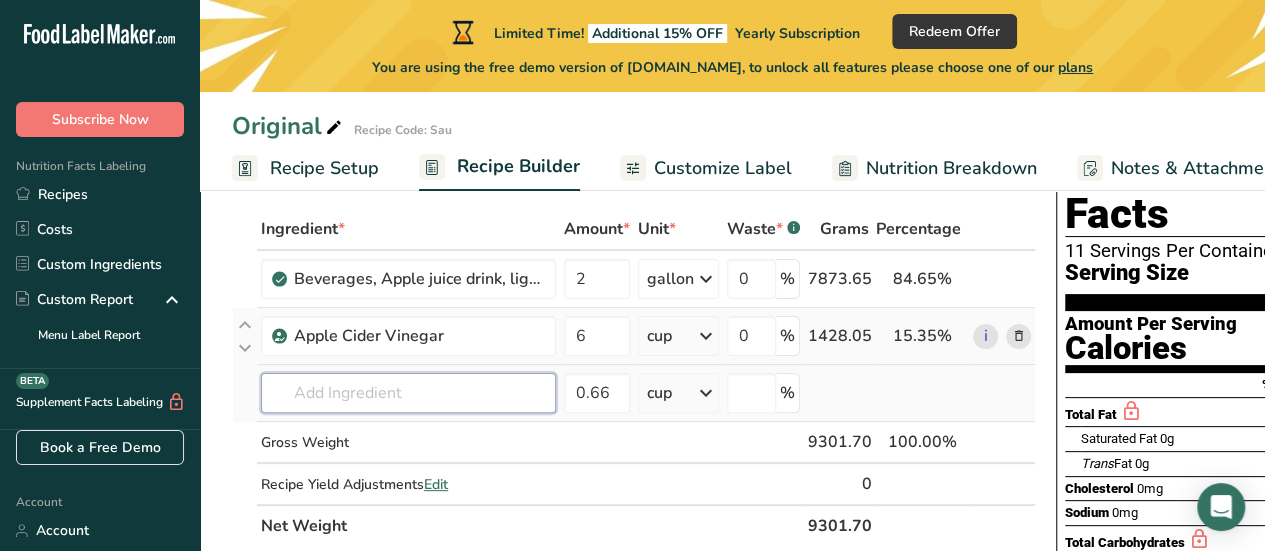 click at bounding box center (408, 393) 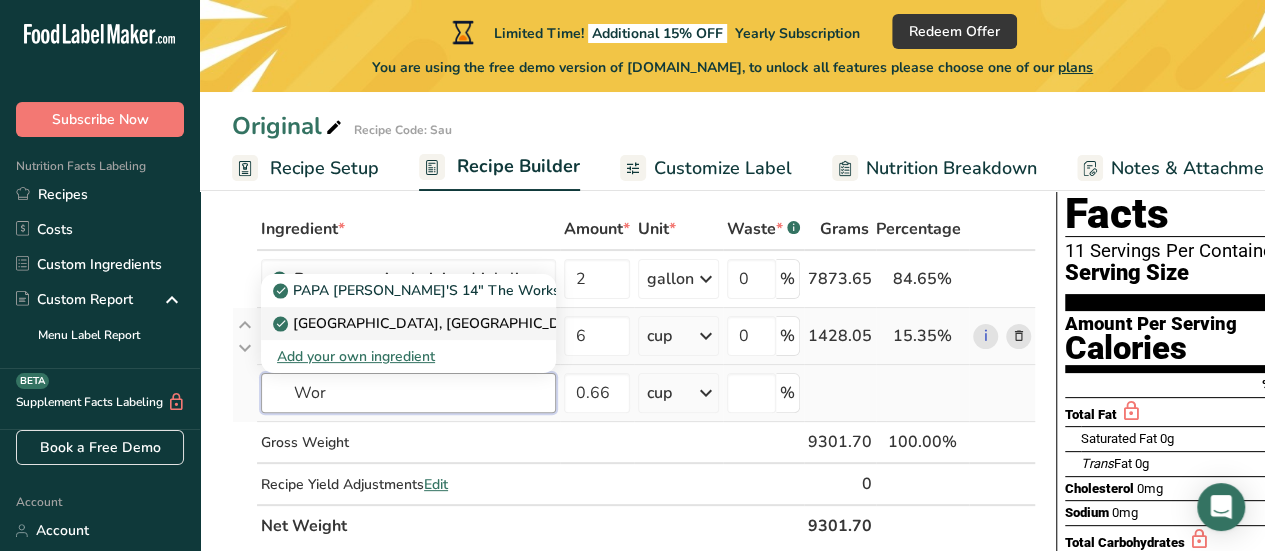 type on "Wor" 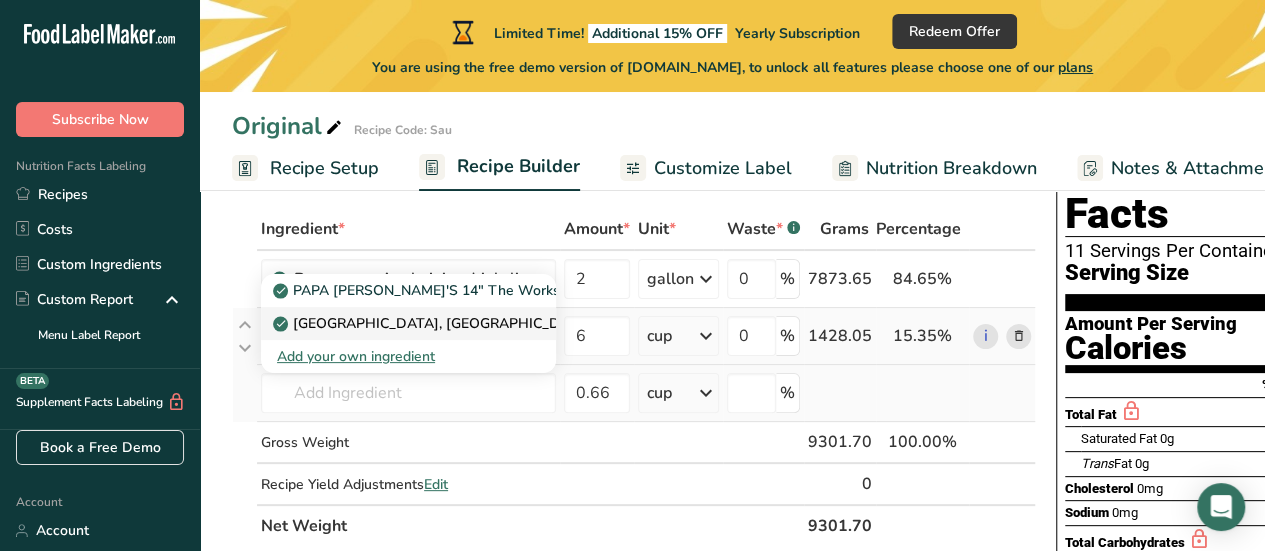 click on "Sauce, worcestershire" at bounding box center (434, 323) 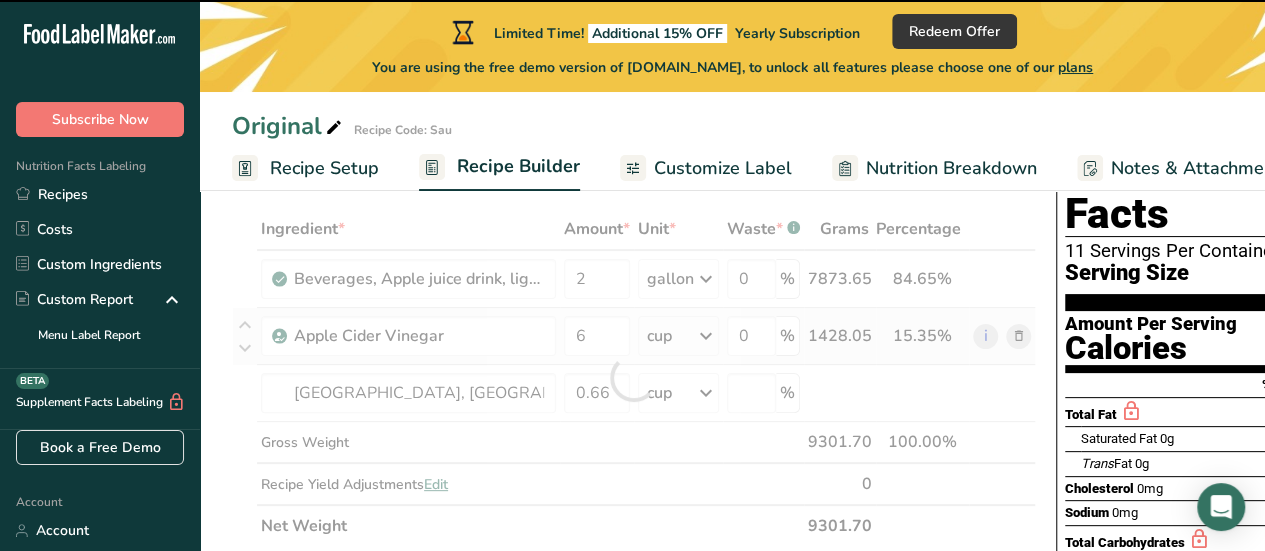 type on "0" 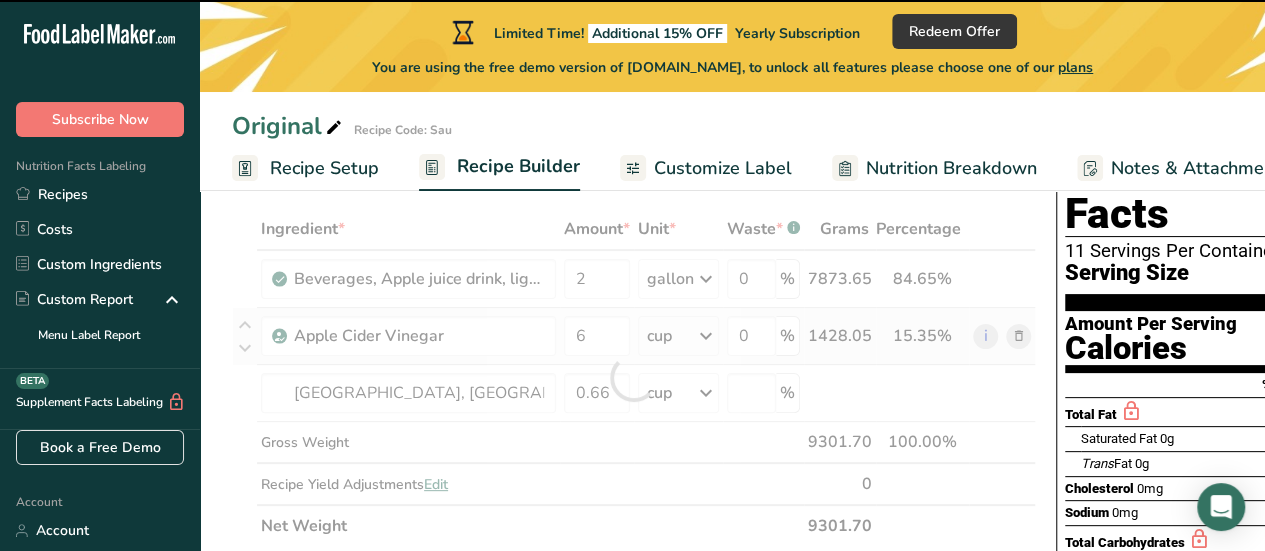 type on "0" 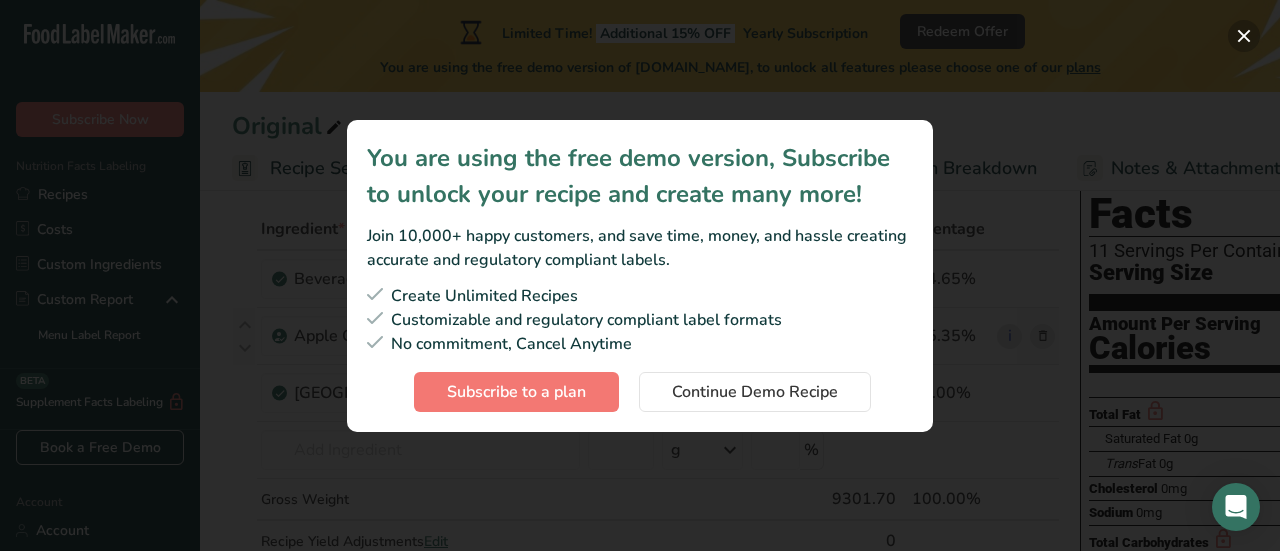 click at bounding box center (1244, 36) 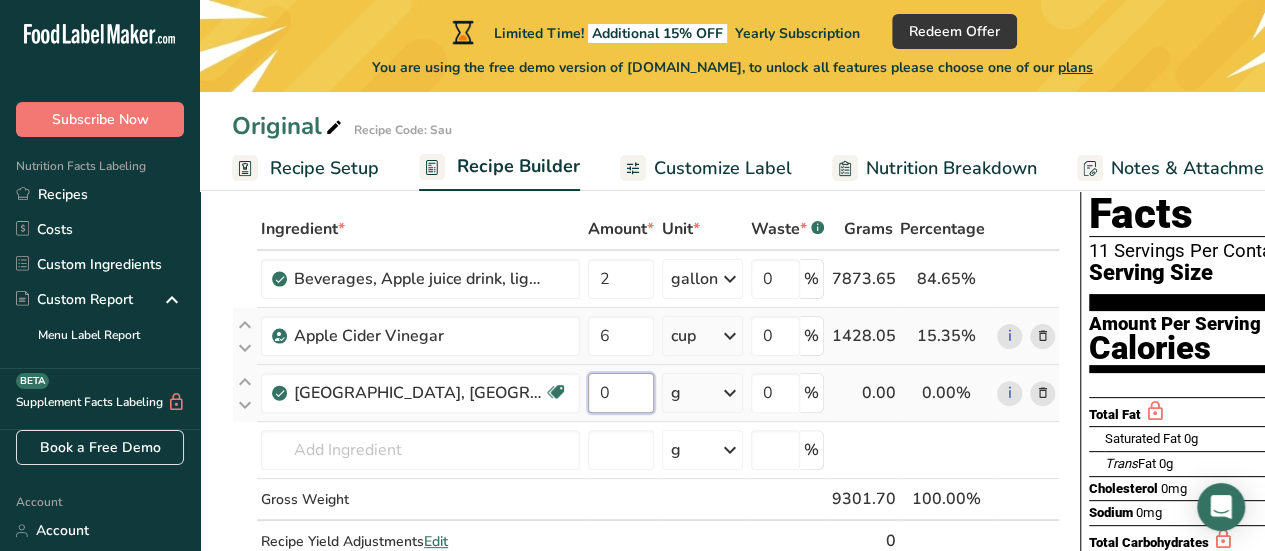 click on "0" at bounding box center (621, 393) 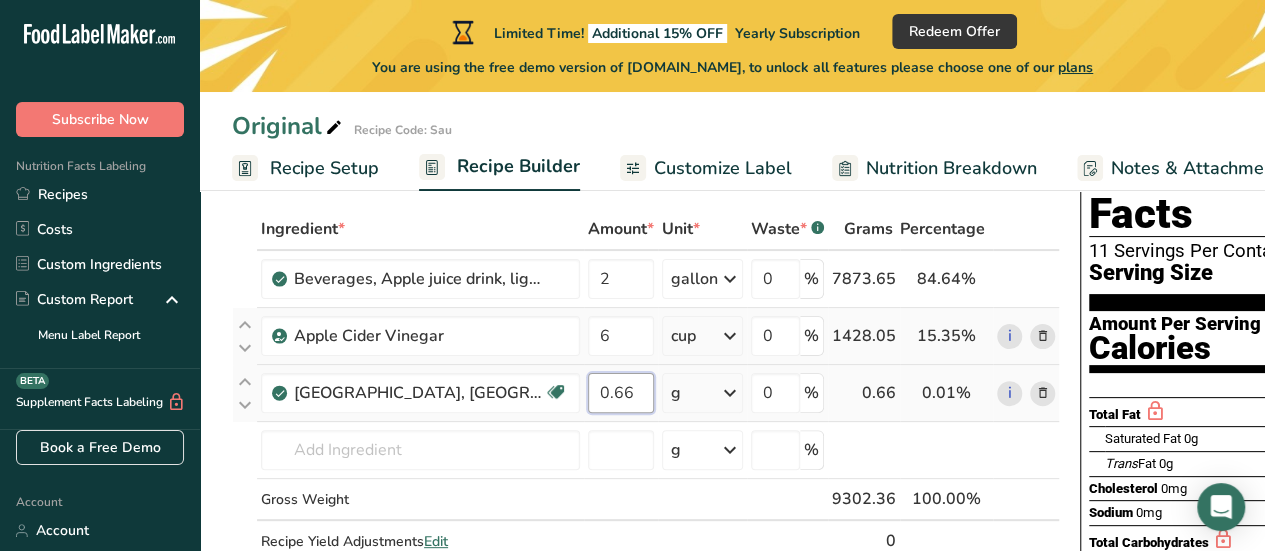 type on "0.66" 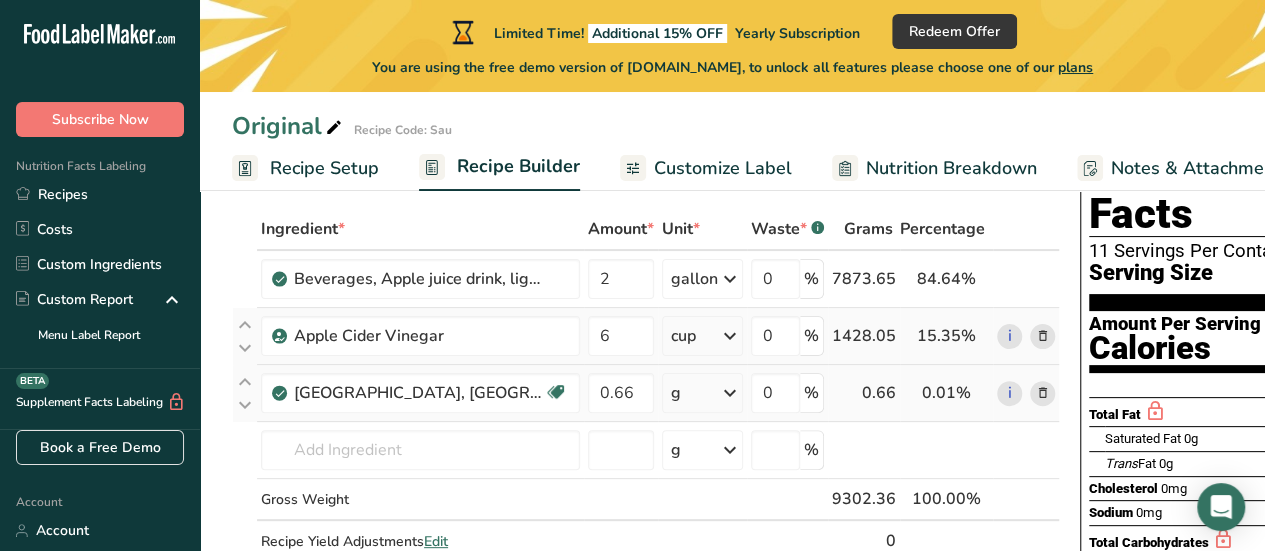 click on "Ingredient *
Amount *
Unit *
Waste *   .a-a{fill:#347362;}.b-a{fill:#fff;}          Grams
Percentage
Beverages, Apple juice drink, light, fortified with vitamin C
2
gallon
Portions
8 fl oz
Weight Units
g
kg
mg
See more
Volume Units
l
Volume units require a density conversion. If you know your ingredient's density enter it below. Otherwise, click on "RIA" our AI Regulatory bot - she will be able to help you
1.04
lb/ft3
g/cm3
Confirm
mL
1.04
lb/ft3
g/cm3
Confirm
fl oz" at bounding box center (646, 406) 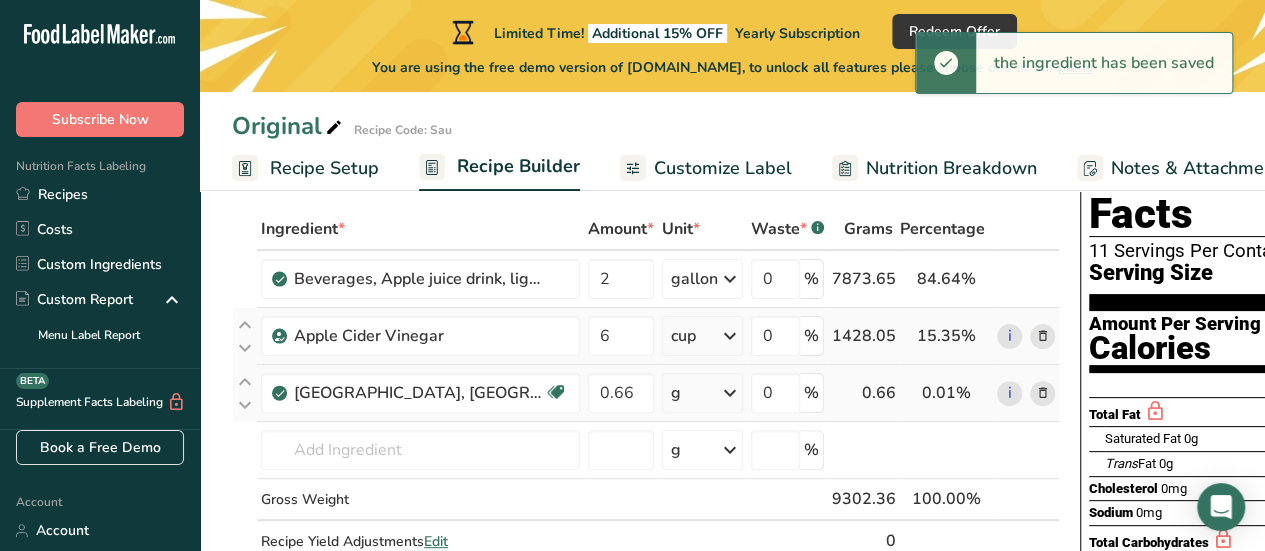 click on "g" at bounding box center [676, 393] 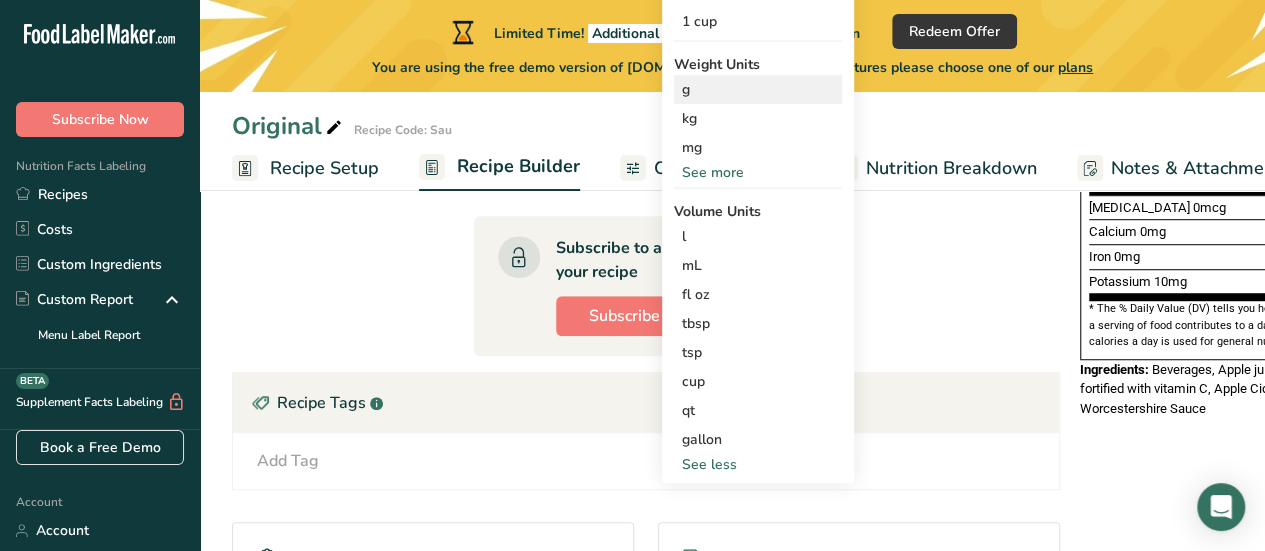 scroll, scrollTop: 600, scrollLeft: 0, axis: vertical 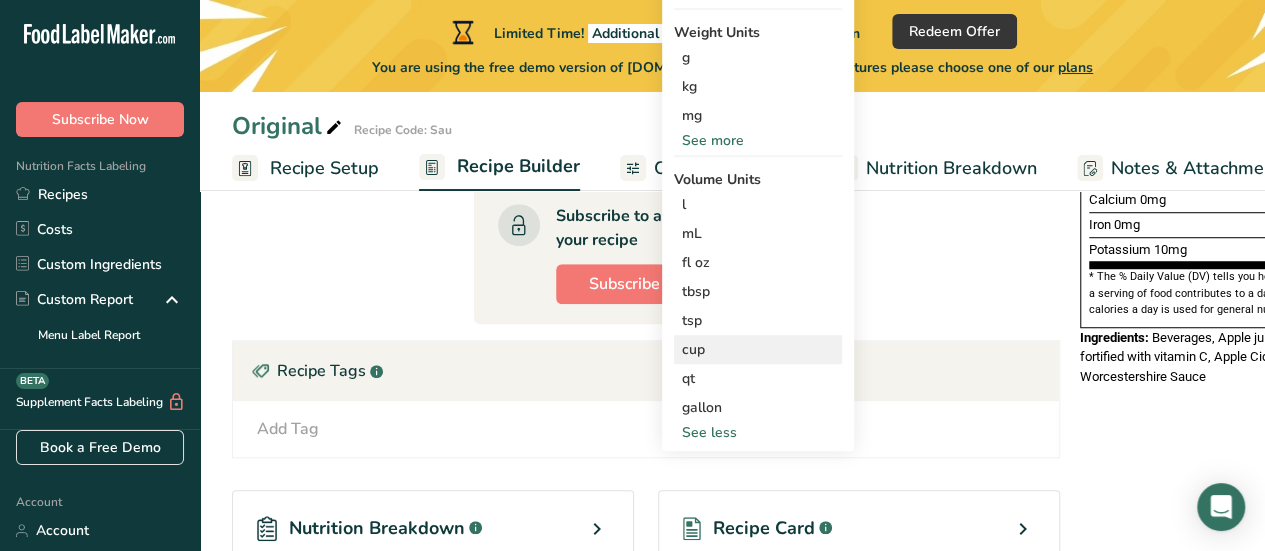 click on "cup" at bounding box center [758, 349] 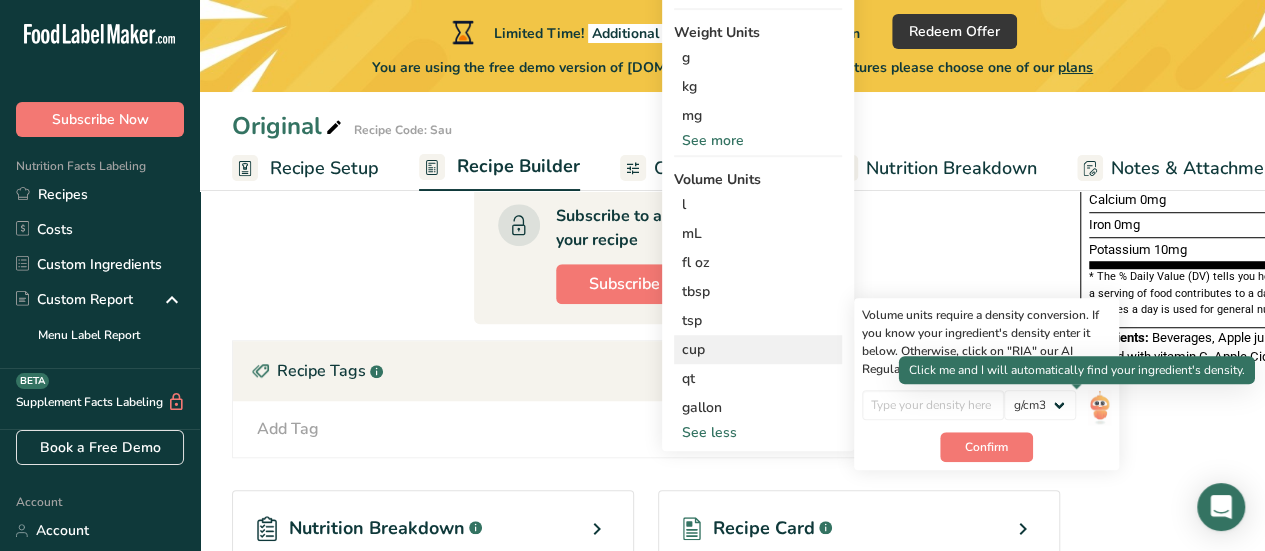 click at bounding box center [1099, 407] 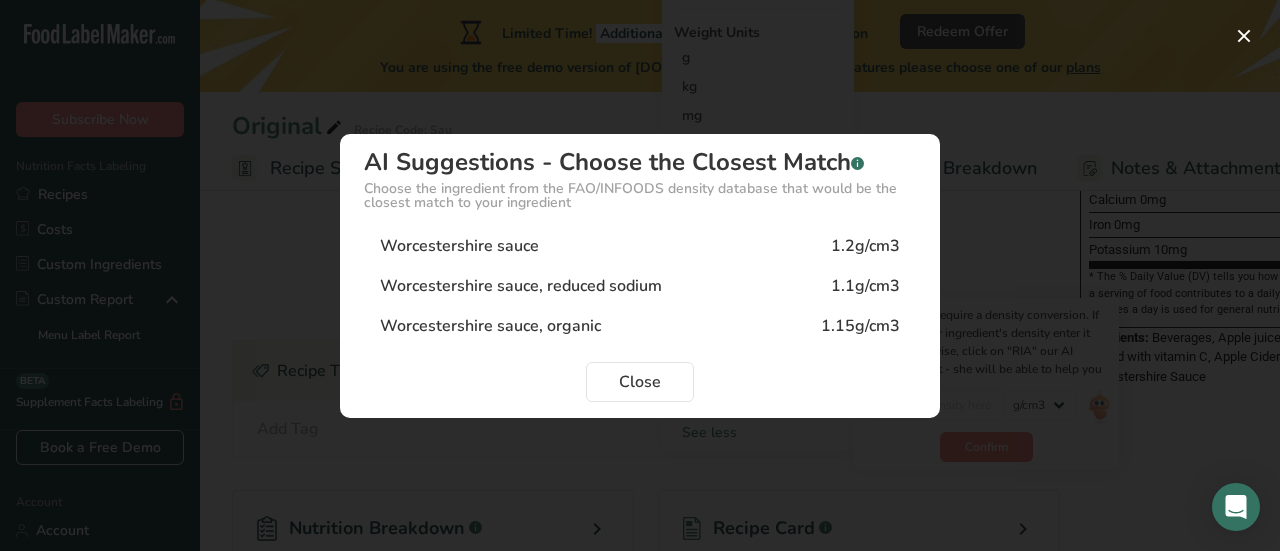 click on "Worcestershire sauce" at bounding box center (459, 246) 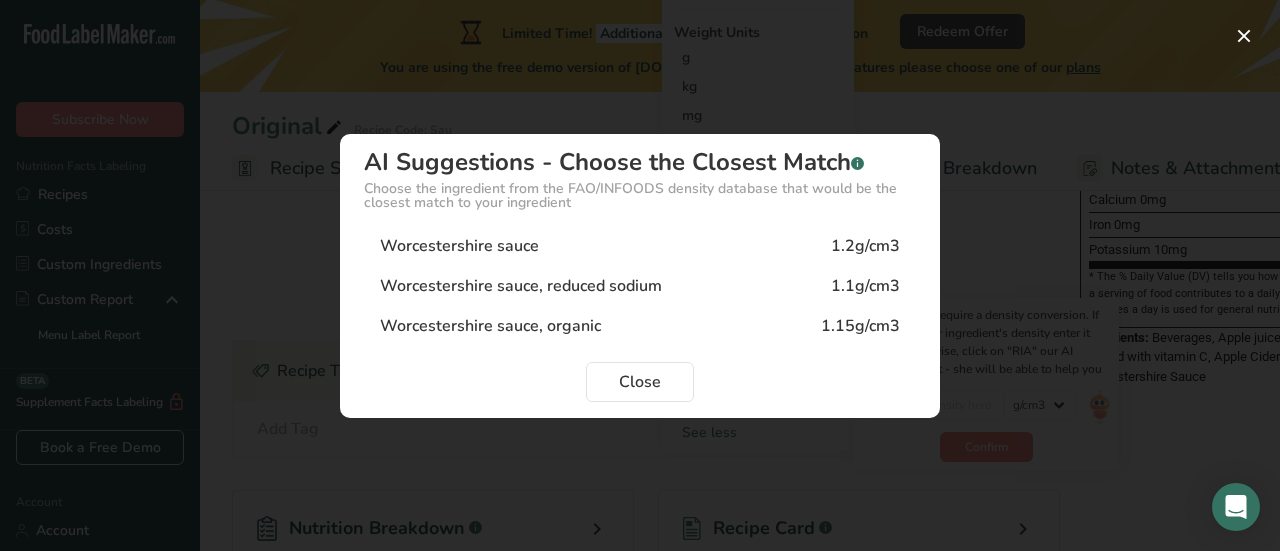 type on "1.2" 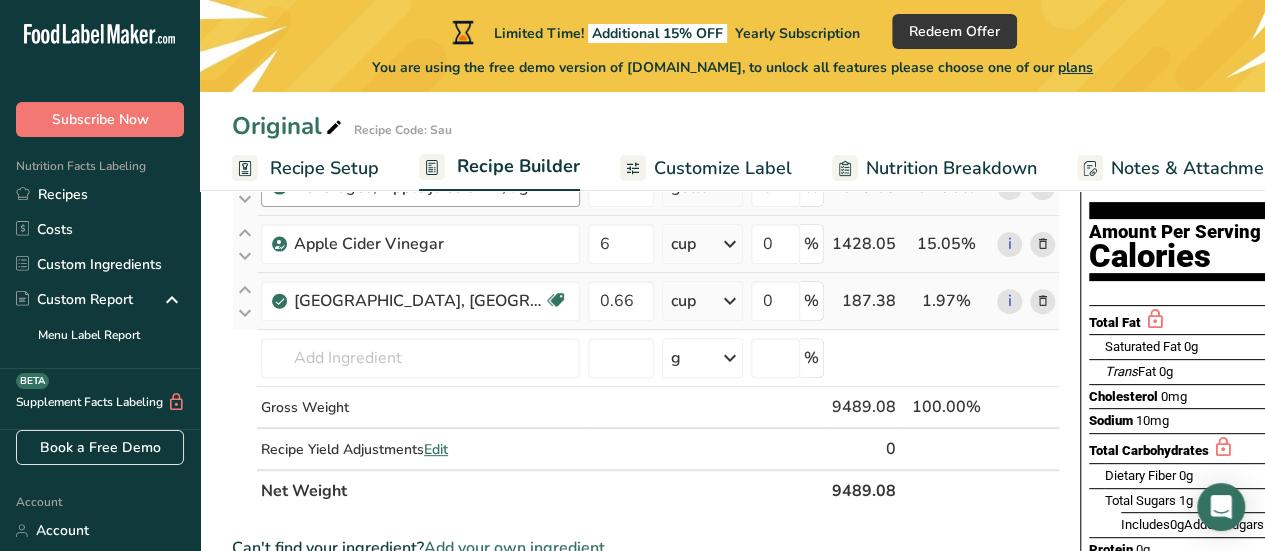 scroll, scrollTop: 200, scrollLeft: 0, axis: vertical 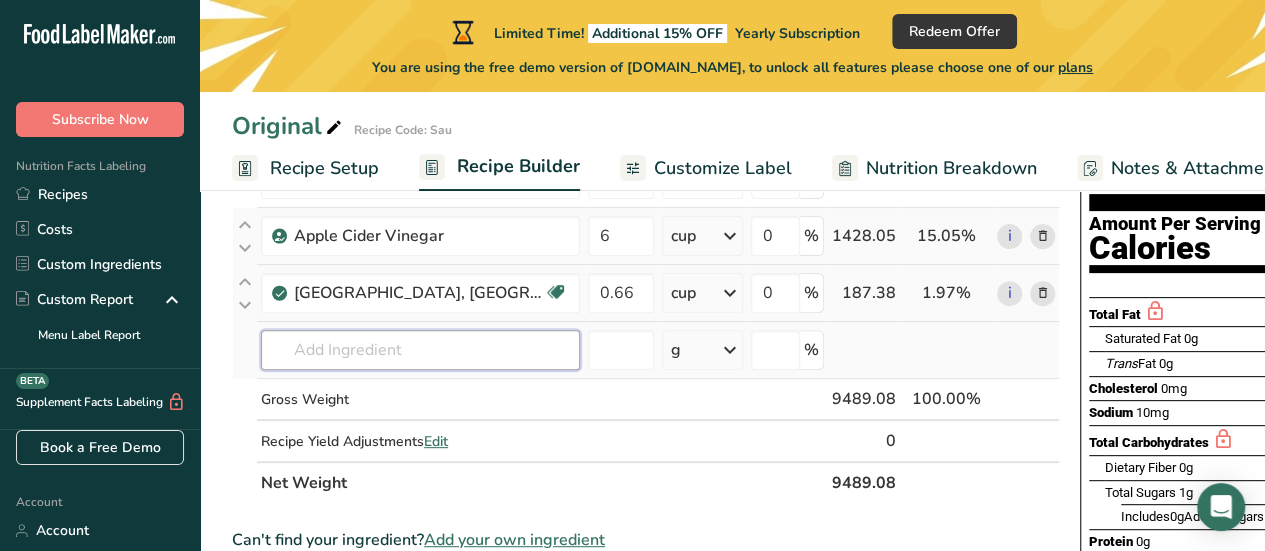 click at bounding box center [420, 350] 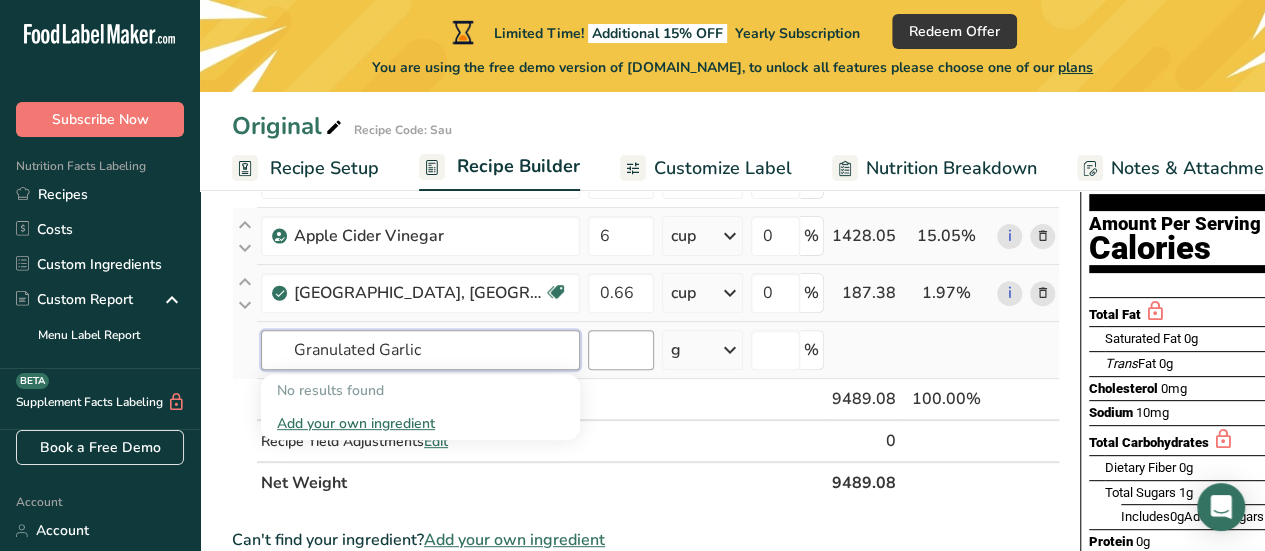 type on "Granulated Garlic" 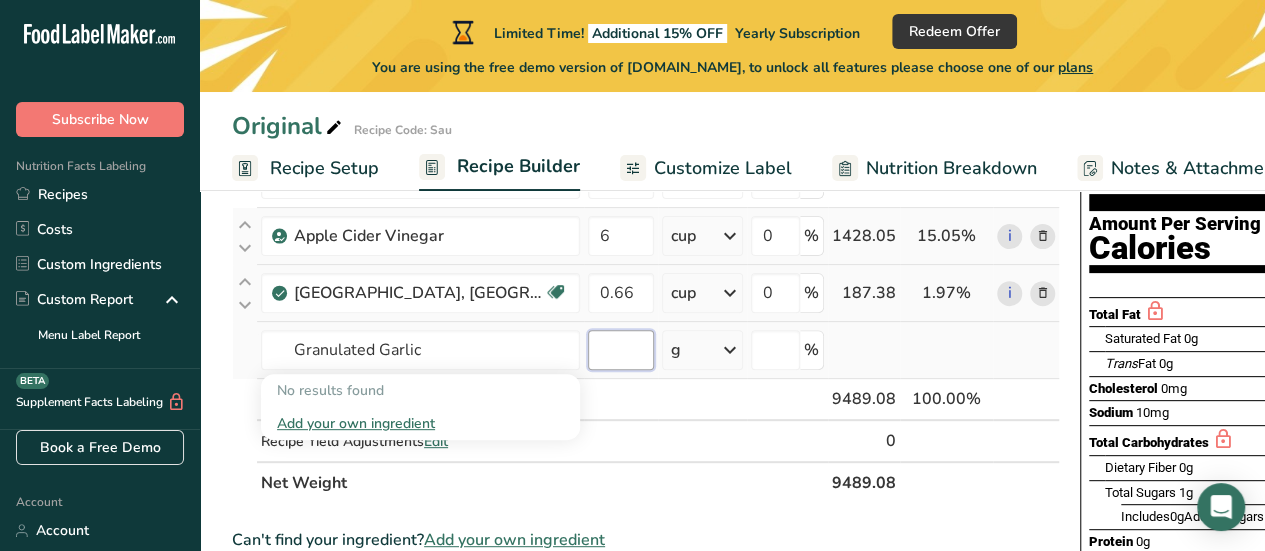 type 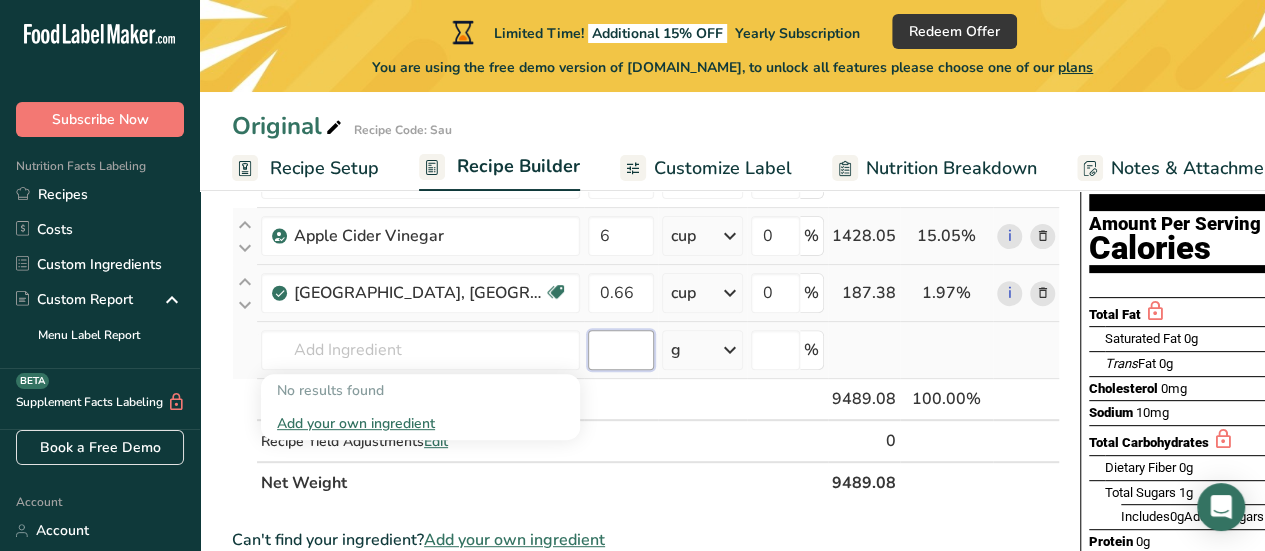click at bounding box center (621, 350) 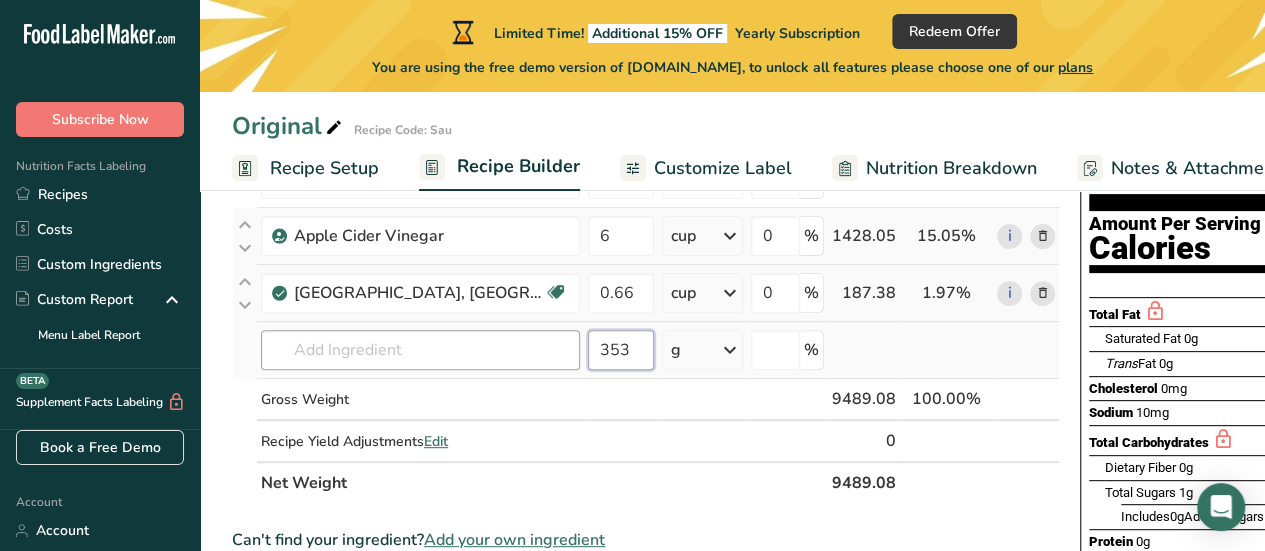 type on "353" 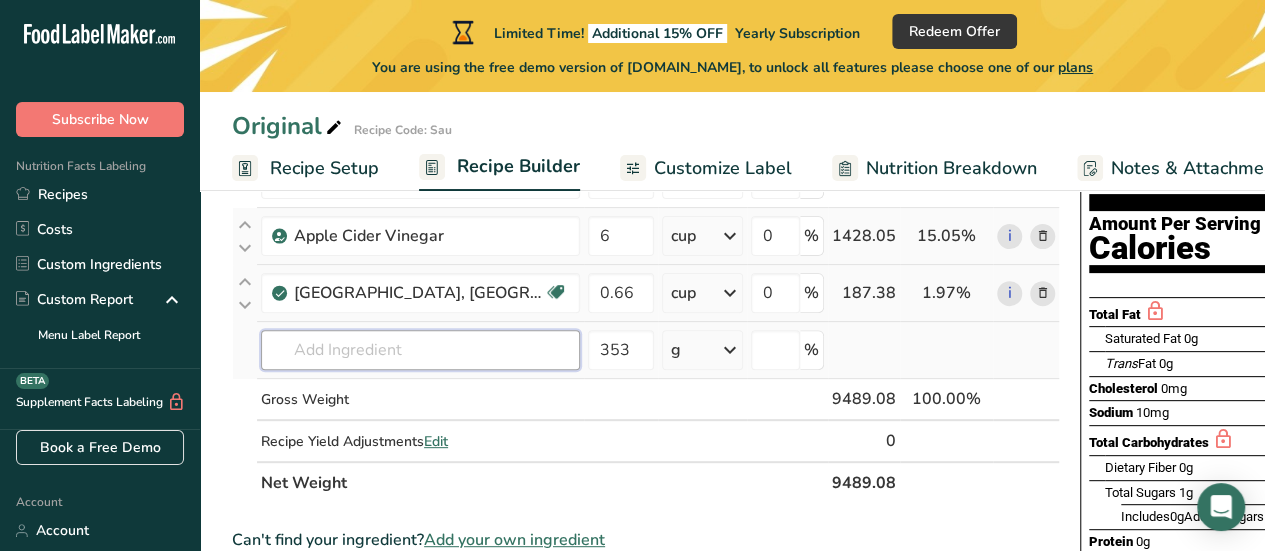 click at bounding box center [420, 350] 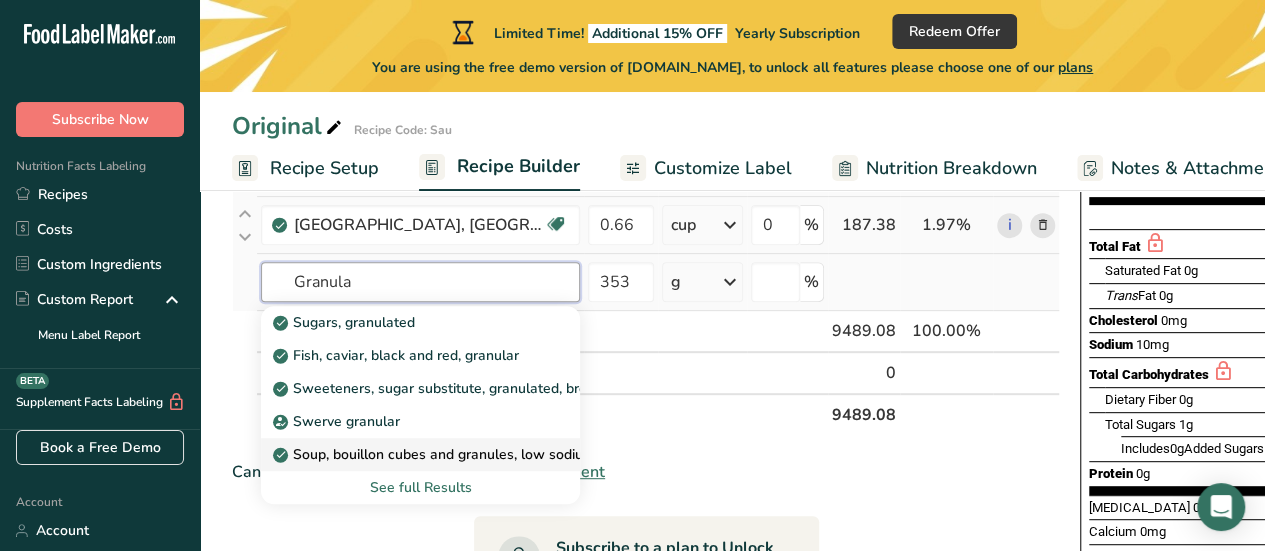 scroll, scrollTop: 300, scrollLeft: 0, axis: vertical 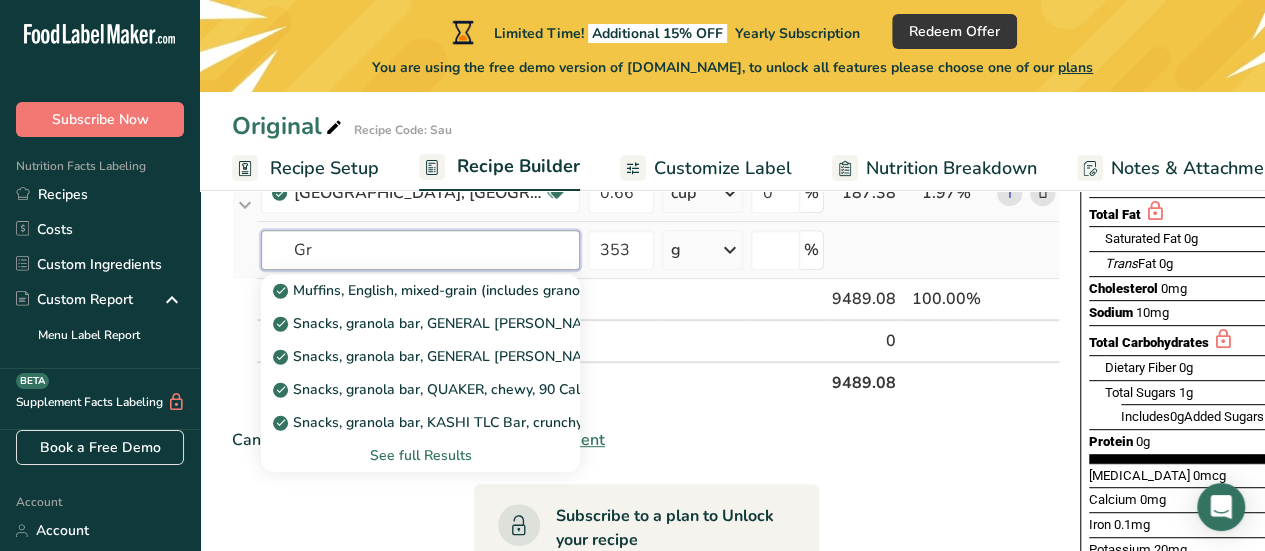 type on "G" 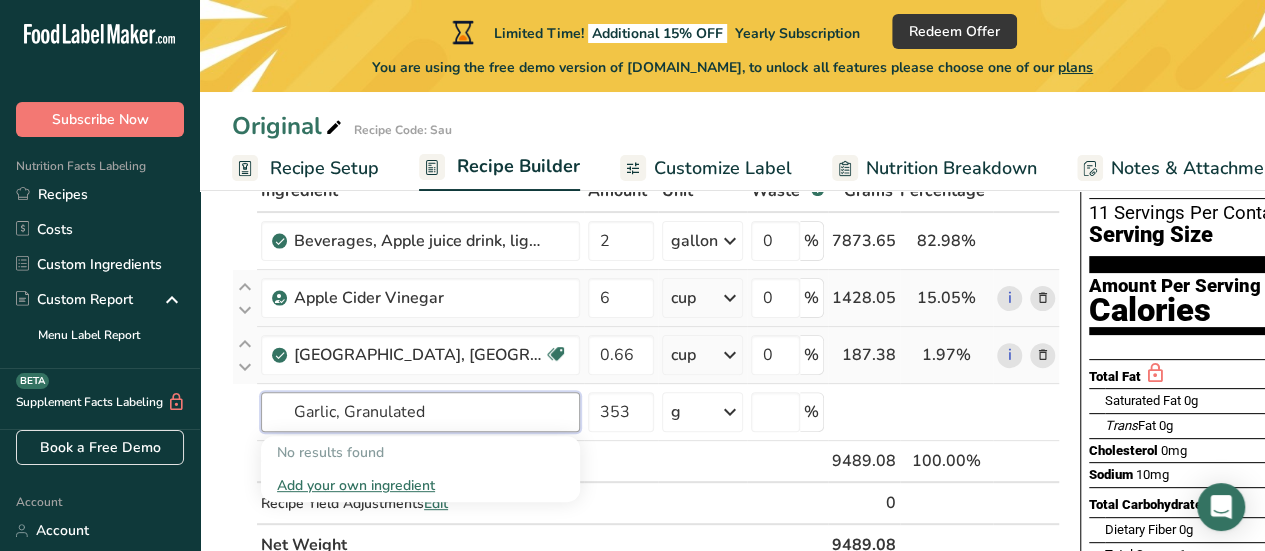 scroll, scrollTop: 100, scrollLeft: 0, axis: vertical 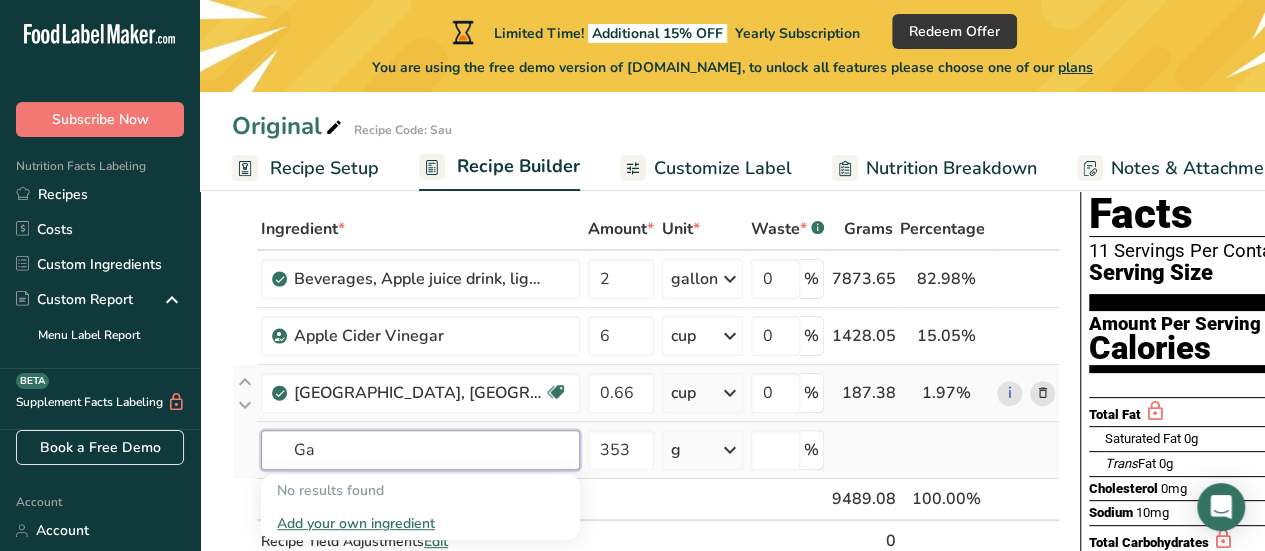 type on "G" 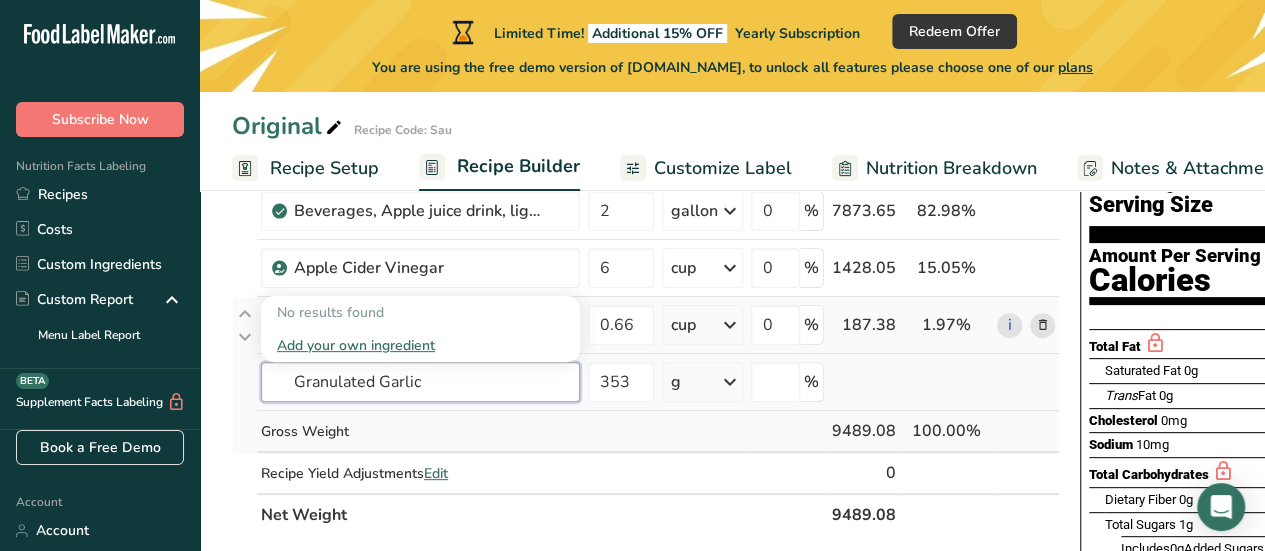 scroll, scrollTop: 200, scrollLeft: 0, axis: vertical 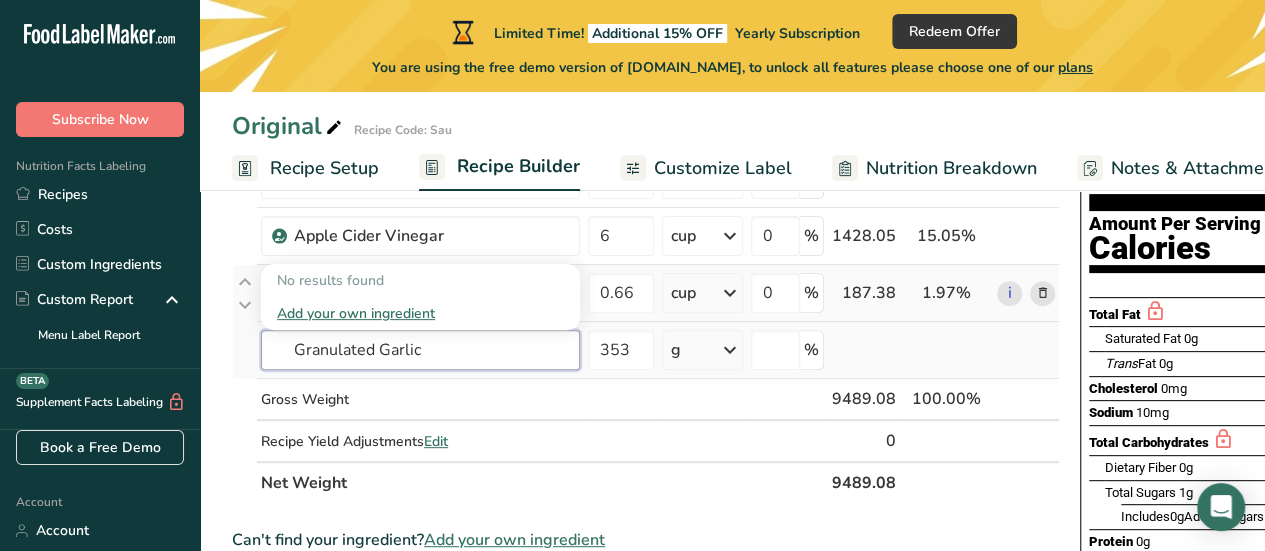 type on "Granulated Garlic" 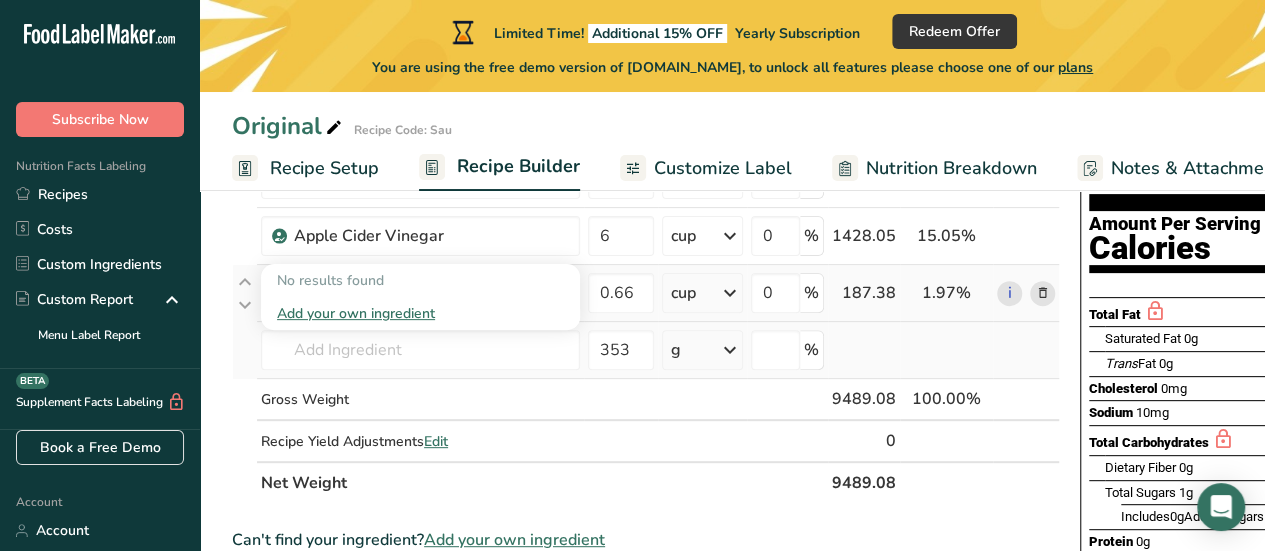 click on "No results found" at bounding box center (420, 280) 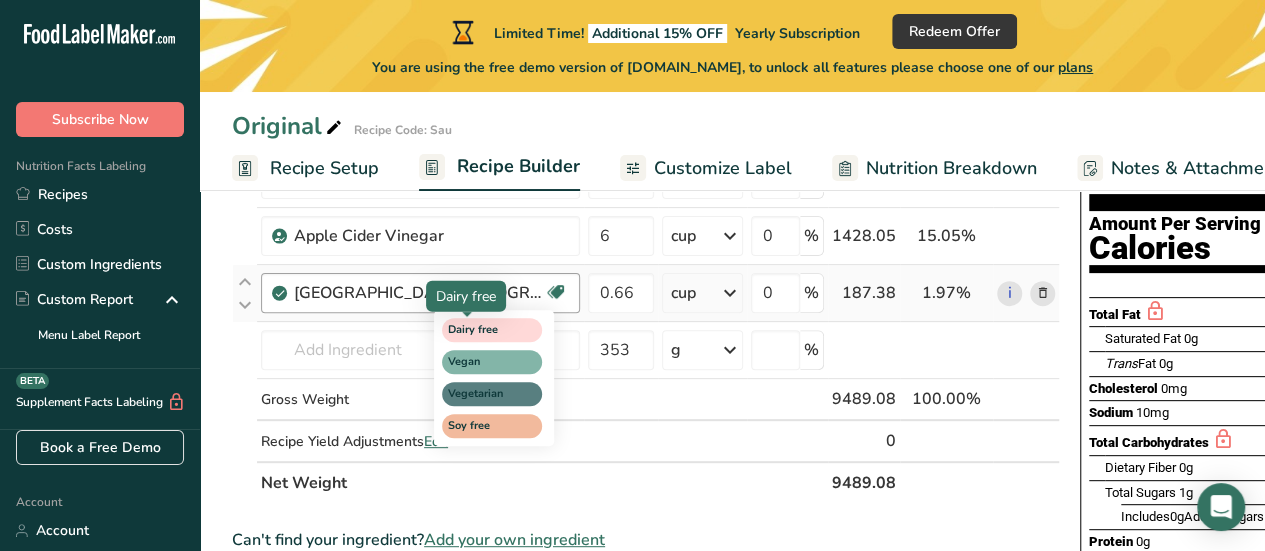 click on "Dairy free" at bounding box center (492, 330) 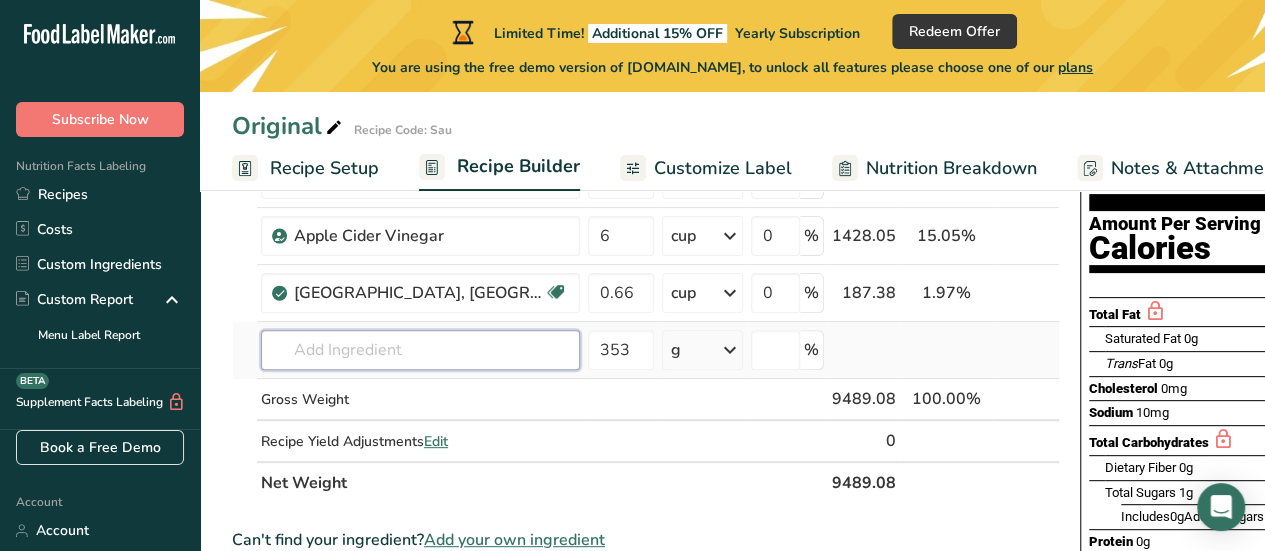 click at bounding box center [420, 350] 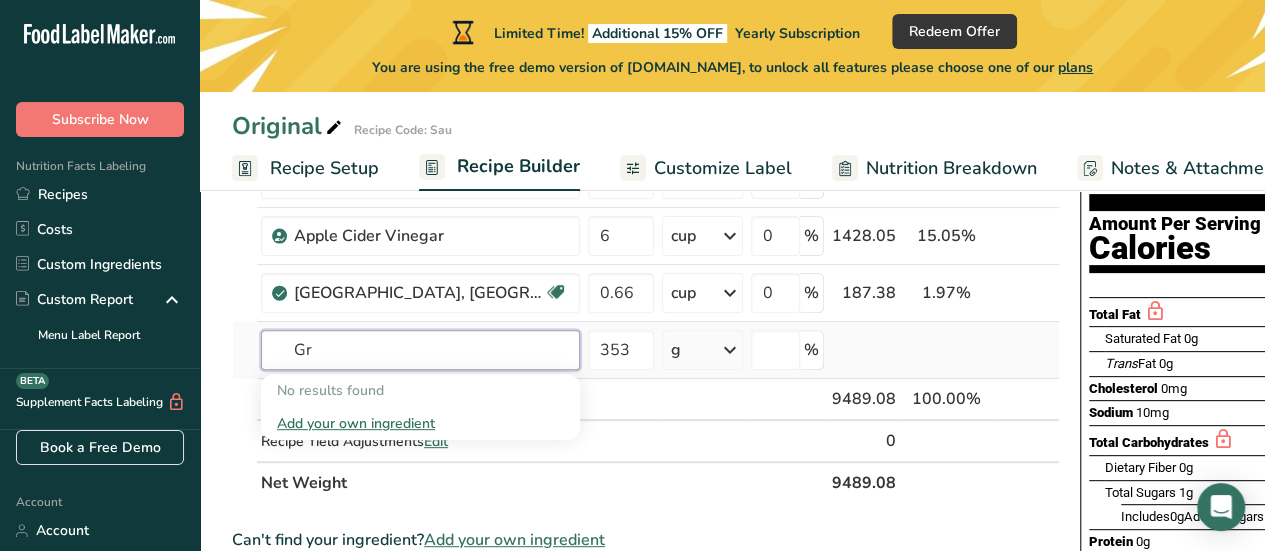 type on "G" 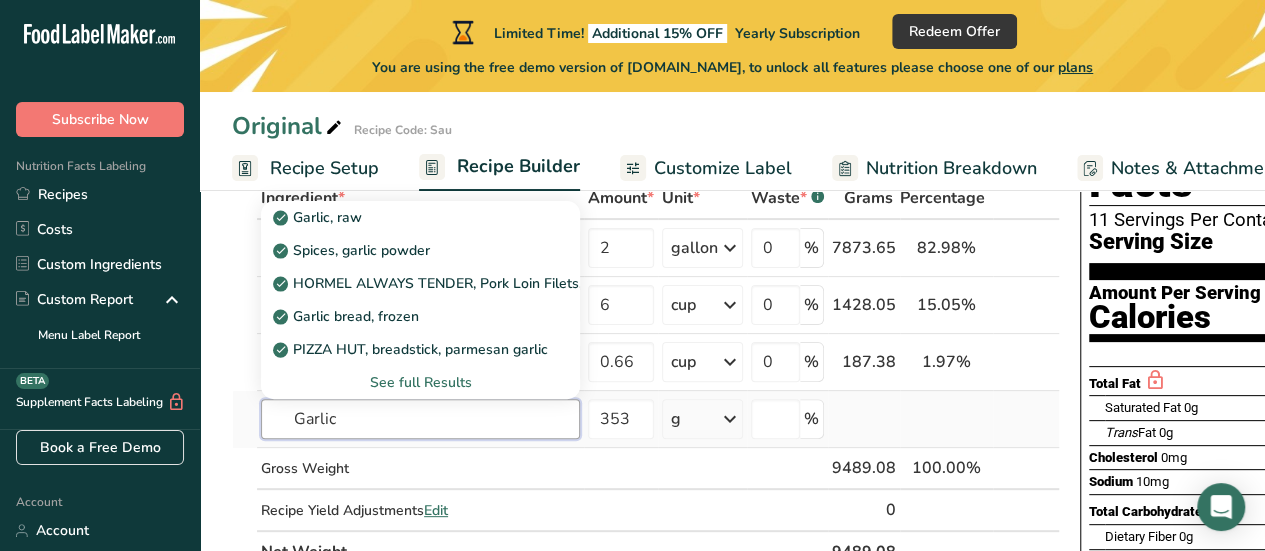 scroll, scrollTop: 100, scrollLeft: 0, axis: vertical 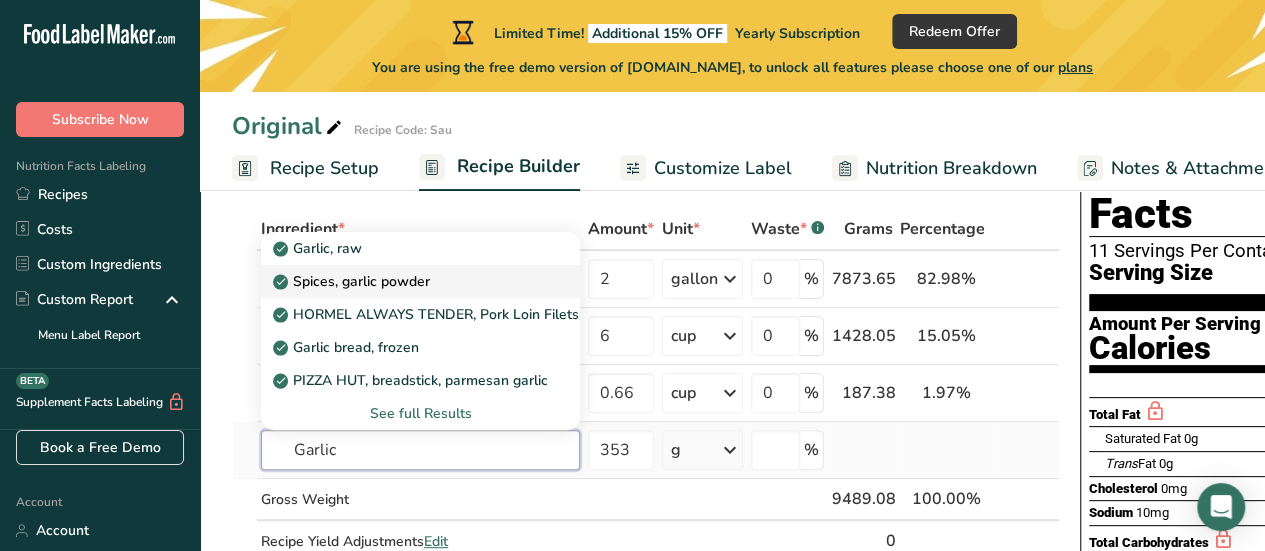 type on "Garlic" 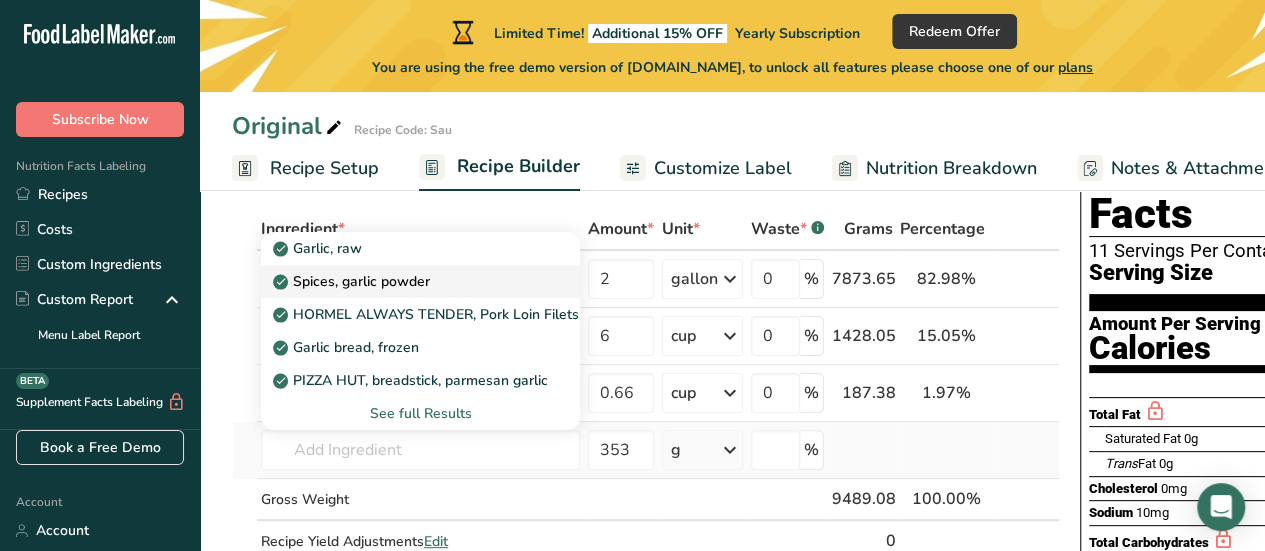 click on "Spices, garlic powder" at bounding box center [353, 281] 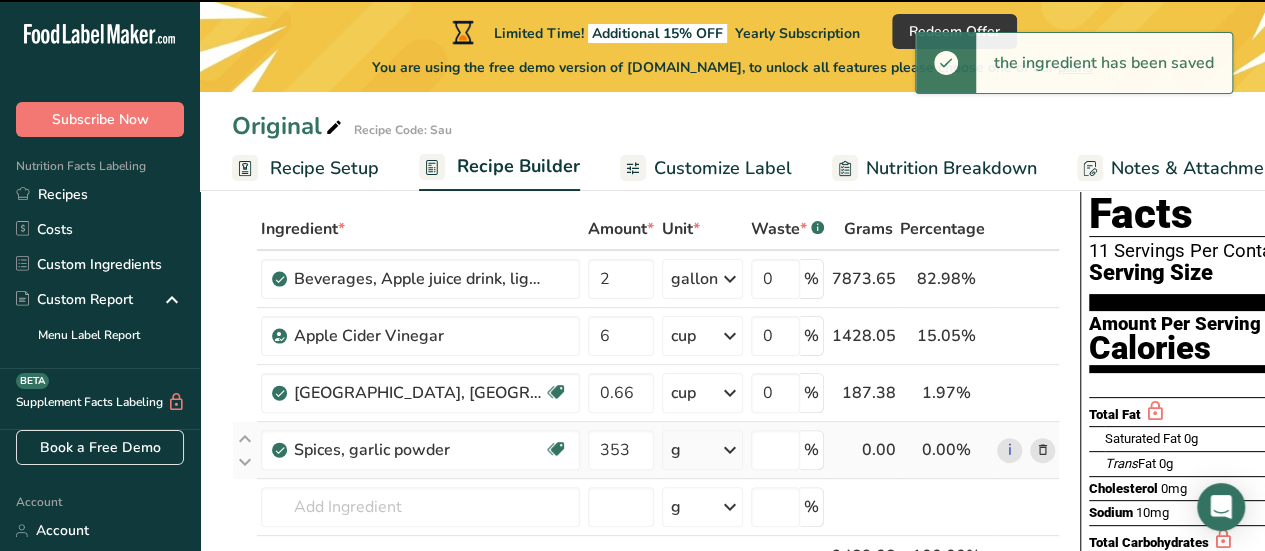type on "0" 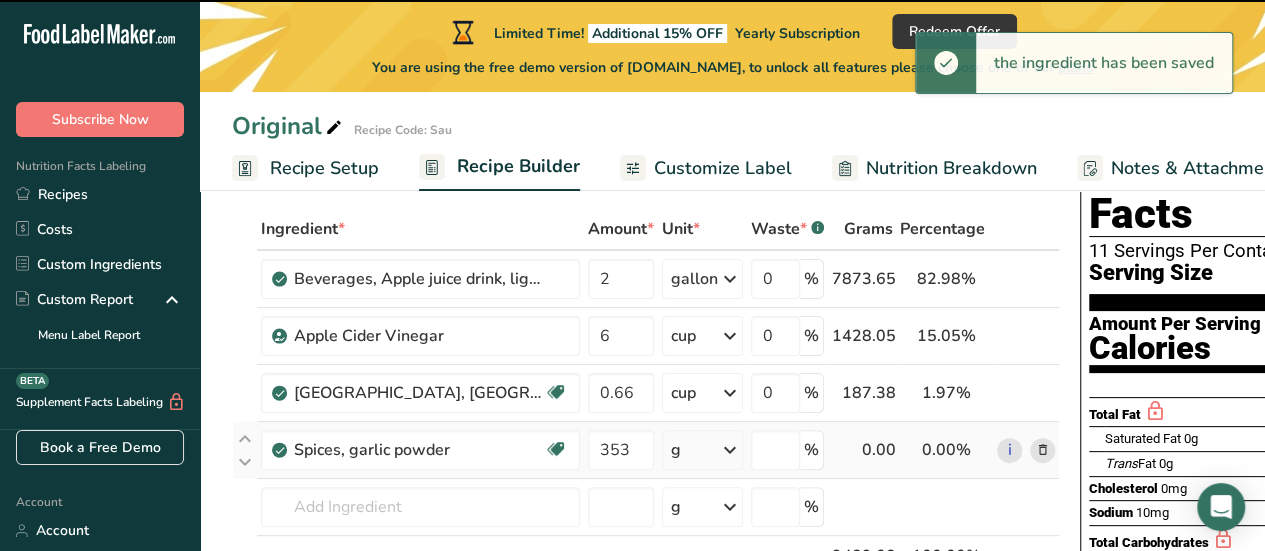 type on "0" 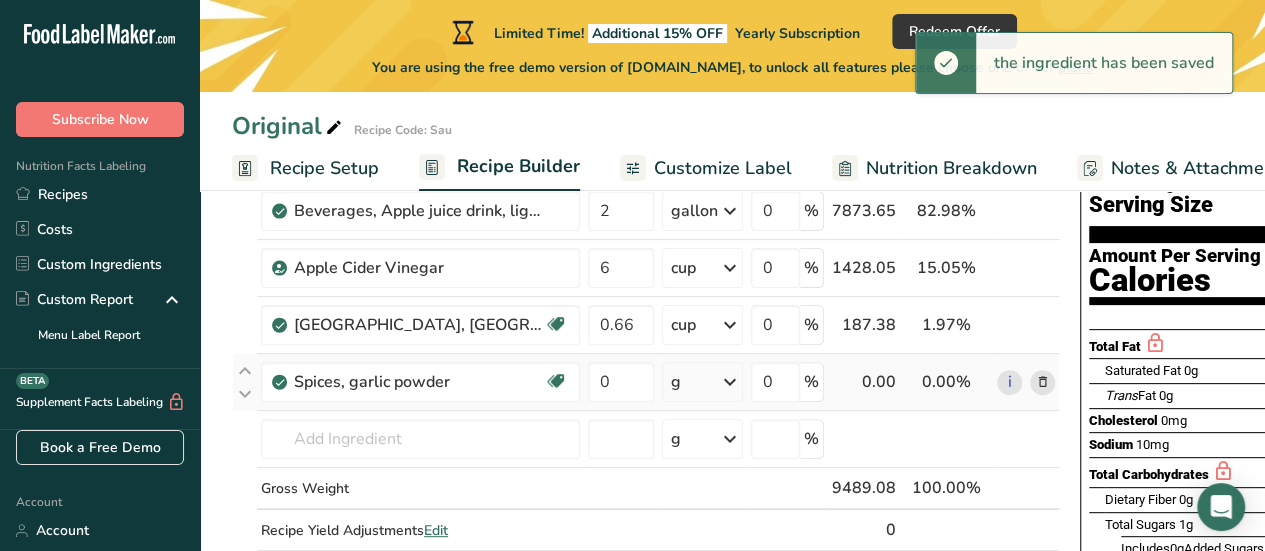 scroll, scrollTop: 200, scrollLeft: 0, axis: vertical 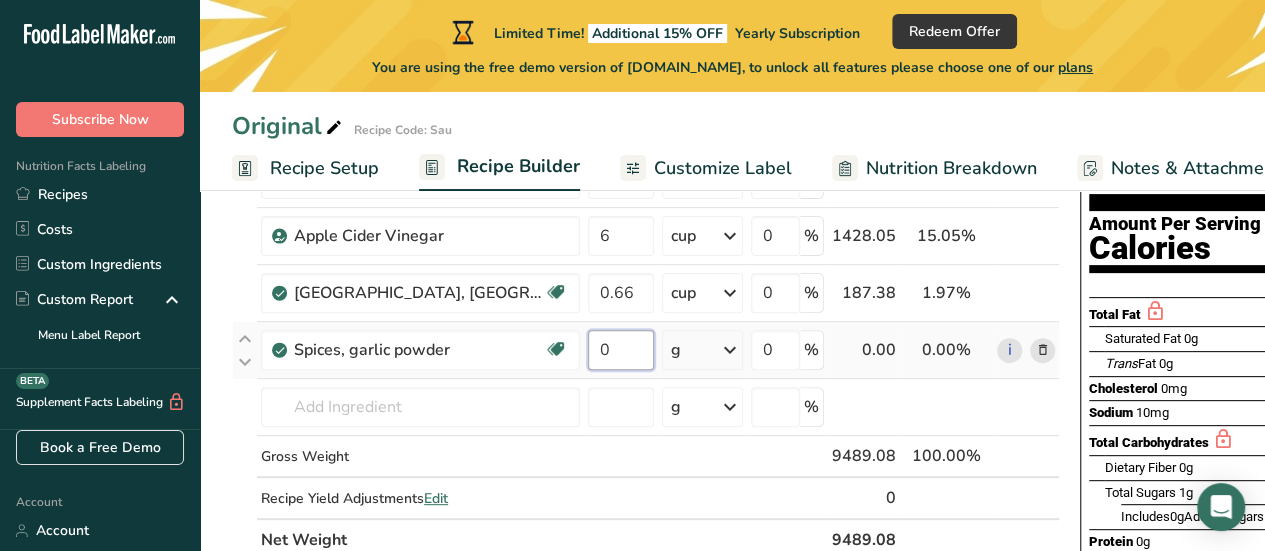 click on "0" at bounding box center (621, 350) 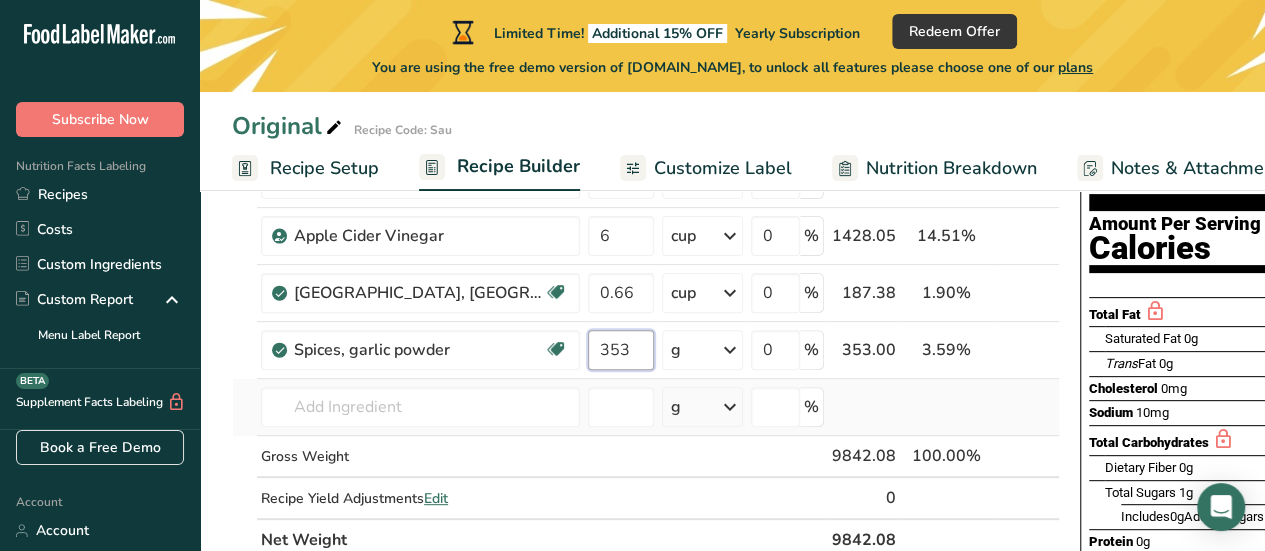 type on "353" 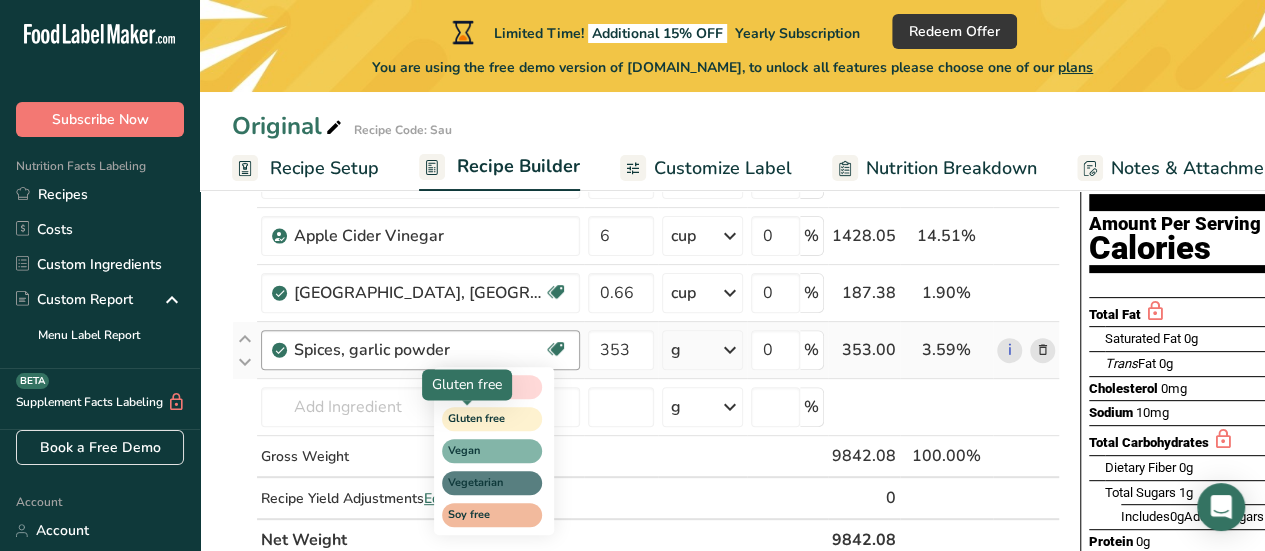 click on "Ingredient *
Amount *
Unit *
Waste *   .a-a{fill:#347362;}.b-a{fill:#fff;}          Grams
Percentage
Beverages, Apple juice drink, light, fortified with vitamin C
2
gallon
Portions
8 fl oz
Weight Units
g
kg
mg
See more
Volume Units
l
Volume units require a density conversion. If you know your ingredient's density enter it below. Otherwise, click on "RIA" our AI Regulatory bot - she will be able to help you
1.04
lb/ft3
g/cm3
Confirm
mL
1.04
lb/ft3
g/cm3
Confirm
fl oz" at bounding box center (646, 334) 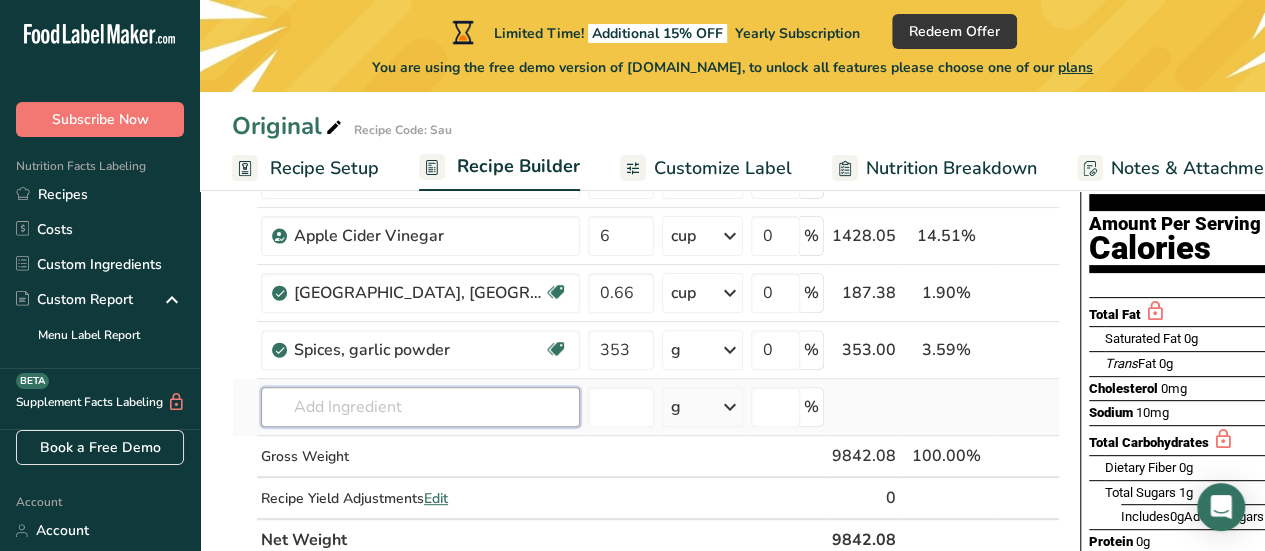 click at bounding box center [420, 407] 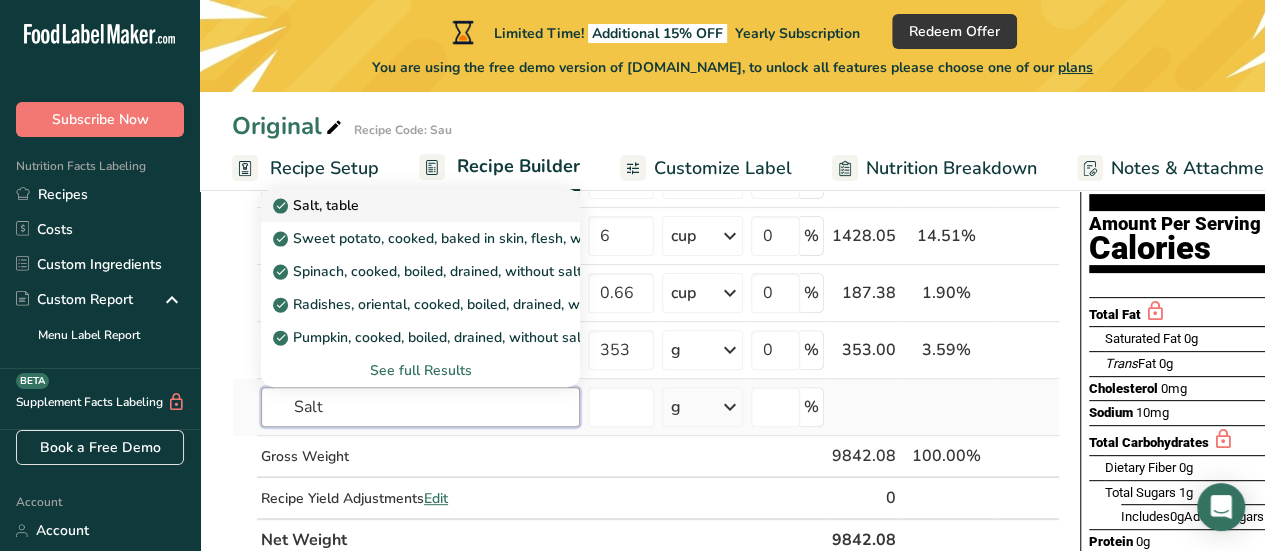 type on "Salt" 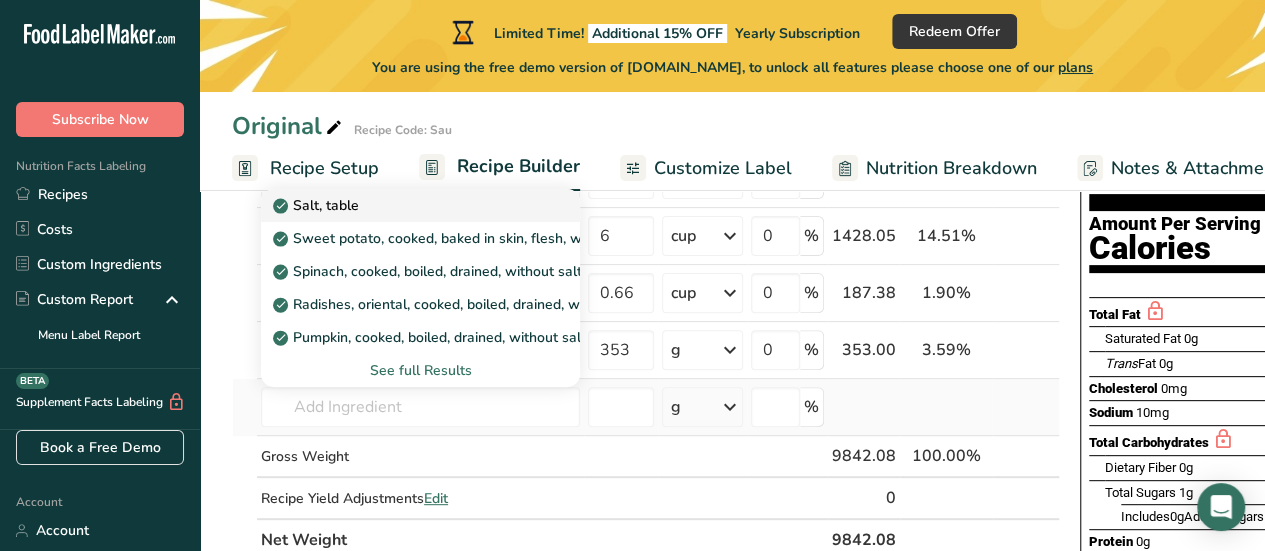 click on "Salt, table" at bounding box center (318, 205) 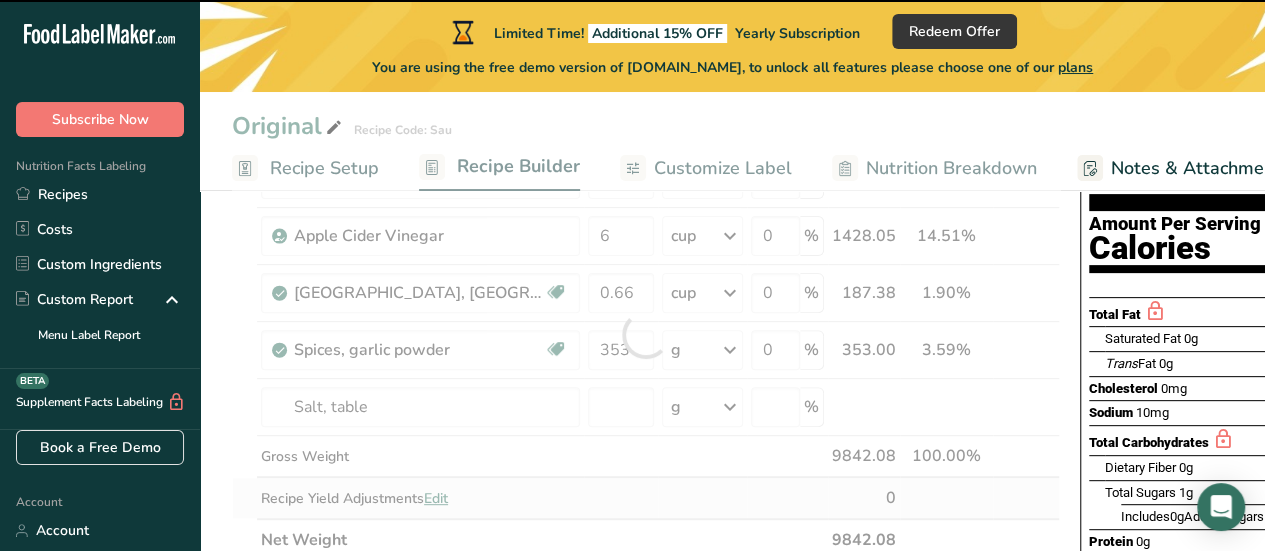 type on "0" 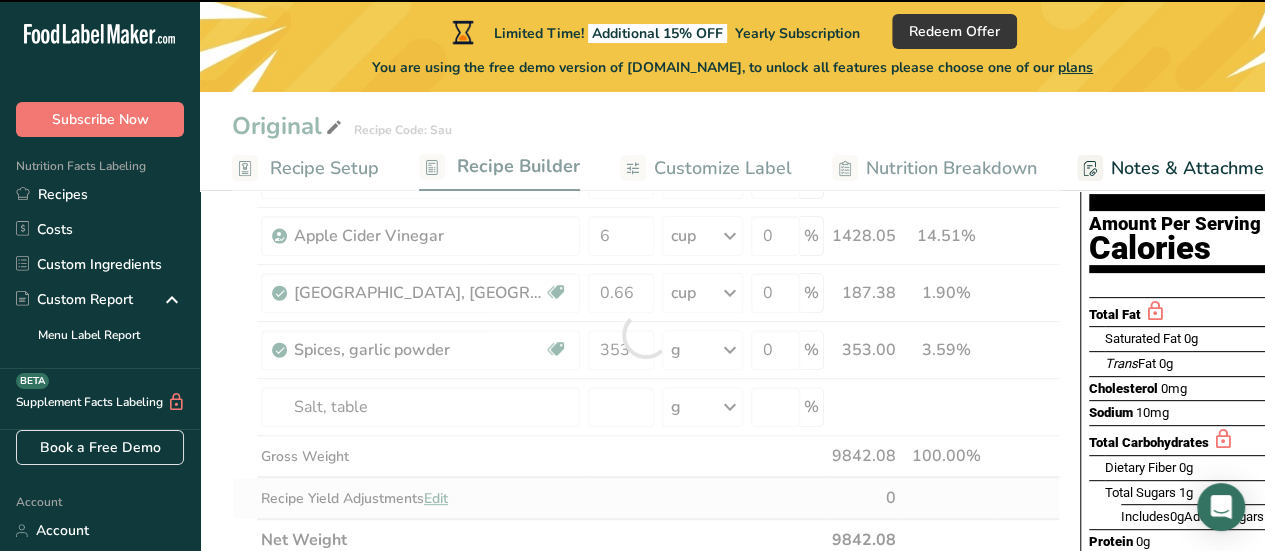 type on "0" 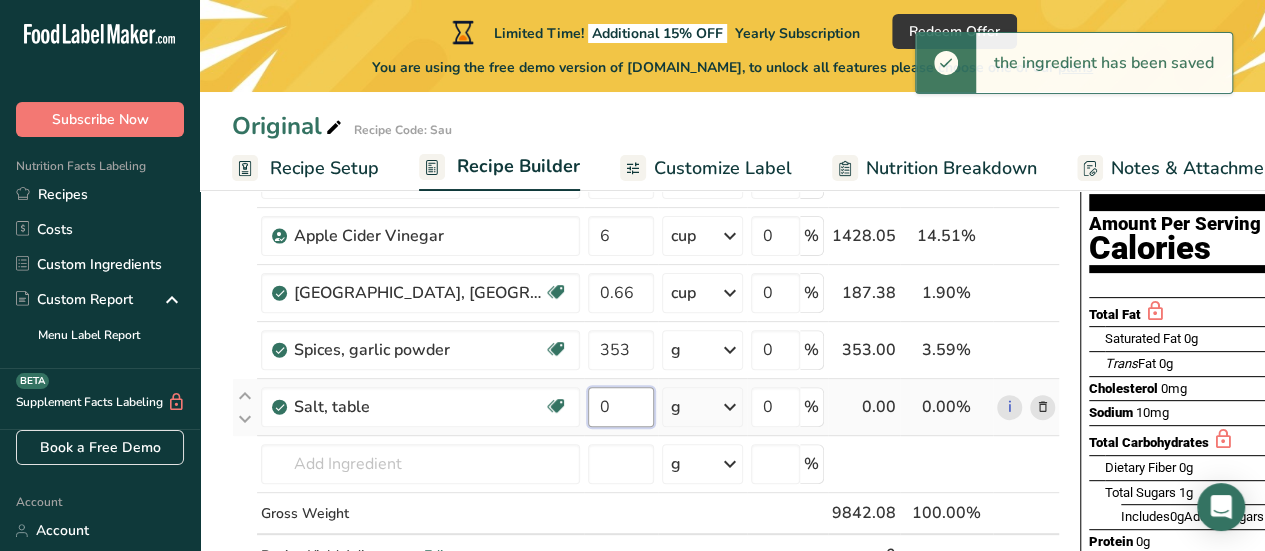 click on "0" at bounding box center (621, 407) 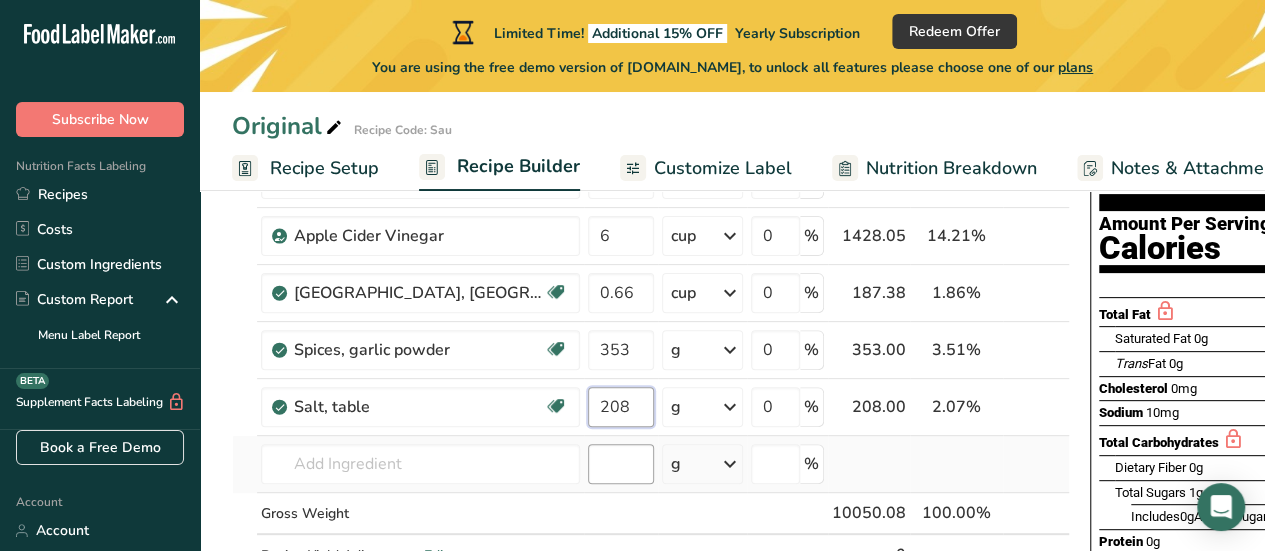 type on "208" 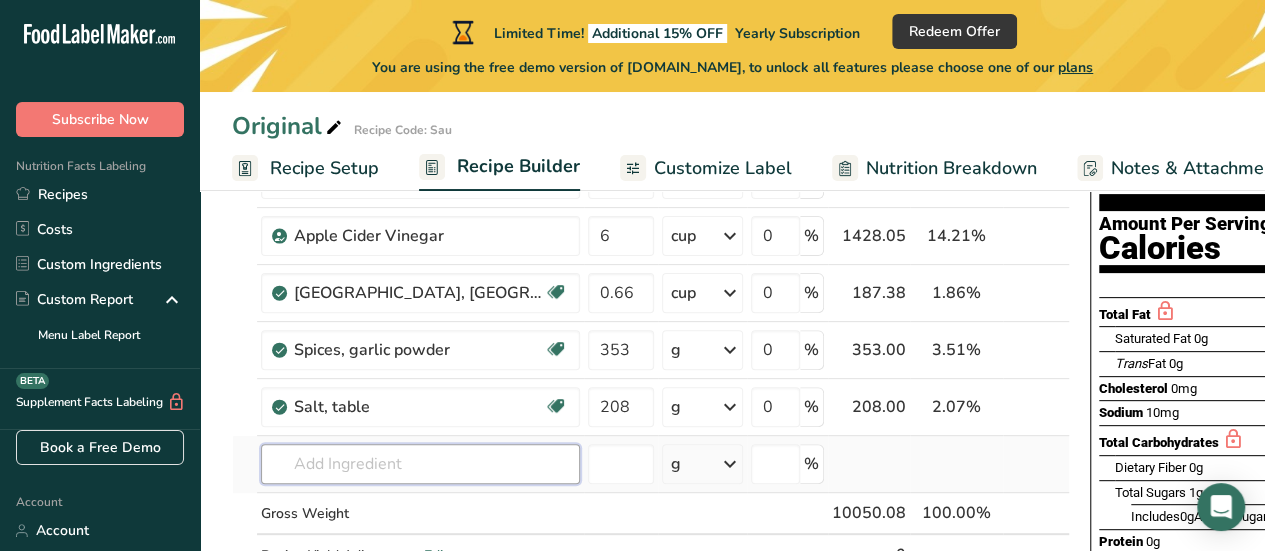 click on "Ingredient *
Amount *
Unit *
Waste *   .a-a{fill:#347362;}.b-a{fill:#fff;}          Grams
Percentage
Beverages, Apple juice drink, light, fortified with vitamin C
2
gallon
Portions
8 fl oz
Weight Units
g
kg
mg
See more
Volume Units
l
Volume units require a density conversion. If you know your ingredient's density enter it below. Otherwise, click on "RIA" our AI Regulatory bot - she will be able to help you
1.04
lb/ft3
g/cm3
Confirm
mL
1.04
lb/ft3
g/cm3
Confirm
fl oz" at bounding box center (651, 363) 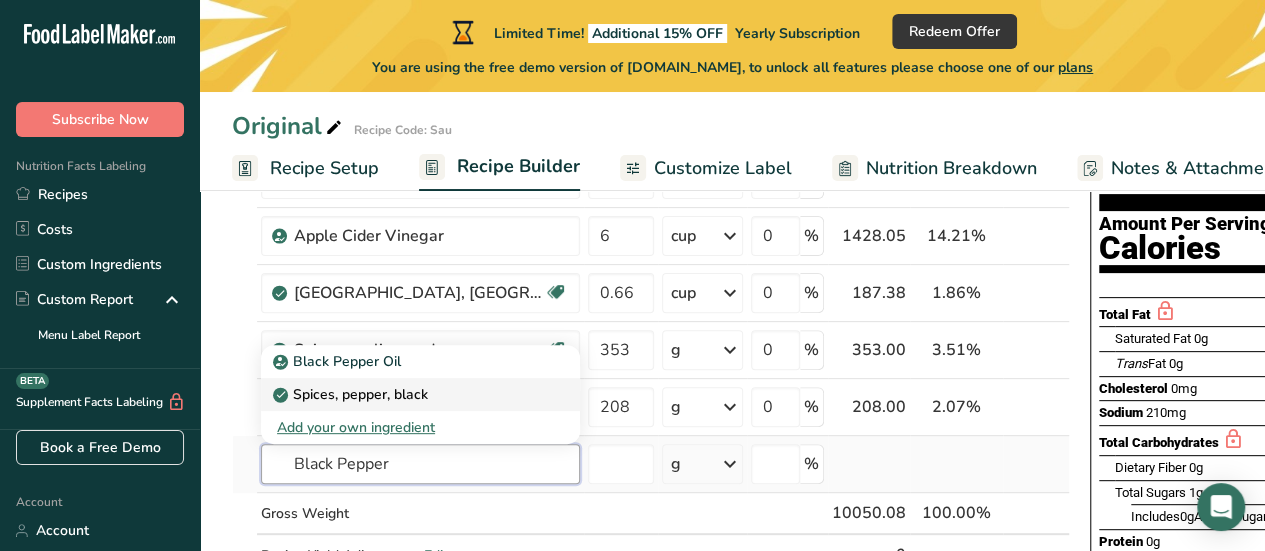 type on "Black Pepper" 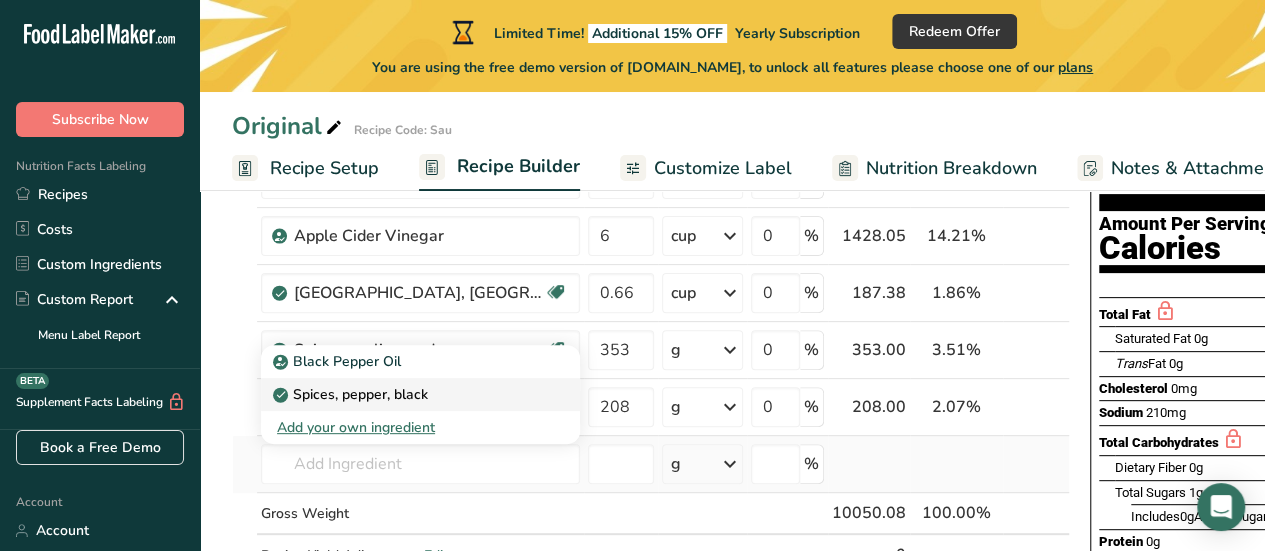 click on "Spices, pepper, black" at bounding box center (352, 394) 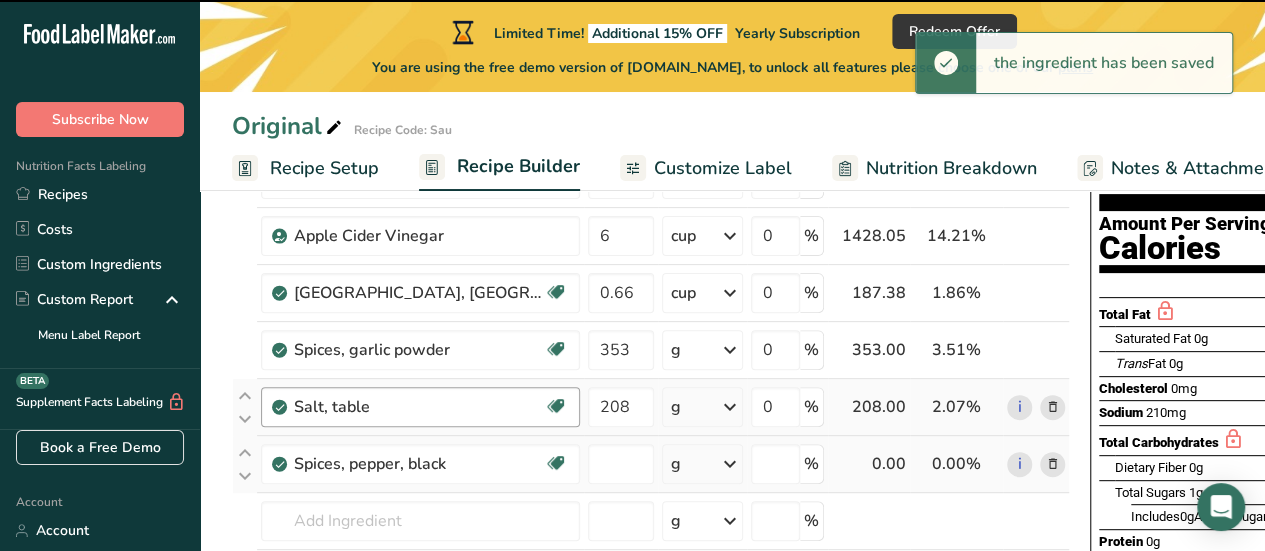 type on "0" 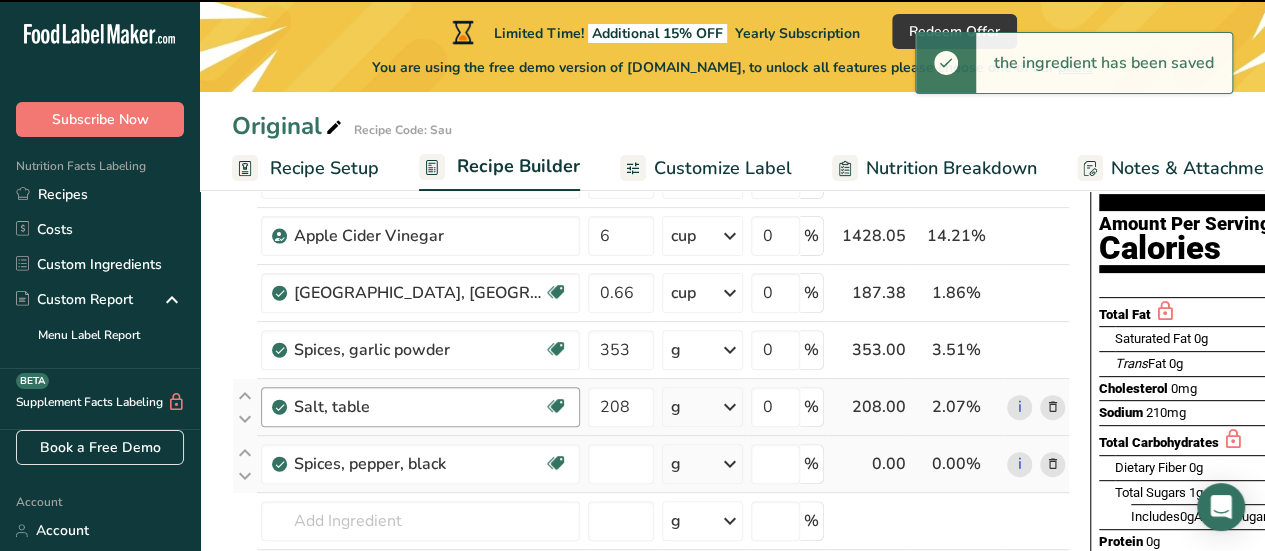 type on "0" 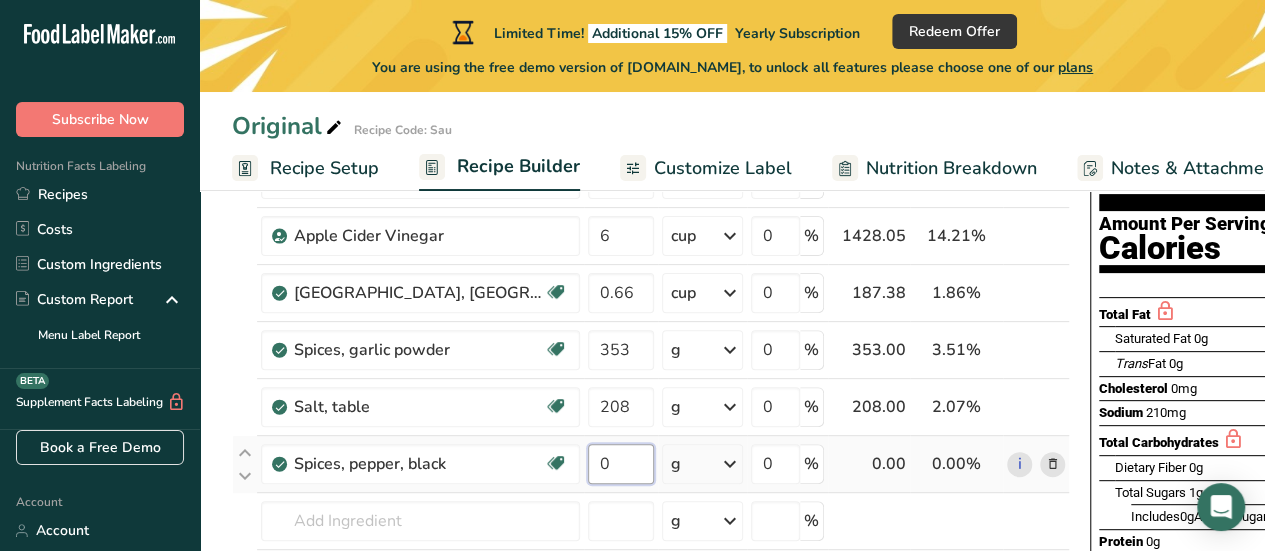 click on "0" at bounding box center [621, 464] 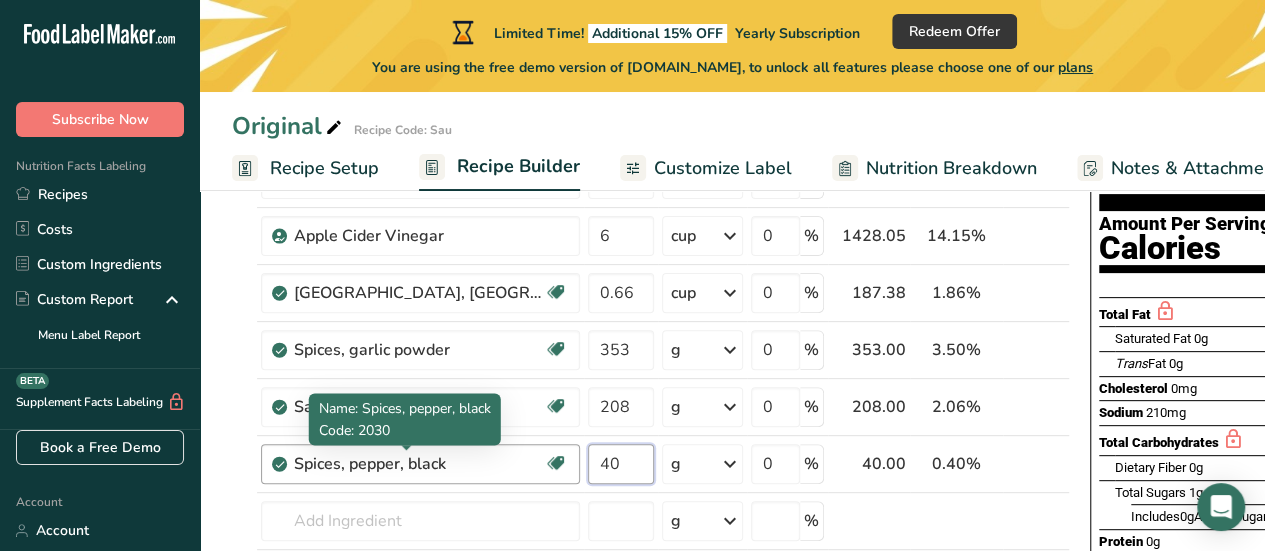 type on "40" 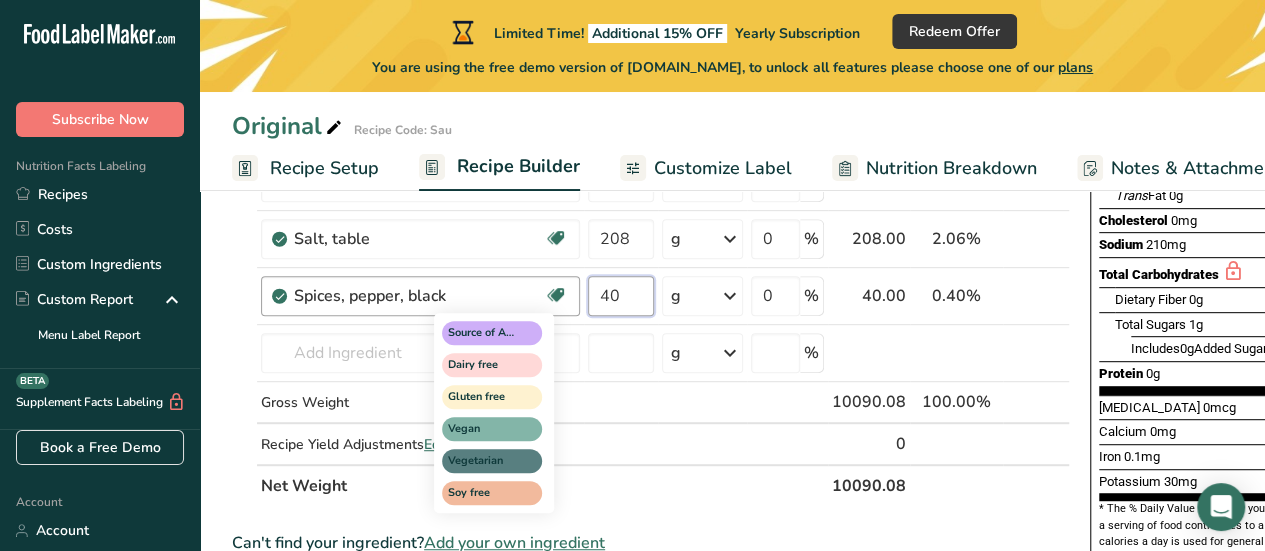 scroll, scrollTop: 400, scrollLeft: 0, axis: vertical 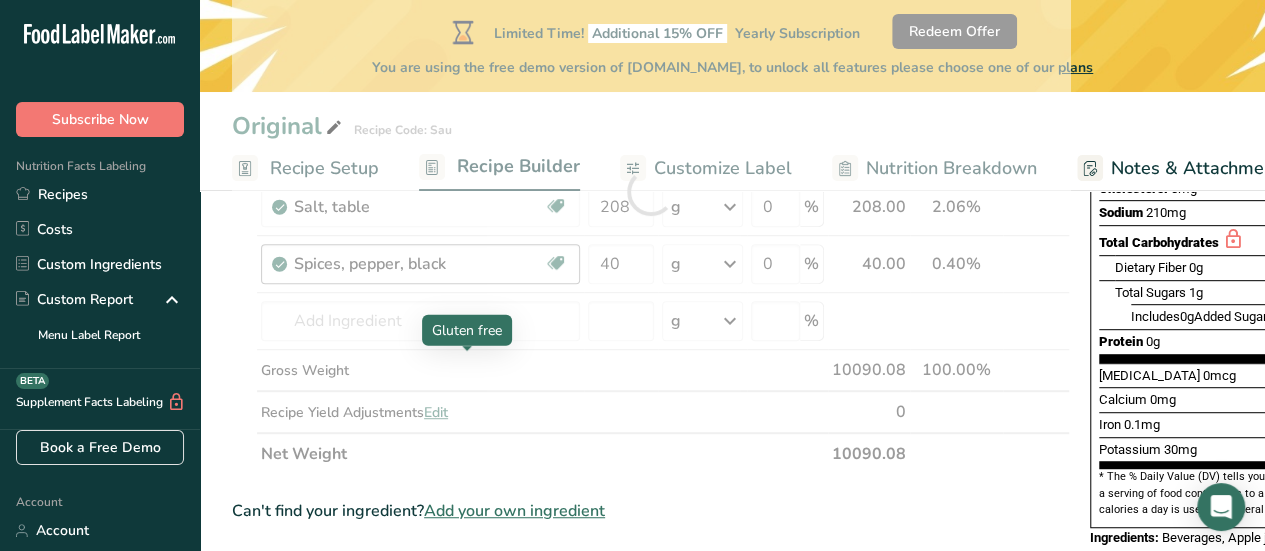 click on "Ingredient *
Amount *
Unit *
Waste *   .a-a{fill:#347362;}.b-a{fill:#fff;}          Grams
Percentage
Beverages, Apple juice drink, light, fortified with vitamin C
2
gallon
Portions
8 fl oz
Weight Units
g
kg
mg
See more
Volume Units
l
Volume units require a density conversion. If you know your ingredient's density enter it below. Otherwise, click on "RIA" our AI Regulatory bot - she will be able to help you
1.04
lb/ft3
g/cm3
Confirm
mL
1.04
lb/ft3
g/cm3
Confirm
fl oz" at bounding box center [651, 191] 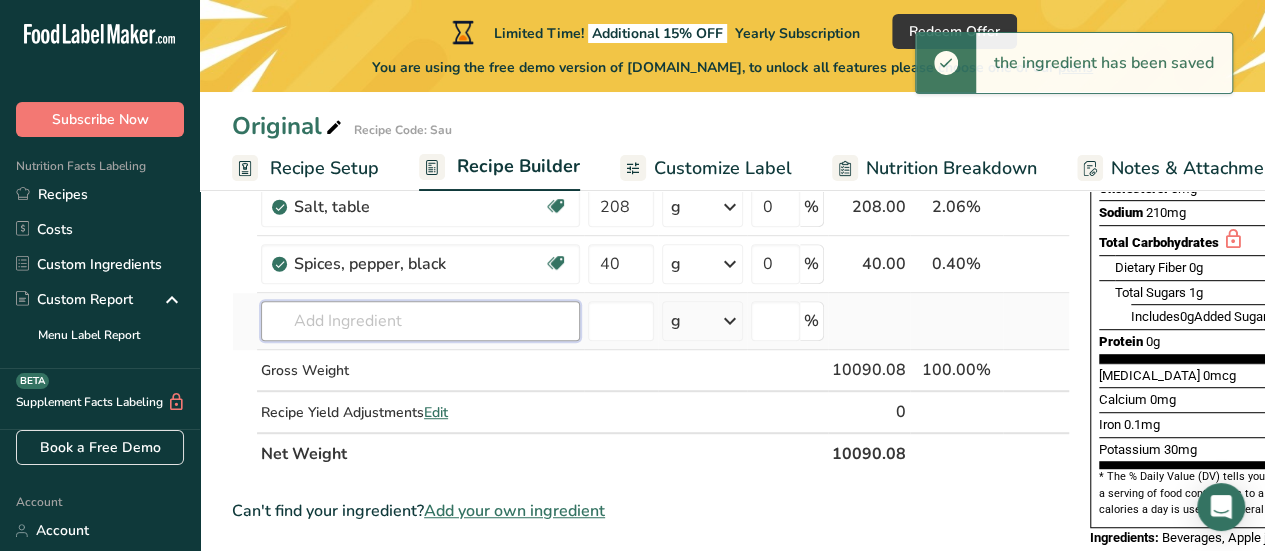 click at bounding box center [420, 321] 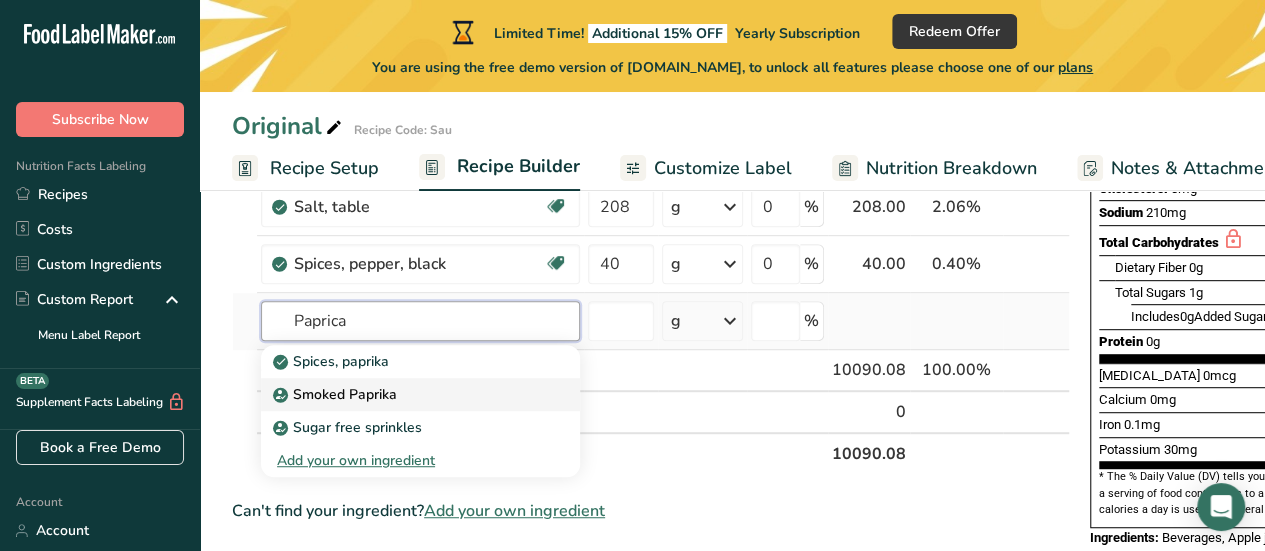 type on "Paprica" 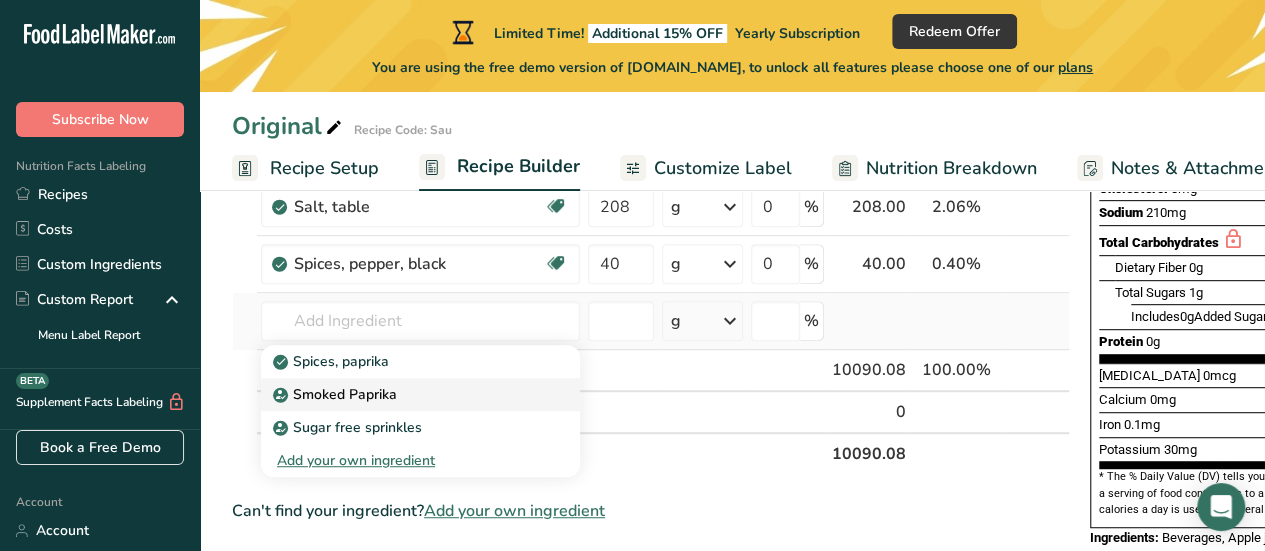 click on "Smoked Paprika" at bounding box center [337, 394] 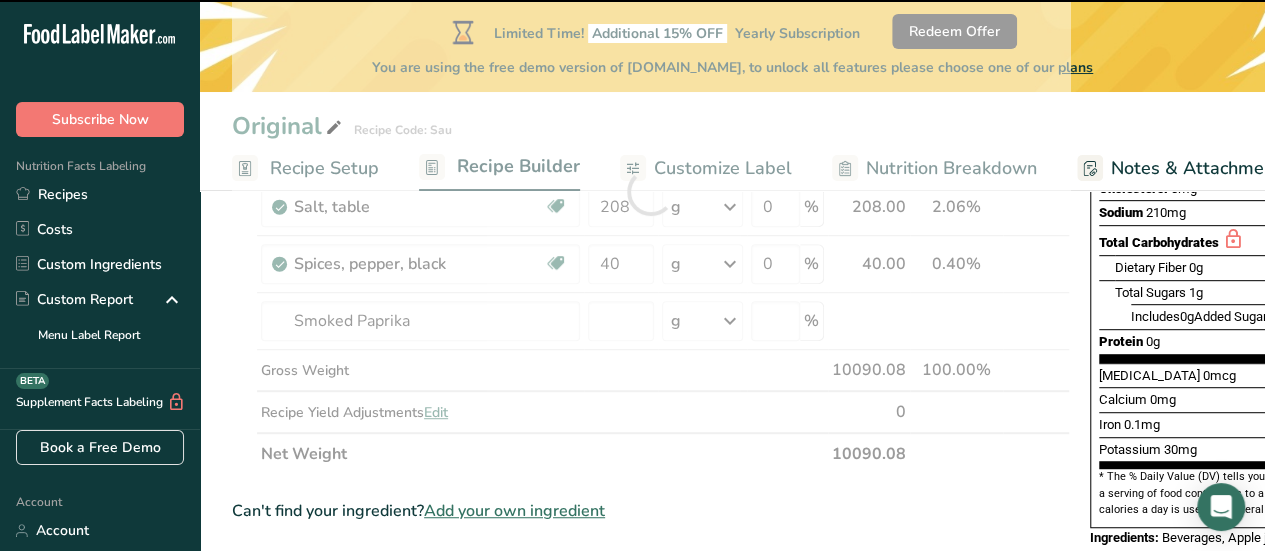 type on "0" 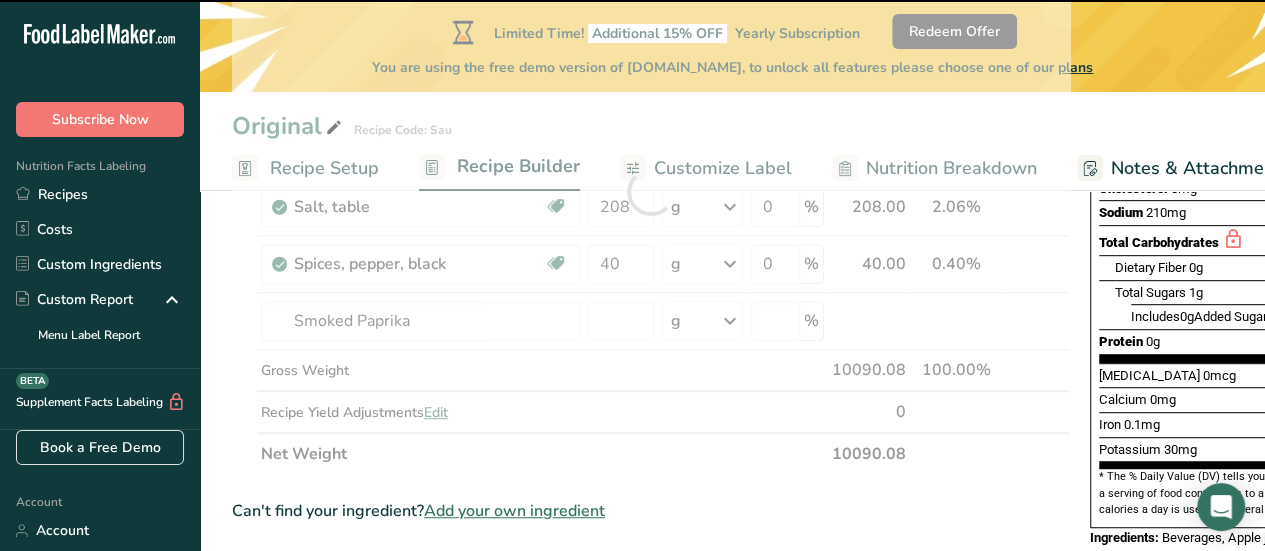 type on "0" 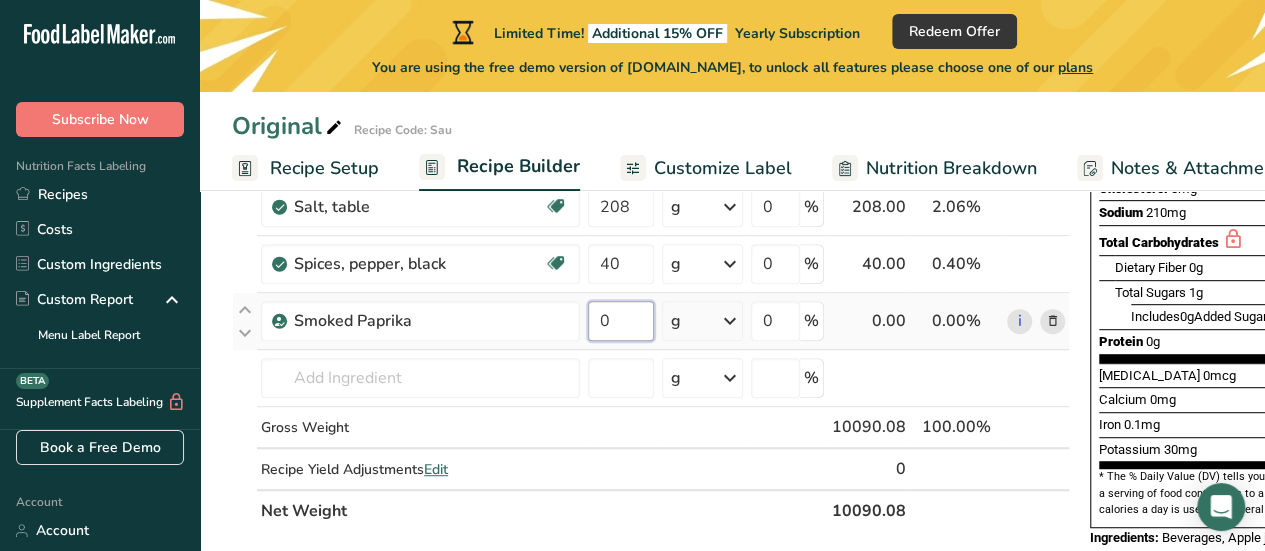 click on "0" at bounding box center (621, 321) 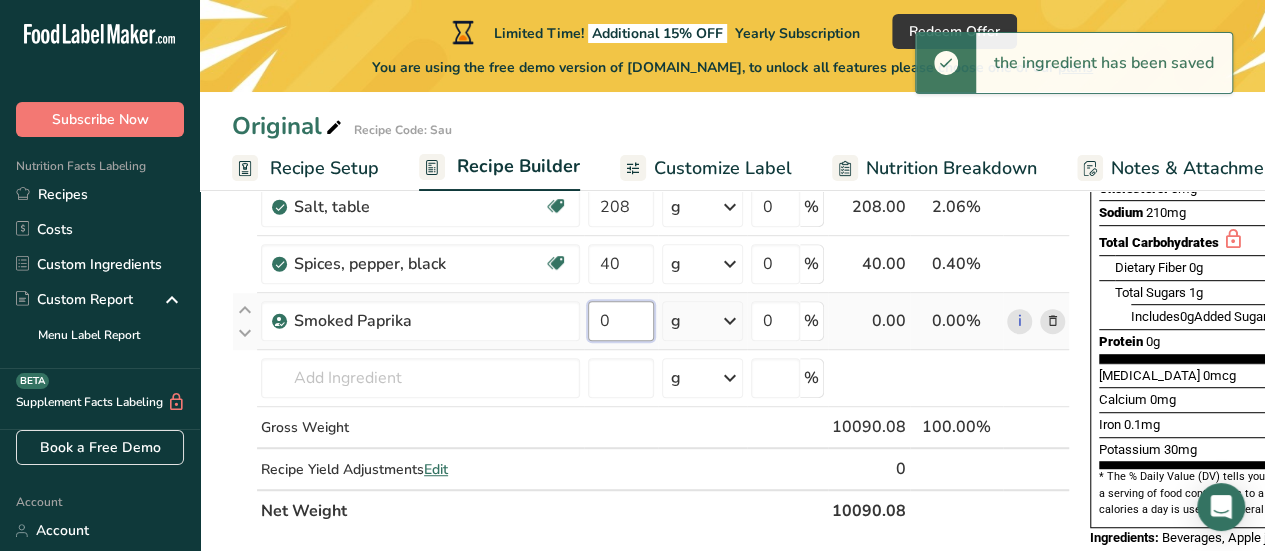 click on "0" at bounding box center [621, 321] 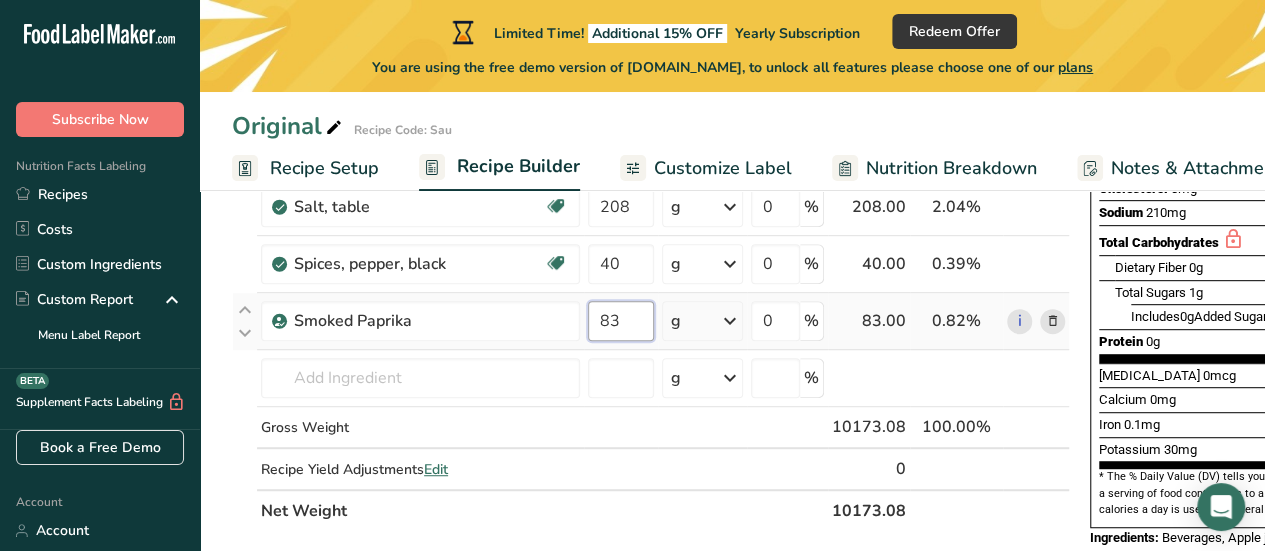 type on "83" 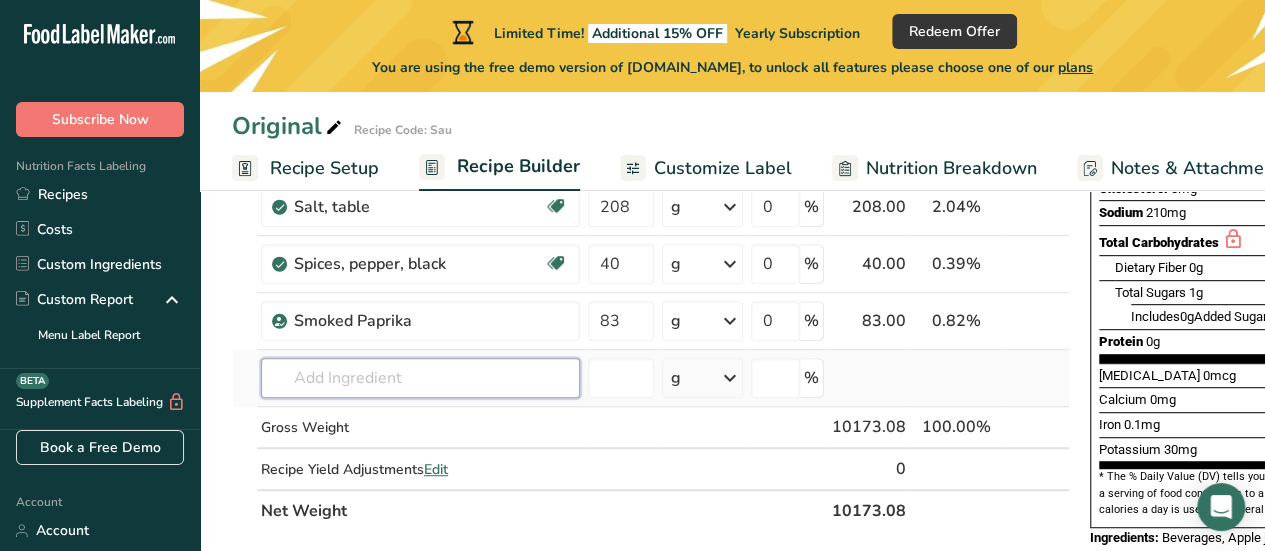 click on "Ingredient *
Amount *
Unit *
Waste *   .a-a{fill:#347362;}.b-a{fill:#fff;}          Grams
Percentage
Beverages, Apple juice drink, light, fortified with vitamin C
2
gallon
Portions
8 fl oz
Weight Units
g
kg
mg
See more
Volume Units
l
Volume units require a density conversion. If you know your ingredient's density enter it below. Otherwise, click on "RIA" our AI Regulatory bot - she will be able to help you
1.04
lb/ft3
g/cm3
Confirm
mL
1.04
lb/ft3
g/cm3
Confirm
fl oz" at bounding box center (651, 220) 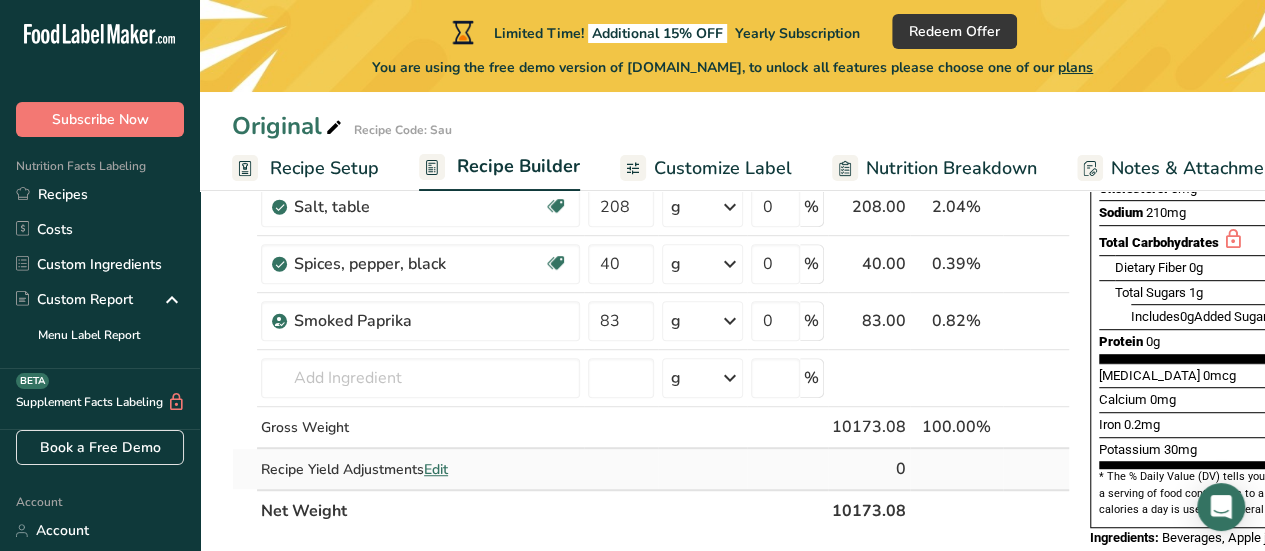 click at bounding box center [702, 469] 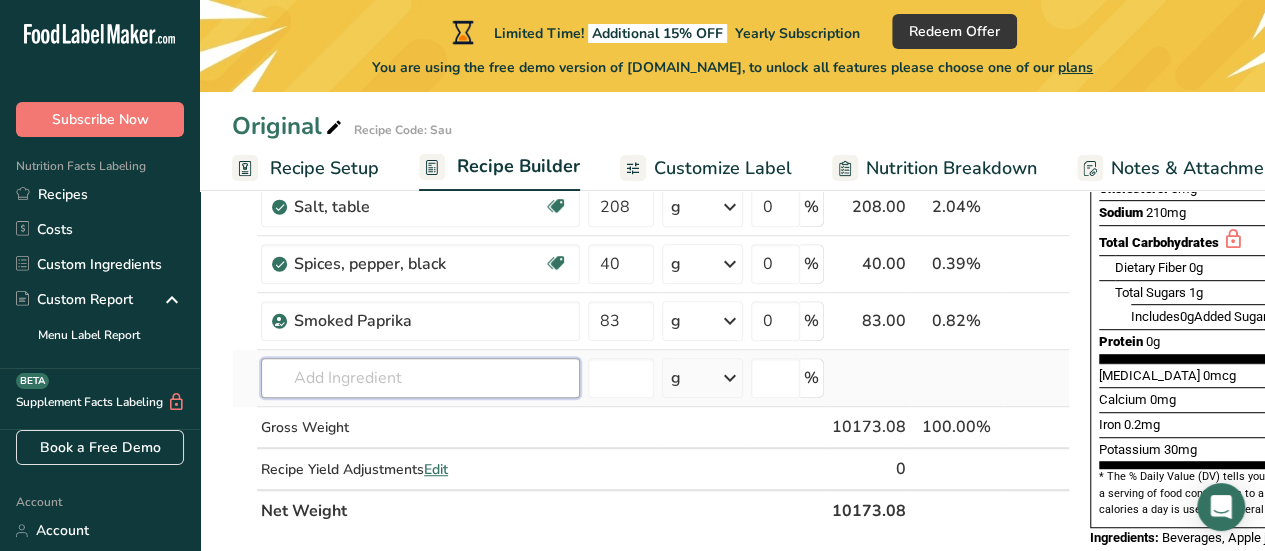 drag, startPoint x: 316, startPoint y: 375, endPoint x: 340, endPoint y: 371, distance: 24.33105 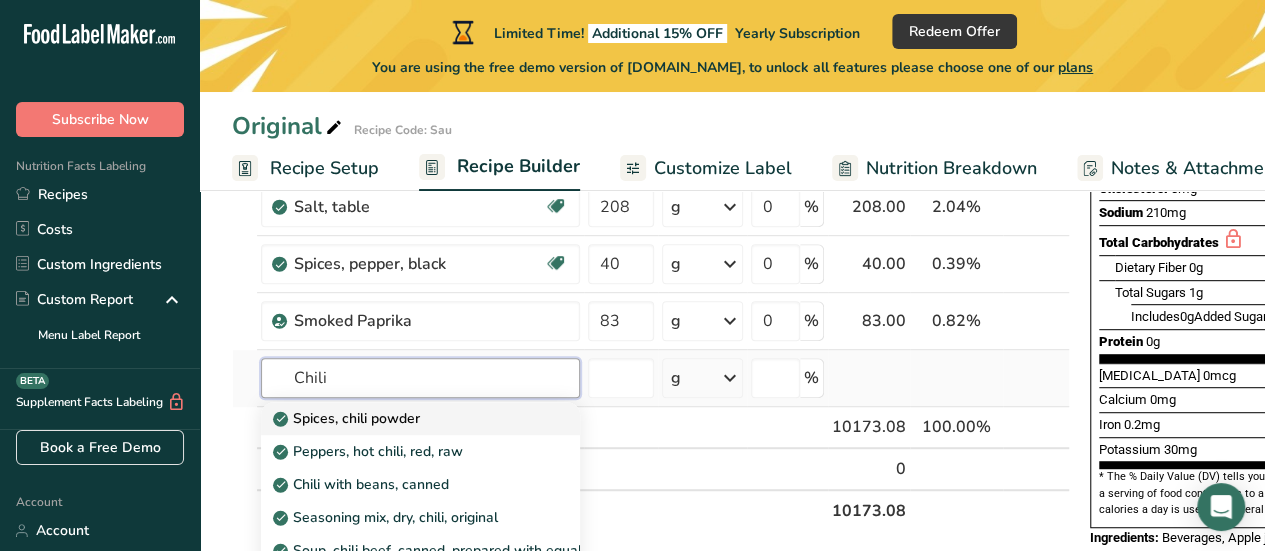 type on "Chili" 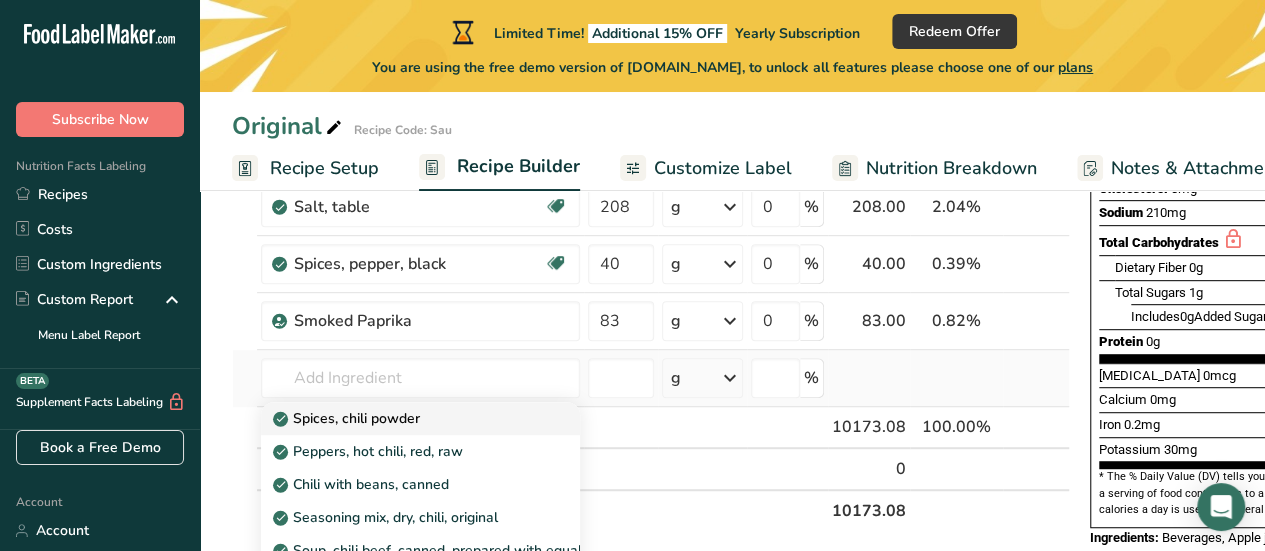 click on "Spices, chili powder" at bounding box center [348, 418] 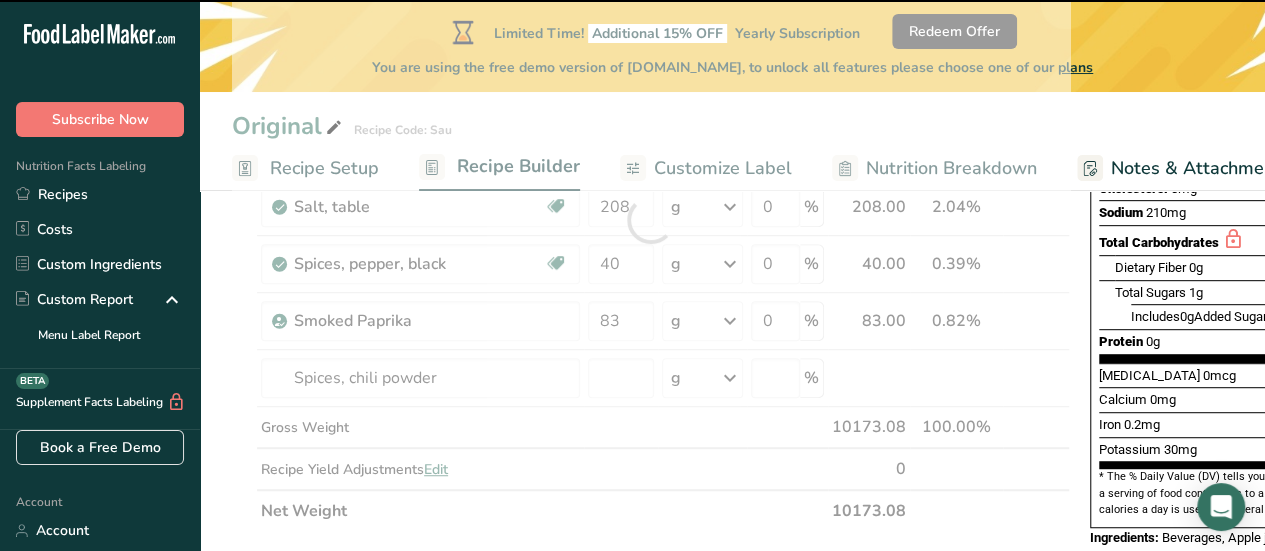 type on "0" 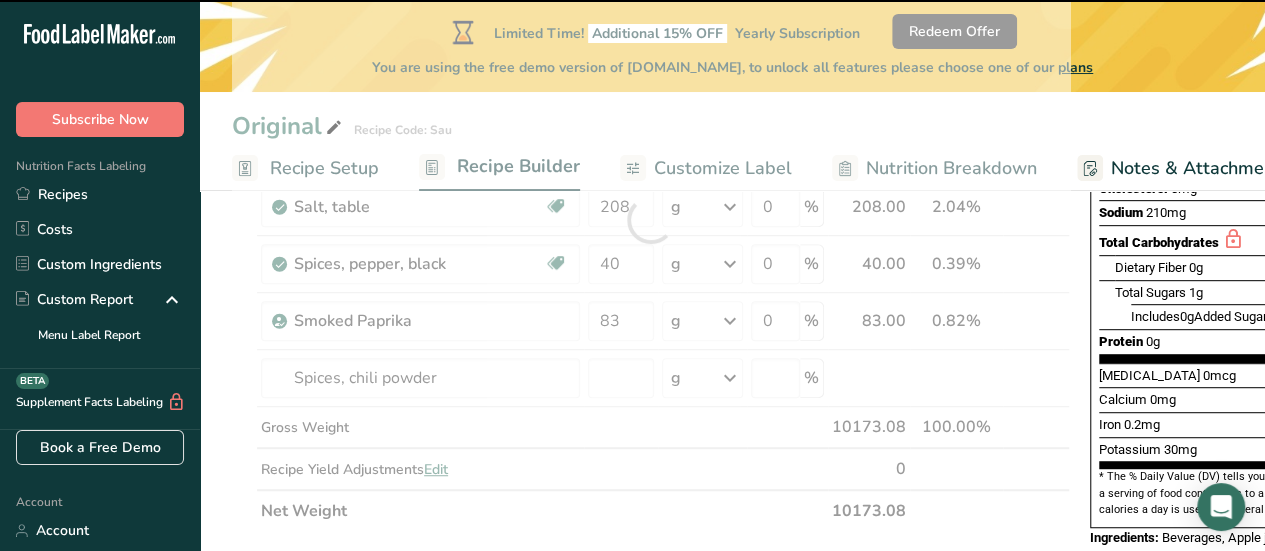 type on "0" 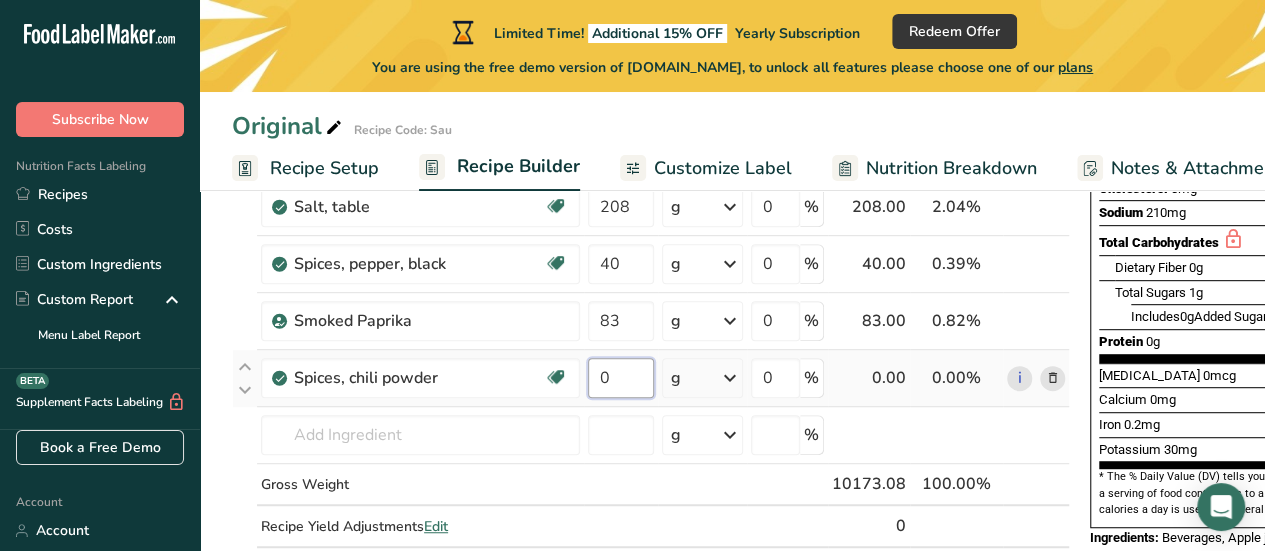 click on "0" at bounding box center (621, 378) 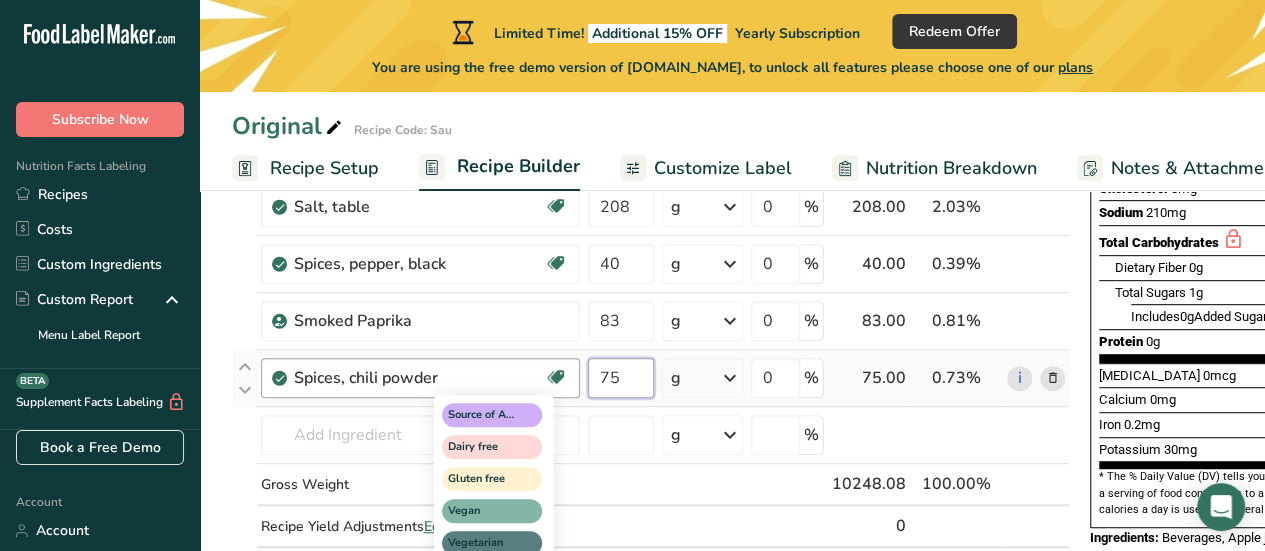 type on "75" 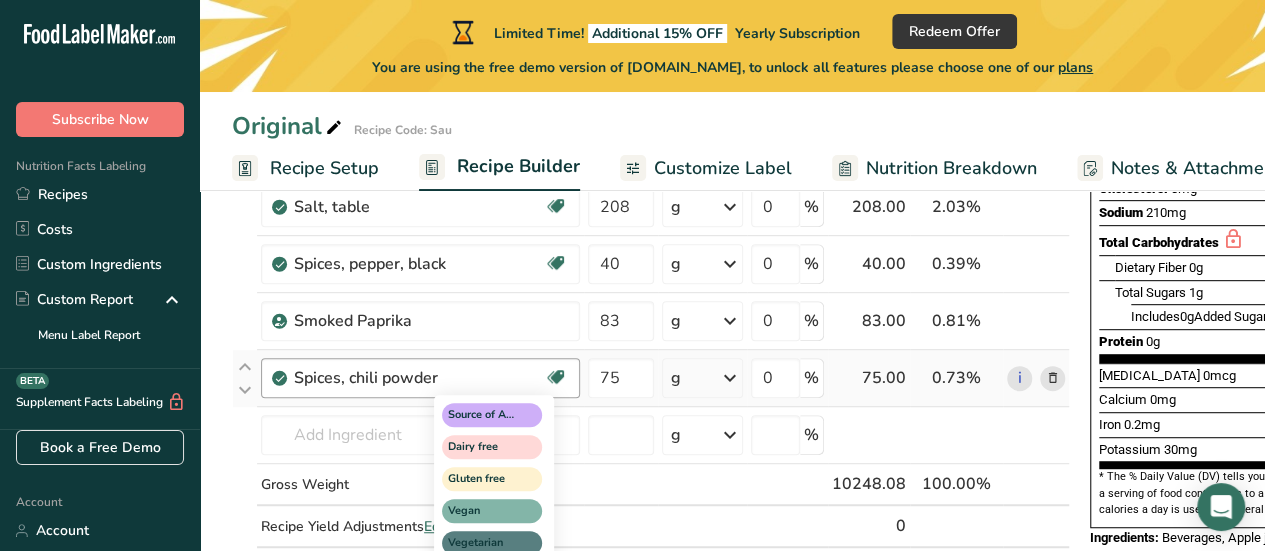 click on "Ingredient *
Amount *
Unit *
Waste *   .a-a{fill:#347362;}.b-a{fill:#fff;}          Grams
Percentage
Beverages, Apple juice drink, light, fortified with vitamin C
2
gallon
Portions
8 fl oz
Weight Units
g
kg
mg
See more
Volume Units
l
Volume units require a density conversion. If you know your ingredient's density enter it below. Otherwise, click on "RIA" our AI Regulatory bot - she will be able to help you
1.04
lb/ft3
g/cm3
Confirm
mL
1.04
lb/ft3
g/cm3
Confirm
fl oz" at bounding box center (651, 248) 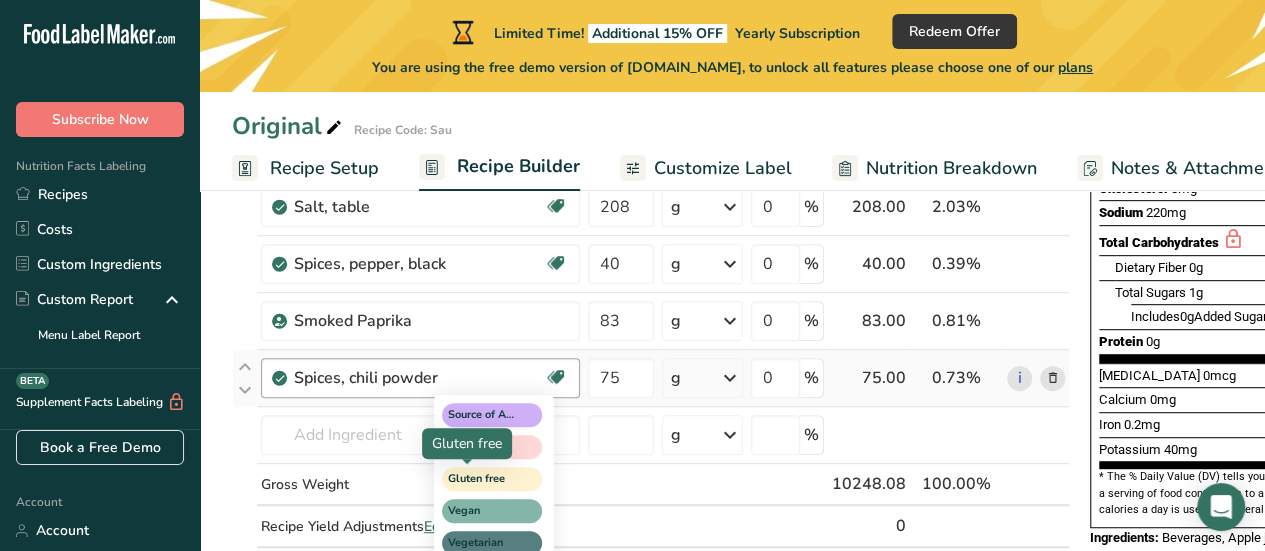 click on "Gluten free" at bounding box center (483, 479) 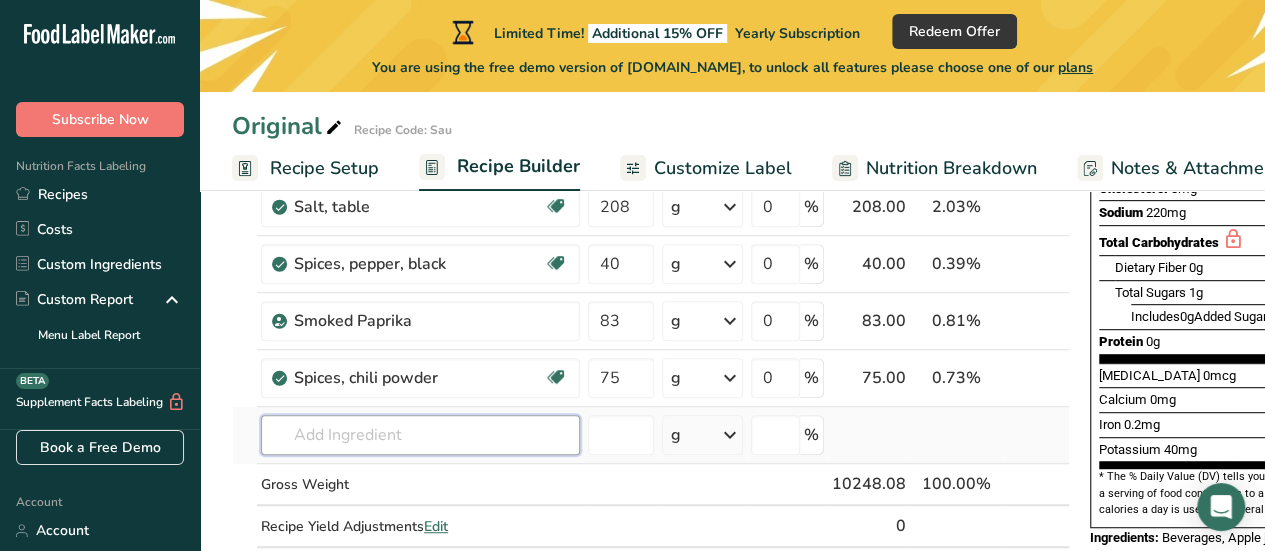 click at bounding box center [420, 435] 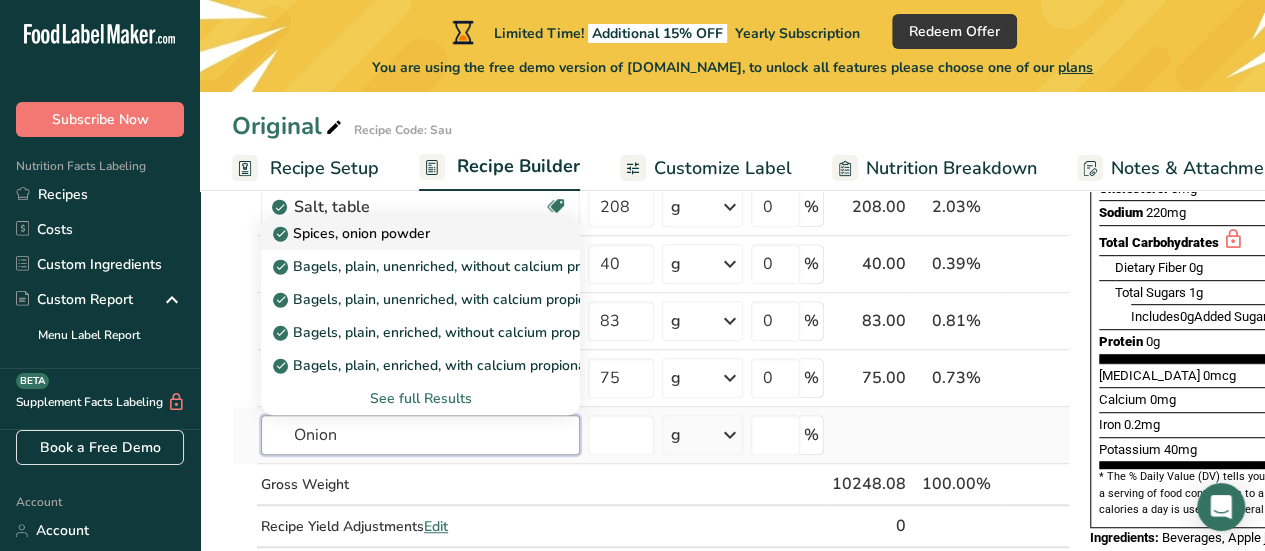 type on "Onion" 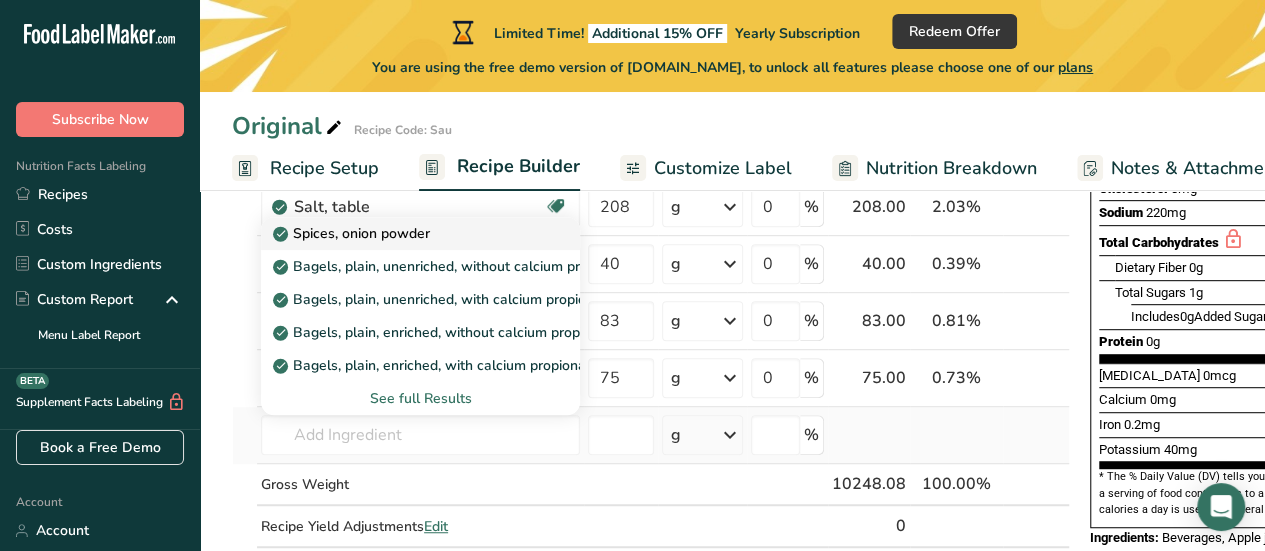 click on "Spices, onion powder" at bounding box center (353, 233) 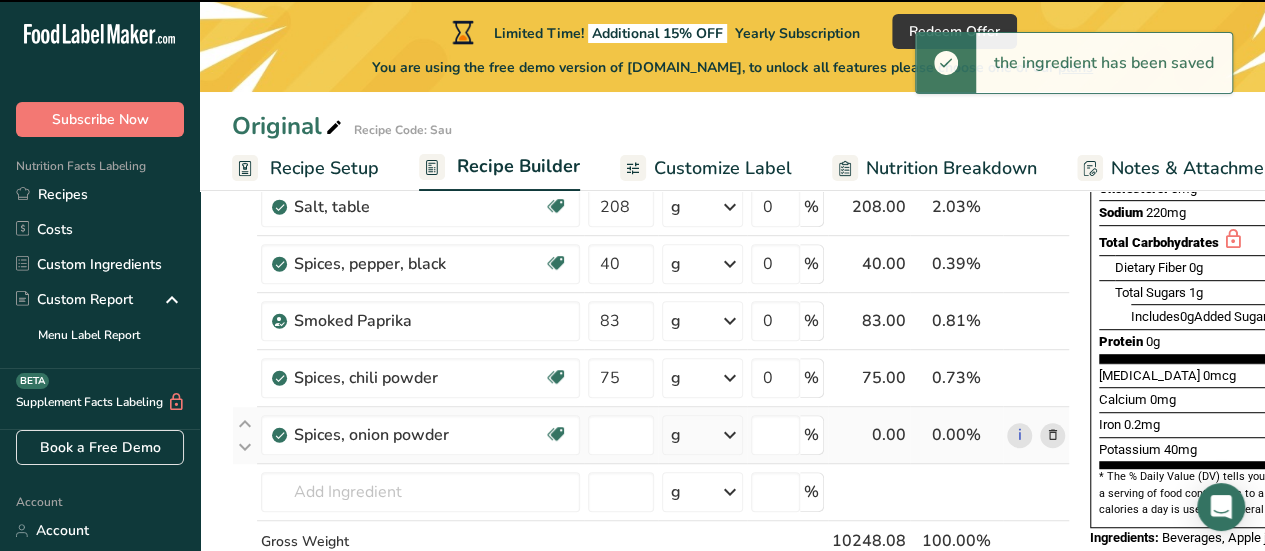 type on "0" 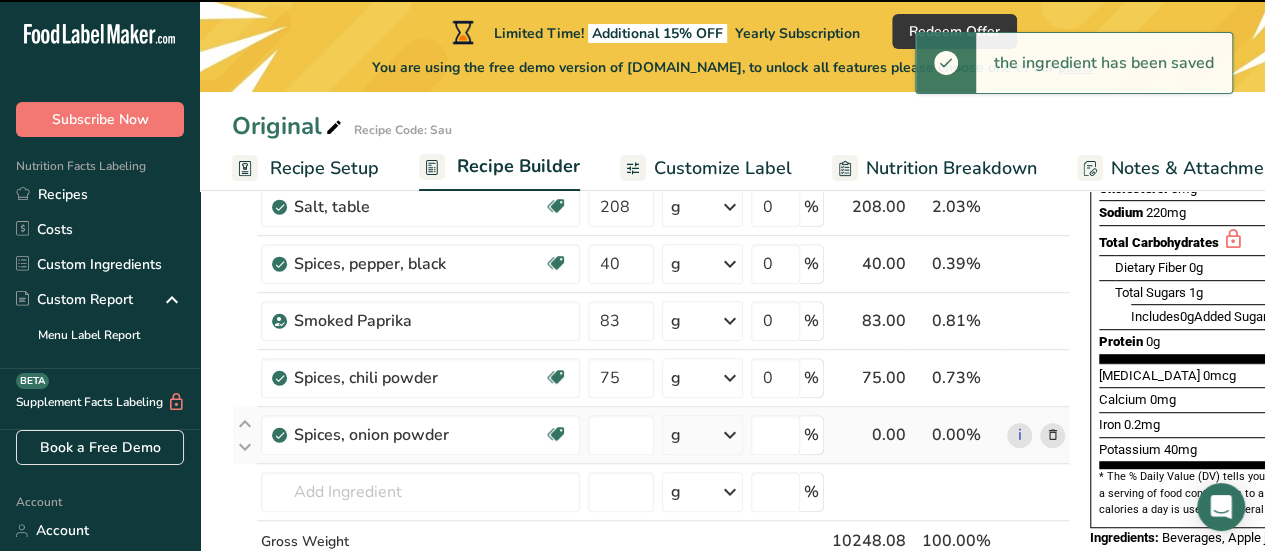 type on "0" 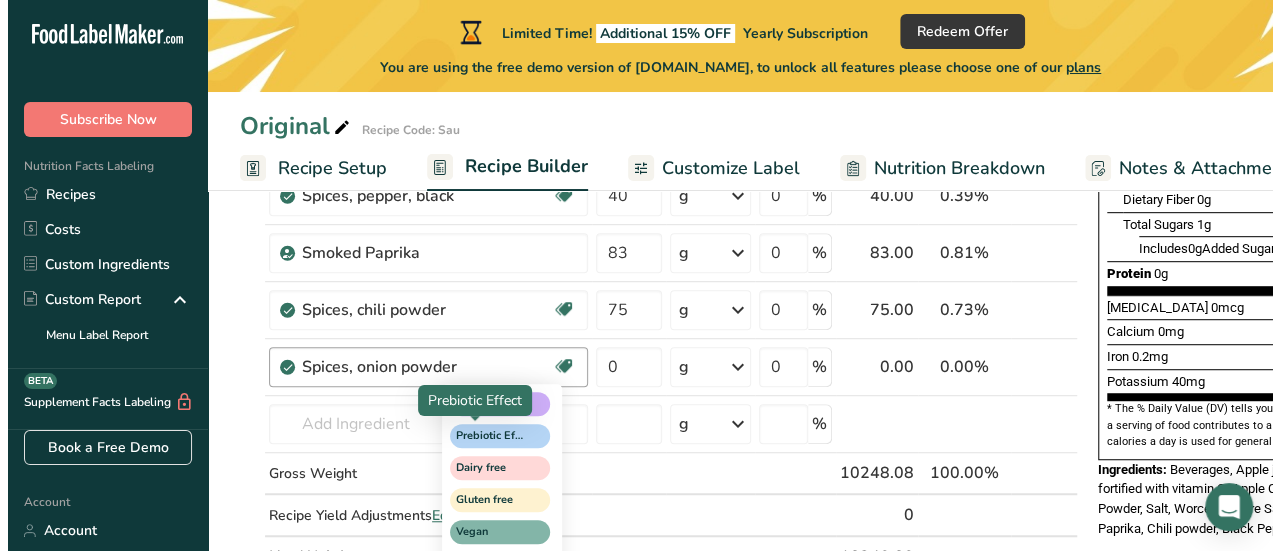 scroll, scrollTop: 500, scrollLeft: 0, axis: vertical 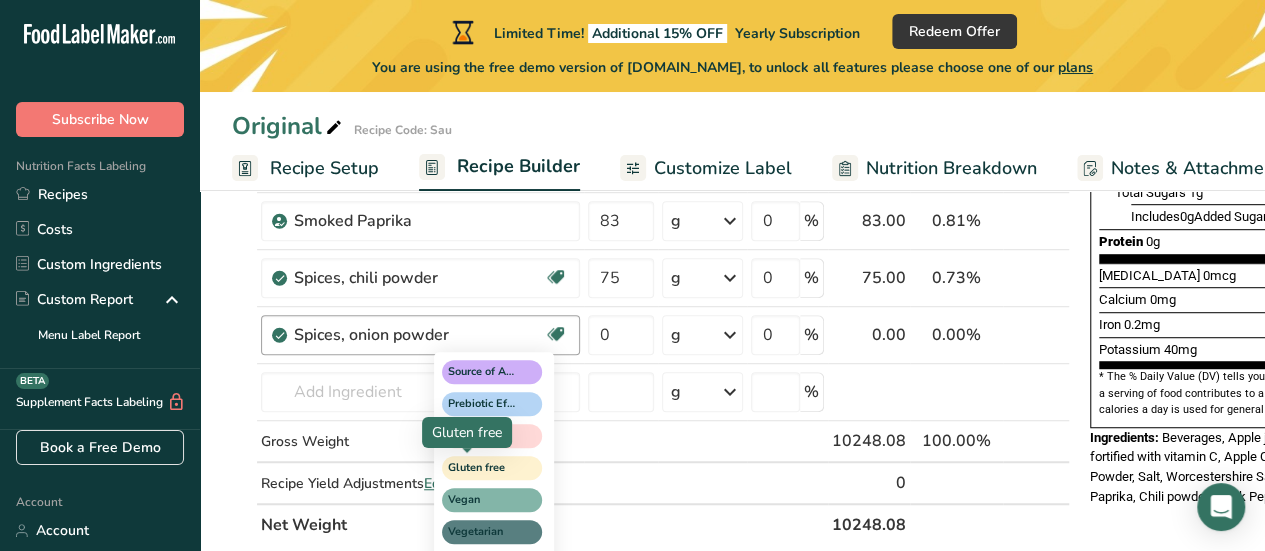 click on "Gluten free" at bounding box center (483, 468) 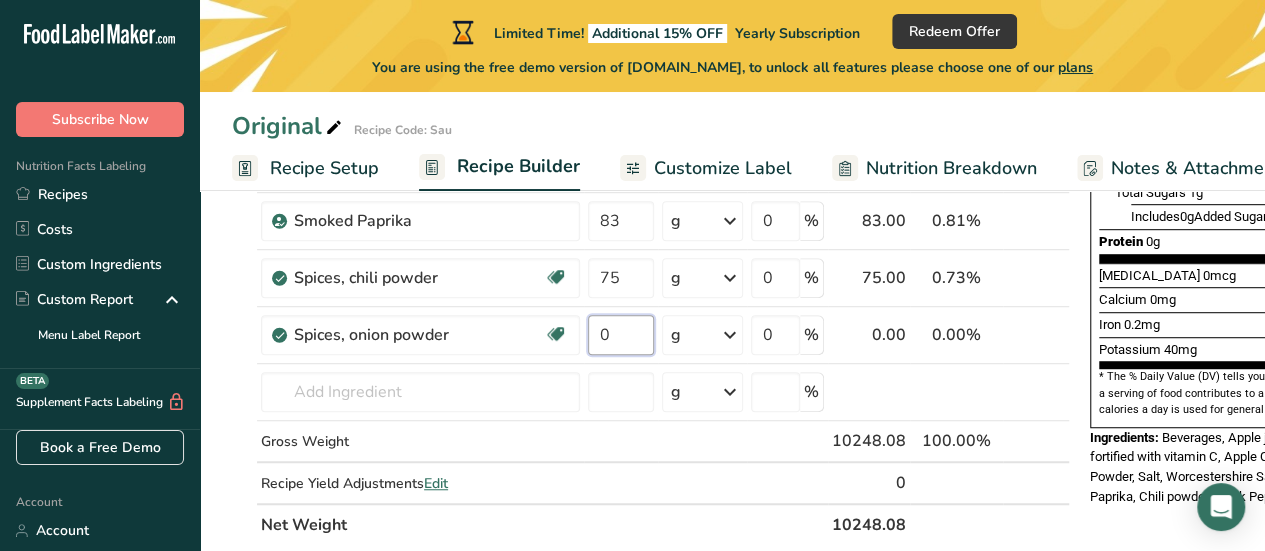click on "0" at bounding box center [621, 335] 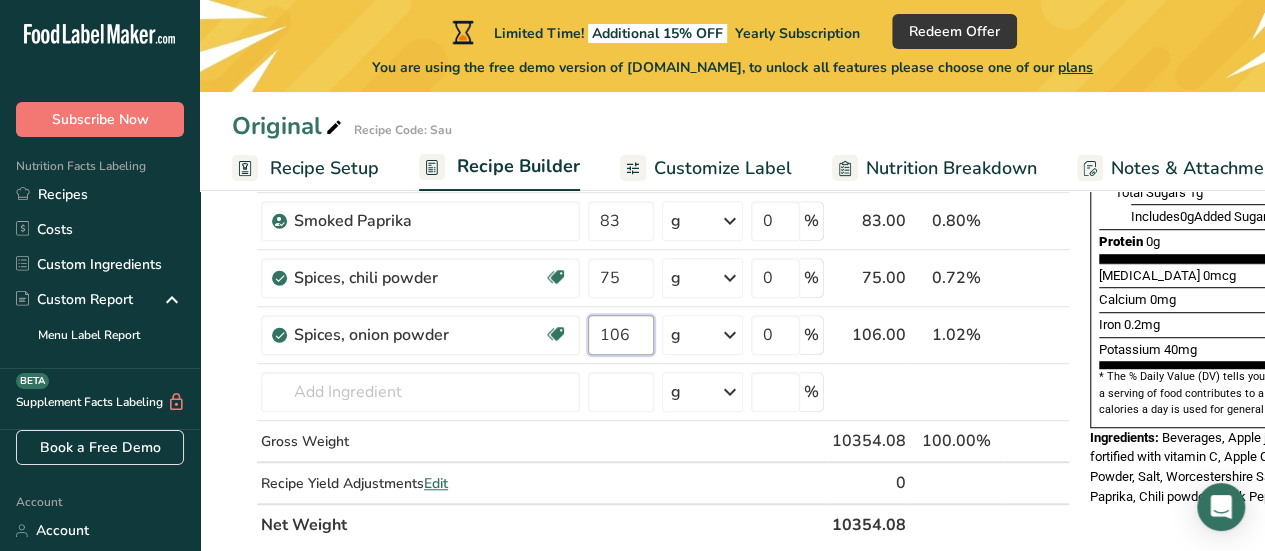 type on "106" 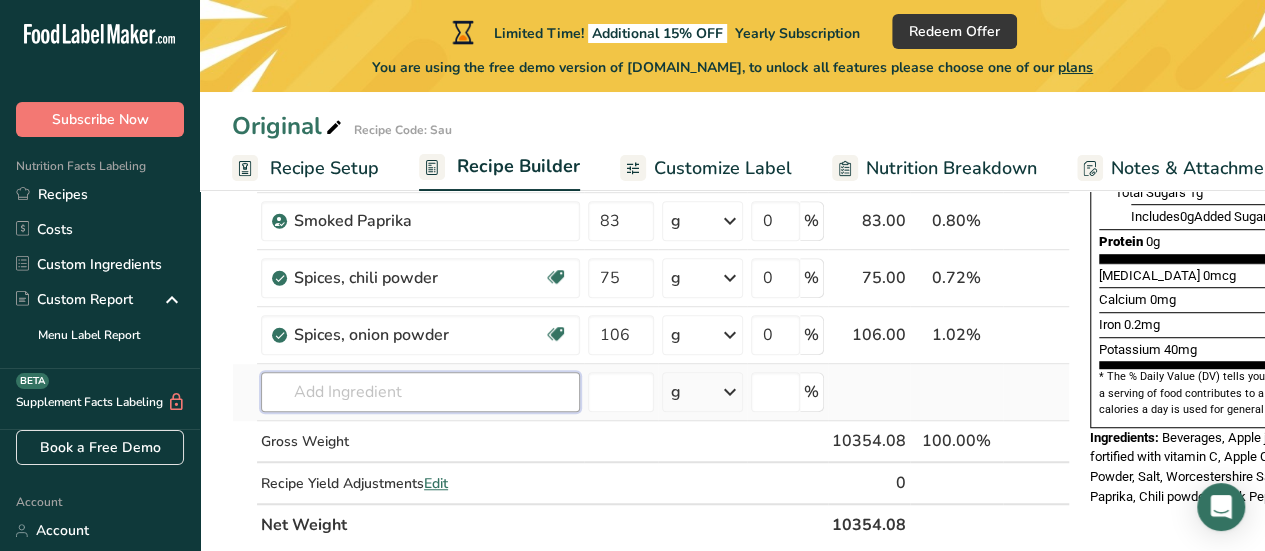 click on "Ingredient *
Amount *
Unit *
Waste *   .a-a{fill:#347362;}.b-a{fill:#fff;}          Grams
Percentage
Beverages, Apple juice drink, light, fortified with vitamin C
2
gallon
Portions
8 fl oz
Weight Units
g
kg
mg
See more
Volume Units
l
Volume units require a density conversion. If you know your ingredient's density enter it below. Otherwise, click on "RIA" our AI Regulatory bot - she will be able to help you
1.04
lb/ft3
g/cm3
Confirm
mL
1.04
lb/ft3
g/cm3
Confirm
fl oz" at bounding box center [651, 177] 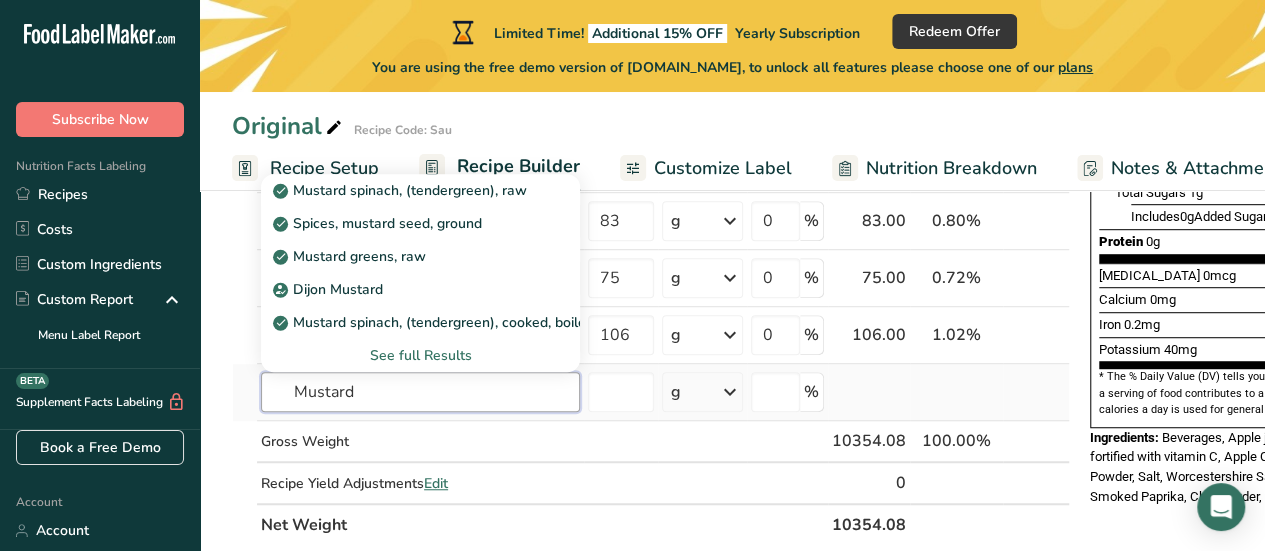 type on "Mustard" 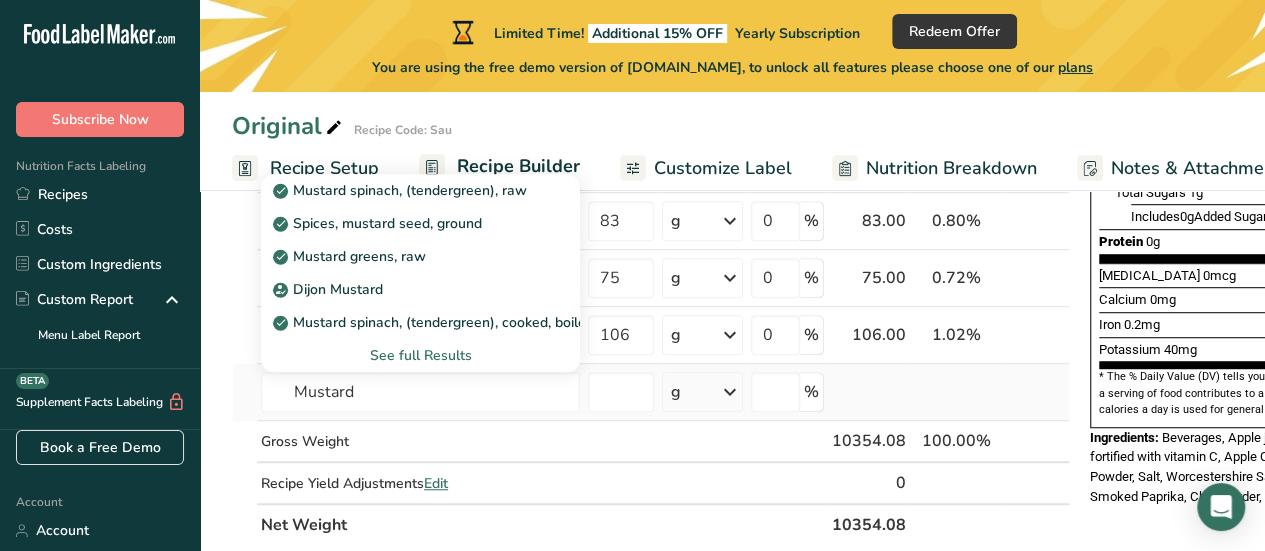 type 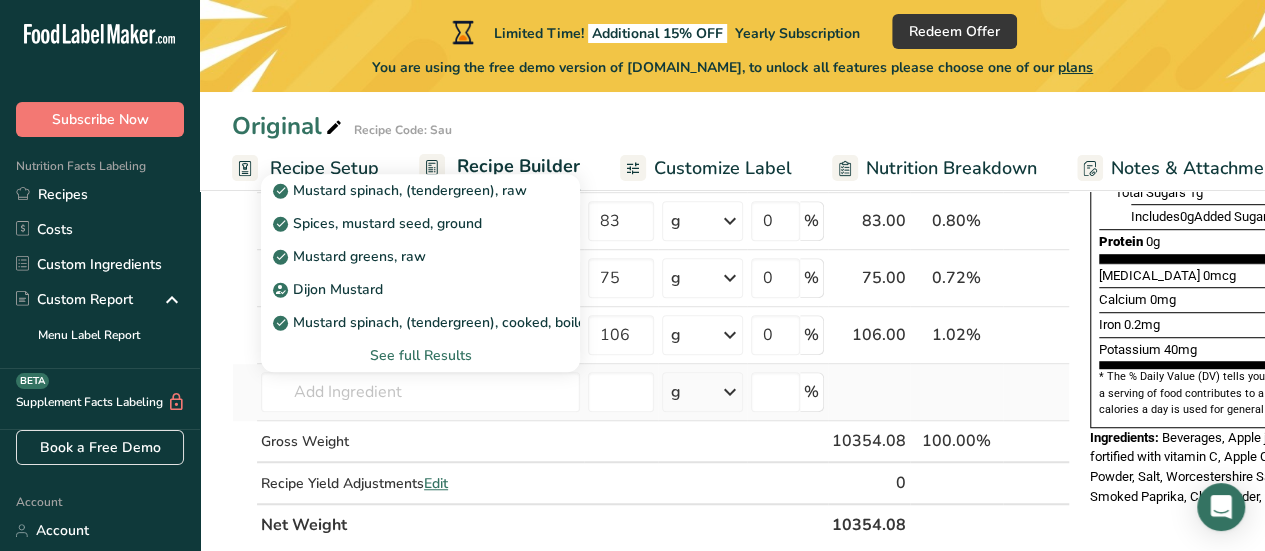 click on "See full Results" at bounding box center [420, 355] 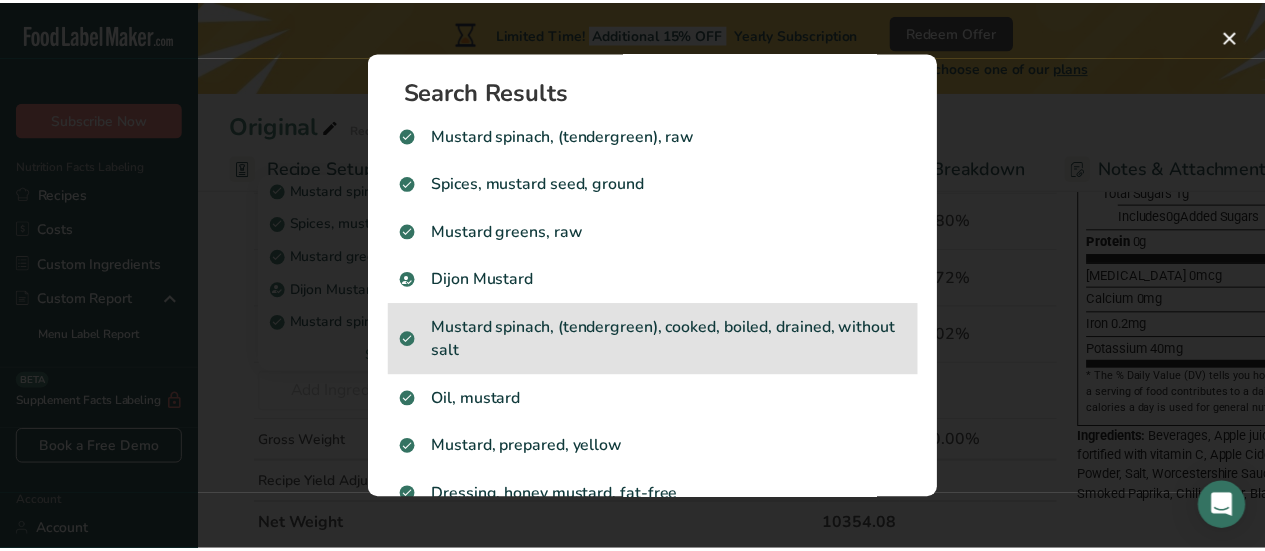 scroll, scrollTop: 100, scrollLeft: 0, axis: vertical 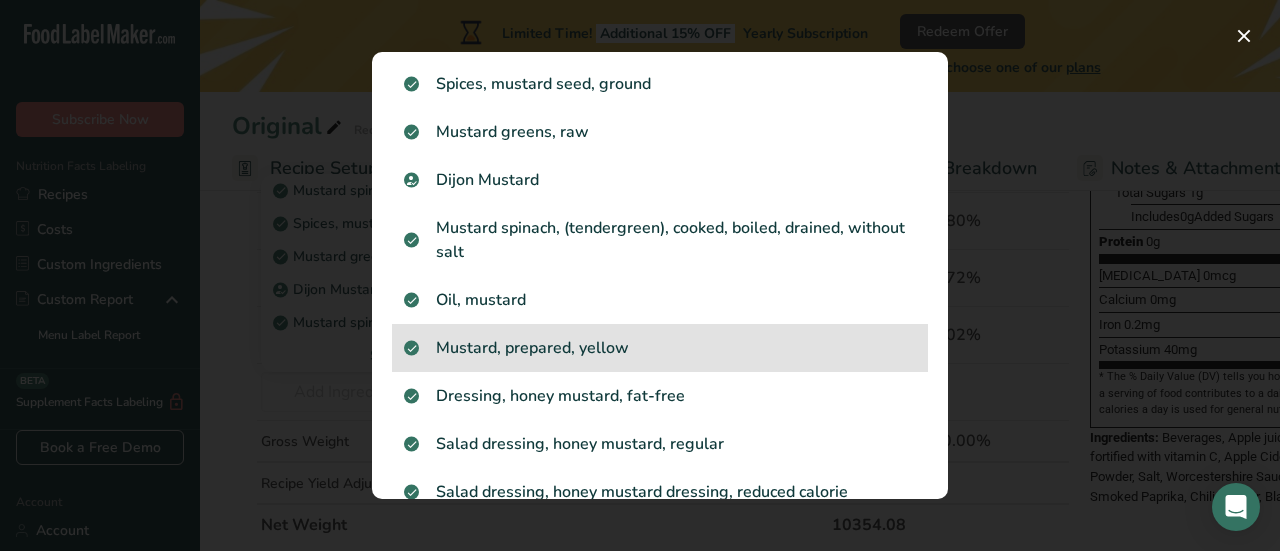 click on "Mustard, prepared, yellow" at bounding box center (660, 348) 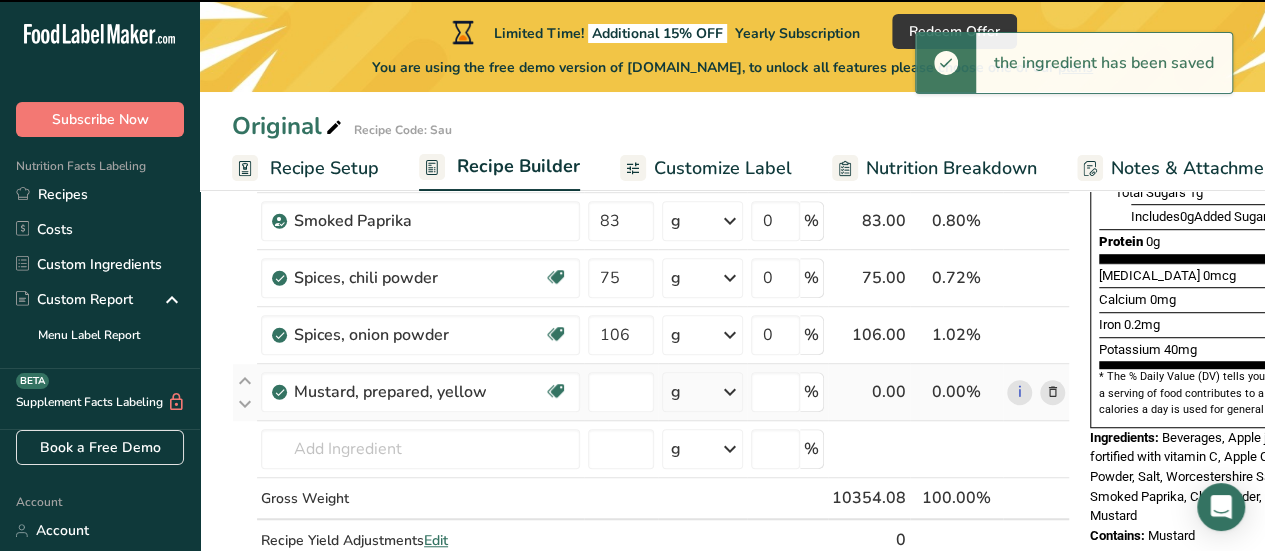 type on "0" 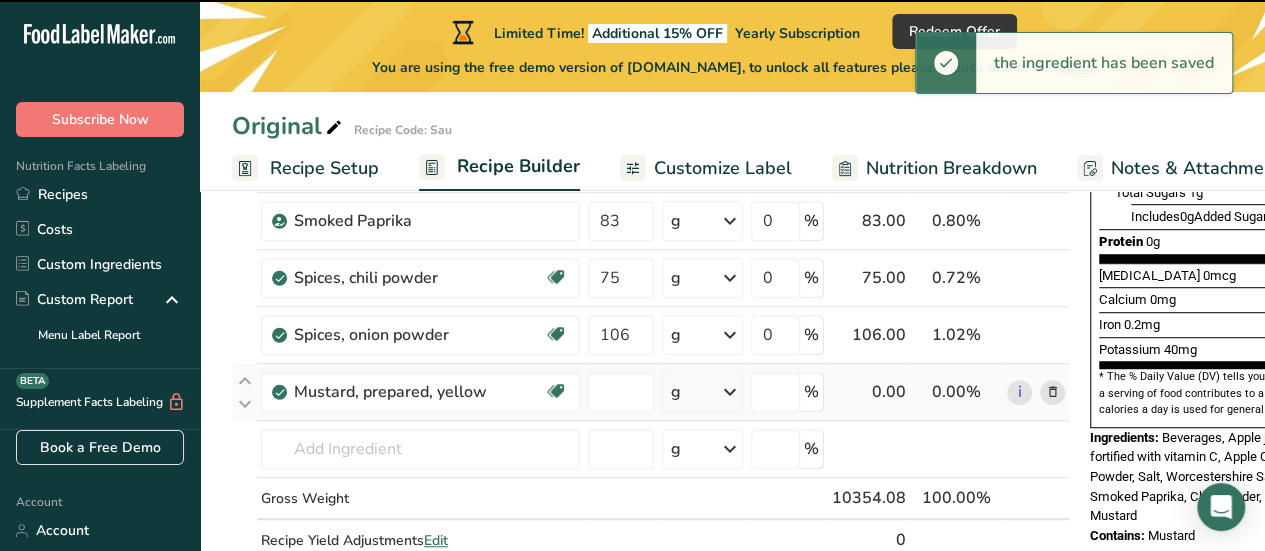 type on "0" 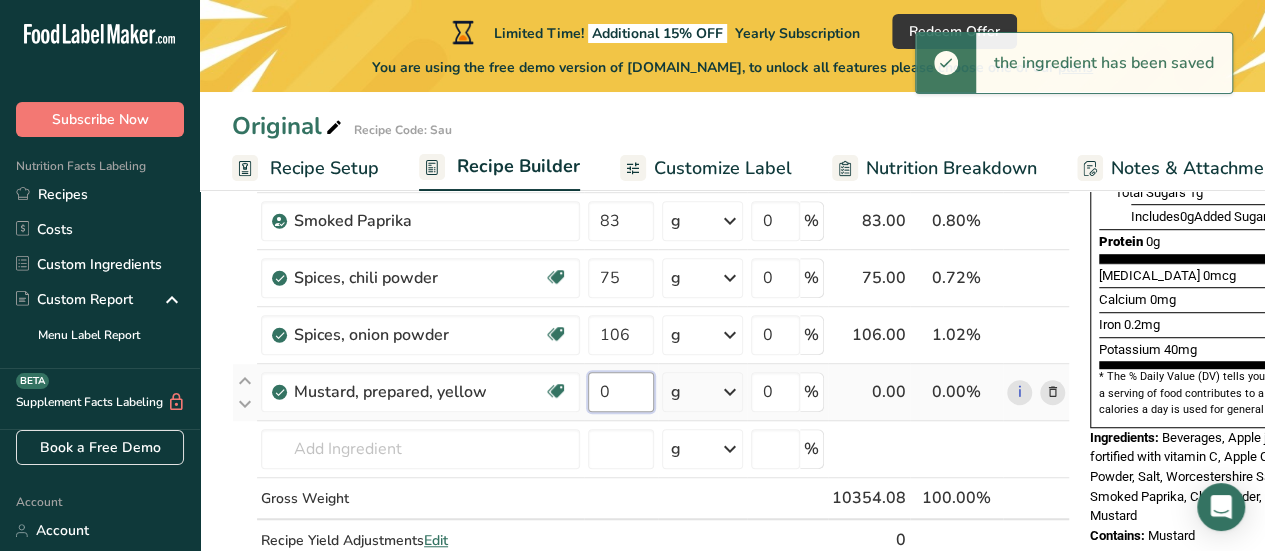 click on "0" at bounding box center (621, 392) 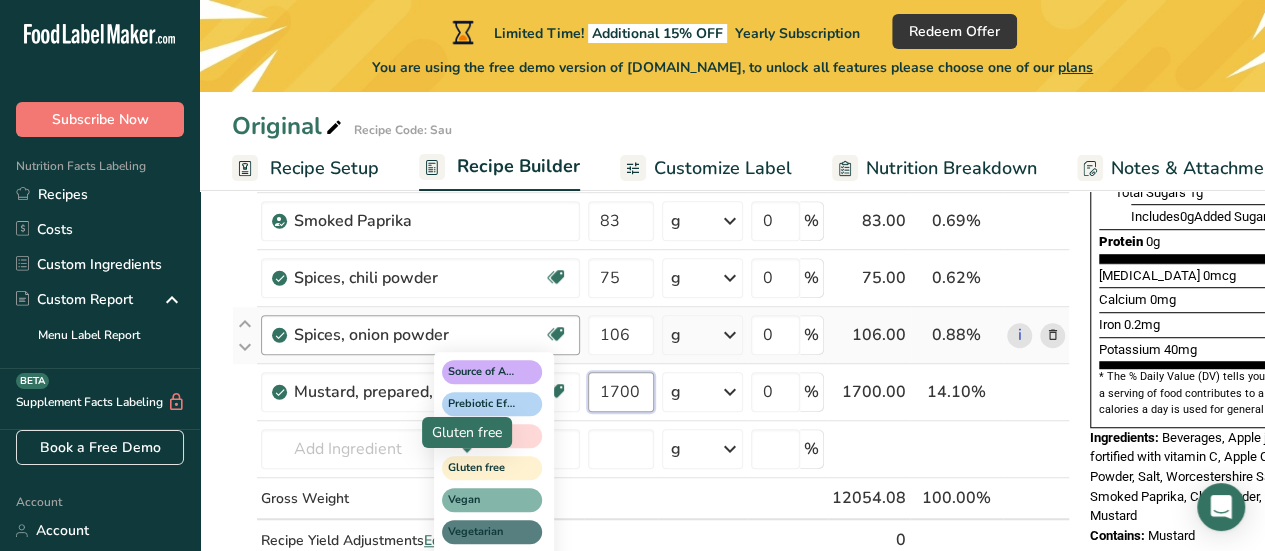 type on "1700" 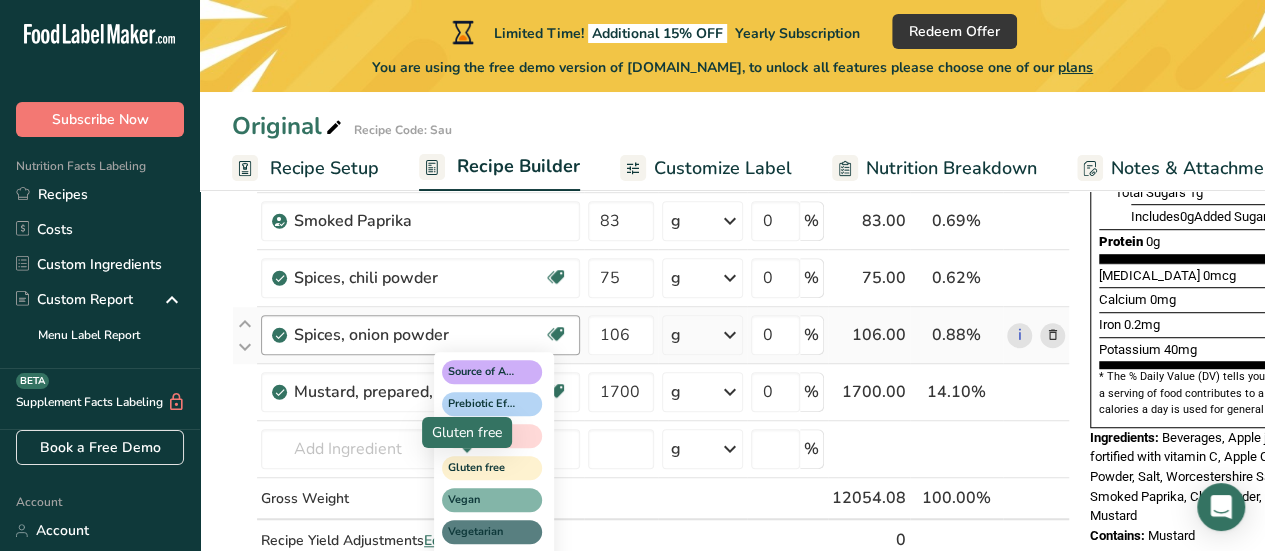 click on "Ingredient *
Amount *
Unit *
Waste *   .a-a{fill:#347362;}.b-a{fill:#fff;}          Grams
Percentage
Beverages, Apple juice drink, light, fortified with vitamin C
2
gallon
Portions
8 fl oz
Weight Units
g
kg
mg
See more
Volume Units
l
Volume units require a density conversion. If you know your ingredient's density enter it below. Otherwise, click on "RIA" our AI Regulatory bot - she will be able to help you
1.04
lb/ft3
g/cm3
Confirm
mL
1.04
lb/ft3
g/cm3
Confirm
fl oz" at bounding box center (651, 205) 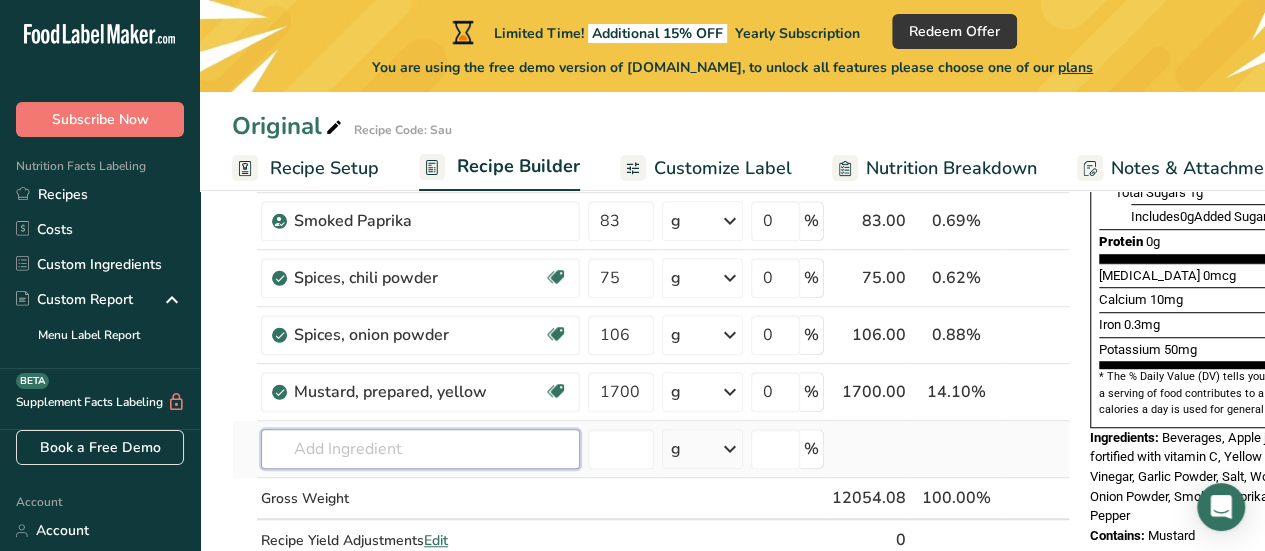 click at bounding box center (420, 449) 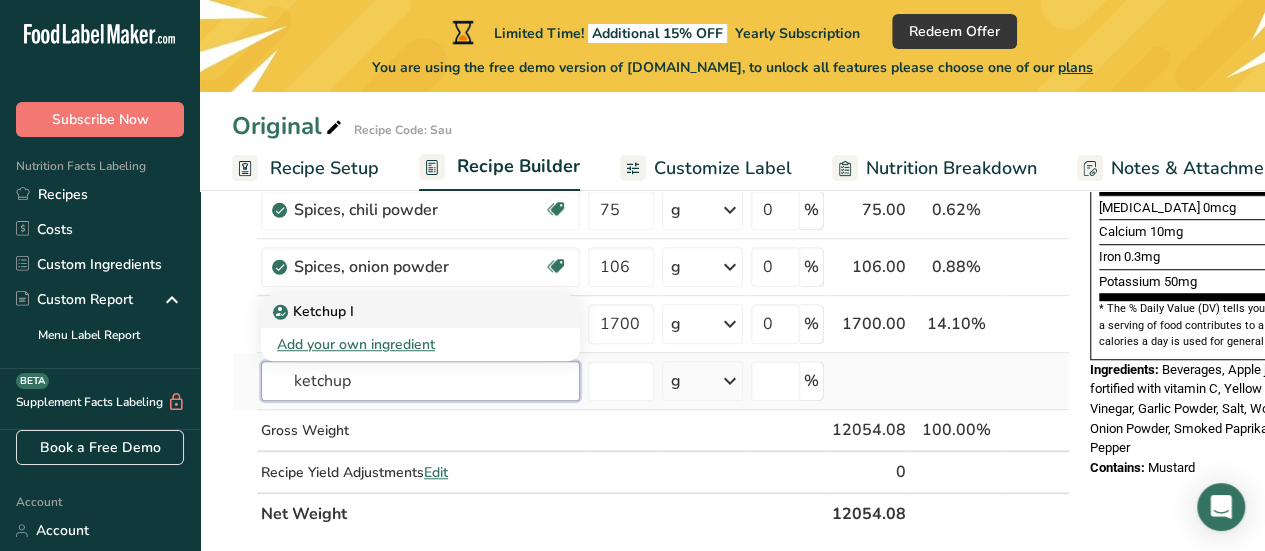 scroll, scrollTop: 600, scrollLeft: 0, axis: vertical 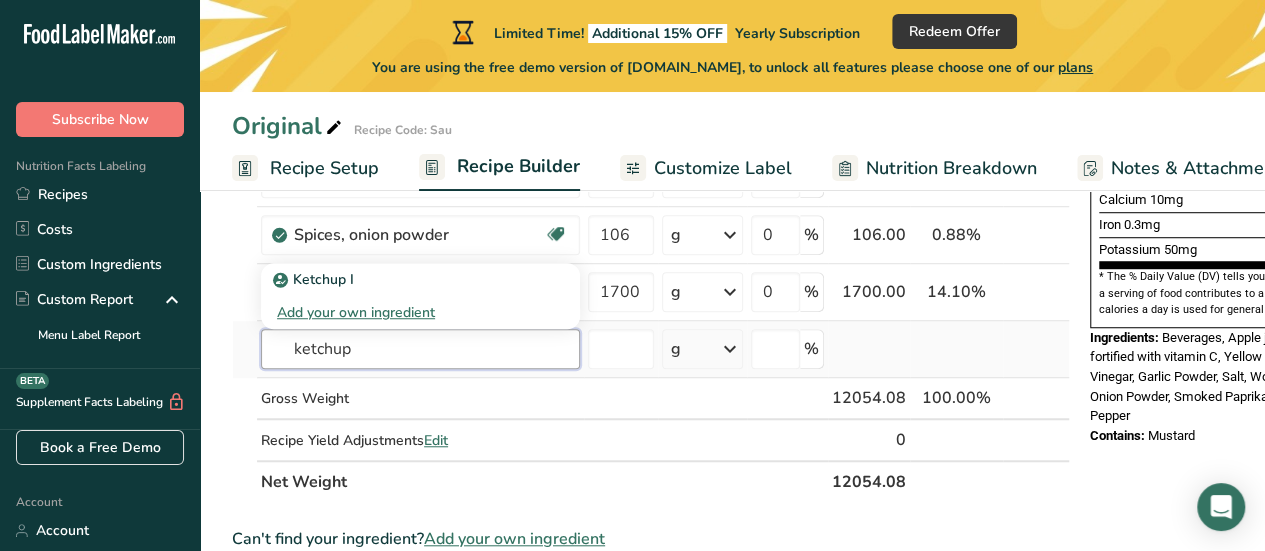 type on "ketchup" 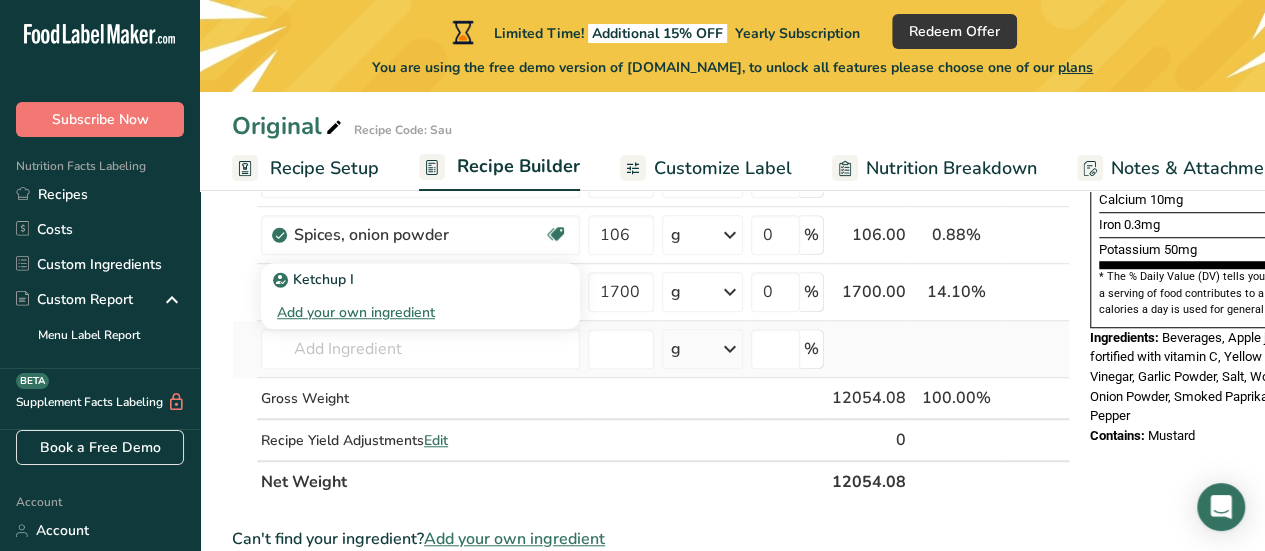 click on "g" at bounding box center (702, 349) 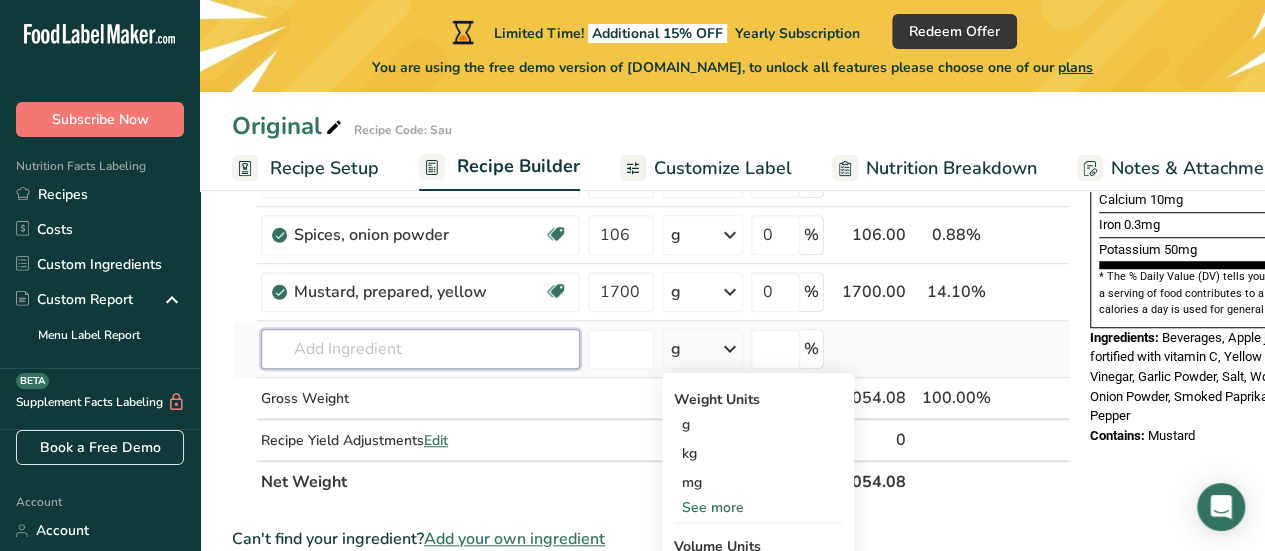 click at bounding box center (420, 349) 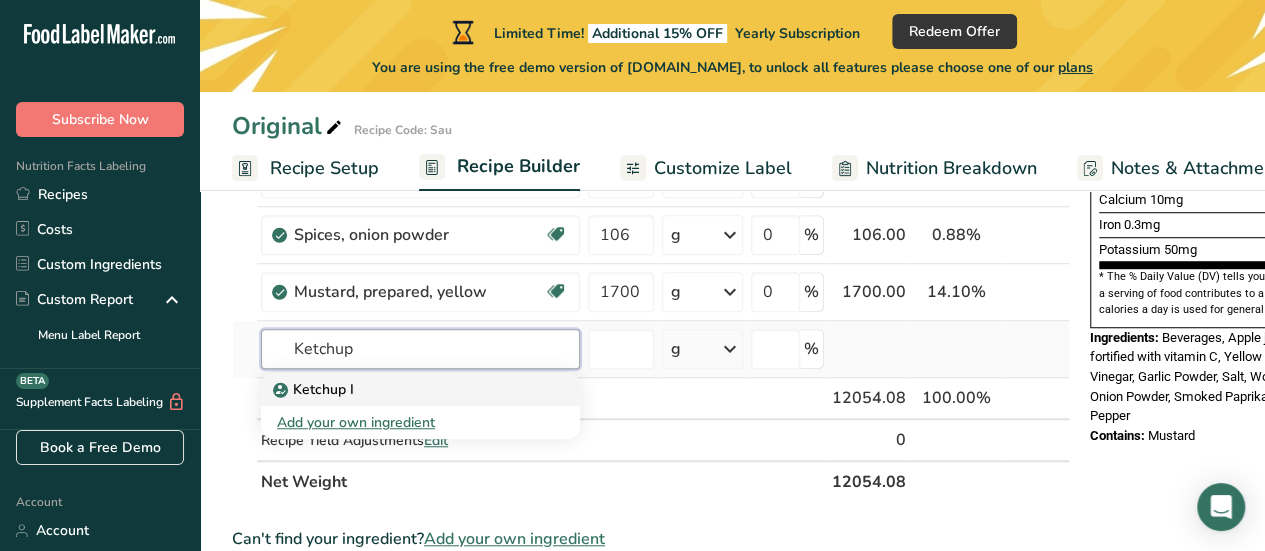 type on "Ketchup" 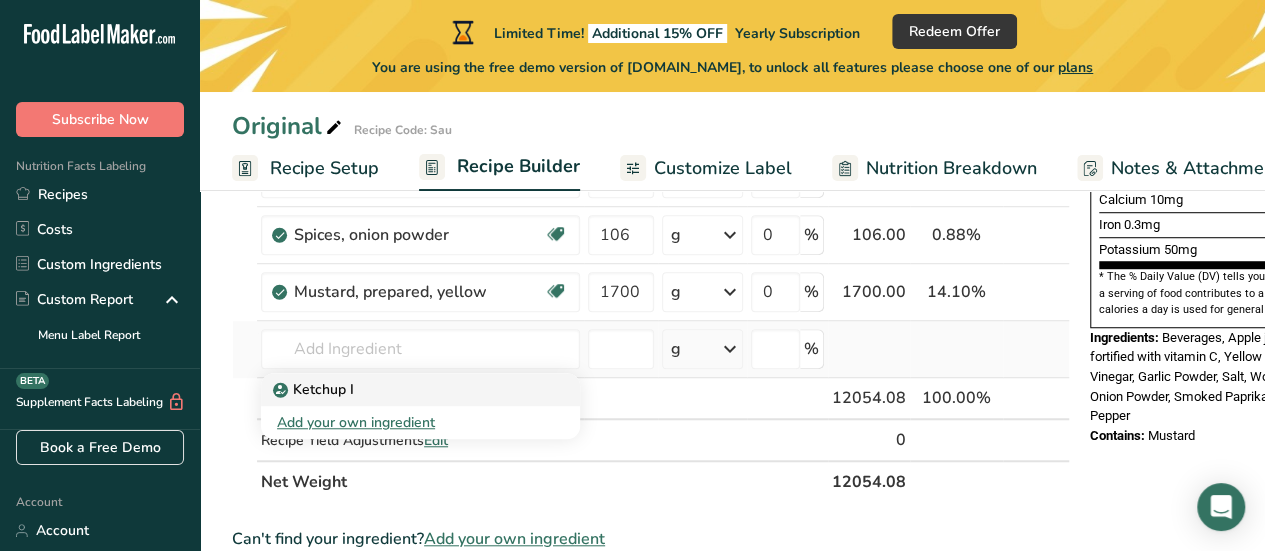 click on "Ketchup I" at bounding box center (315, 389) 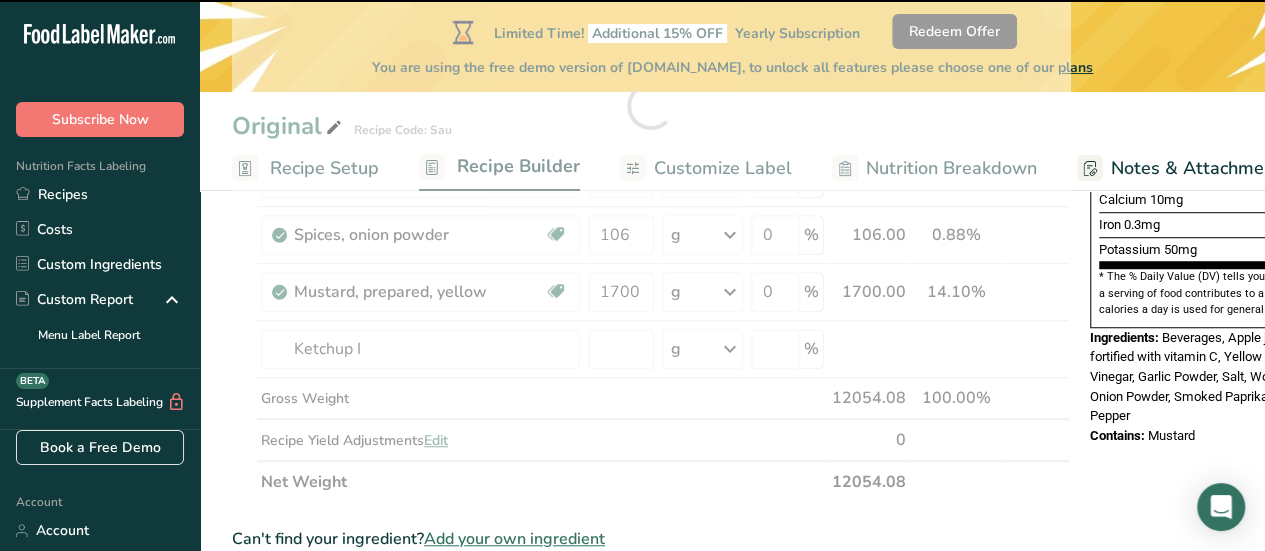 type on "0" 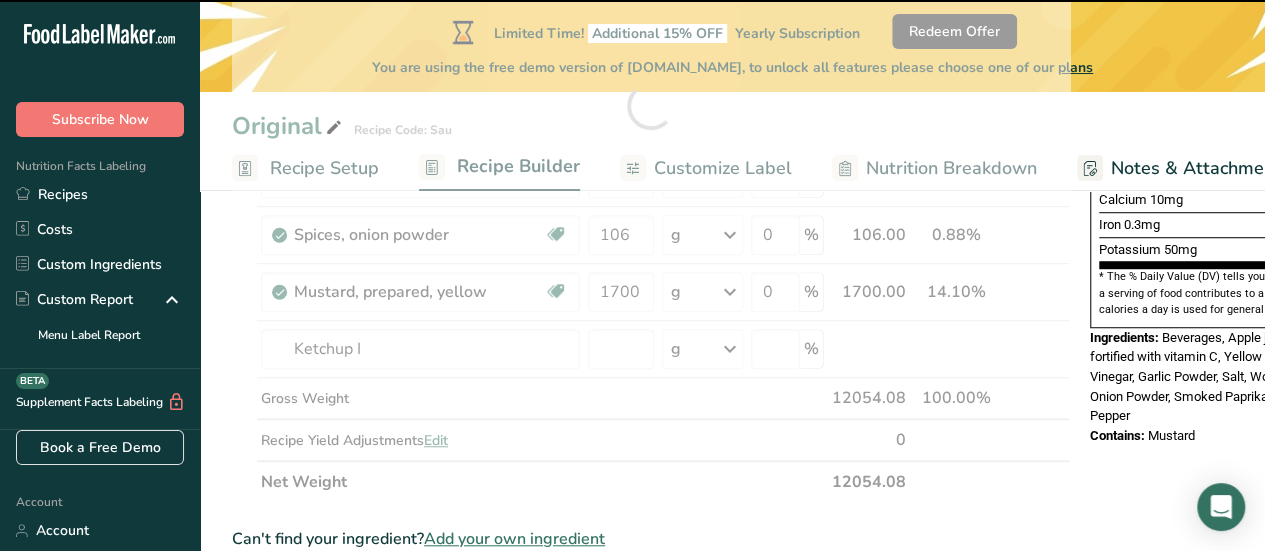 type on "0" 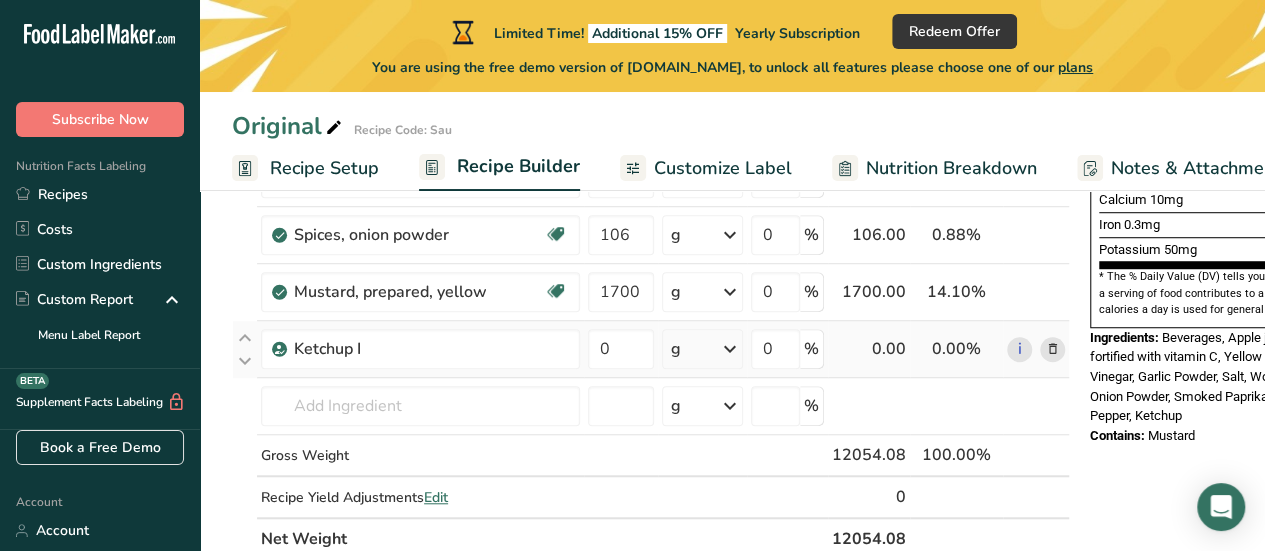 click on "g" at bounding box center (702, 349) 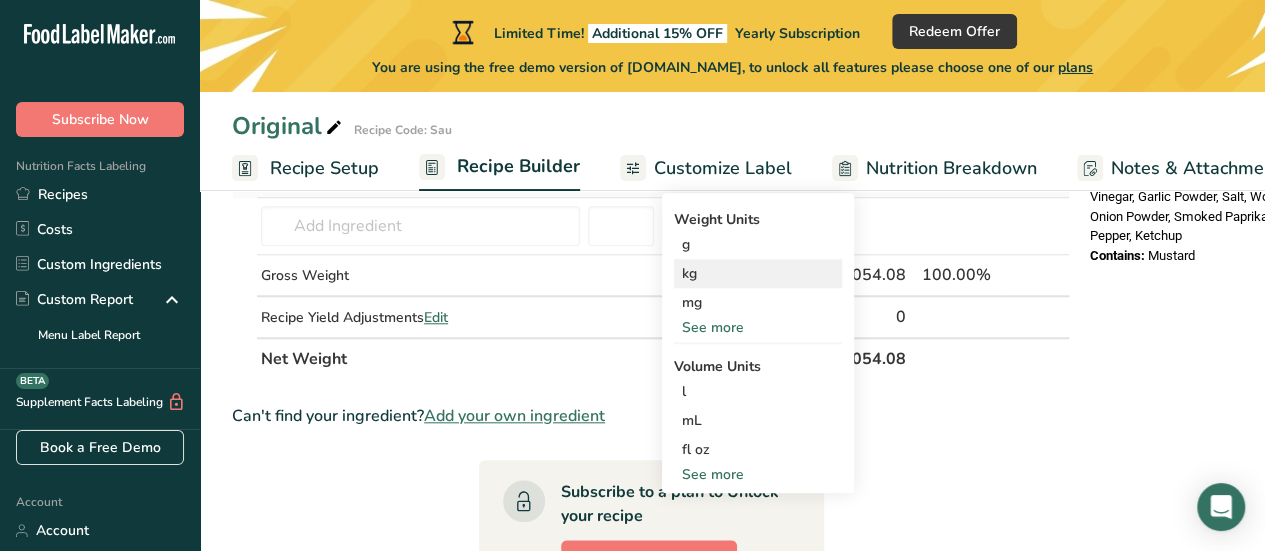 scroll, scrollTop: 800, scrollLeft: 0, axis: vertical 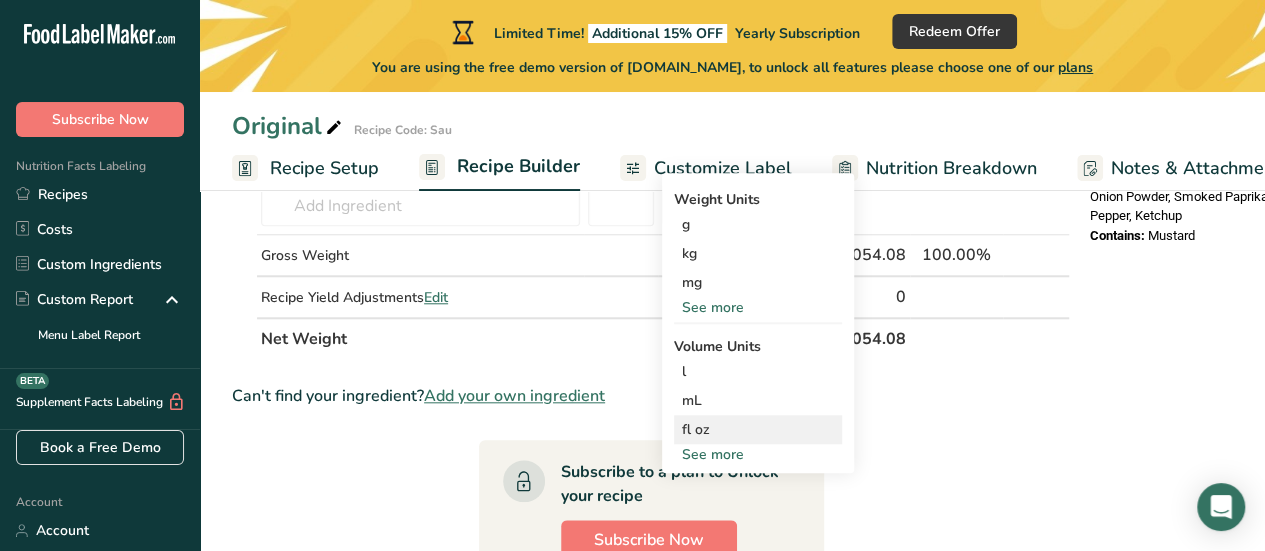 click on "fl oz" at bounding box center [758, 429] 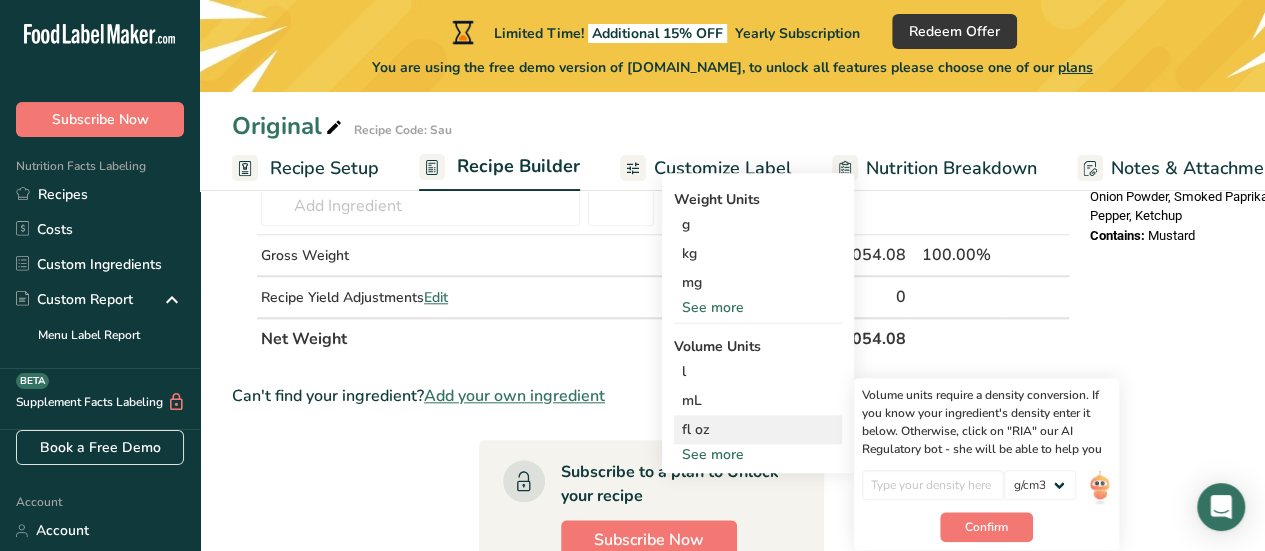 click on "fl oz" at bounding box center [758, 429] 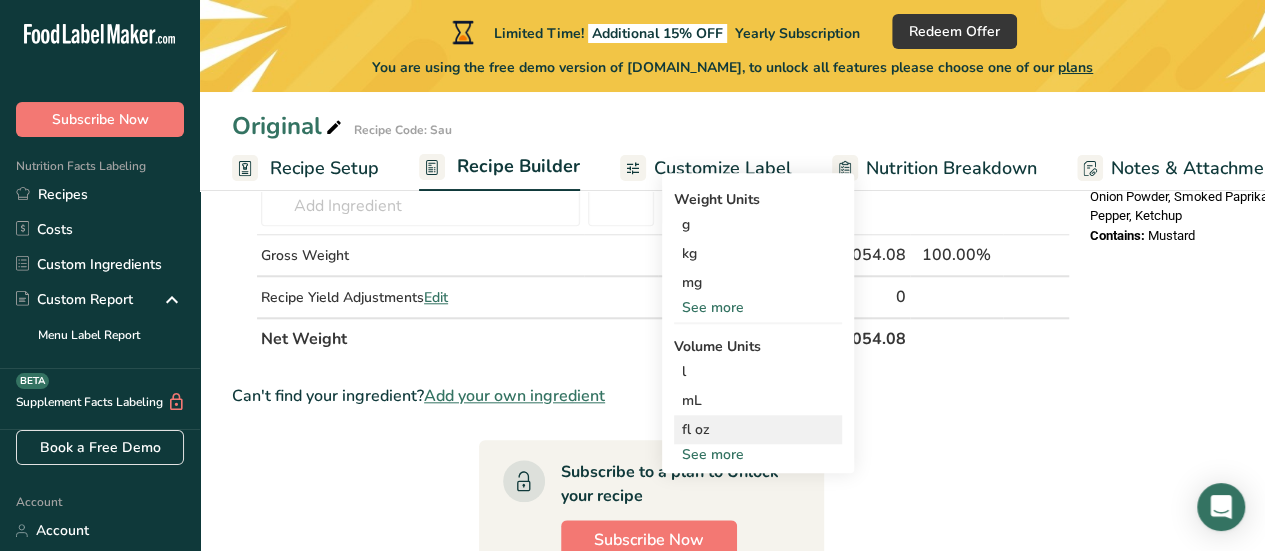 click on "fl oz" at bounding box center [758, 429] 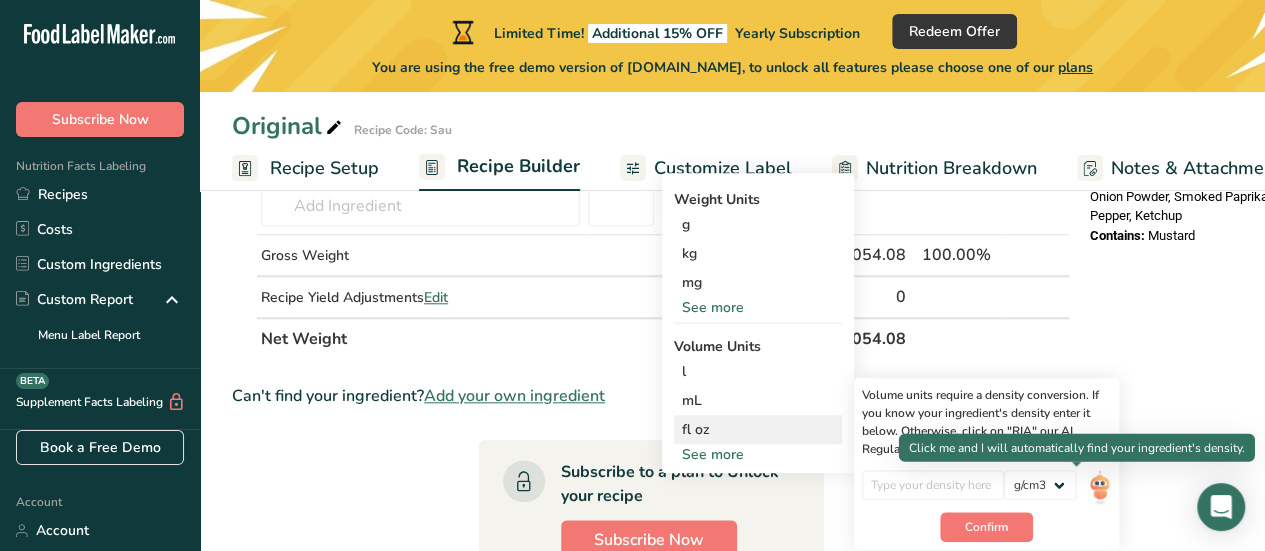 click at bounding box center [1099, 487] 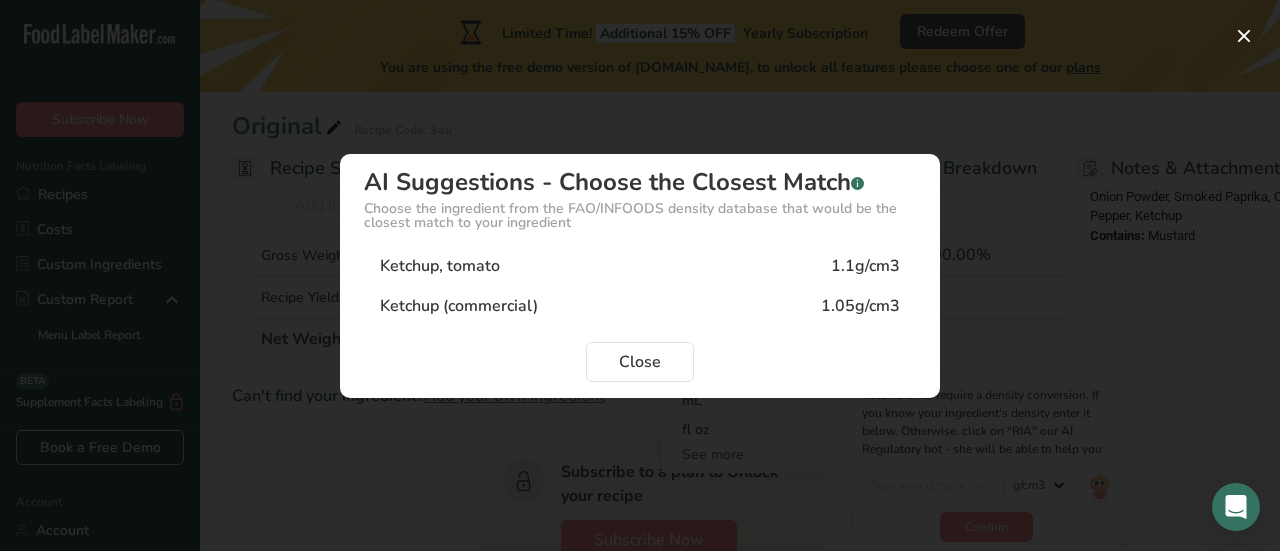 click on "Ketchup, tomato" at bounding box center [440, 266] 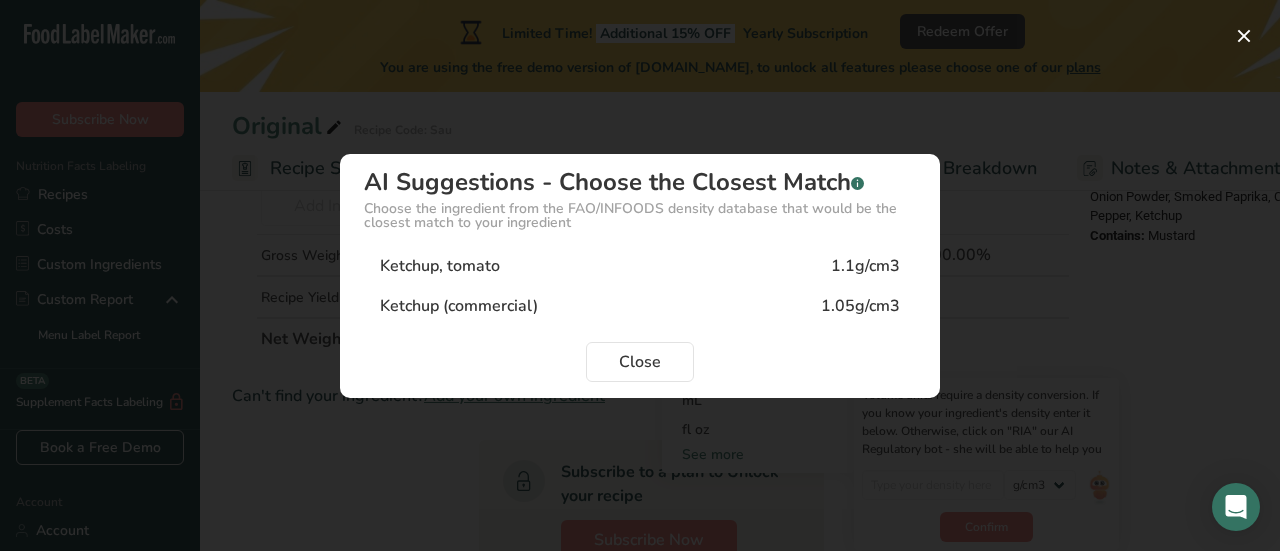 type on "1.1" 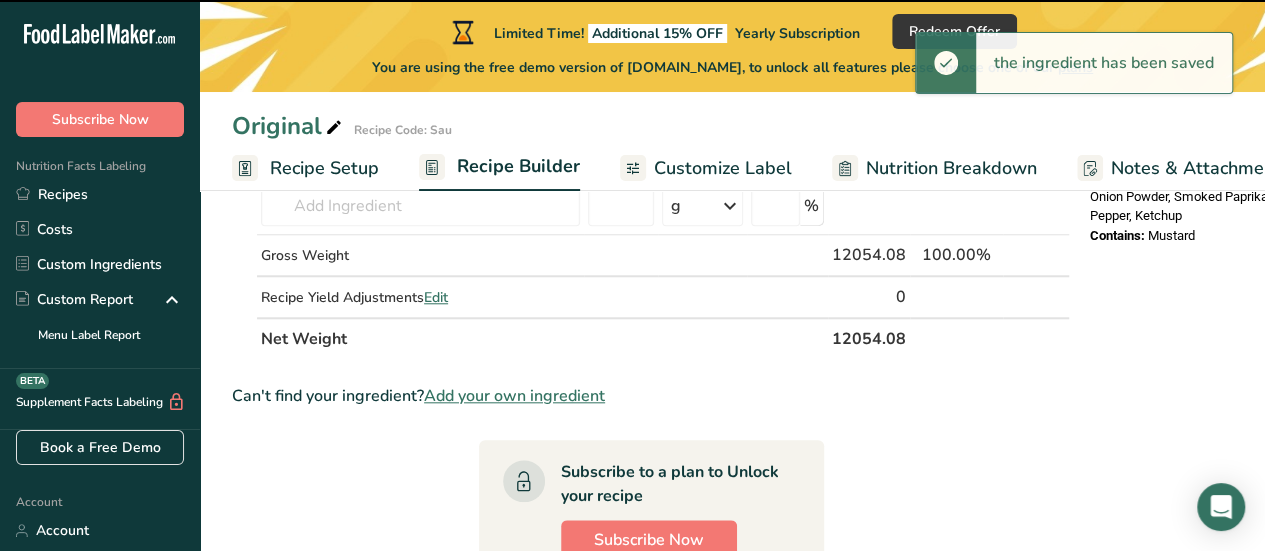scroll, scrollTop: 600, scrollLeft: 0, axis: vertical 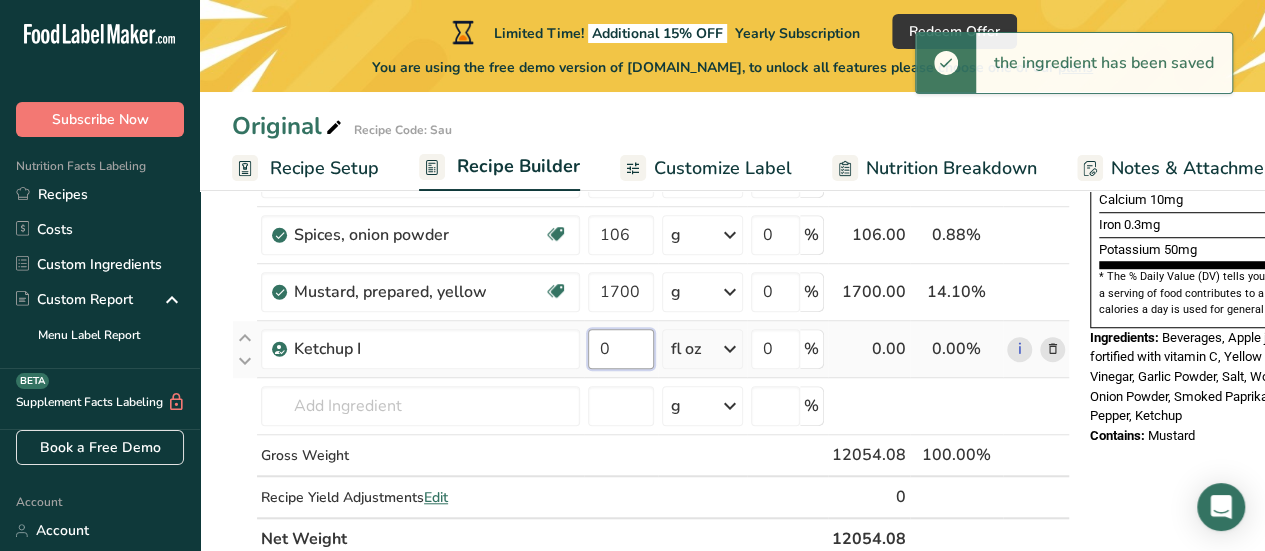 click on "0" at bounding box center (621, 349) 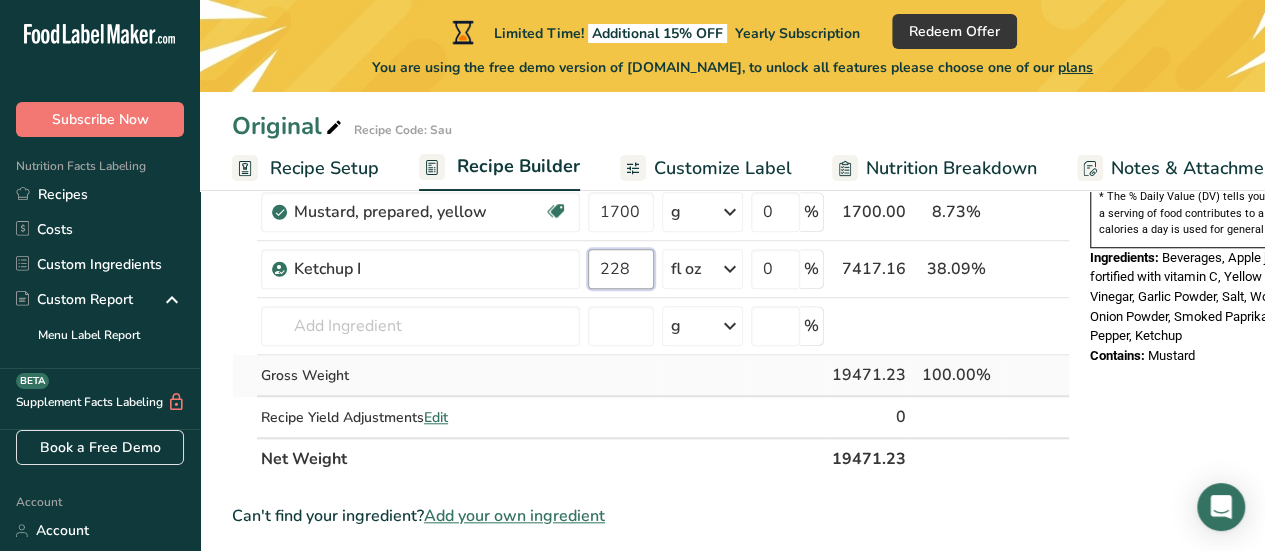 scroll, scrollTop: 700, scrollLeft: 0, axis: vertical 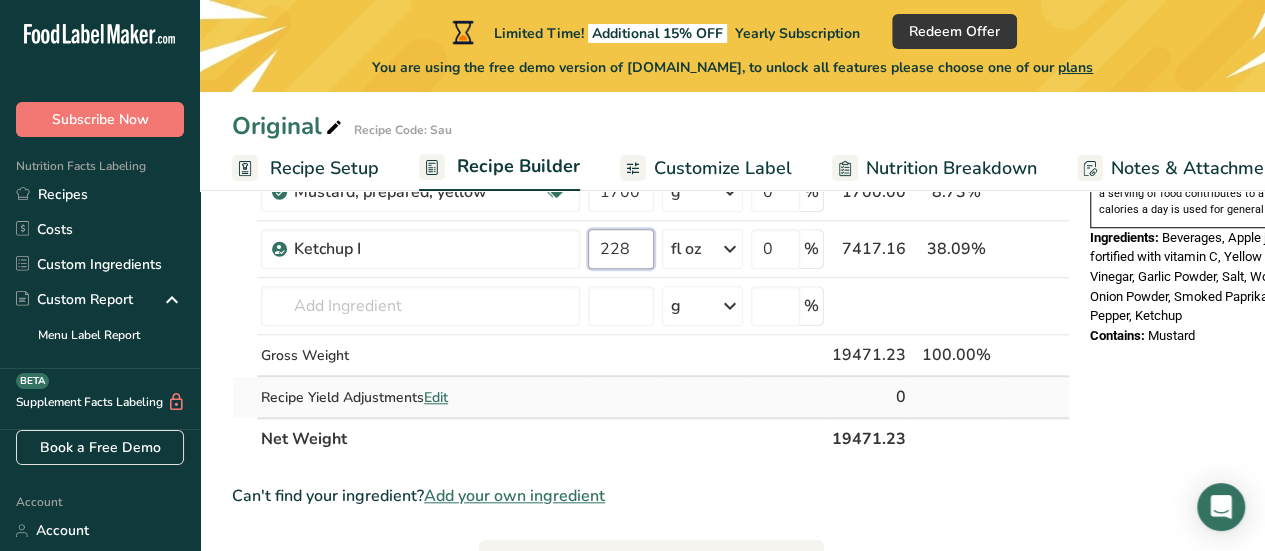 type on "228" 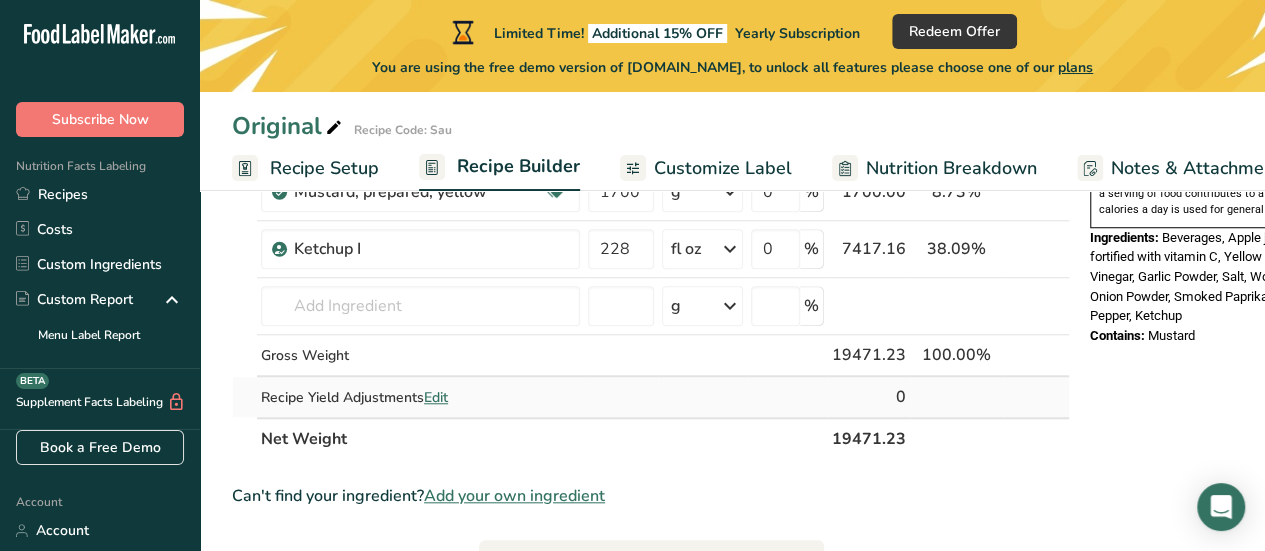 click on "Ingredient *
Amount *
Unit *
Waste *   .a-a{fill:#347362;}.b-a{fill:#fff;}          Grams
Percentage
Beverages, Apple juice drink, light, fortified with vitamin C
2
gallon
Portions
8 fl oz
Weight Units
g
kg
mg
See more
Volume Units
l
Volume units require a density conversion. If you know your ingredient's density enter it below. Otherwise, click on "RIA" our AI Regulatory bot - she will be able to help you
1.04
lb/ft3
g/cm3
Confirm
mL
1.04
lb/ft3
g/cm3
Confirm
fl oz" at bounding box center [651, 34] 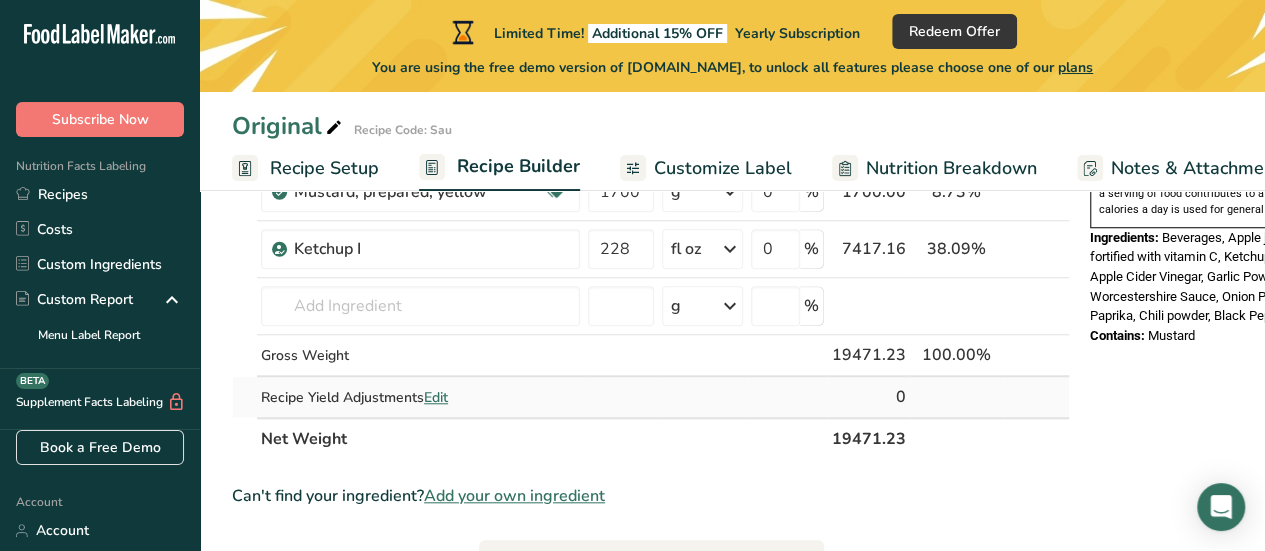click on "Edit" at bounding box center [436, 397] 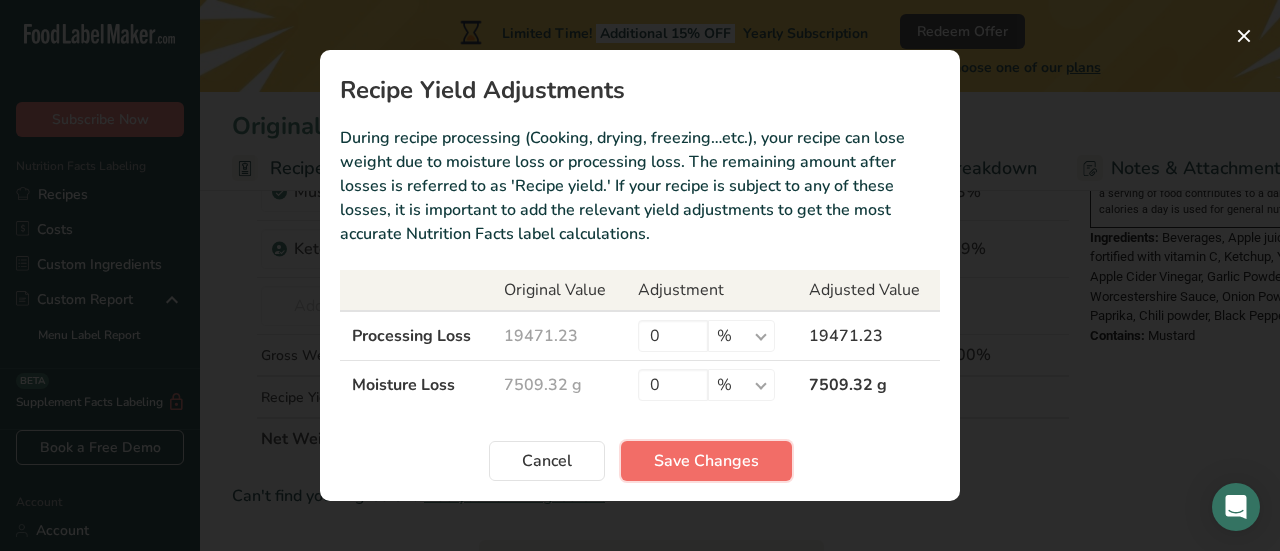 click on "Save Changes" at bounding box center (706, 461) 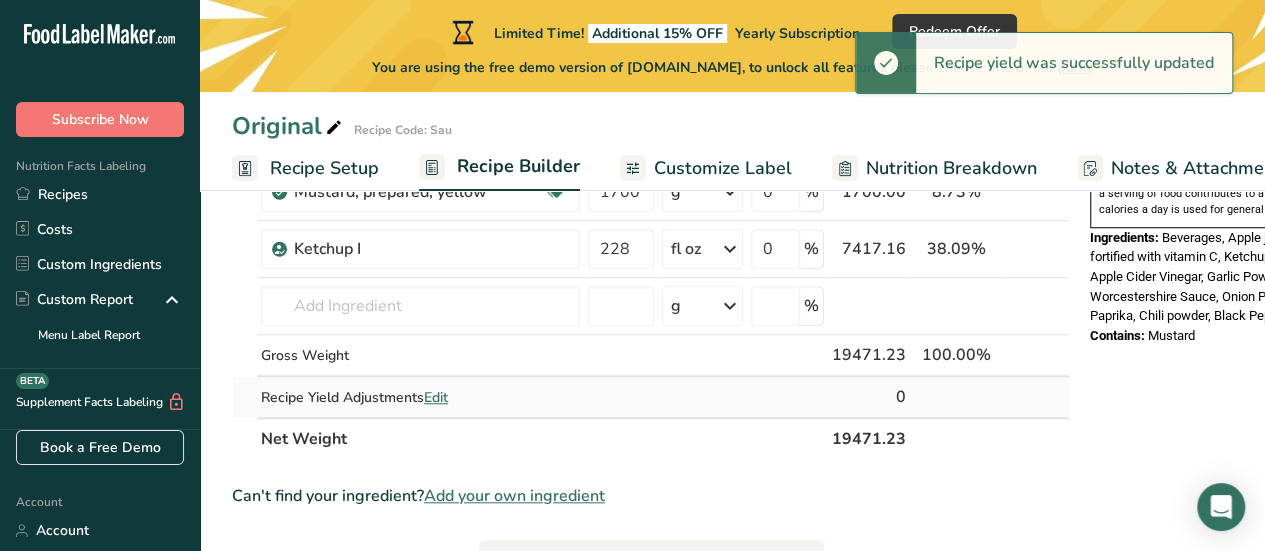 click on "0" at bounding box center (869, 397) 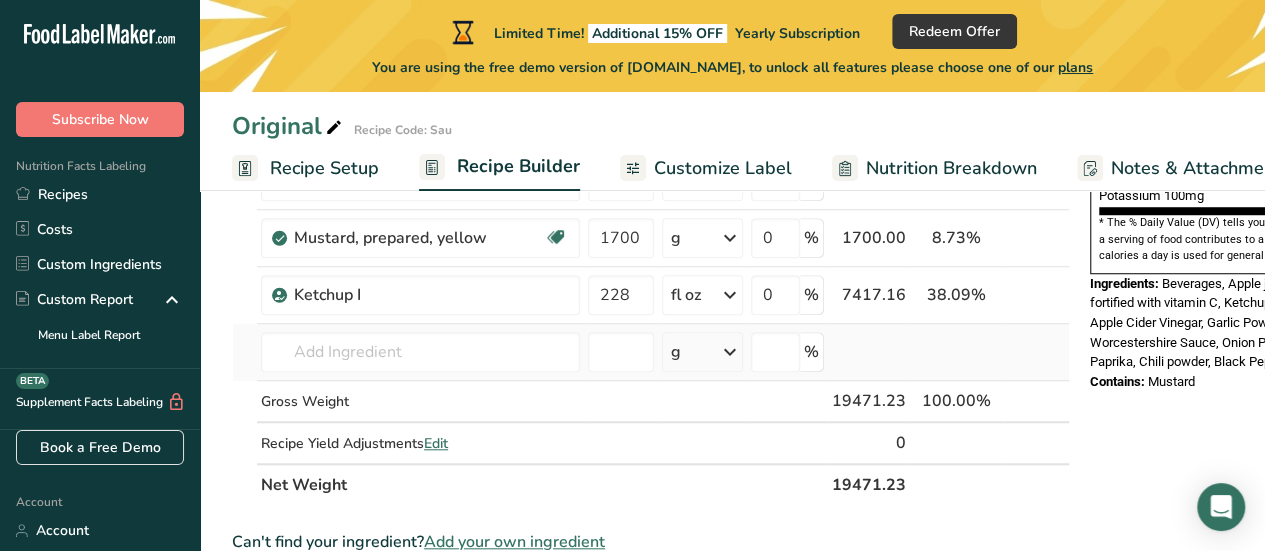 scroll, scrollTop: 700, scrollLeft: 0, axis: vertical 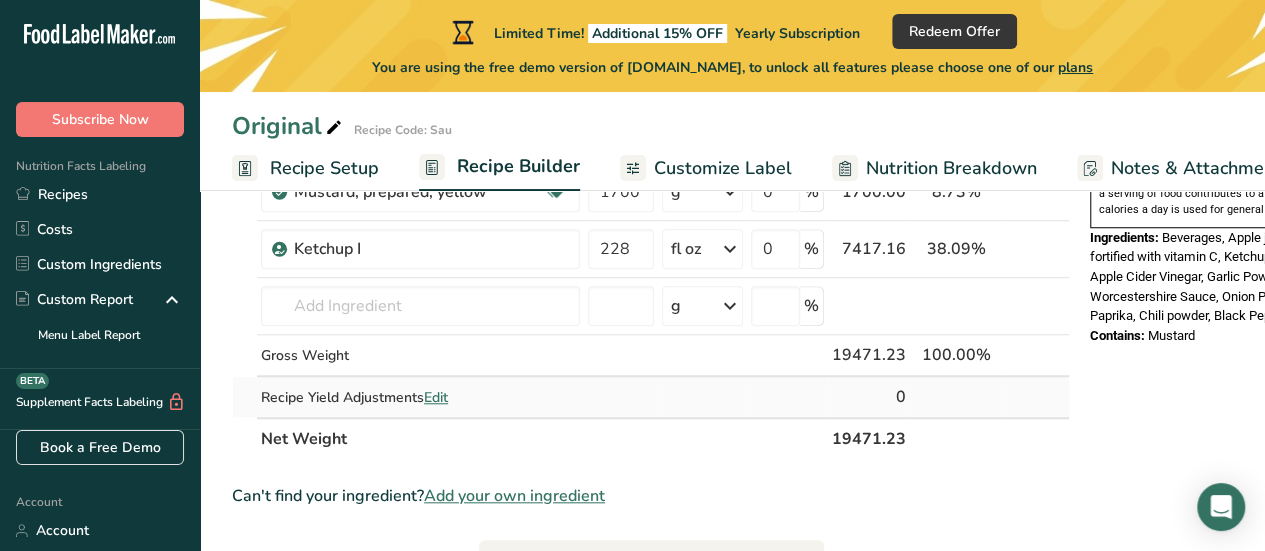 click on "Edit" at bounding box center (436, 397) 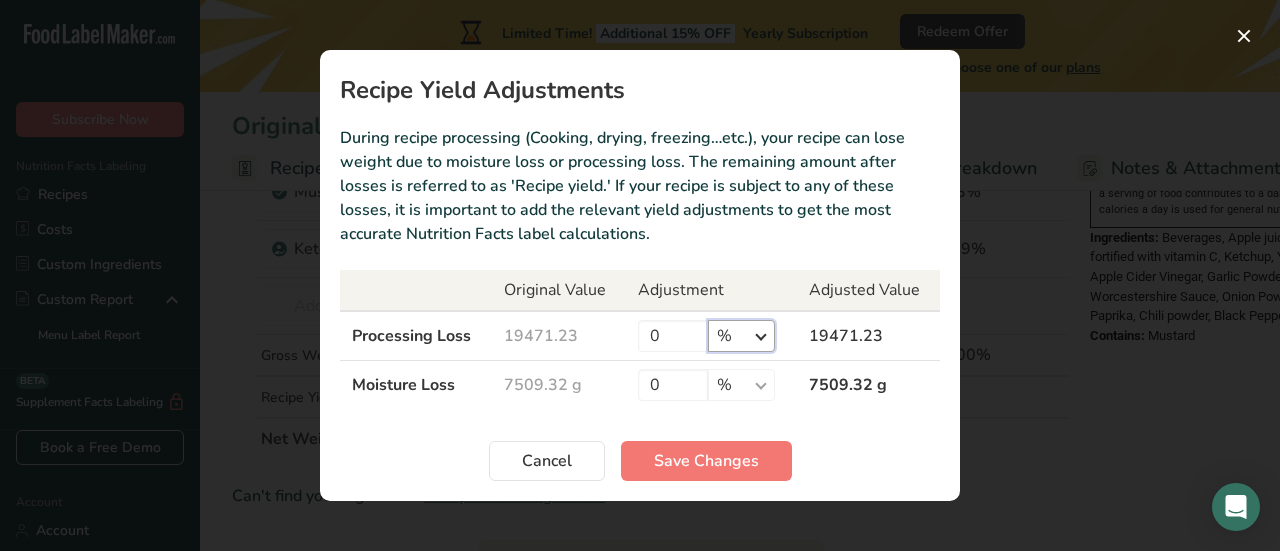 click on "%
g
kg
mg
mcg
lb
oz" at bounding box center [741, 336] 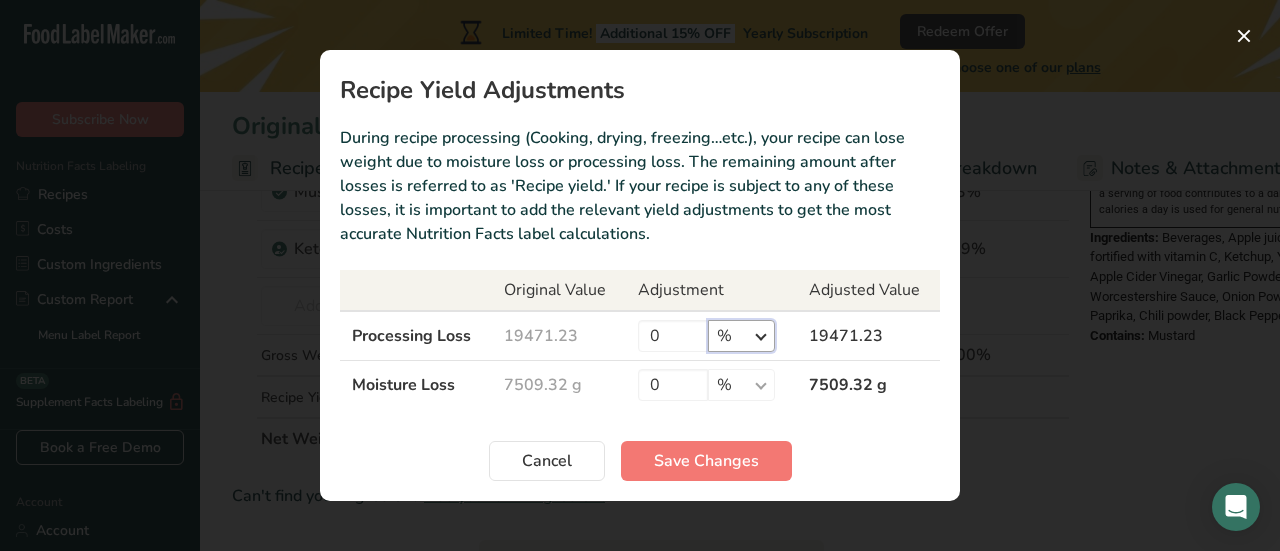 select on "5" 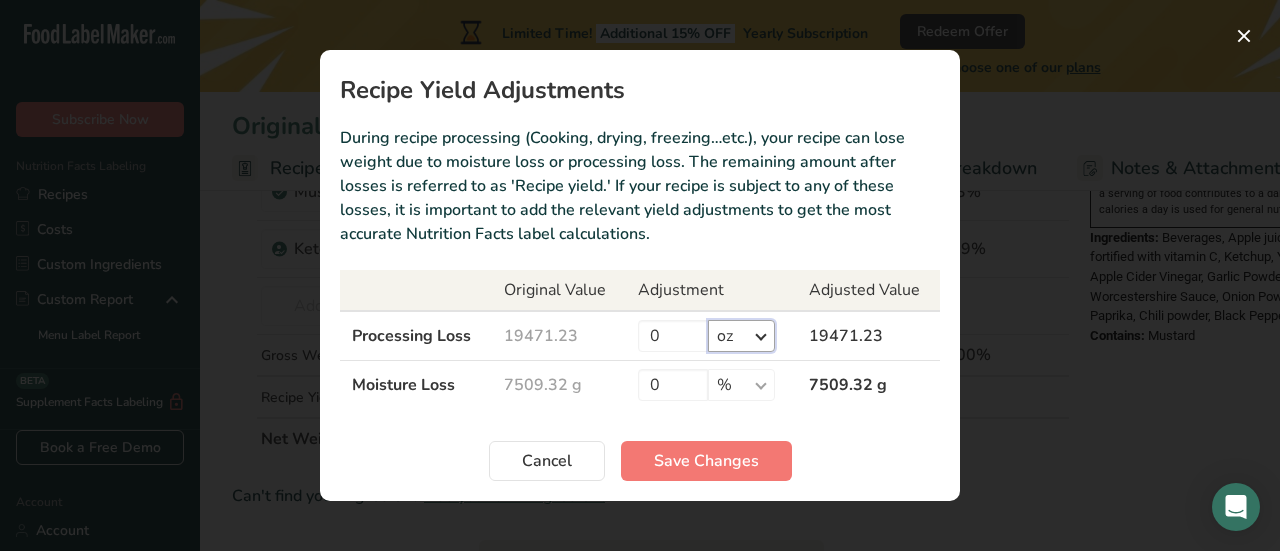 click on "%
g
kg
mg
mcg
lb
oz" at bounding box center [741, 336] 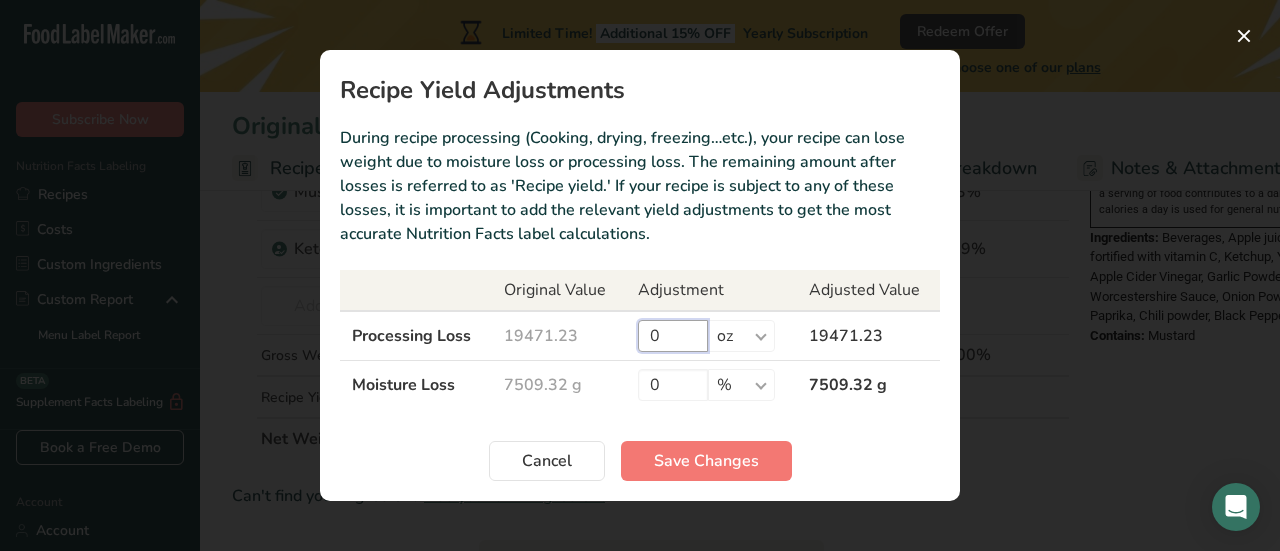 click on "0" at bounding box center (673, 336) 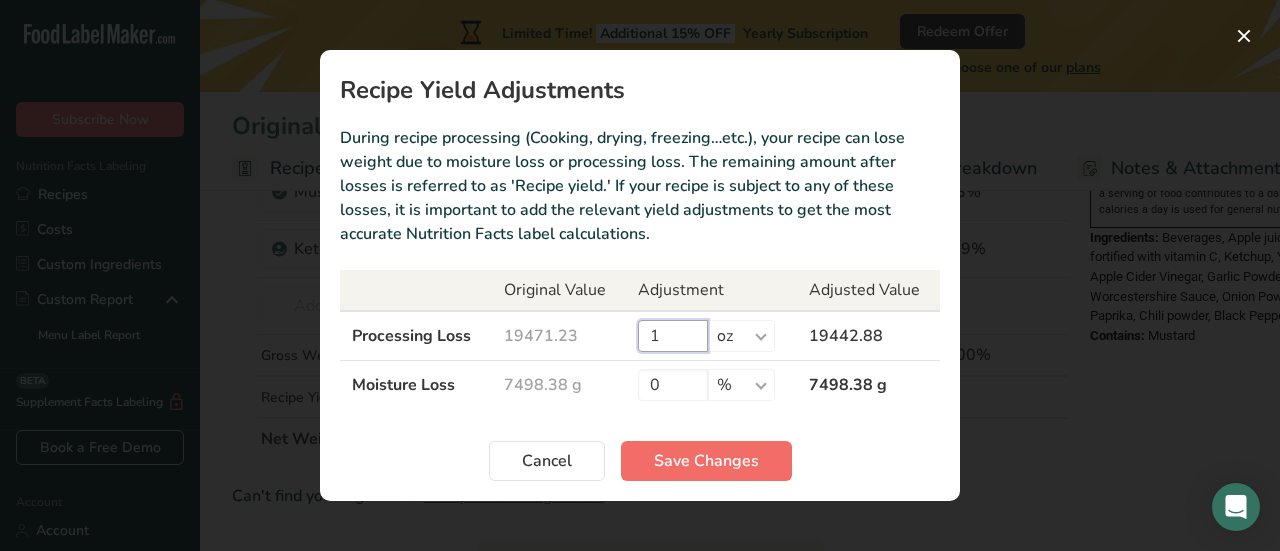 type on "1" 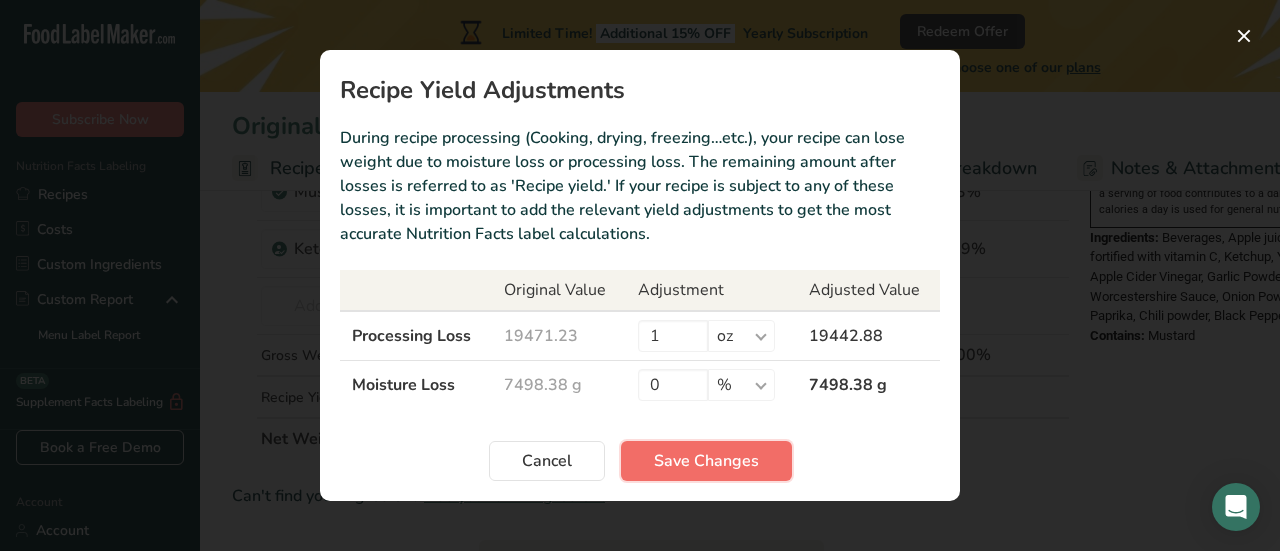 click on "Save Changes" at bounding box center (706, 461) 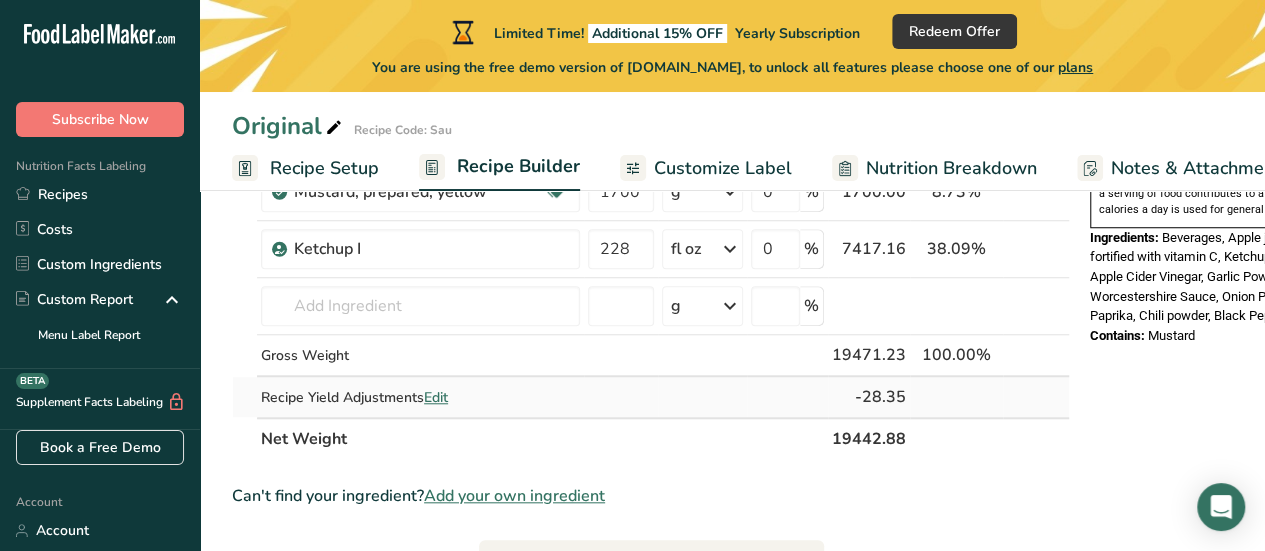 click on "Edit" at bounding box center [436, 397] 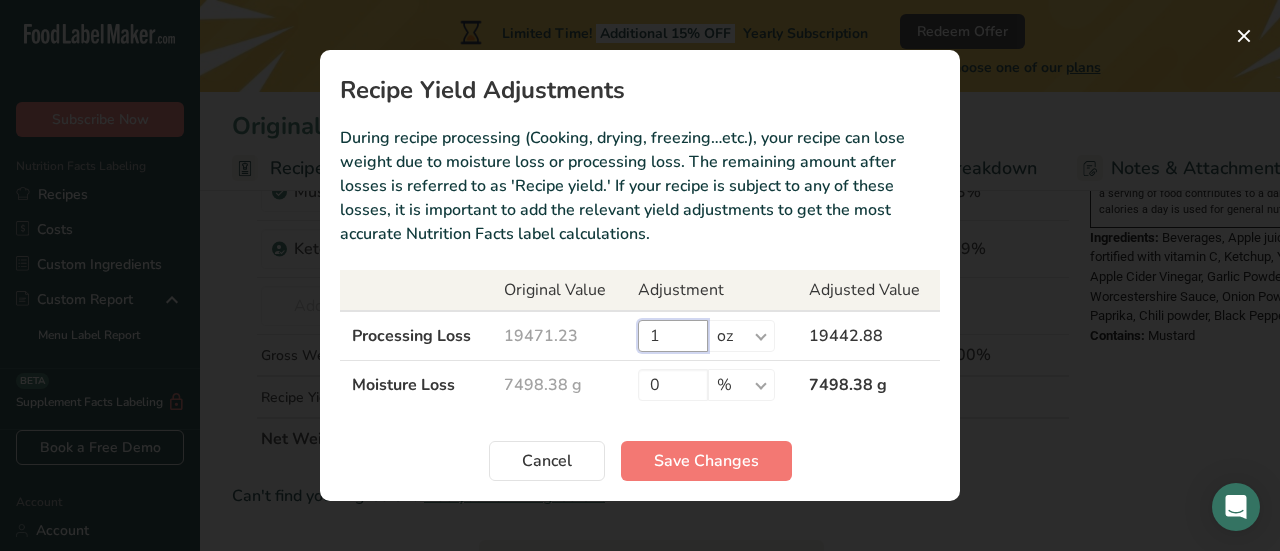 click on "1" at bounding box center (673, 336) 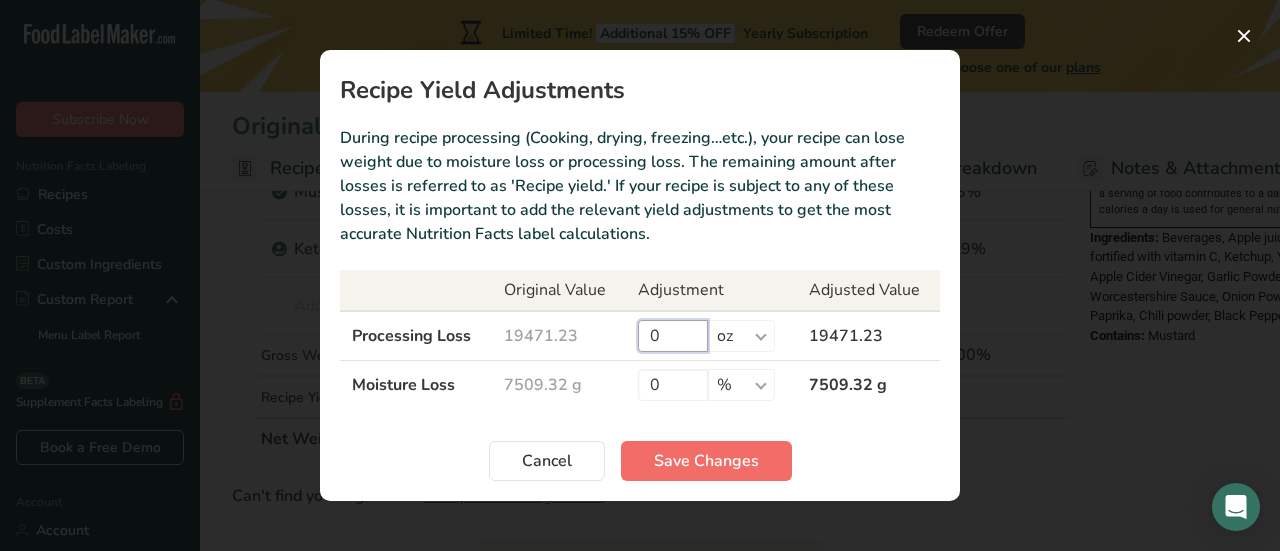 type on "0" 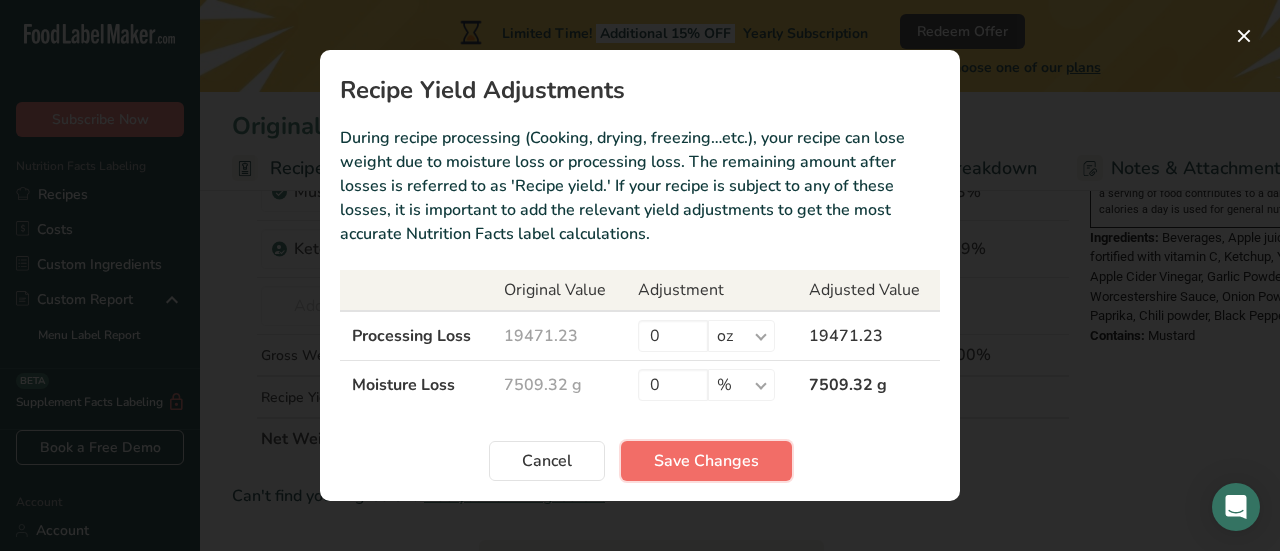 click on "Save Changes" at bounding box center (706, 461) 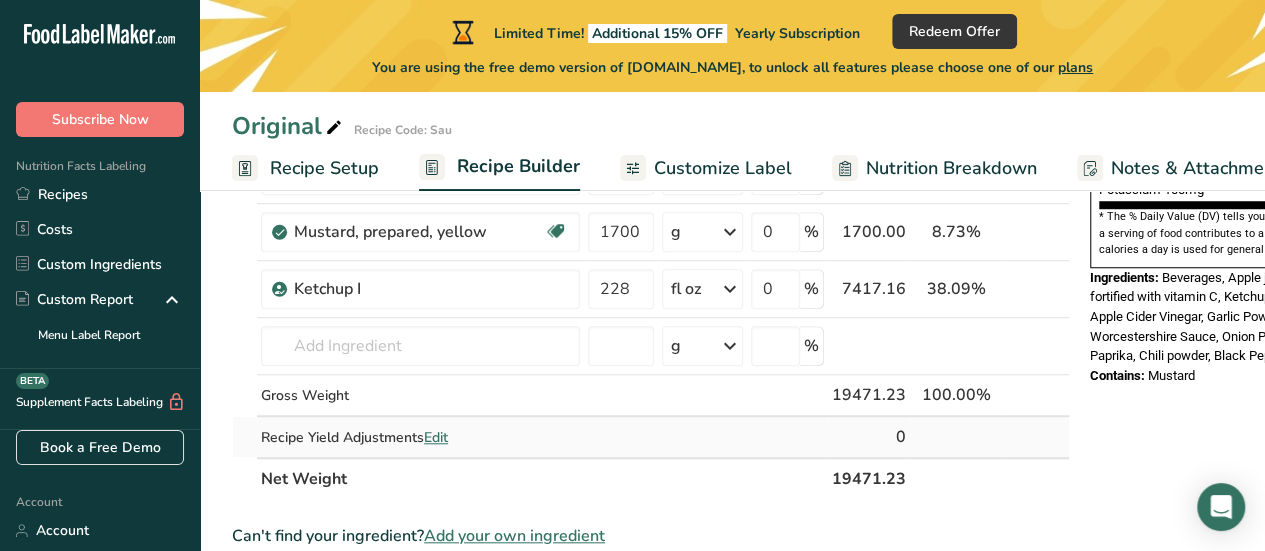scroll, scrollTop: 500, scrollLeft: 0, axis: vertical 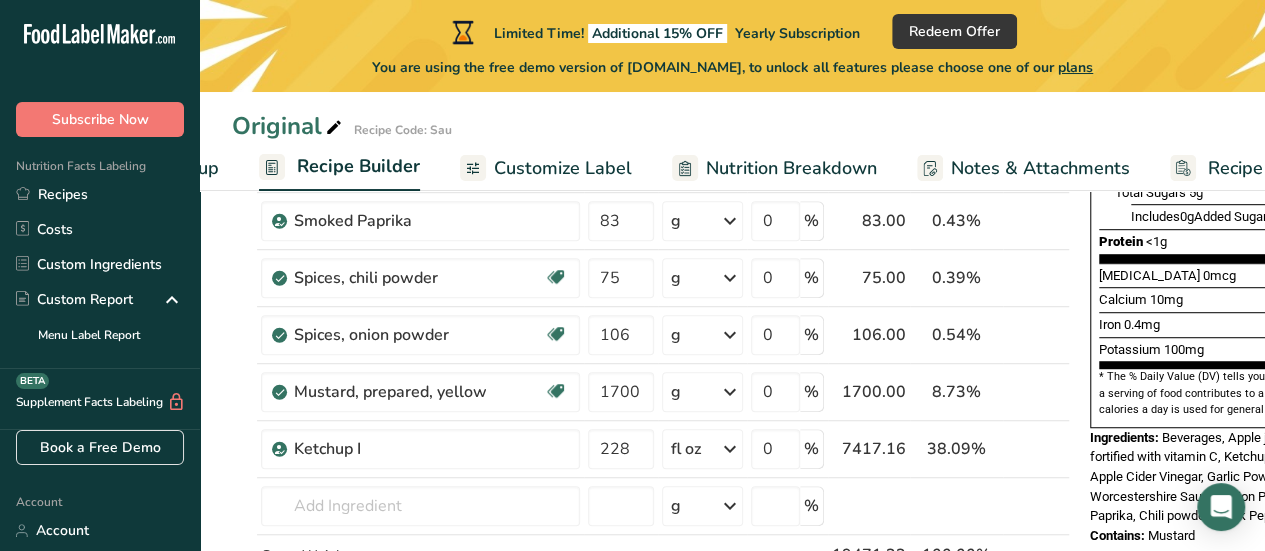 click on "Customize Label" at bounding box center [563, 168] 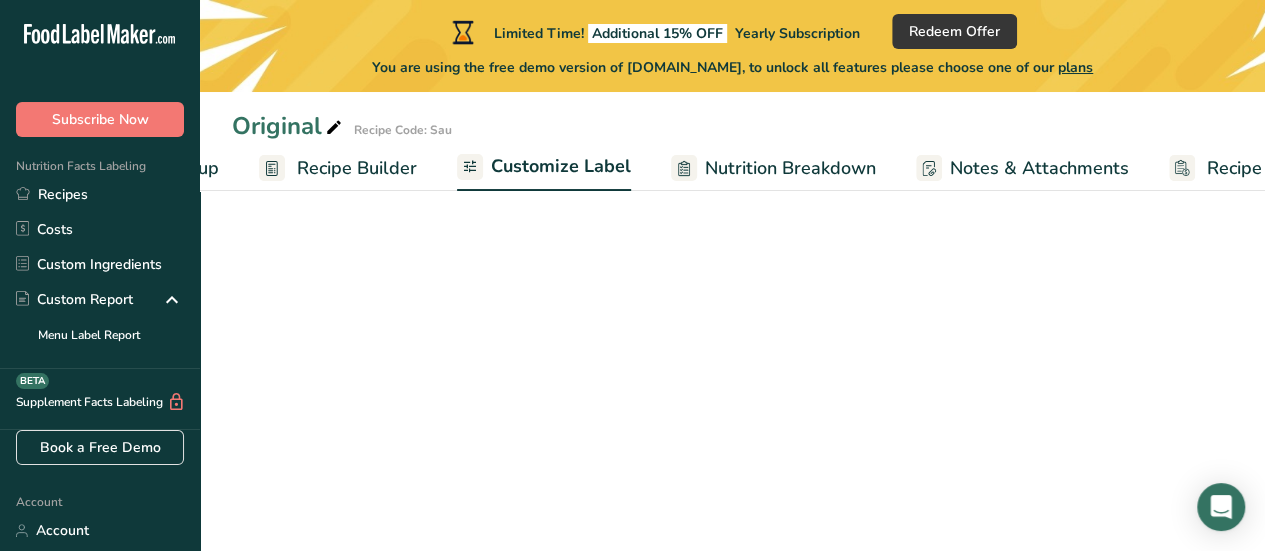 scroll, scrollTop: 0, scrollLeft: 251, axis: horizontal 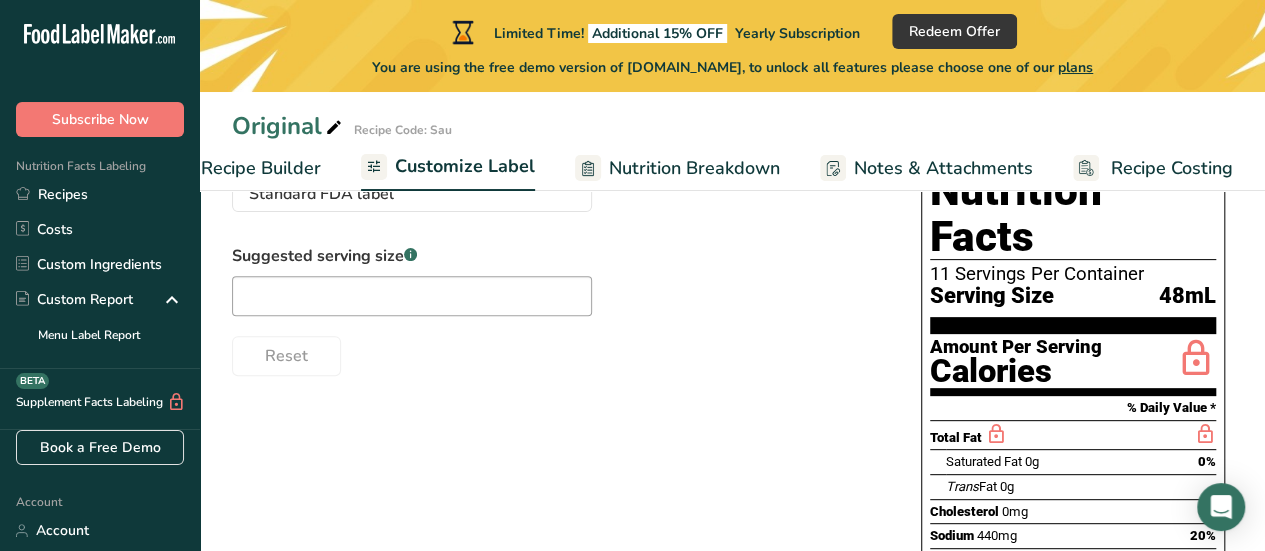 click on "Recipe Builder" at bounding box center [261, 168] 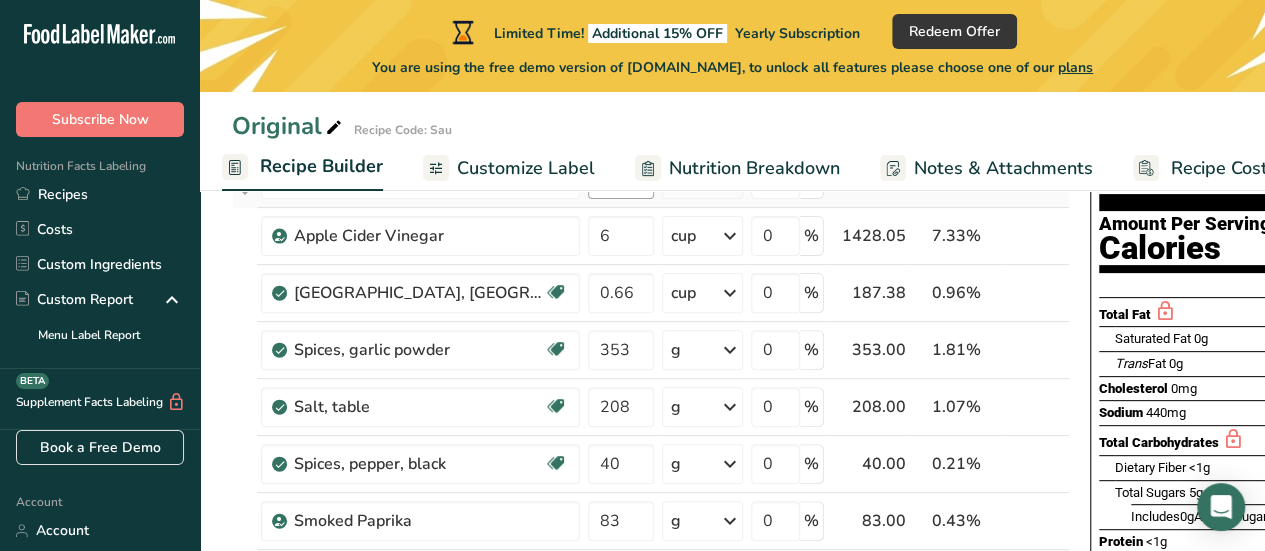 scroll, scrollTop: 0, scrollLeft: 193, axis: horizontal 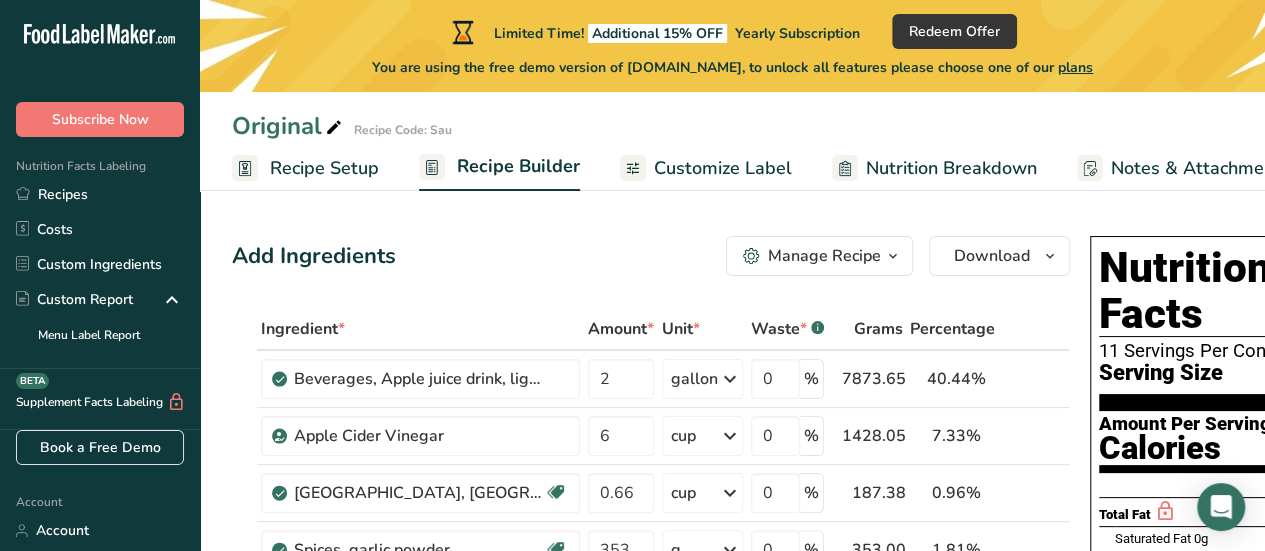 click on "Recipe Setup" at bounding box center (324, 168) 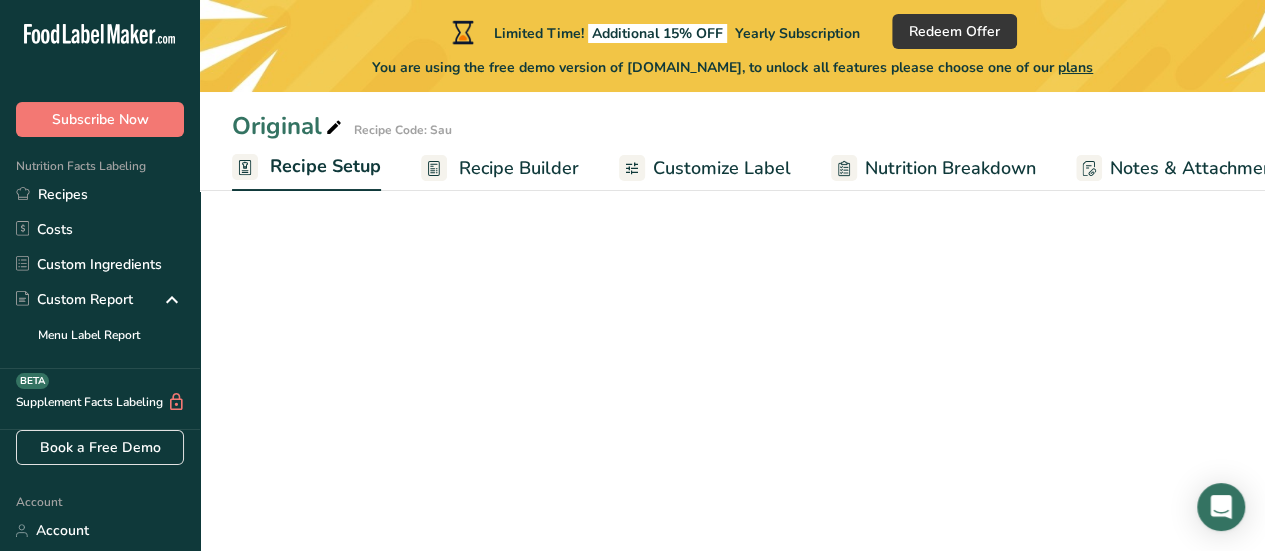 scroll, scrollTop: 0, scrollLeft: 7, axis: horizontal 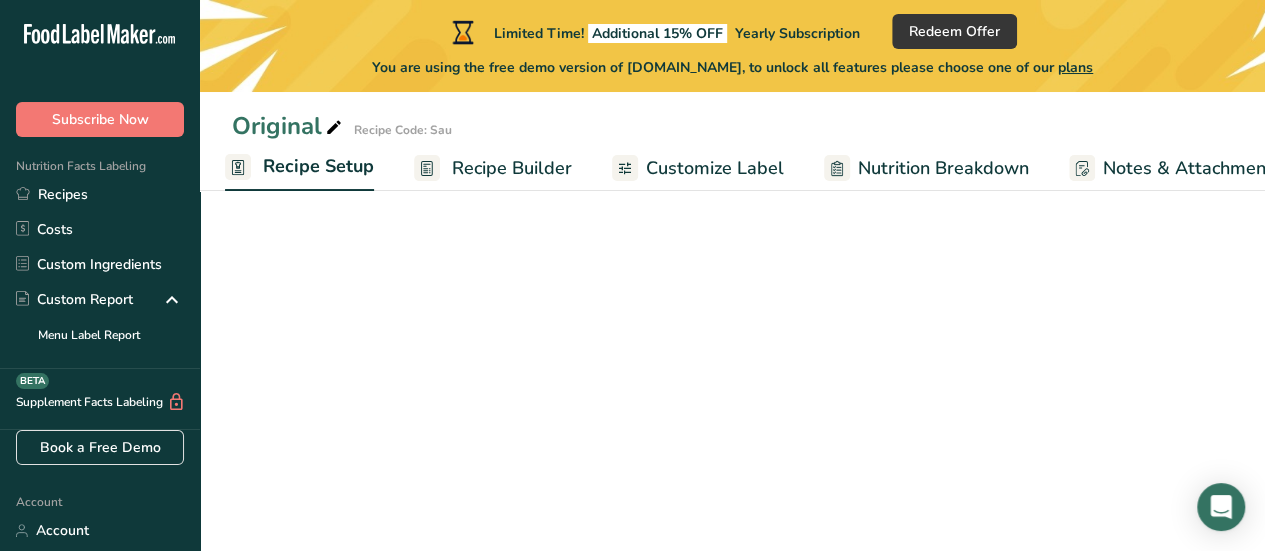 select on "22" 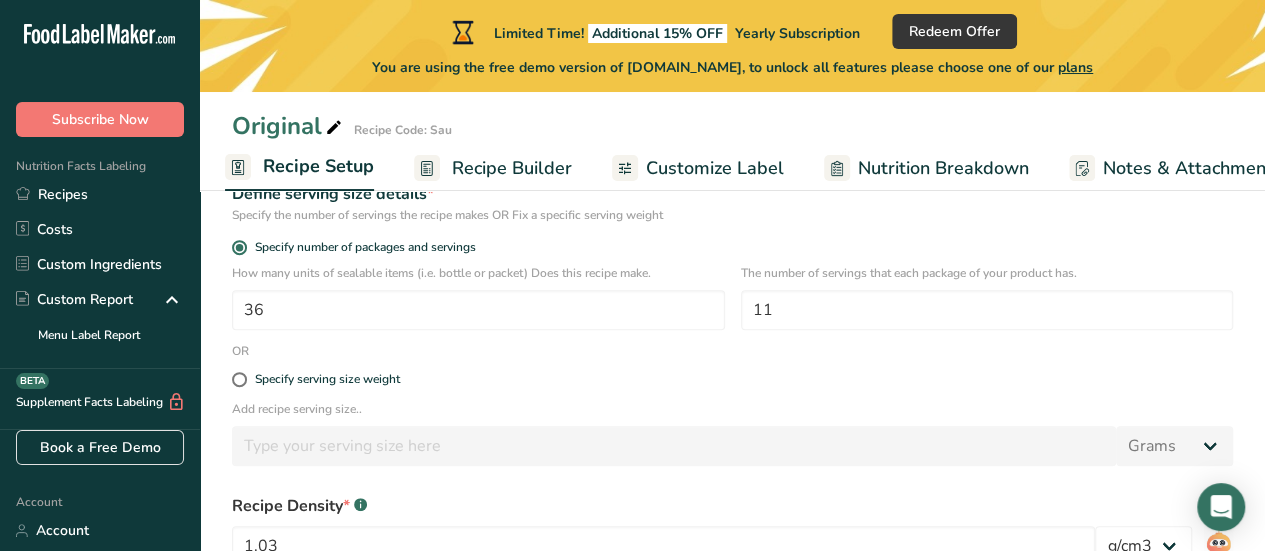 scroll, scrollTop: 400, scrollLeft: 0, axis: vertical 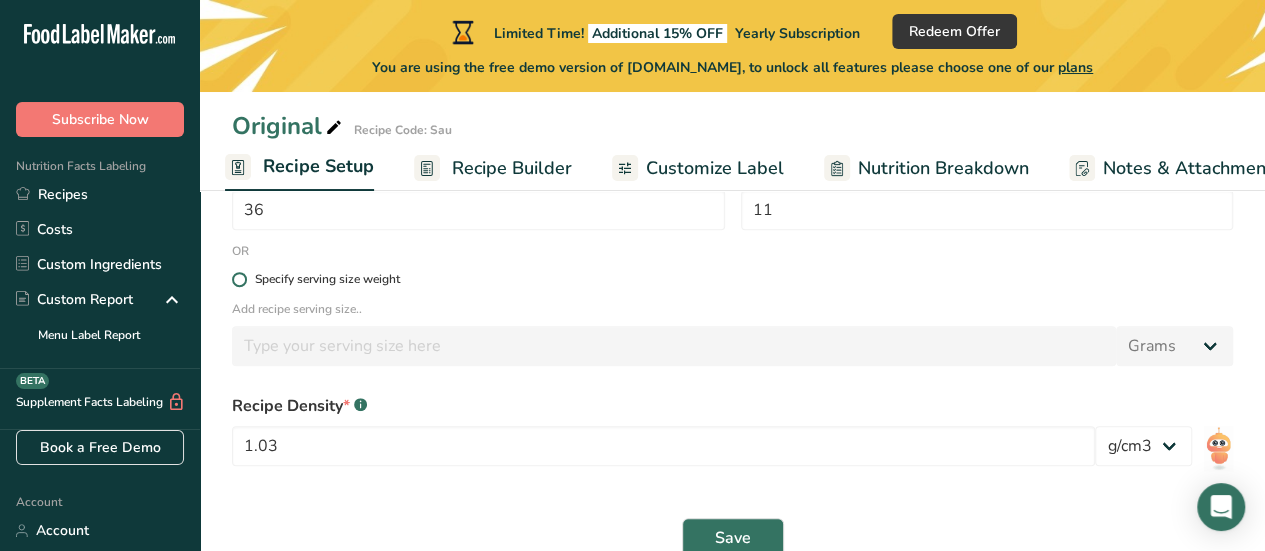 click at bounding box center [239, 279] 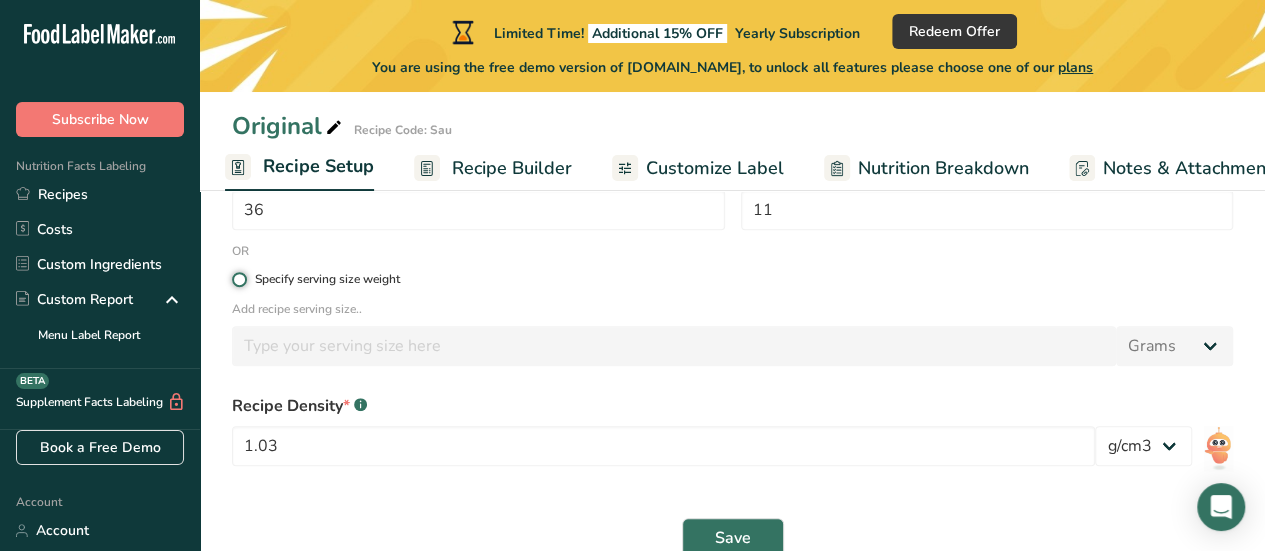 click on "Specify serving size weight" at bounding box center [238, 279] 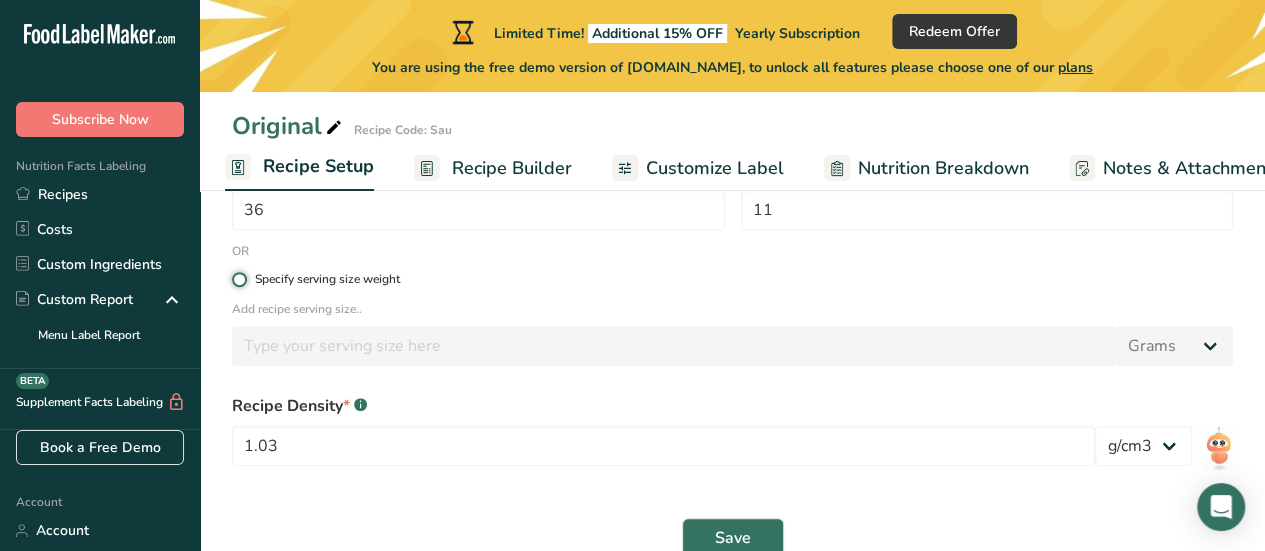 radio on "true" 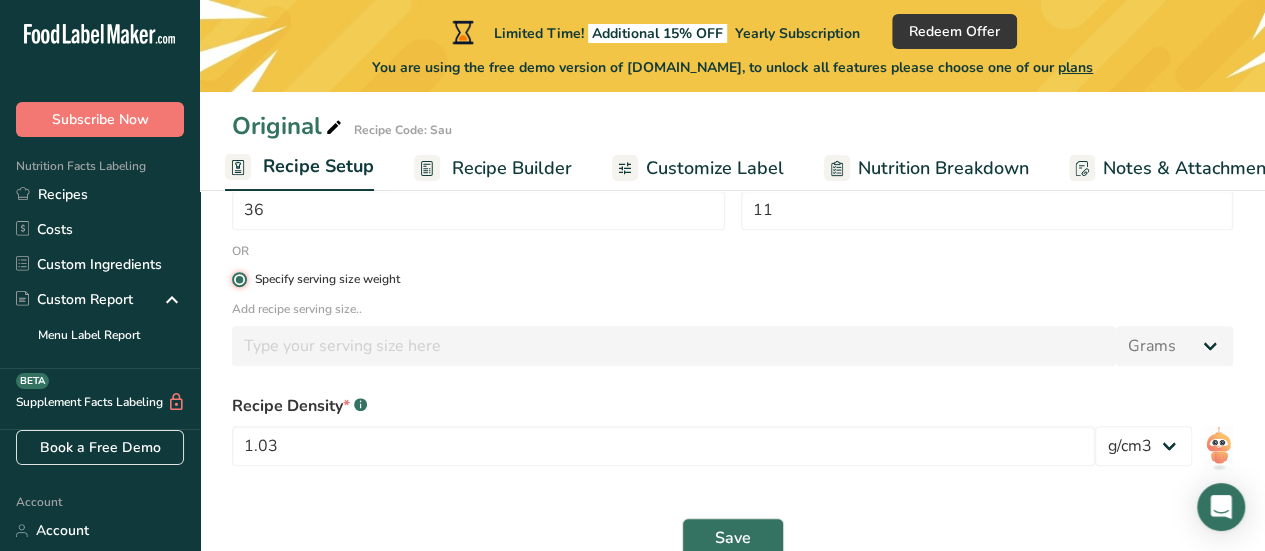 radio on "false" 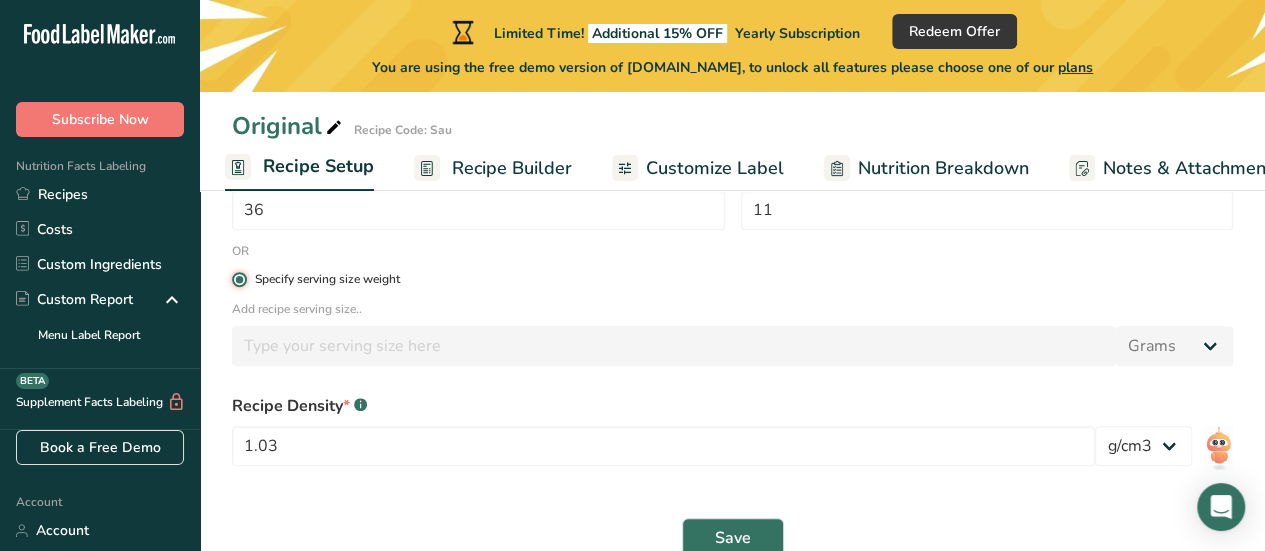 type 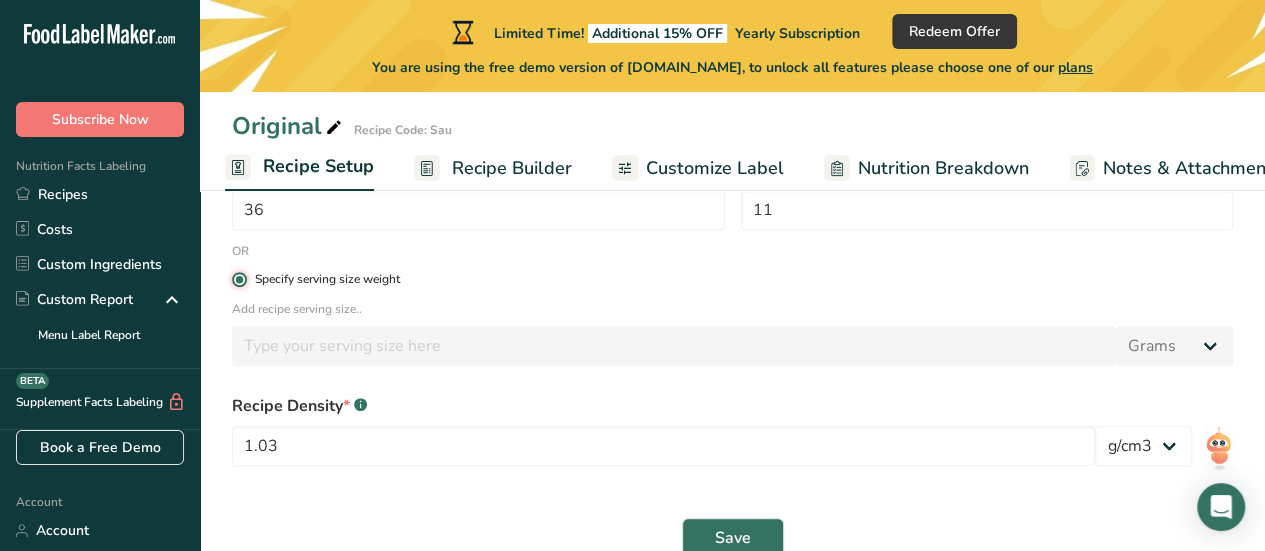 type 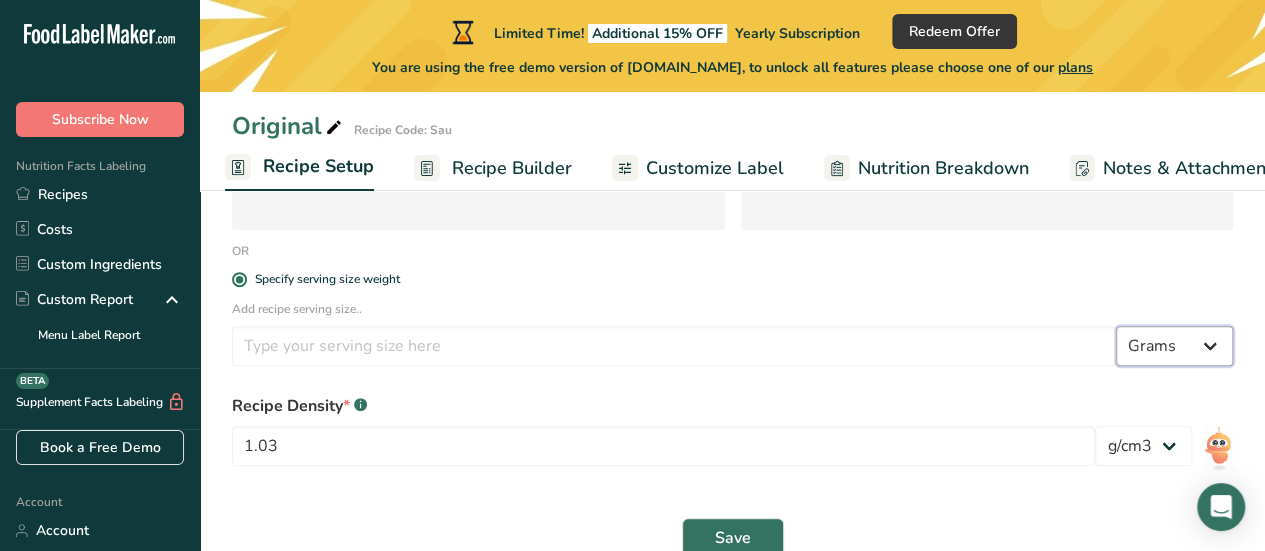 click on "Grams
kg
mg
mcg
lb
oz
l
mL
fl oz
tbsp
tsp
cup
qt
gallon" at bounding box center (1174, 346) 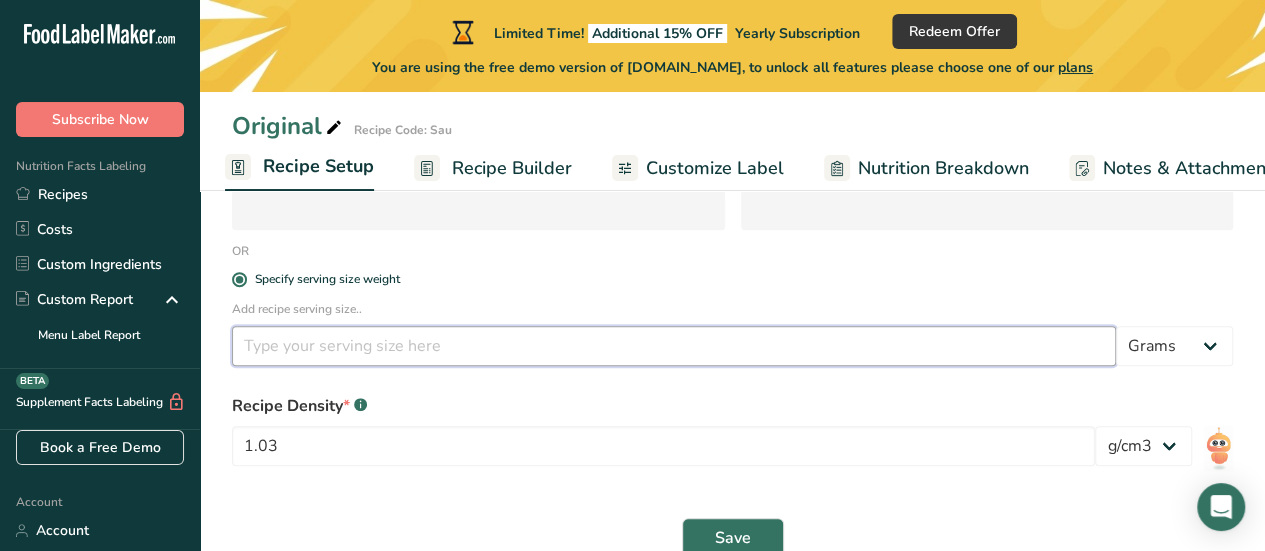 click at bounding box center [674, 346] 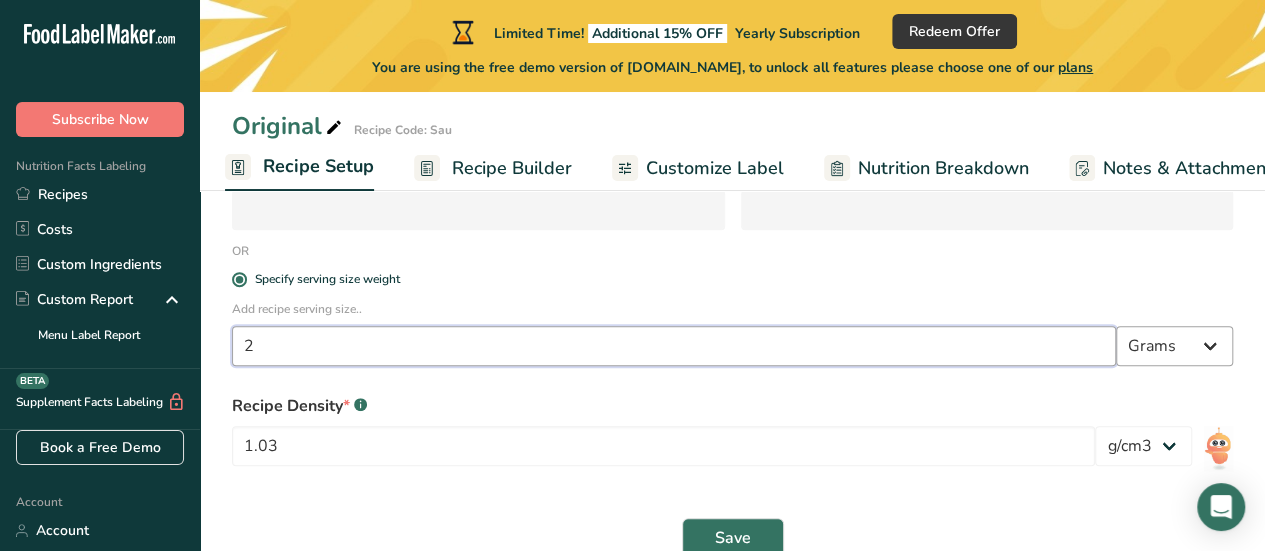 type on "2" 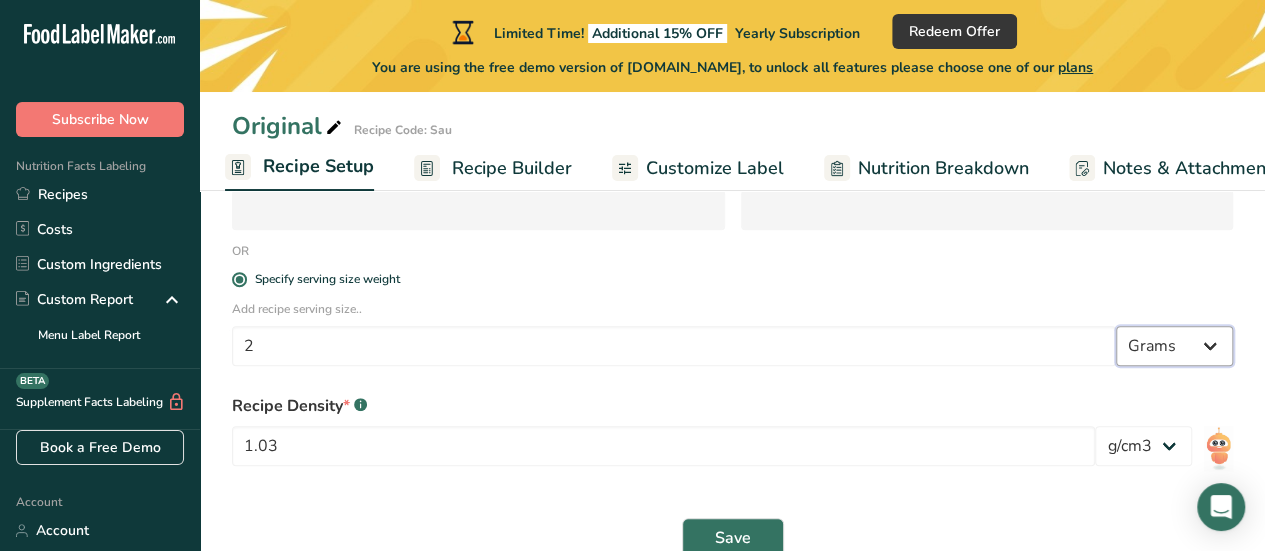 click on "Grams
kg
mg
mcg
lb
oz
l
mL
fl oz
tbsp
tsp
cup
qt
gallon" at bounding box center (1174, 346) 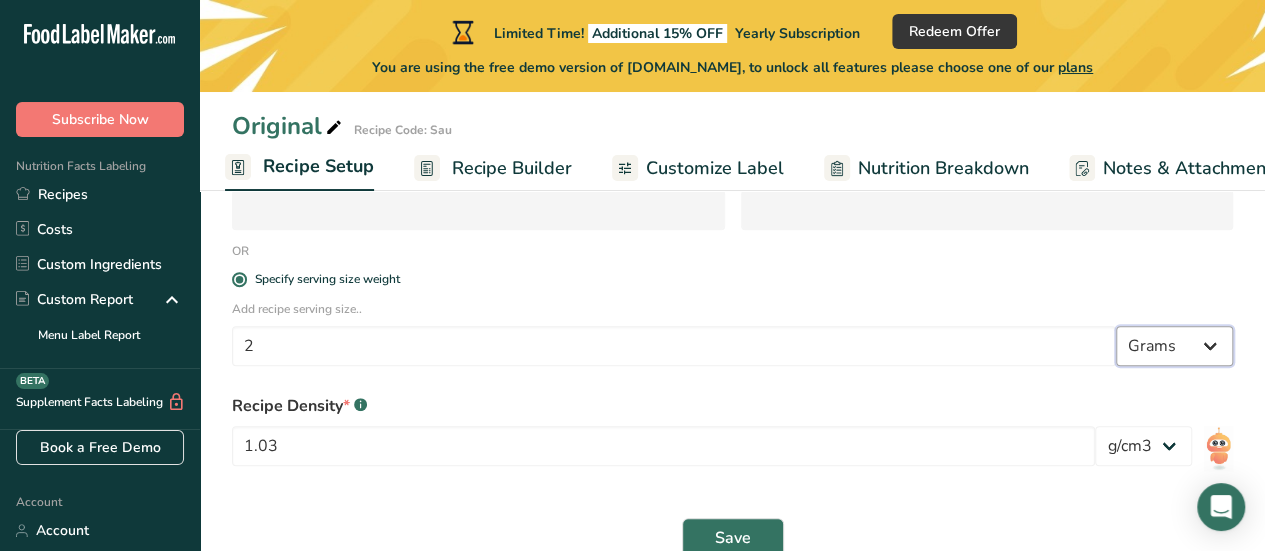 select on "19" 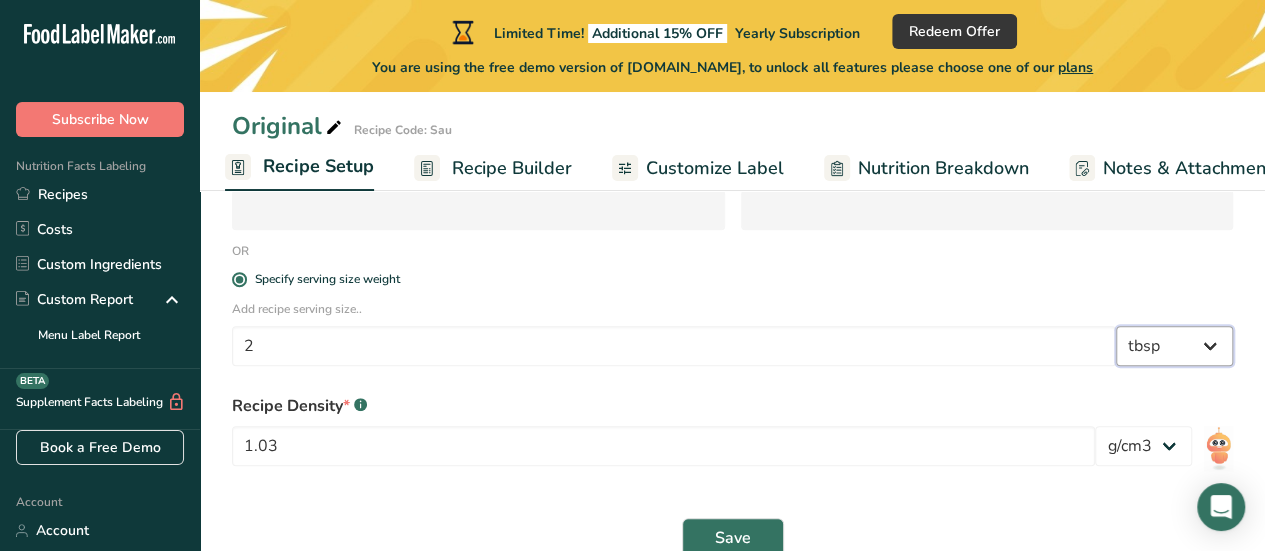 click on "Grams
kg
mg
mcg
lb
oz
l
mL
fl oz
tbsp
tsp
cup
qt
gallon" at bounding box center [1174, 346] 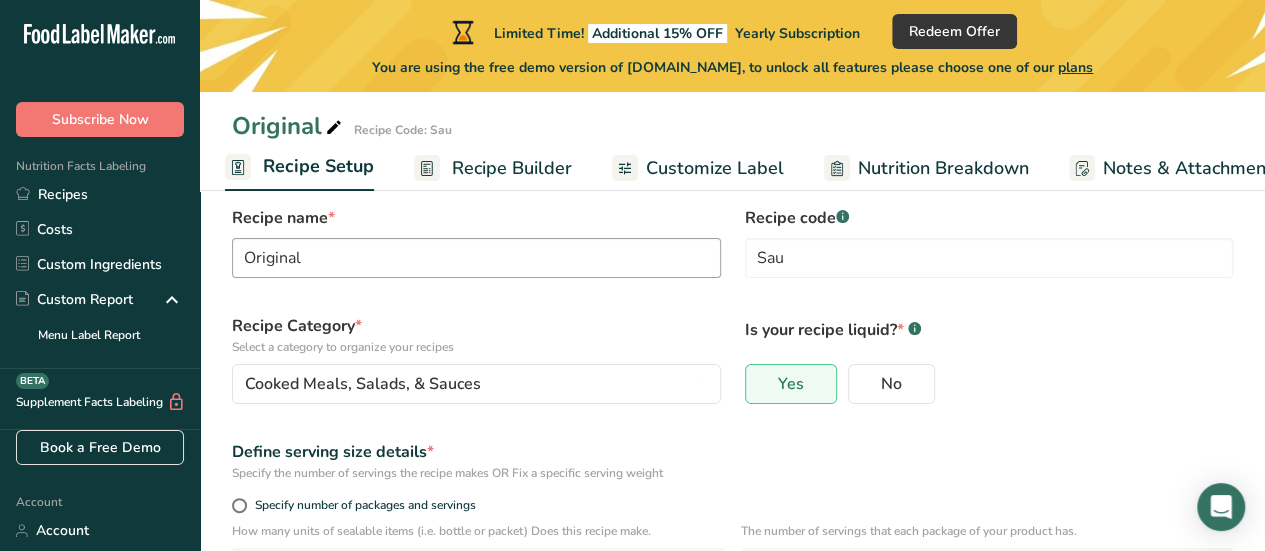 scroll, scrollTop: 39, scrollLeft: 0, axis: vertical 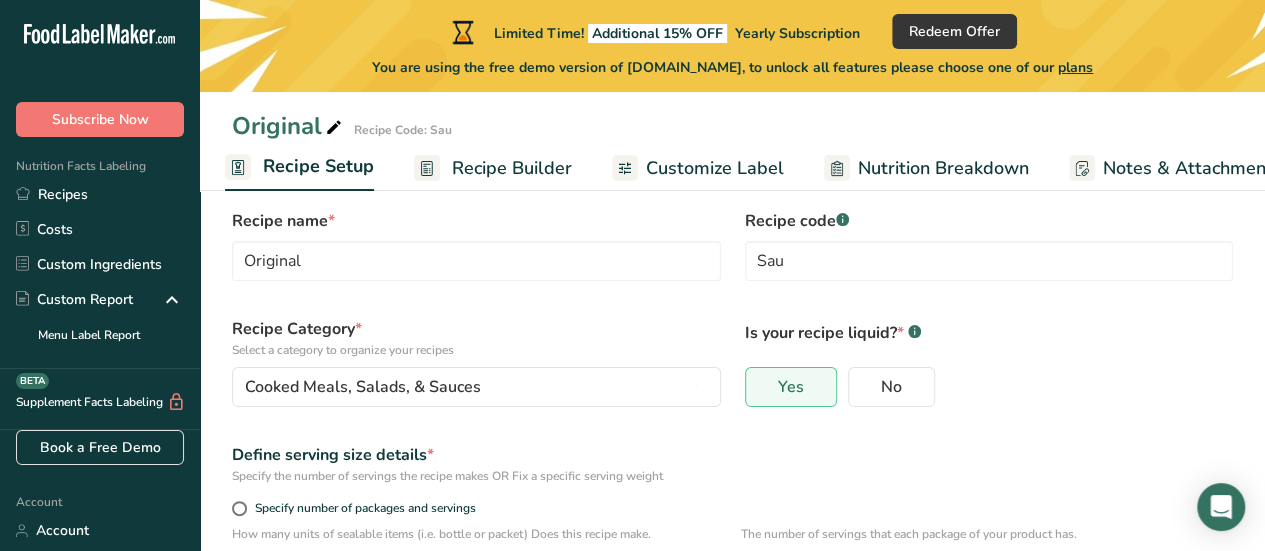 click on "Customize Label" at bounding box center (715, 168) 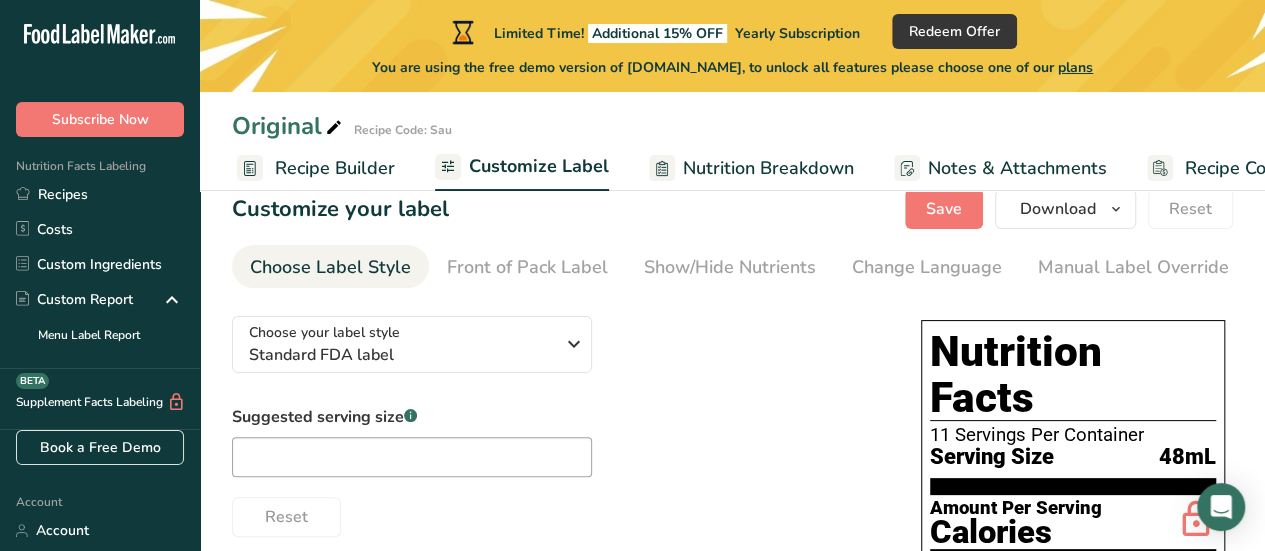 scroll, scrollTop: 0, scrollLeft: 256, axis: horizontal 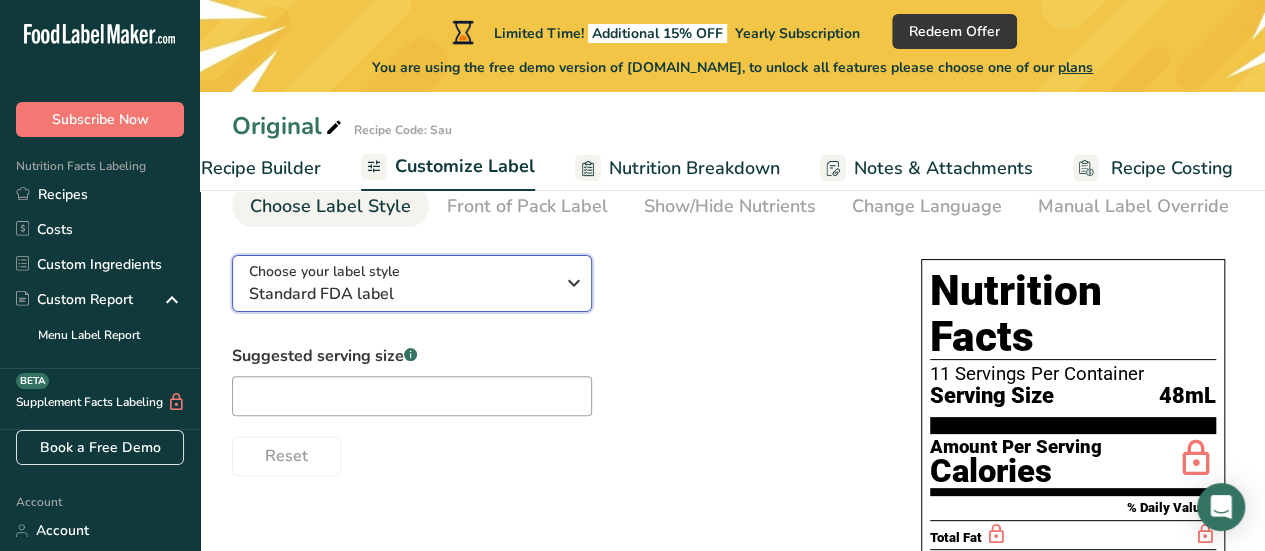 click at bounding box center [574, 283] 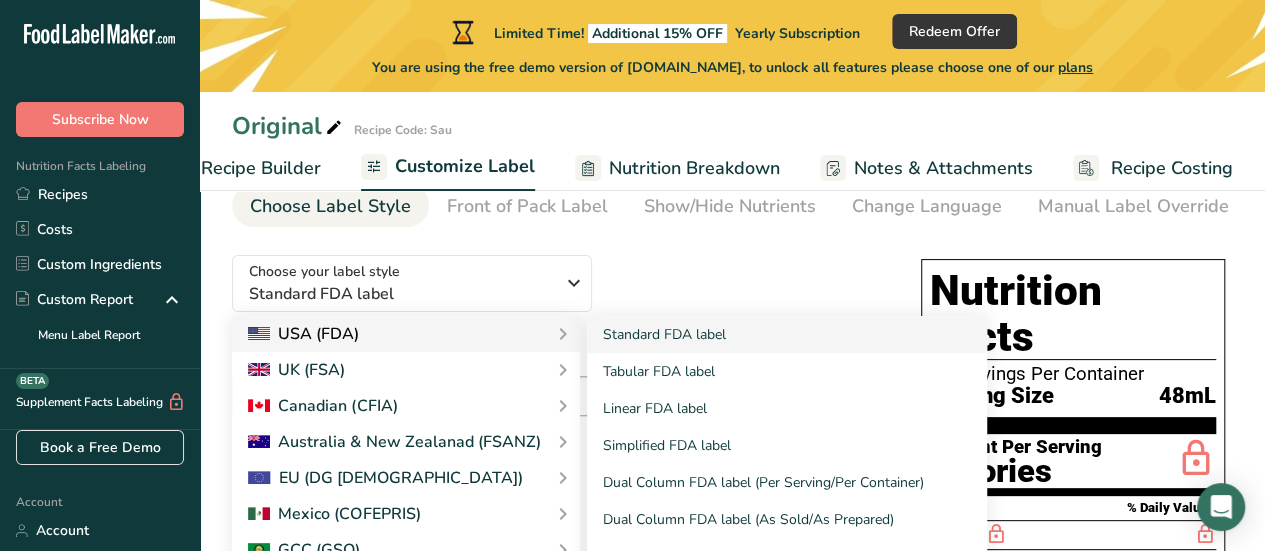 click on "USA (FDA)" at bounding box center [303, 334] 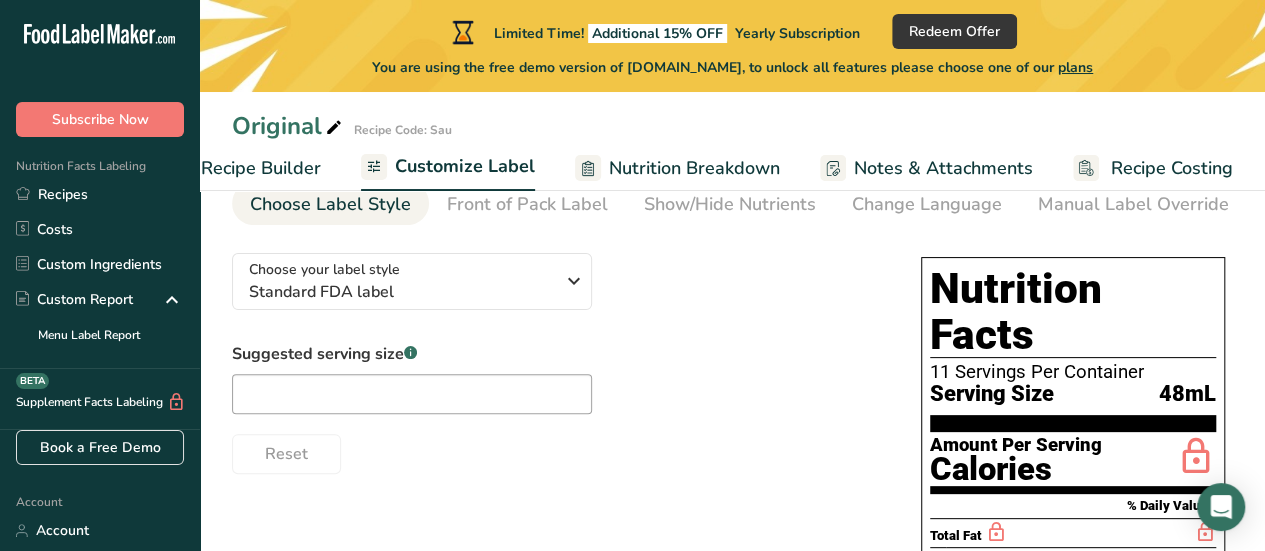 scroll, scrollTop: 100, scrollLeft: 0, axis: vertical 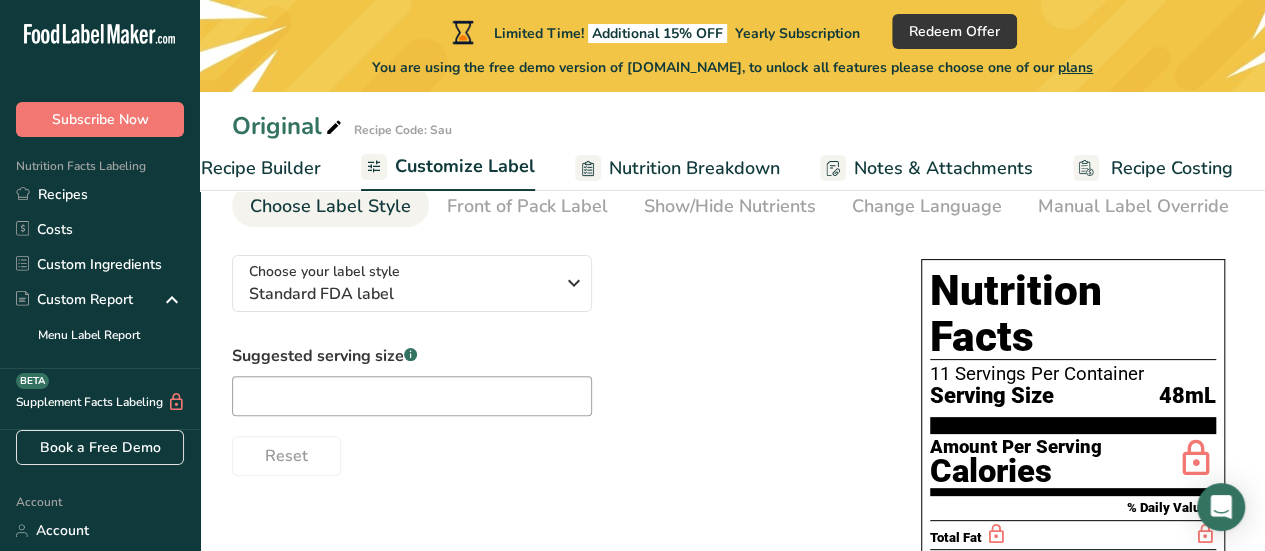 click on "Nutrition Breakdown" at bounding box center [694, 168] 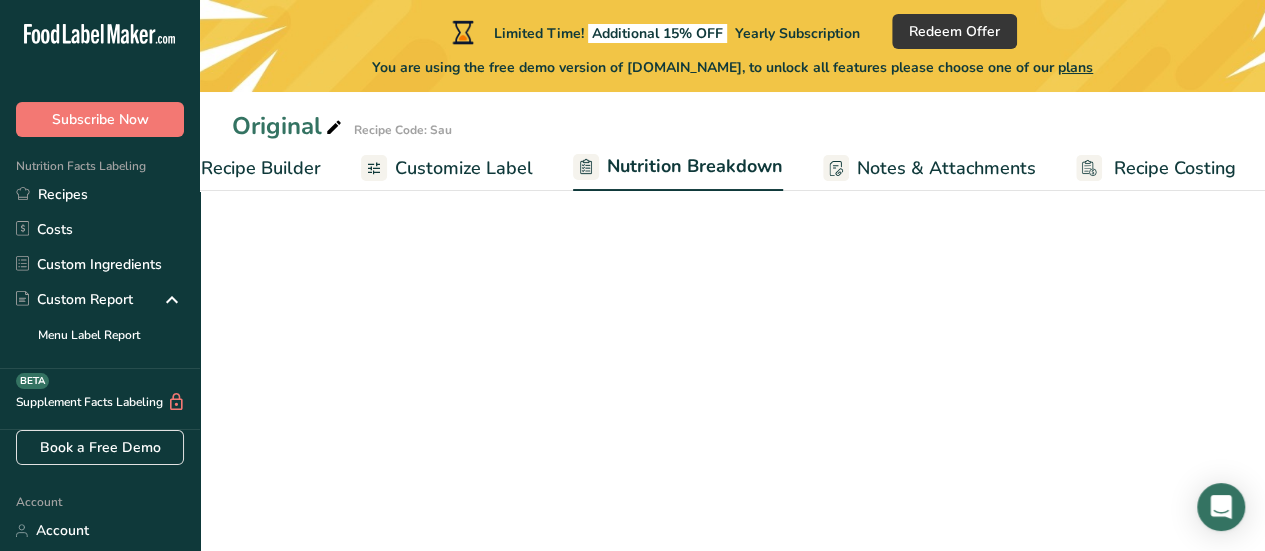 scroll, scrollTop: 0, scrollLeft: 258, axis: horizontal 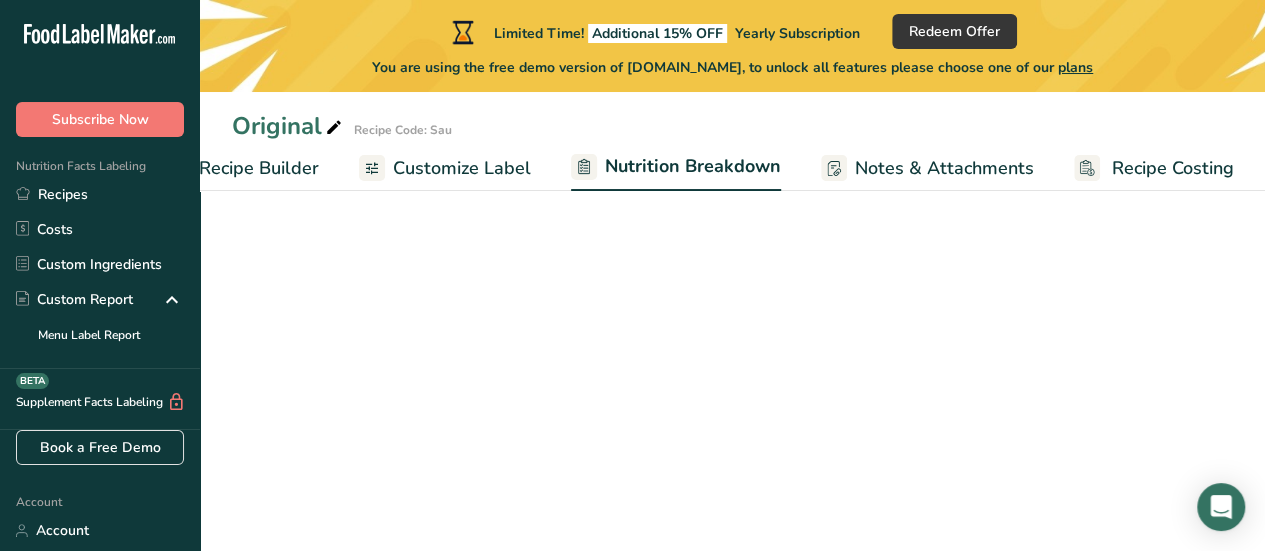 select on "Calories" 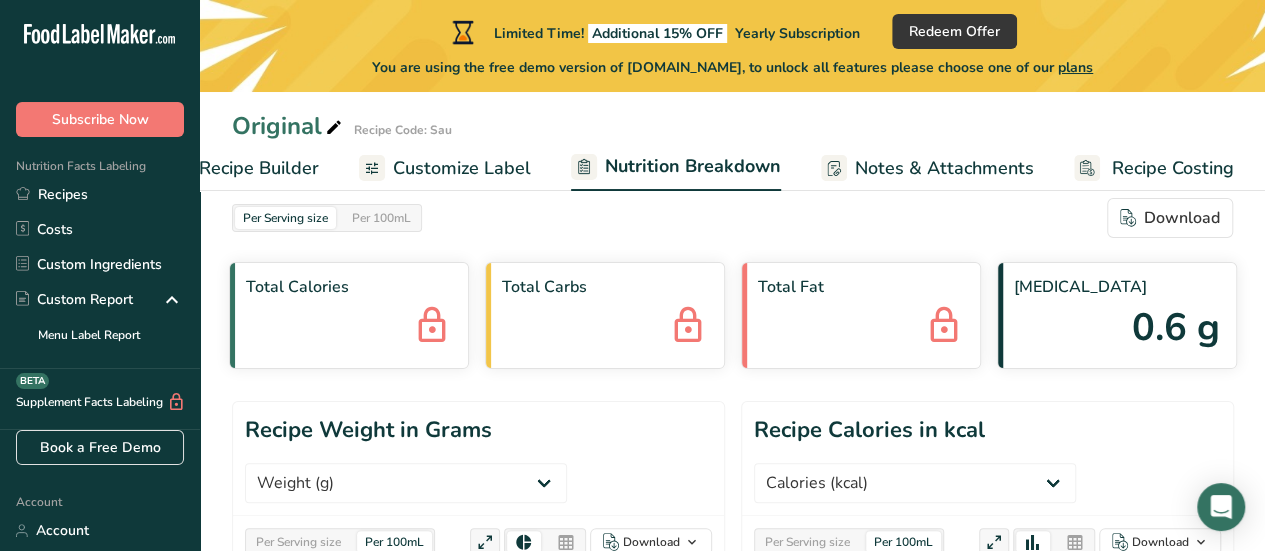scroll, scrollTop: 0, scrollLeft: 0, axis: both 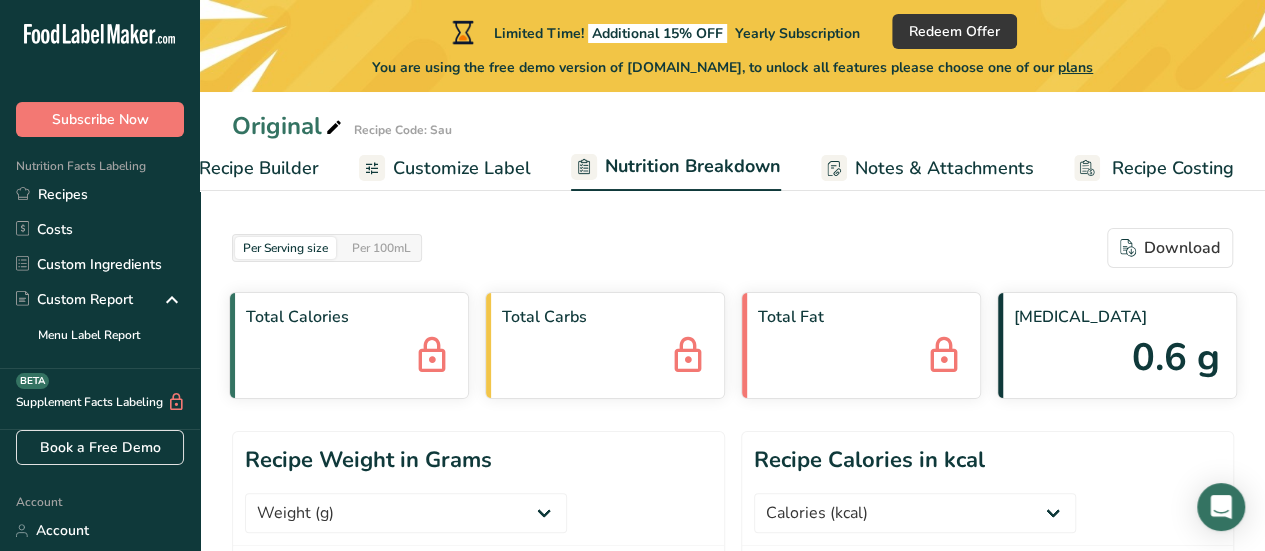 click on "Customize Label" at bounding box center [462, 168] 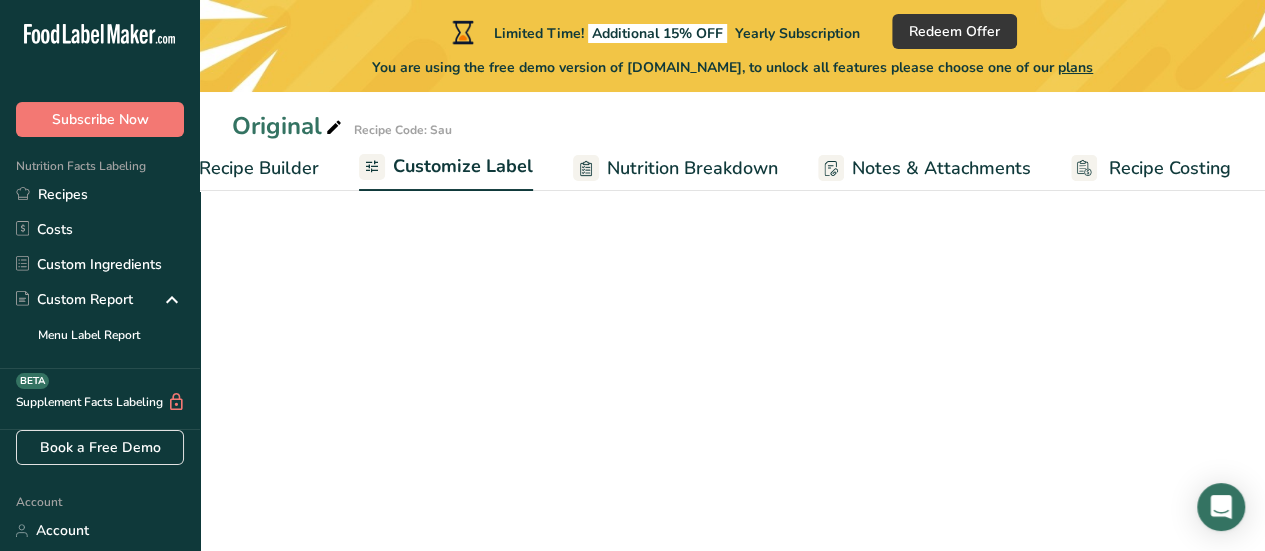 scroll, scrollTop: 0, scrollLeft: 256, axis: horizontal 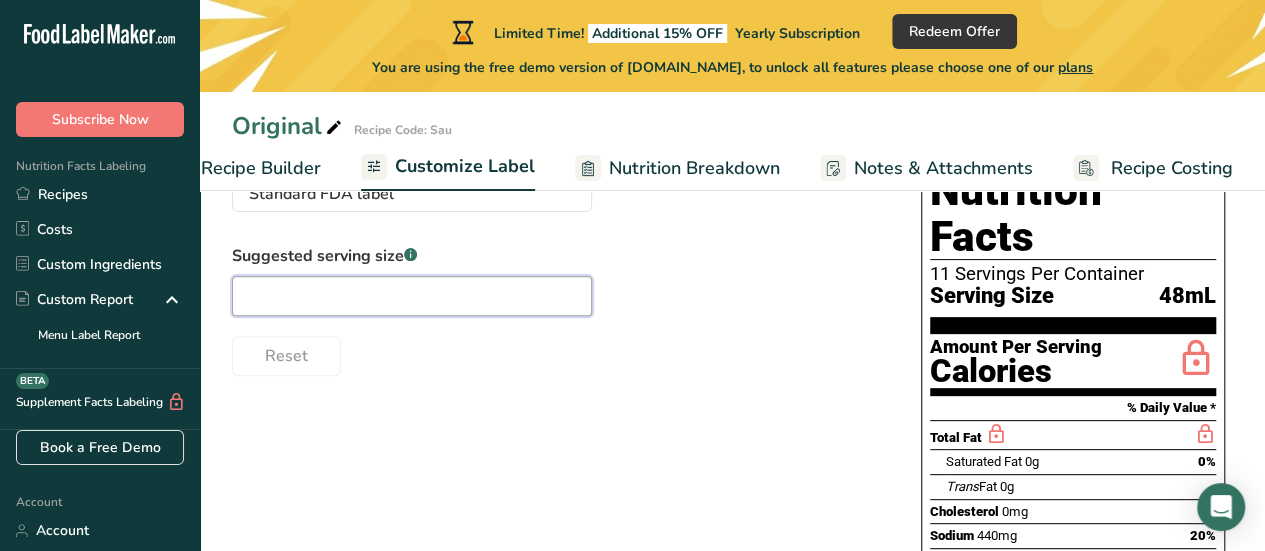 click at bounding box center (412, 296) 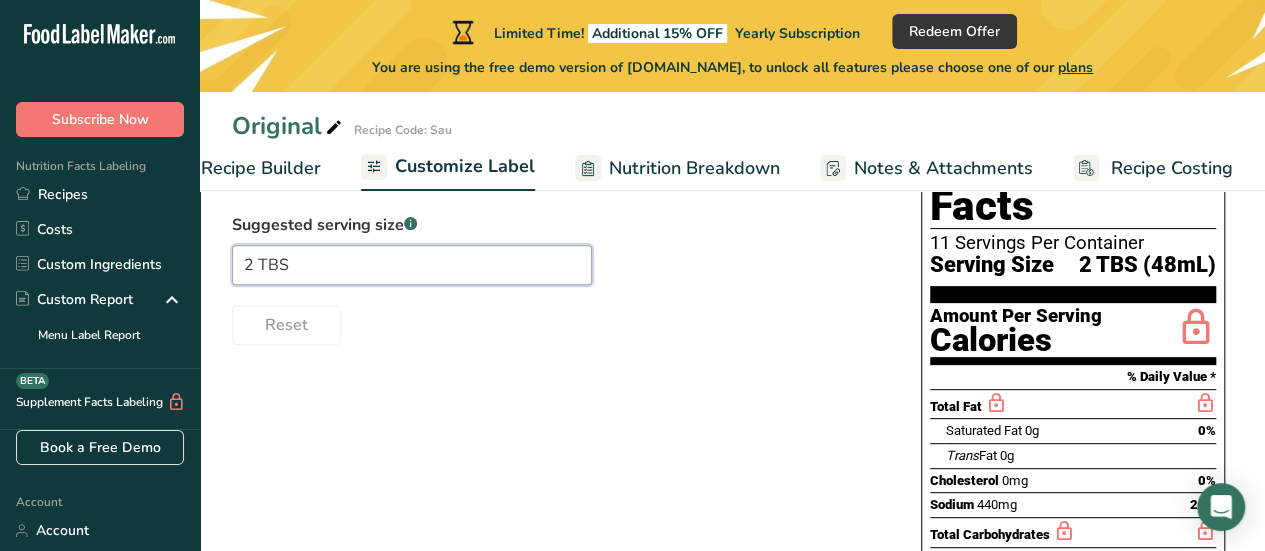 scroll, scrollTop: 100, scrollLeft: 0, axis: vertical 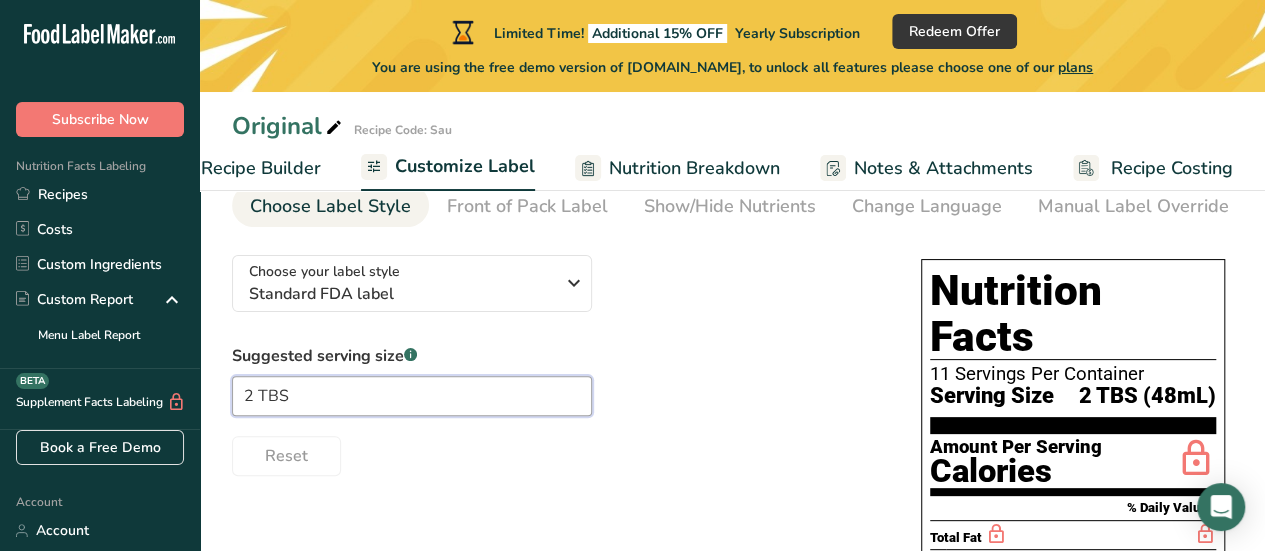 type on "2 TBS" 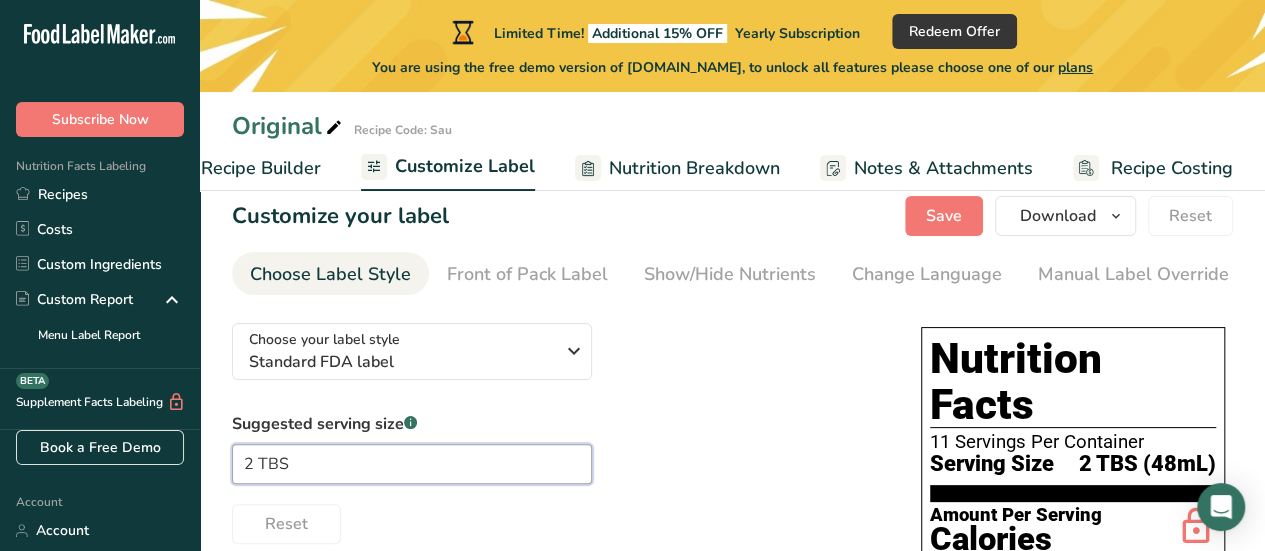 scroll, scrollTop: 0, scrollLeft: 0, axis: both 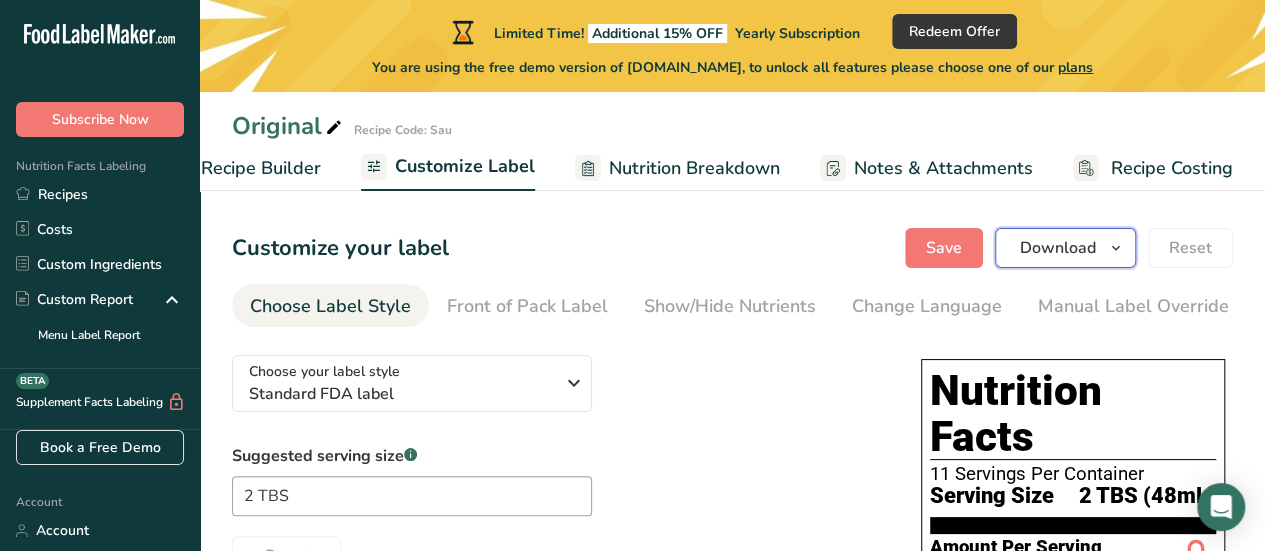 click at bounding box center (1116, 248) 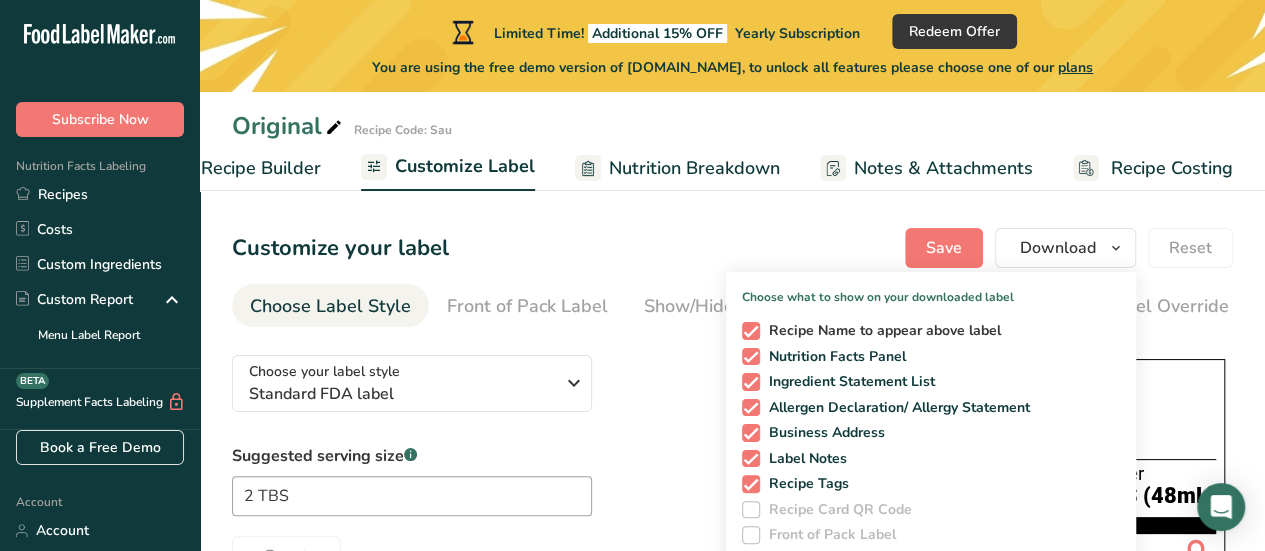 click at bounding box center (751, 331) 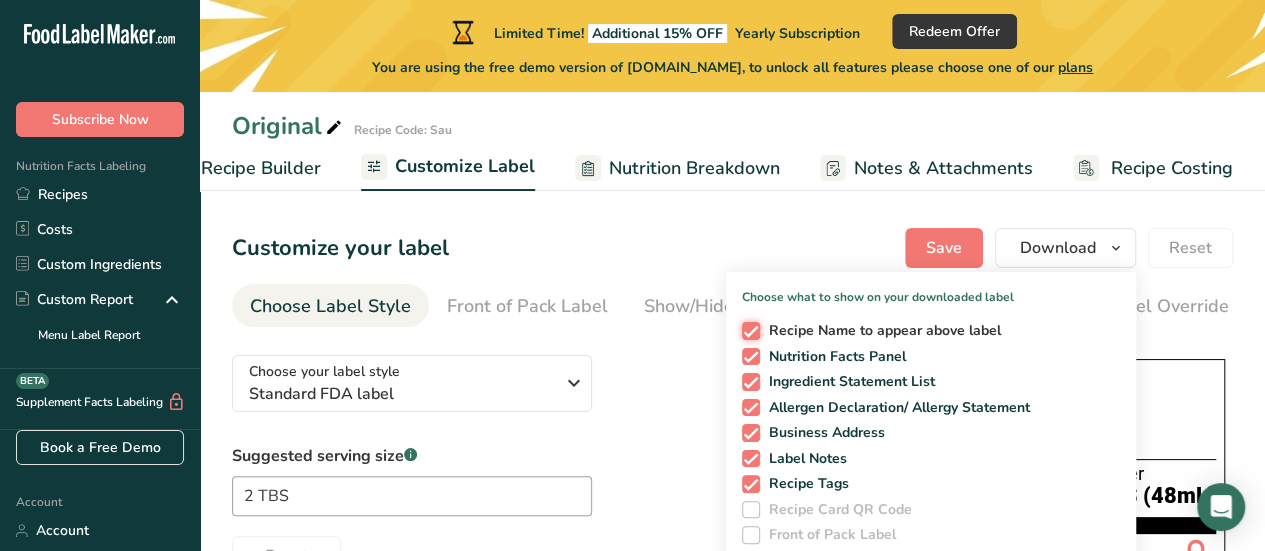 click on "Recipe Name to appear above label" at bounding box center [748, 330] 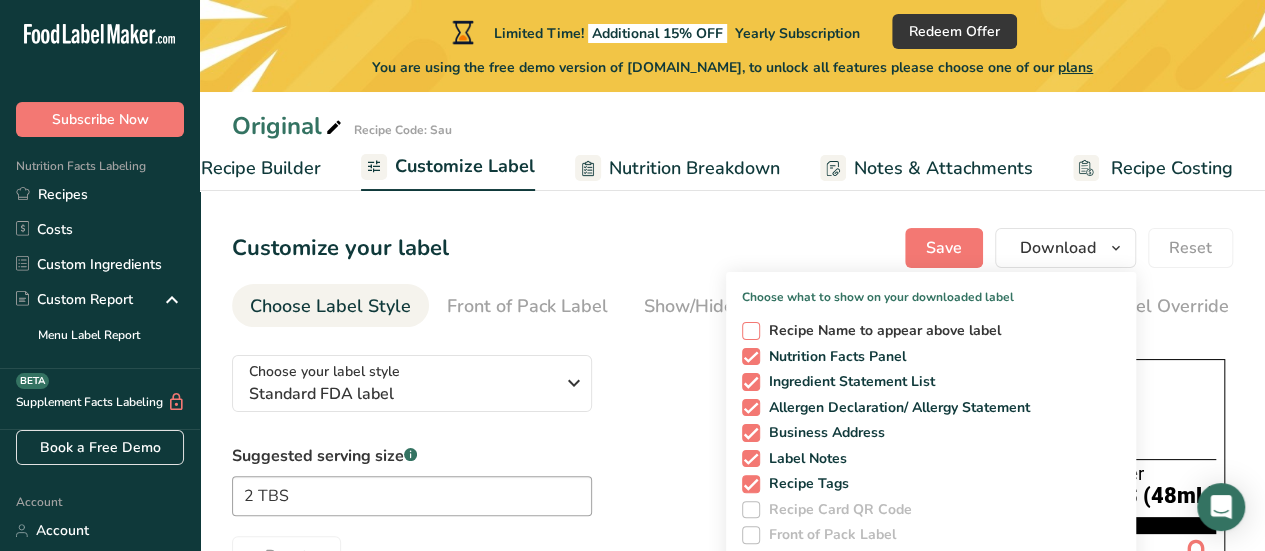 click at bounding box center [751, 331] 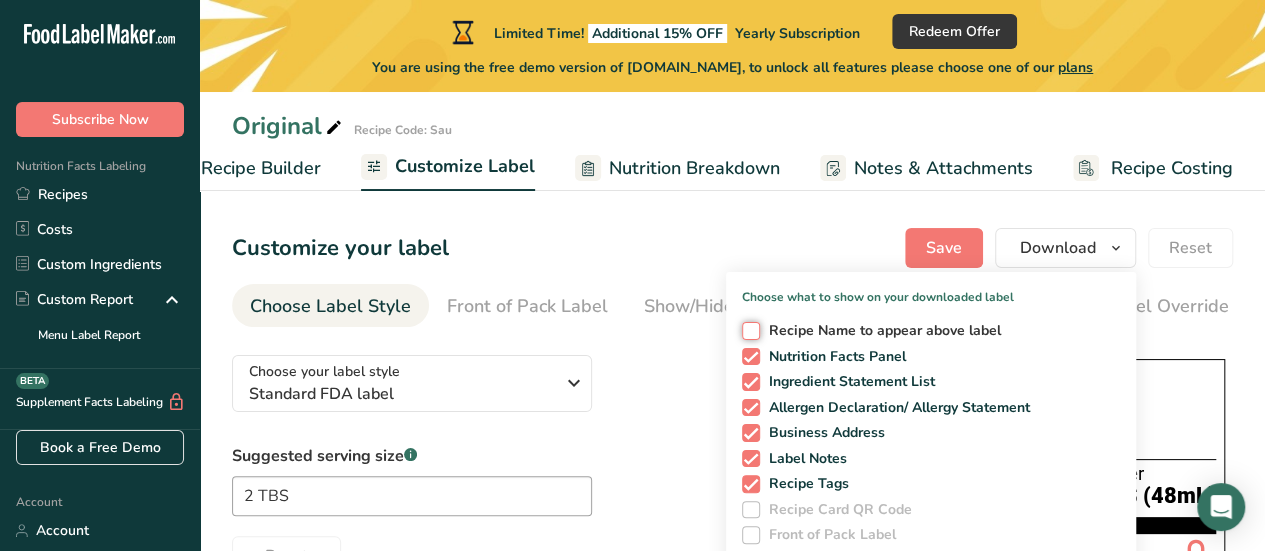 click on "Recipe Name to appear above label" at bounding box center [748, 330] 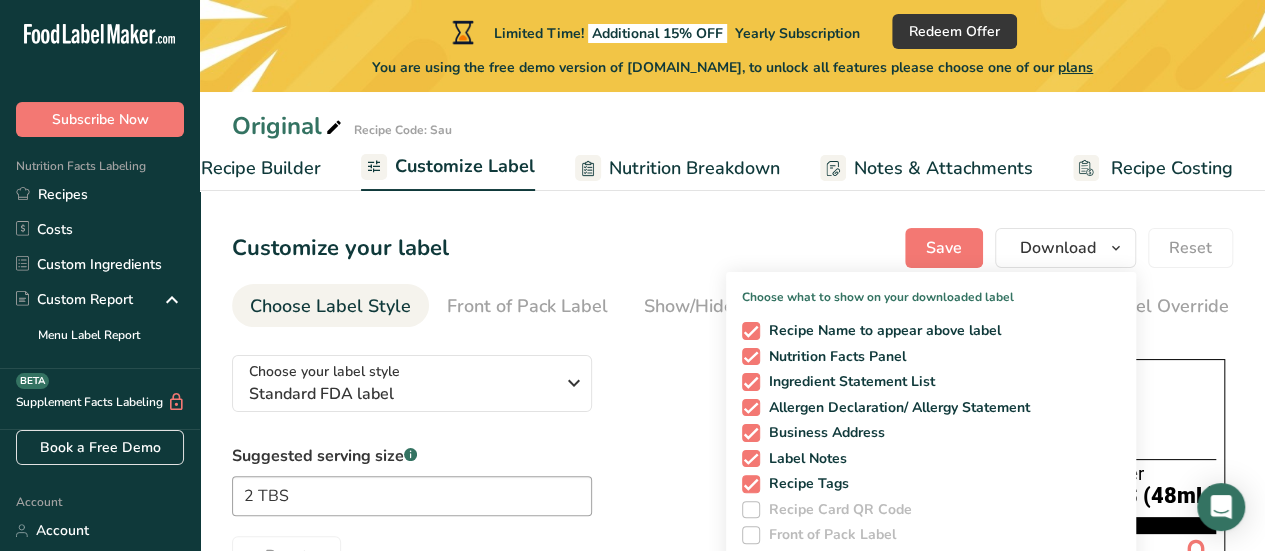 click on "Choose your label style
Standard FDA label
USA (FDA)
Standard FDA label
Tabular FDA label
Linear FDA label
Simplified FDA label
Dual Column FDA label (Per Serving/Per Container)
Dual Column FDA label (As Sold/As Prepared)
Aggregate Standard FDA label
Standard FDA label with Micronutrients listed side-by-side
UK (FSA)
UK Mandatory Label "Back of Pack"
UK Traffic Light Label  "Front of Pack"
Canadian (CFIA)
Canadian Standard label
Canadian Dual Column label" at bounding box center (556, 457) 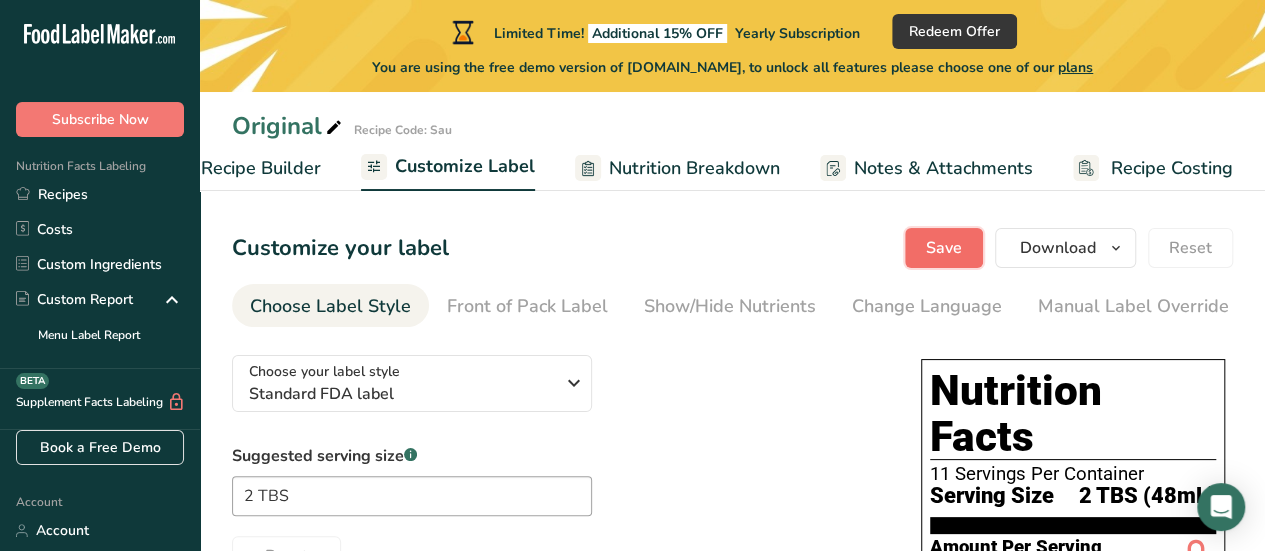 click on "Save" at bounding box center (944, 248) 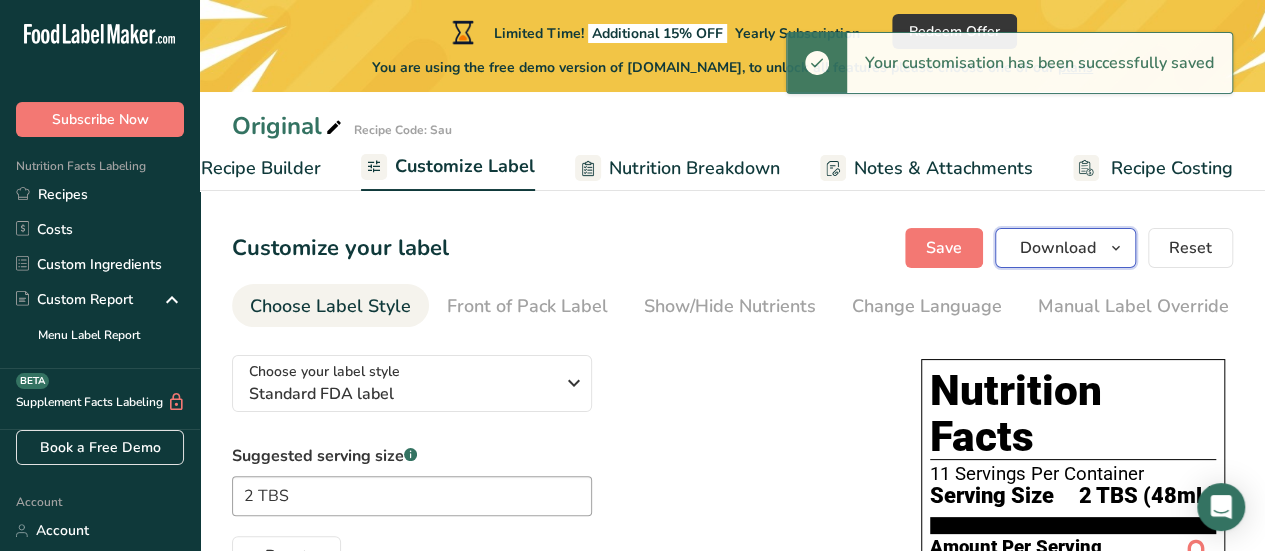 click at bounding box center (1116, 248) 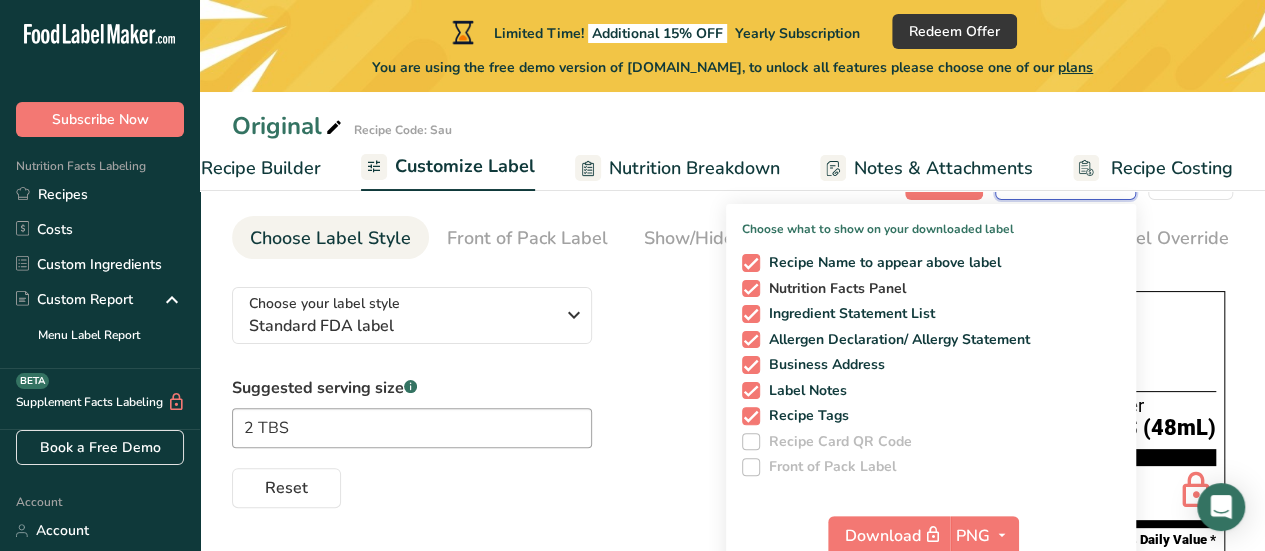 scroll, scrollTop: 100, scrollLeft: 0, axis: vertical 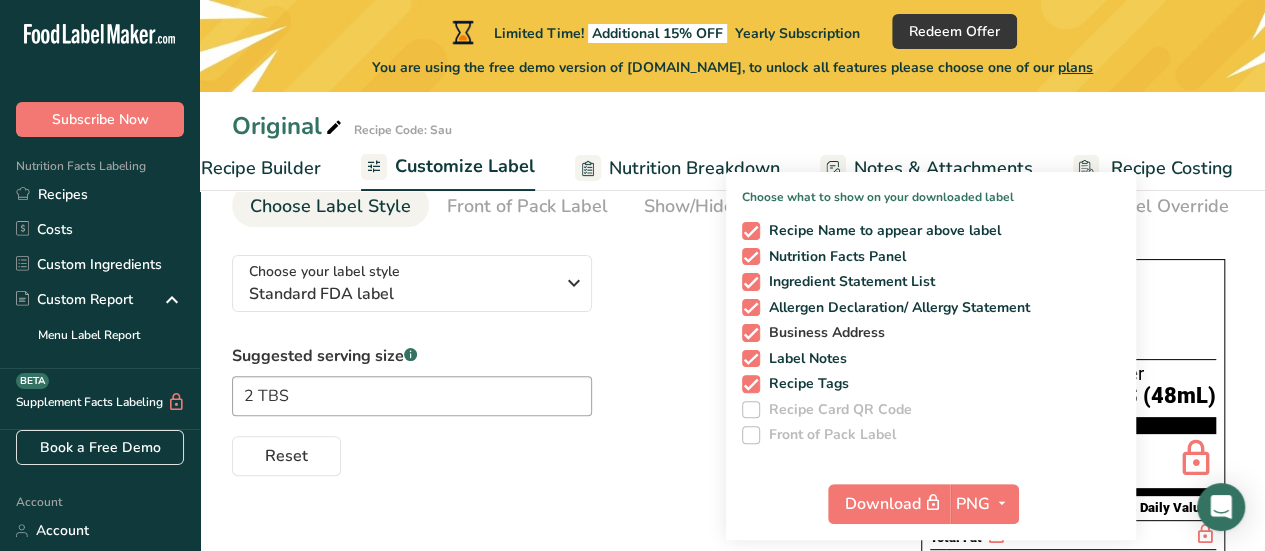 click at bounding box center (751, 333) 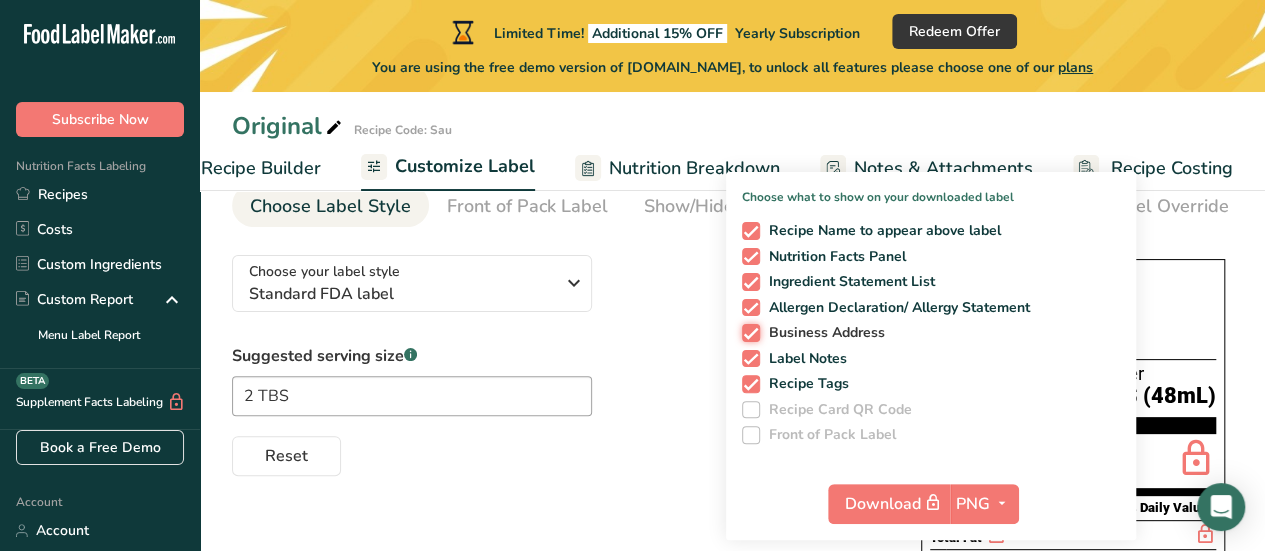 click on "Business Address" at bounding box center (748, 332) 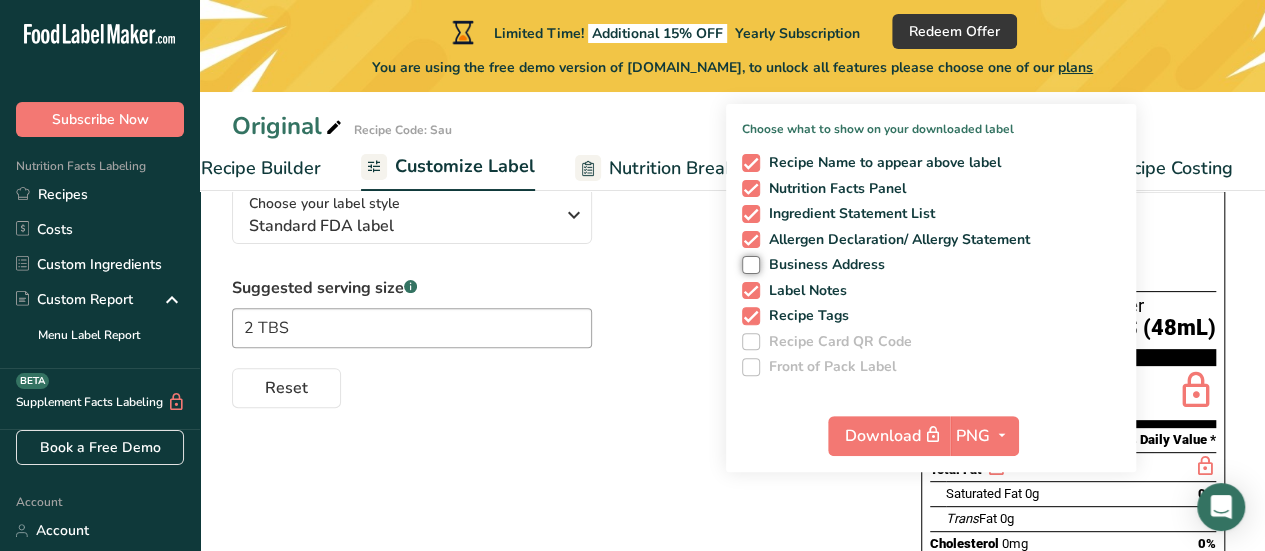 scroll, scrollTop: 200, scrollLeft: 0, axis: vertical 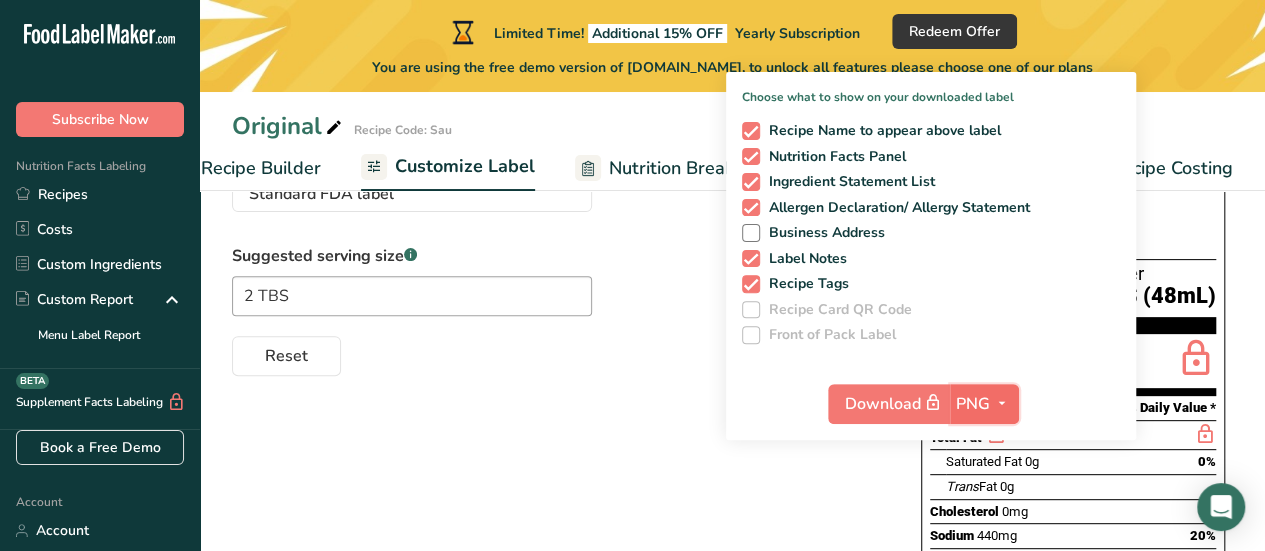 click at bounding box center (1002, 403) 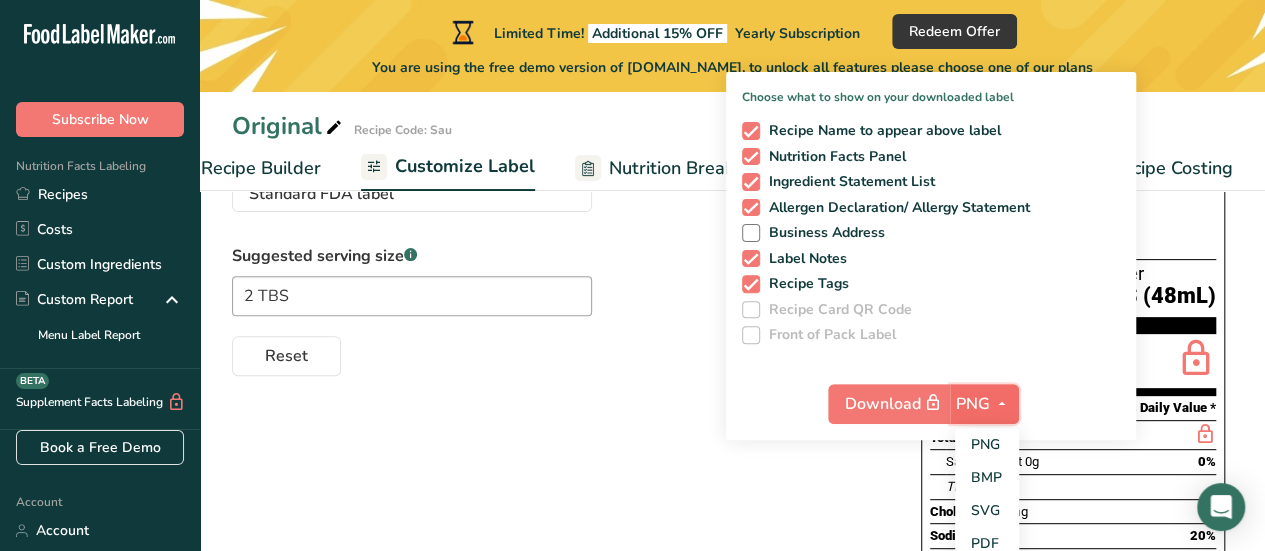 scroll, scrollTop: 300, scrollLeft: 0, axis: vertical 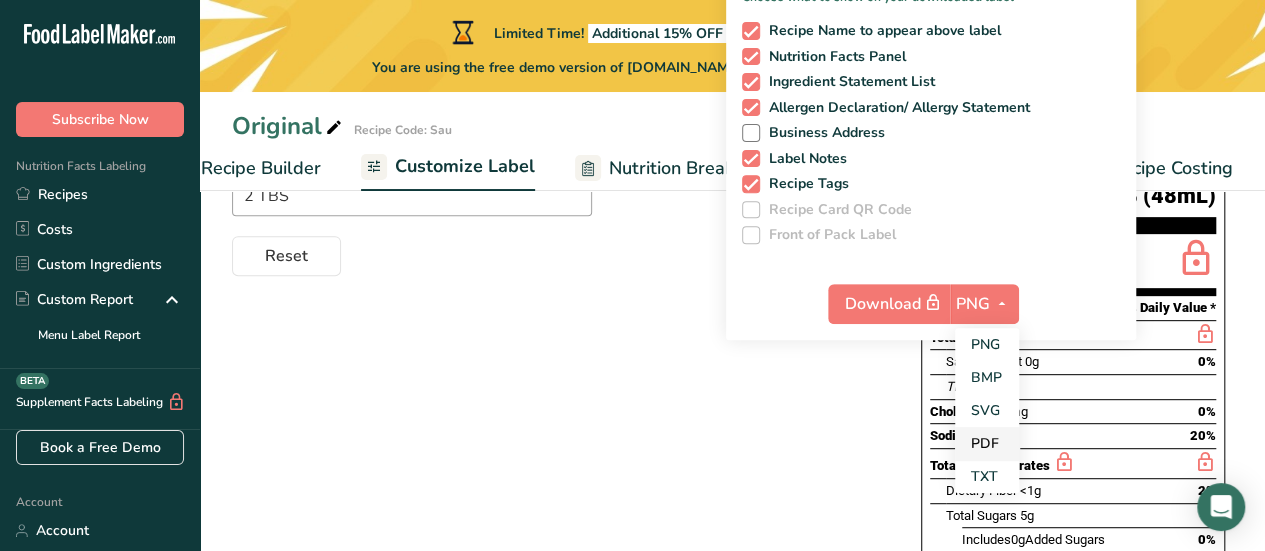 click on "PDF" at bounding box center (987, 443) 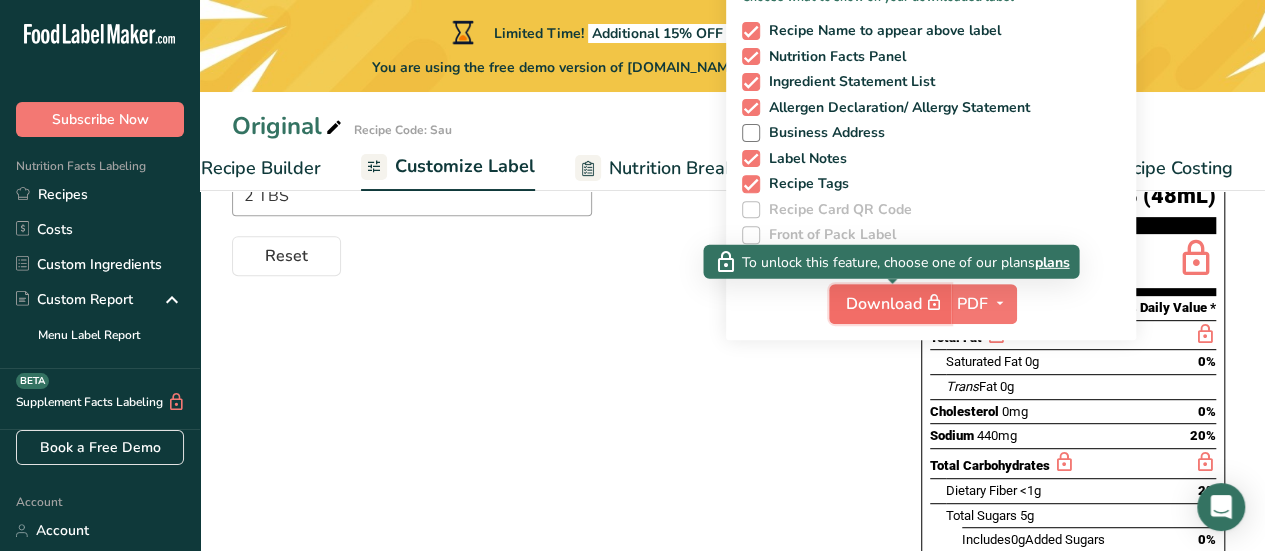 click on "Download" at bounding box center (896, 303) 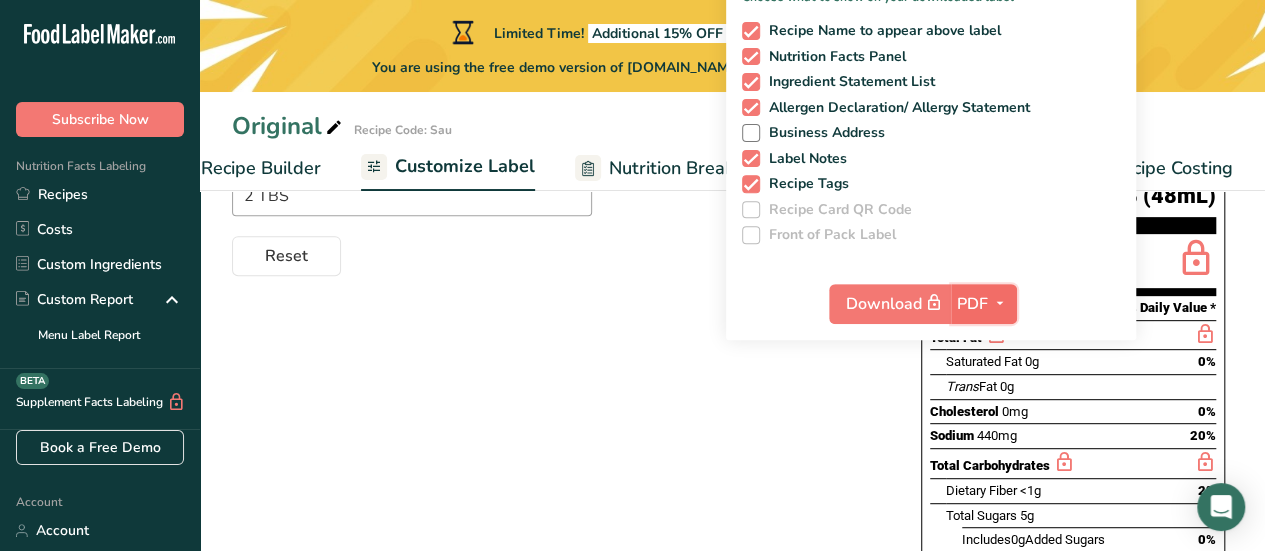 click at bounding box center [1000, 303] 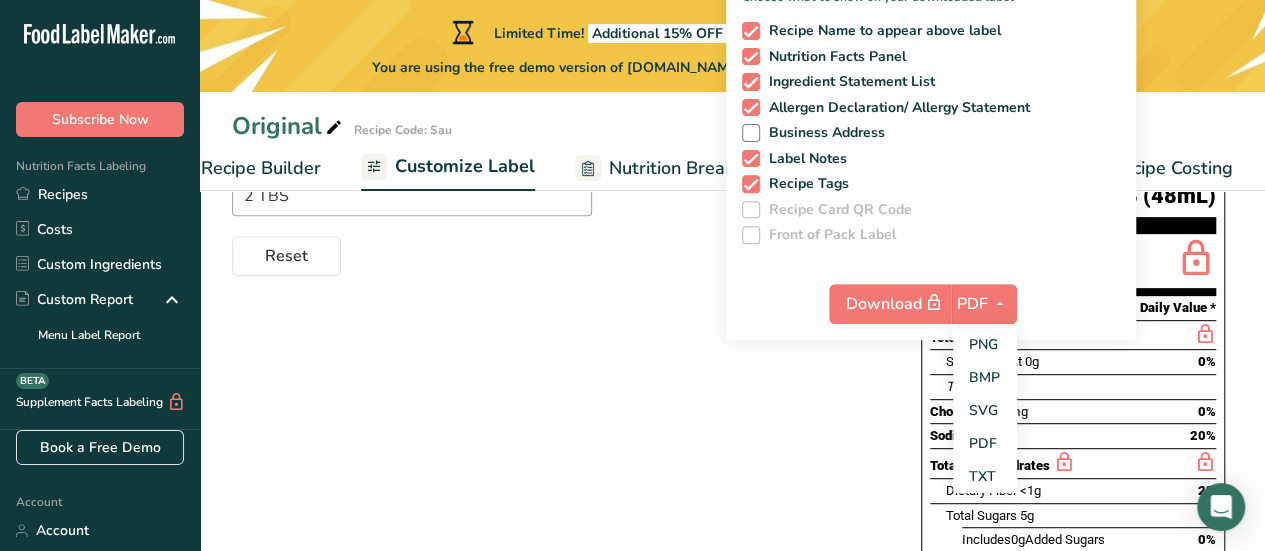 click on "Choose your label style
Standard FDA label
USA (FDA)
Standard FDA label
Tabular FDA label
Linear FDA label
Simplified FDA label
Dual Column FDA label (Per Serving/Per Container)
Dual Column FDA label (As Sold/As Prepared)
Aggregate Standard FDA label
Standard FDA label with Micronutrients listed side-by-side
UK (FSA)
UK Mandatory Label "Back of Pack"
UK Traffic Light Label  "Front of Pack"
Canadian (CFIA)
Canadian Standard label
Canadian Dual Column label" at bounding box center (732, 464) 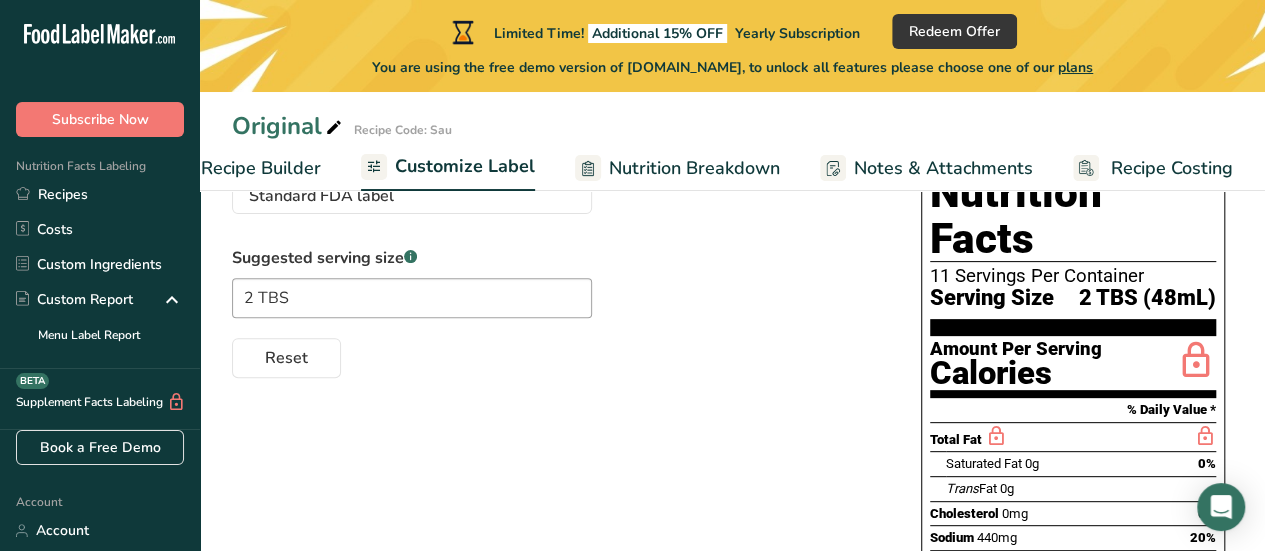 scroll, scrollTop: 100, scrollLeft: 0, axis: vertical 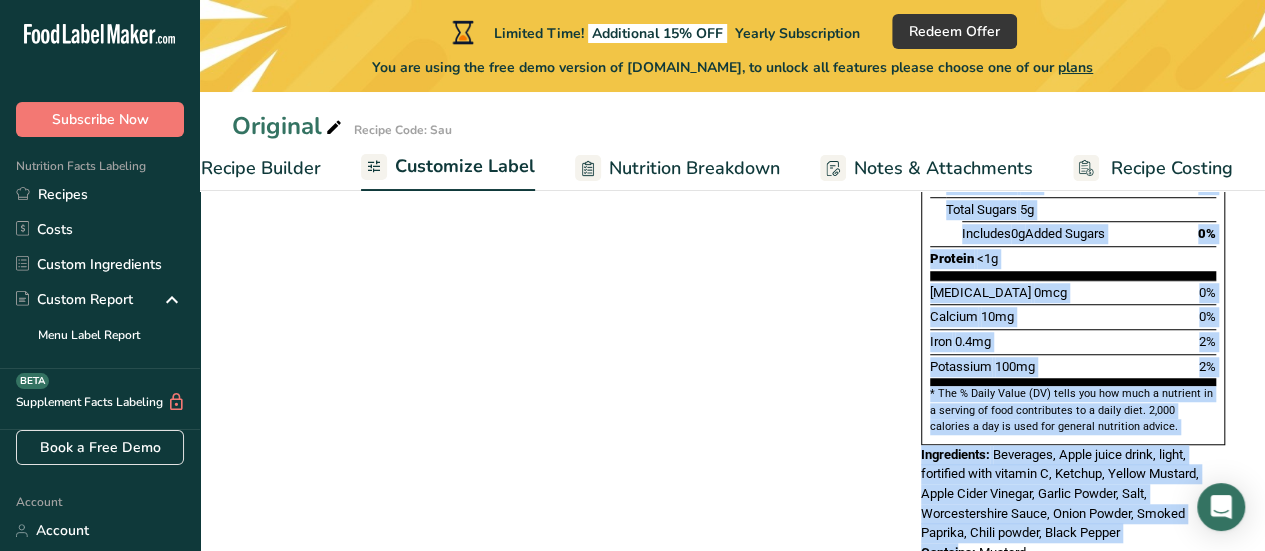drag, startPoint x: 925, startPoint y: 270, endPoint x: 1053, endPoint y: 521, distance: 281.75345 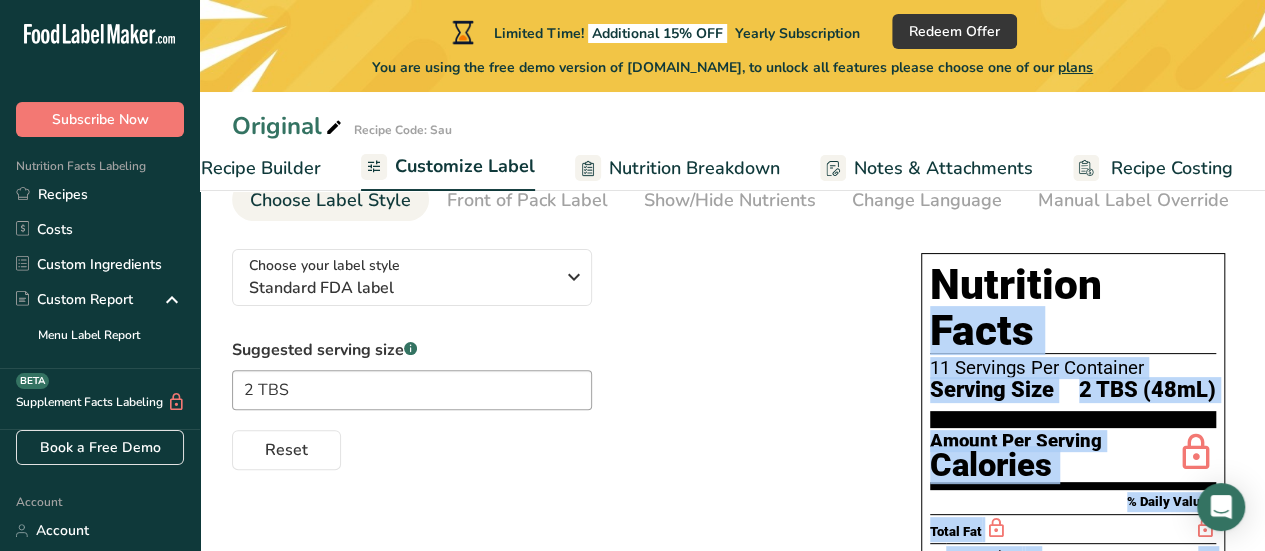 scroll, scrollTop: 6, scrollLeft: 0, axis: vertical 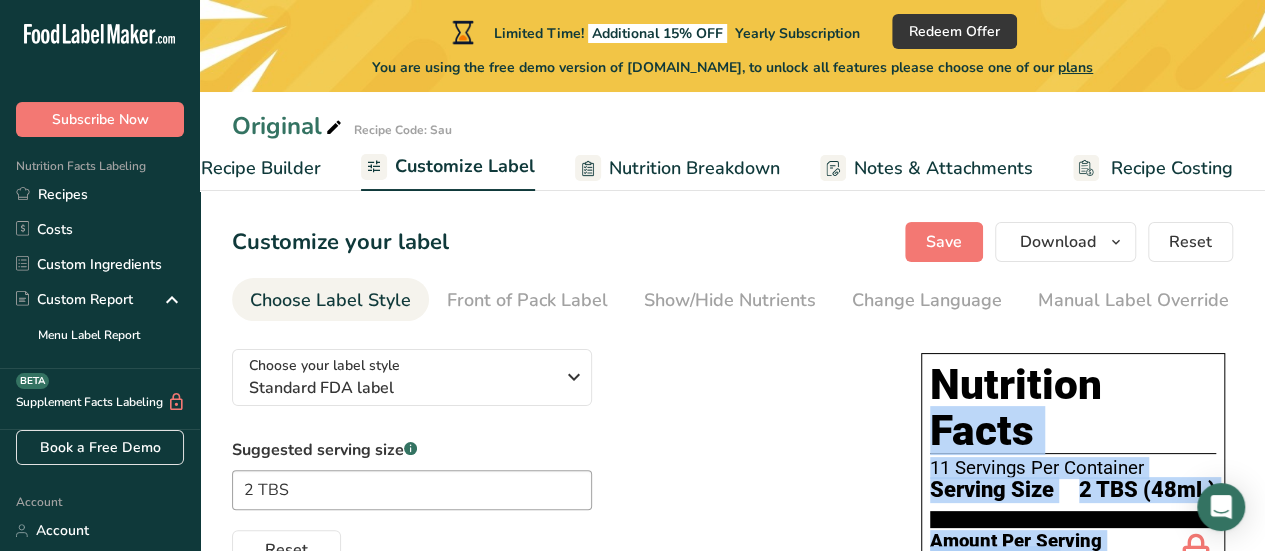 click on "Customize your label
Save
Download
Choose what to show on your downloaded label
Recipe Name to appear above label
Nutrition Facts Panel
Ingredient Statement List
Allergen Declaration/ Allergy Statement
Business Address
Label Notes
Recipe Tags
Recipe Card QR Code
Front of Pack Label
Download
PDF
PNG
BMP
SVG
PDF
TXT
Reset
Choose Label Style
Front of Pack Label
Show/Hide Nutrients
Change Language
Manual Label Override
Edit Ingredients/Allergens List
Label Extra Info" at bounding box center [732, 702] 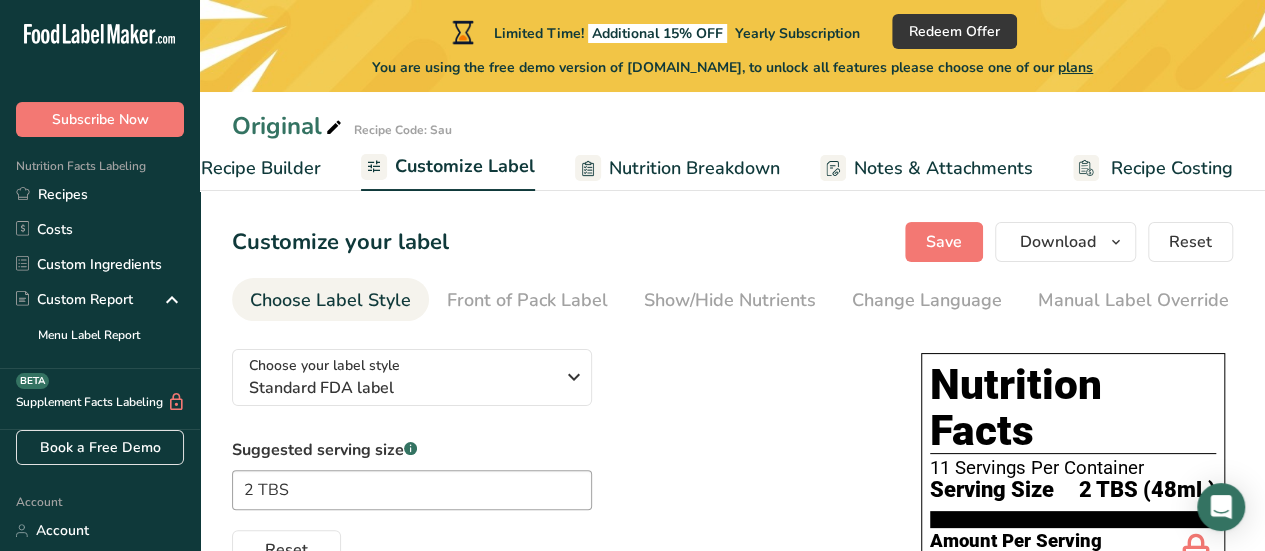 click on "Customize your label
Save
Download
Choose what to show on your downloaded label
Recipe Name to appear above label
Nutrition Facts Panel
Ingredient Statement List
Allergen Declaration/ Allergy Statement
Business Address
Label Notes
Recipe Tags
Recipe Card QR Code
Front of Pack Label
Download
PDF
PNG
BMP
SVG
PDF
TXT
Reset
Choose Label Style
Front of Pack Label
Show/Hide Nutrients
Change Language
Manual Label Override
Edit Ingredients/Allergens List
Label Extra Info" at bounding box center [732, 702] 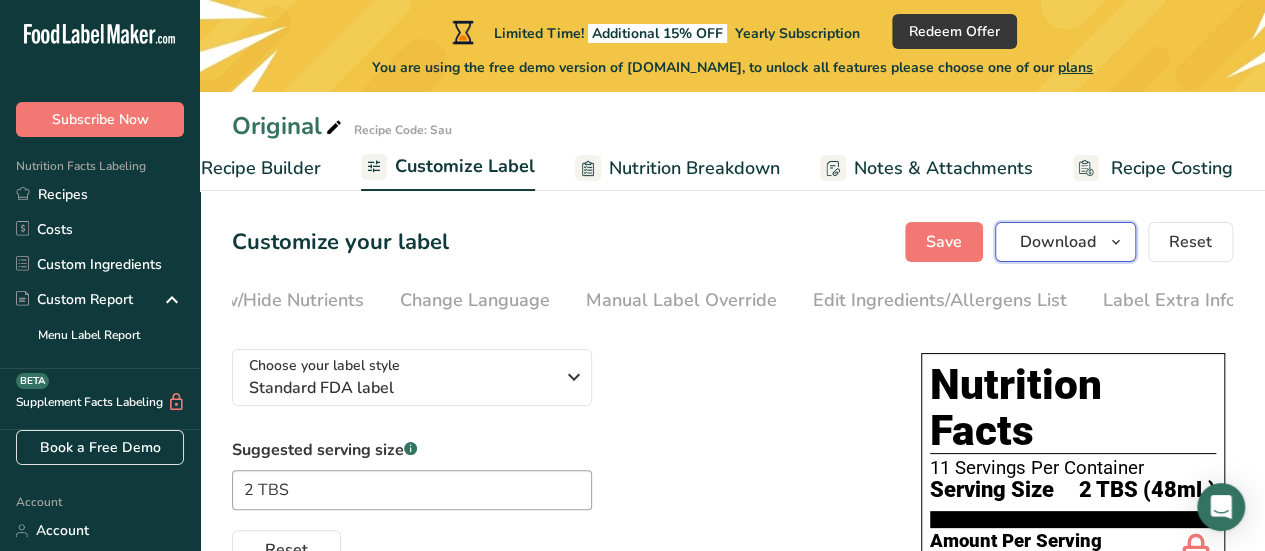 click on "Download" at bounding box center (1065, 242) 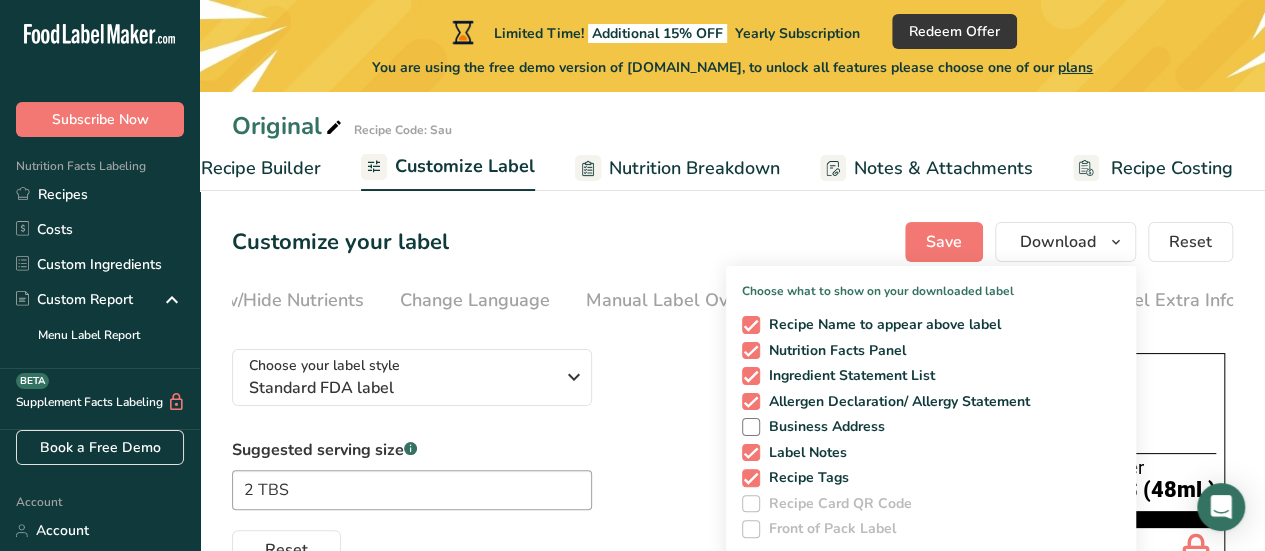 click on "Choose your label style
Standard FDA label
USA (FDA)
Standard FDA label
Tabular FDA label
Linear FDA label
Simplified FDA label
Dual Column FDA label (Per Serving/Per Container)
Dual Column FDA label (As Sold/As Prepared)
Aggregate Standard FDA label
Standard FDA label with Micronutrients listed side-by-side
UK (FSA)
UK Mandatory Label "Back of Pack"
UK Traffic Light Label  "Front of Pack"
Canadian (CFIA)
Canadian Standard label
Canadian Dual Column label" at bounding box center [556, 451] 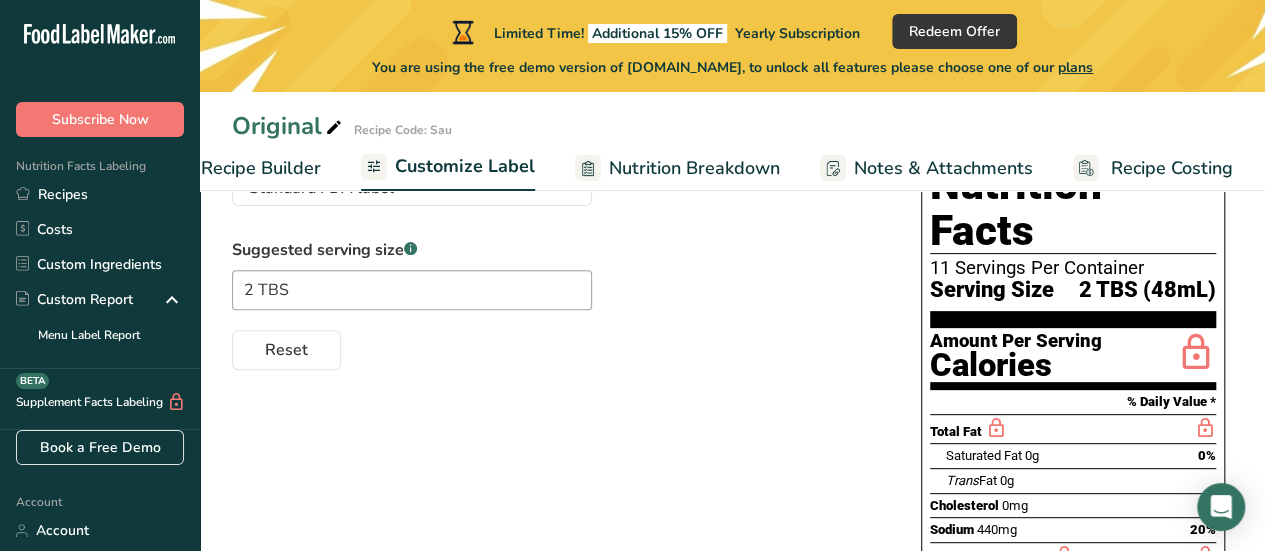 scroll, scrollTop: 106, scrollLeft: 0, axis: vertical 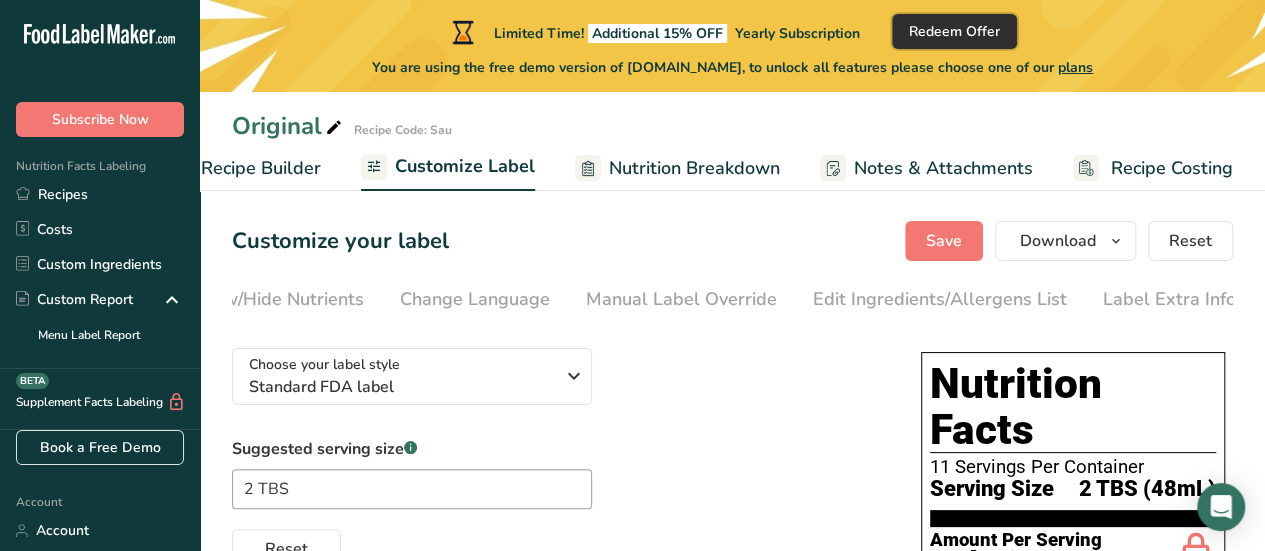 click on "Redeem Offer" at bounding box center (954, 31) 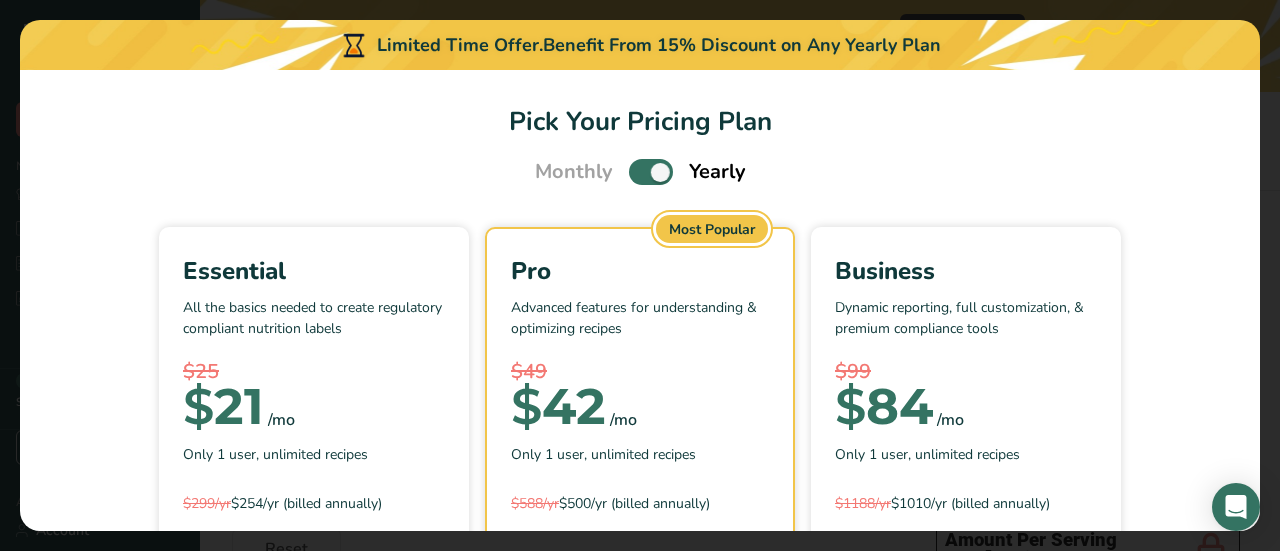scroll, scrollTop: 0, scrollLeft: 437, axis: horizontal 